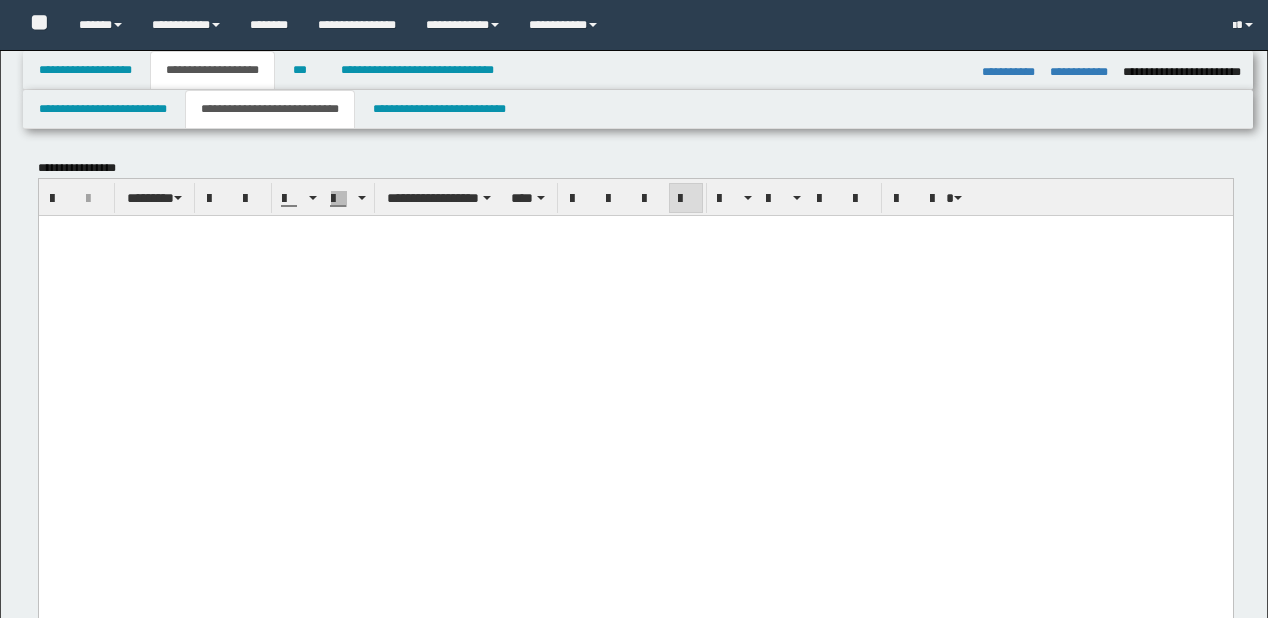 select on "*" 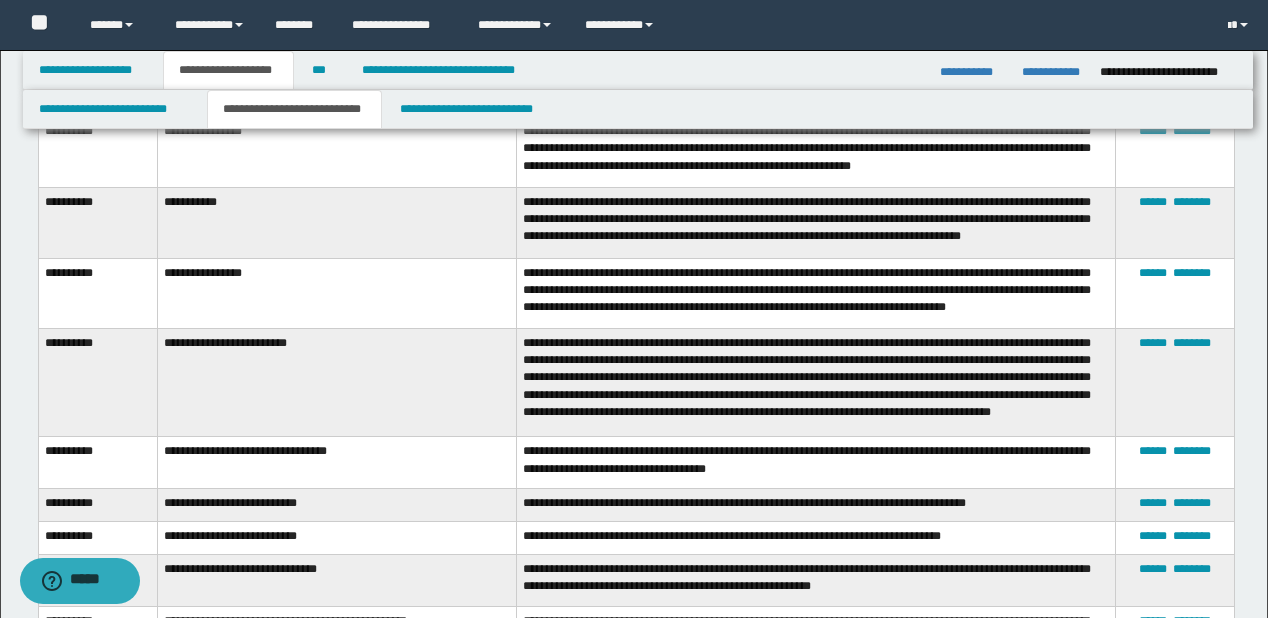 scroll, scrollTop: 0, scrollLeft: 0, axis: both 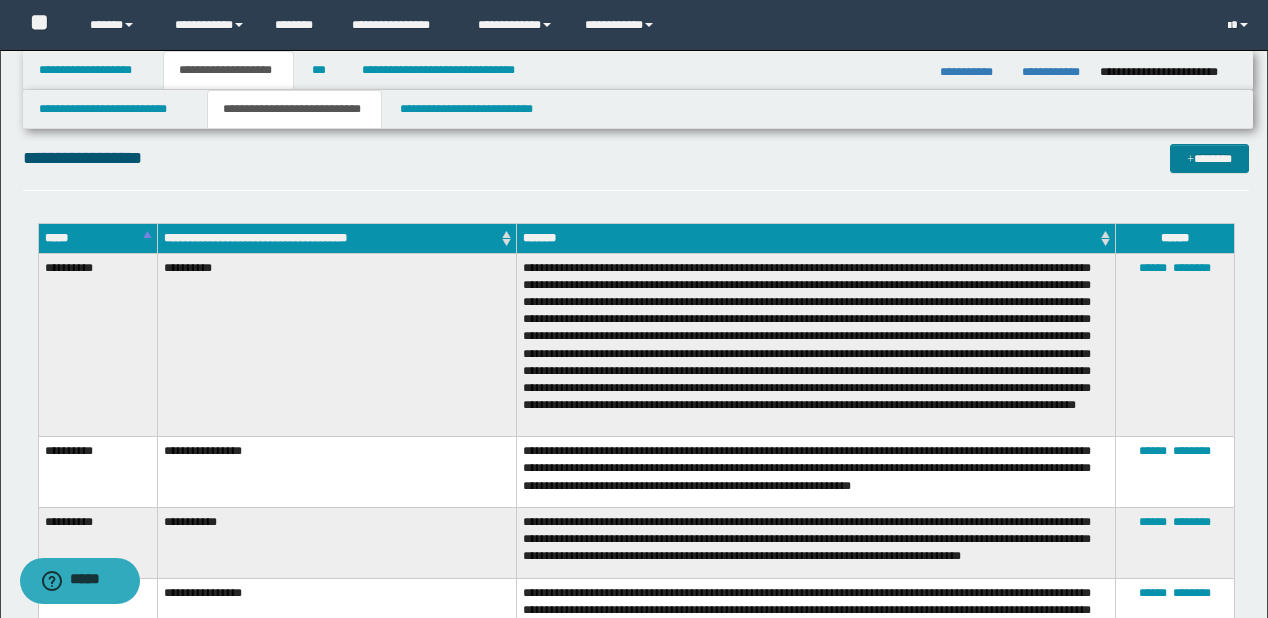 click on "*******" at bounding box center (1209, 159) 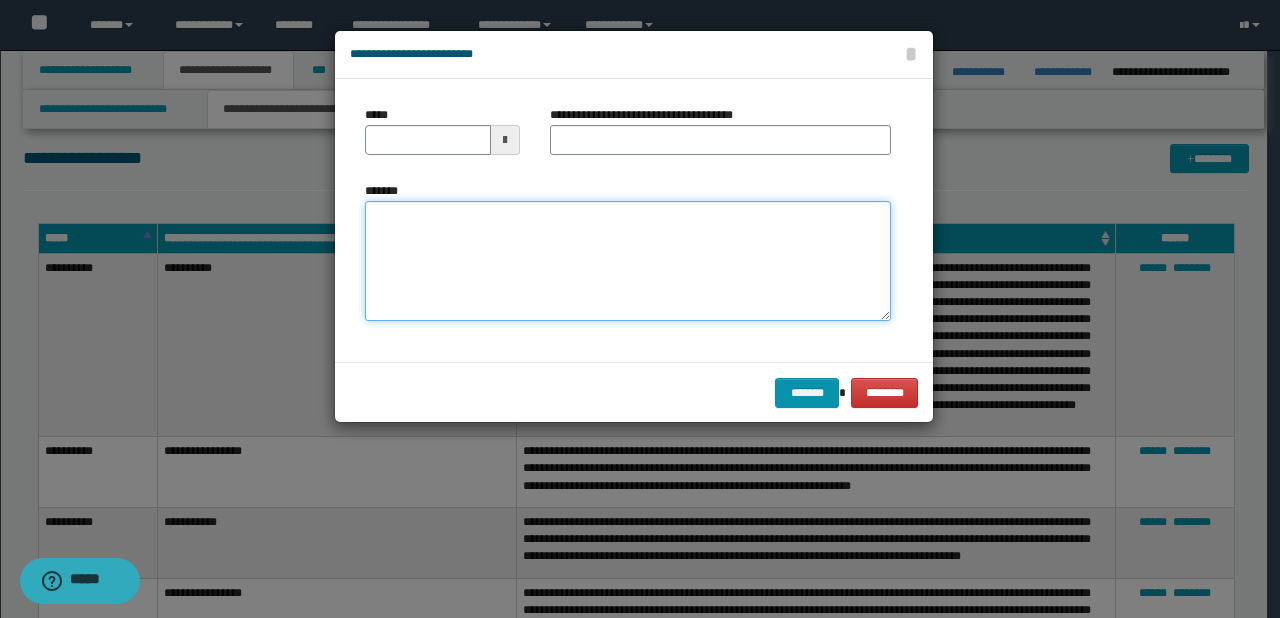 click on "*******" at bounding box center [628, 261] 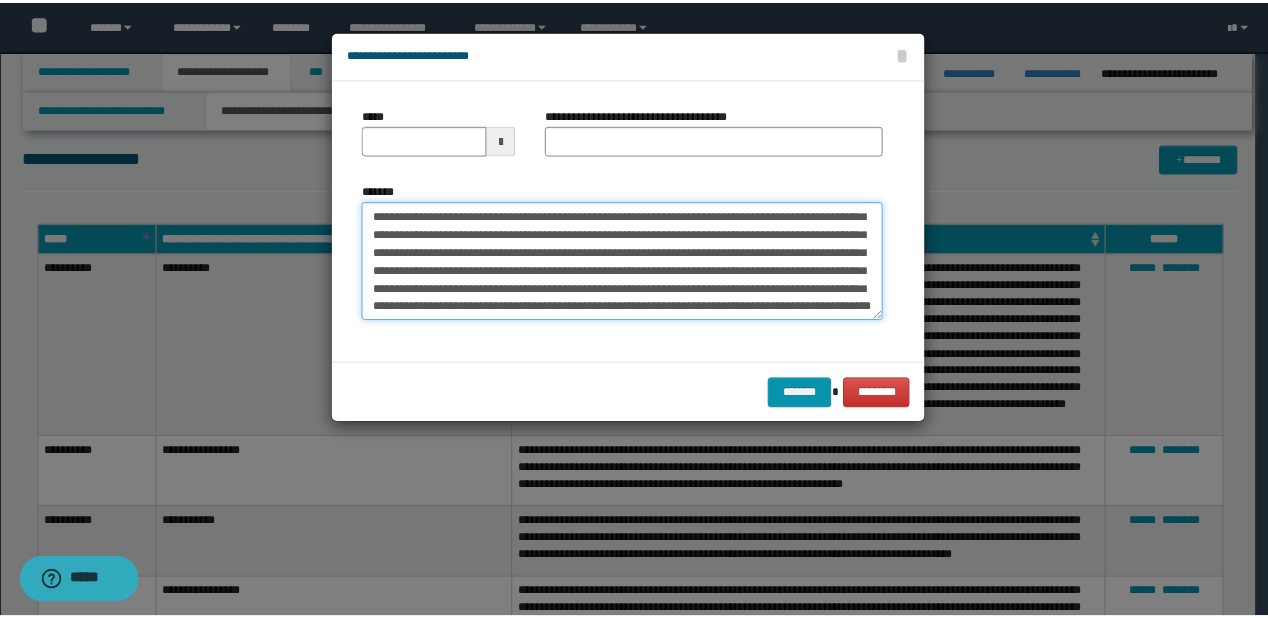 scroll, scrollTop: 0, scrollLeft: 0, axis: both 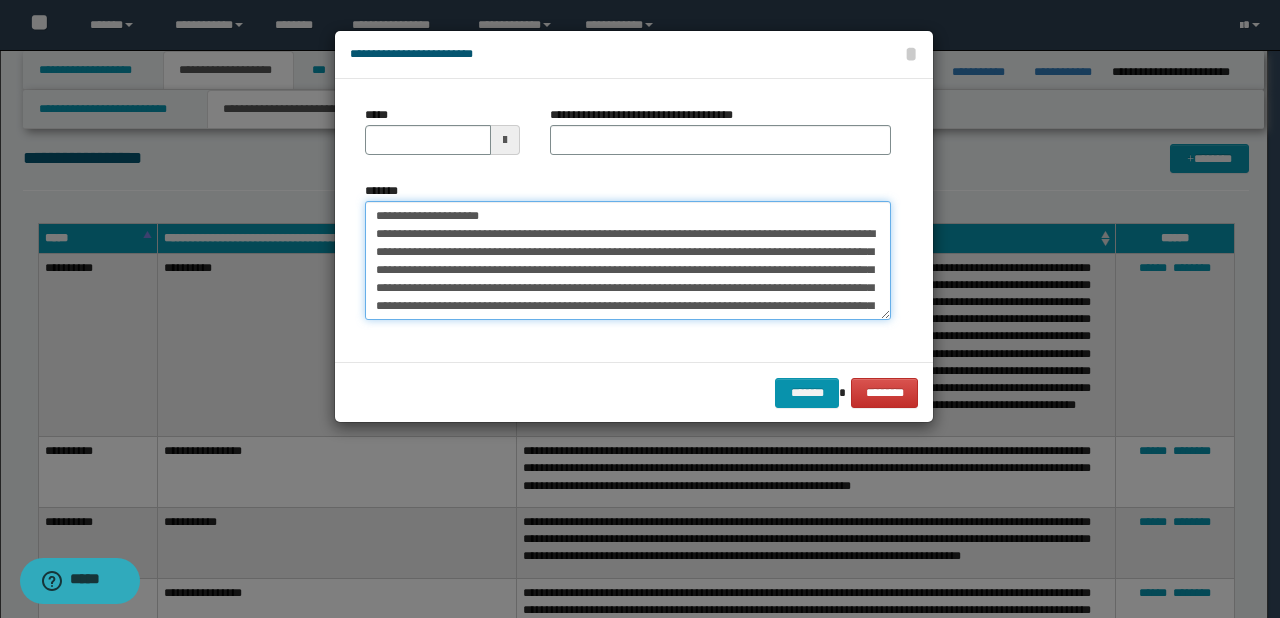 drag, startPoint x: 436, startPoint y: 213, endPoint x: 350, endPoint y: 214, distance: 86.00581 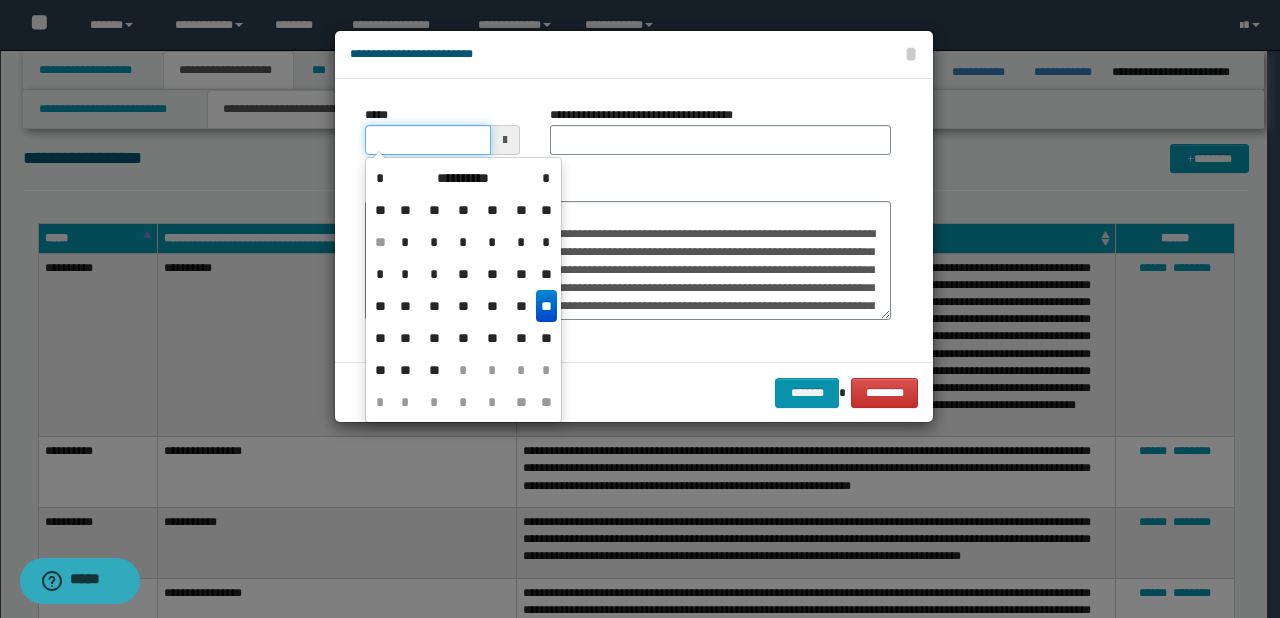 click on "*****" at bounding box center [428, 140] 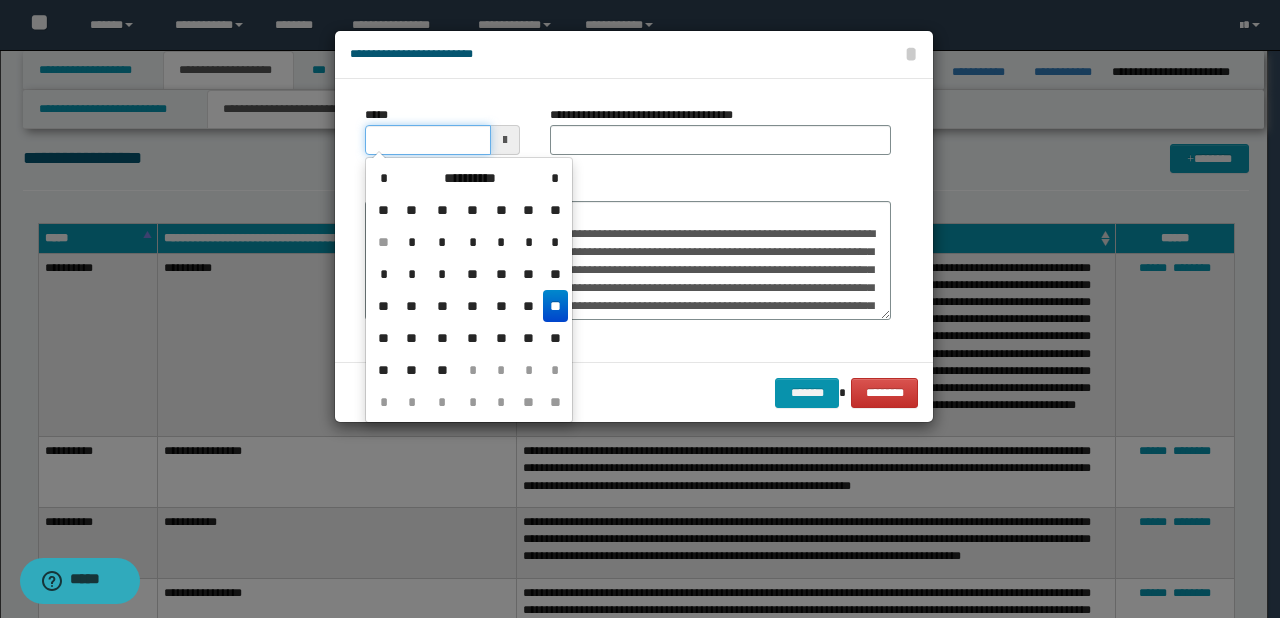 type on "**********" 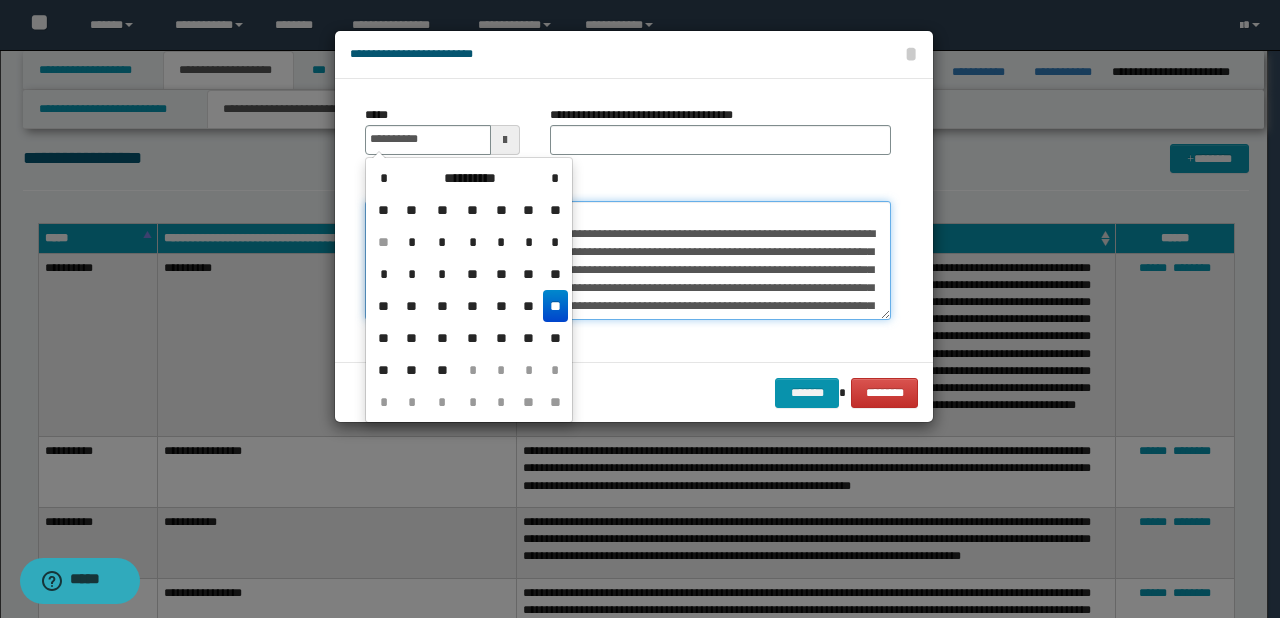 click on "**********" at bounding box center (628, 261) 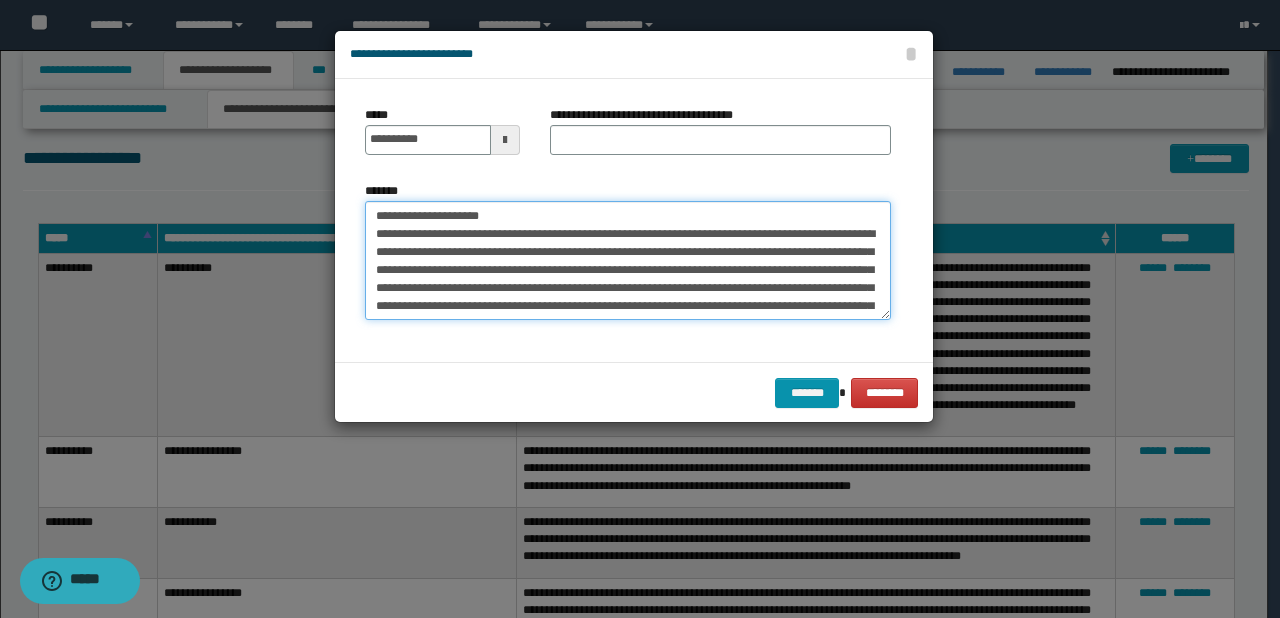 drag, startPoint x: 439, startPoint y: 217, endPoint x: 560, endPoint y: 217, distance: 121 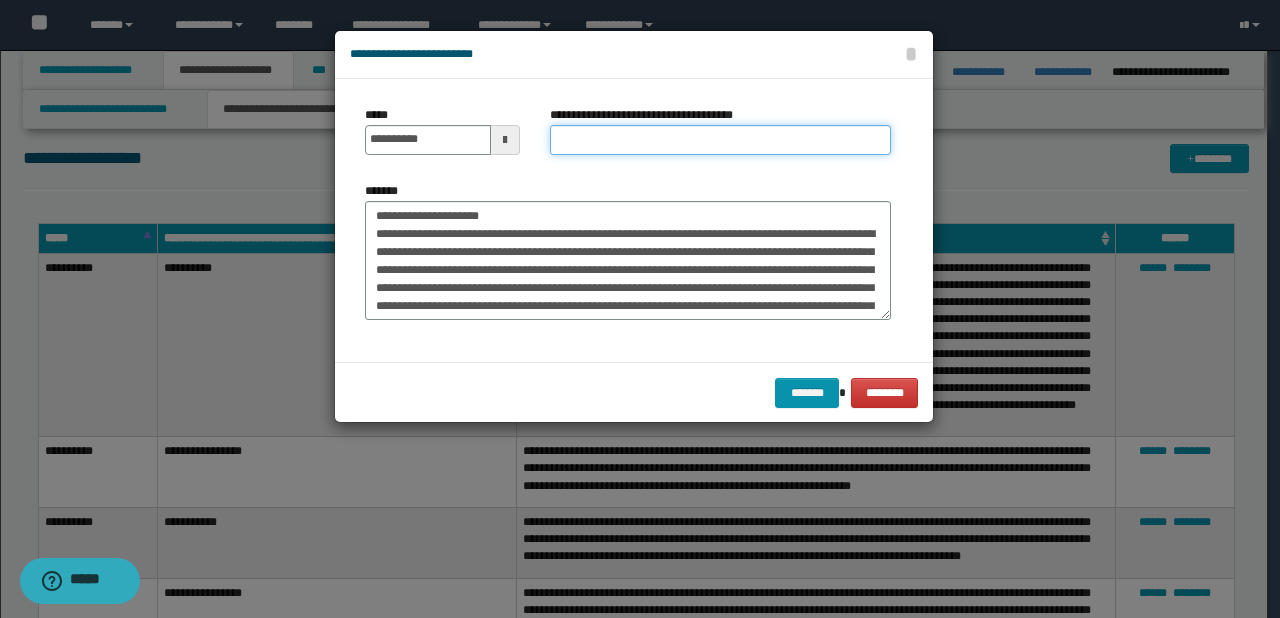 click on "**********" at bounding box center [720, 140] 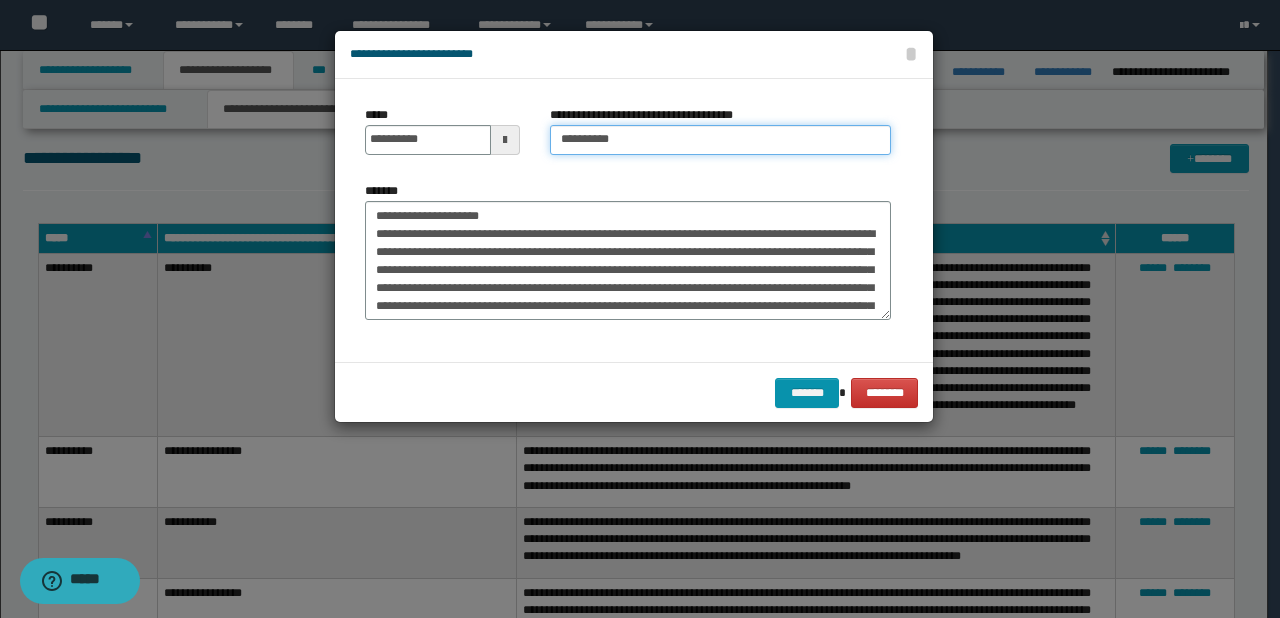 type on "**********" 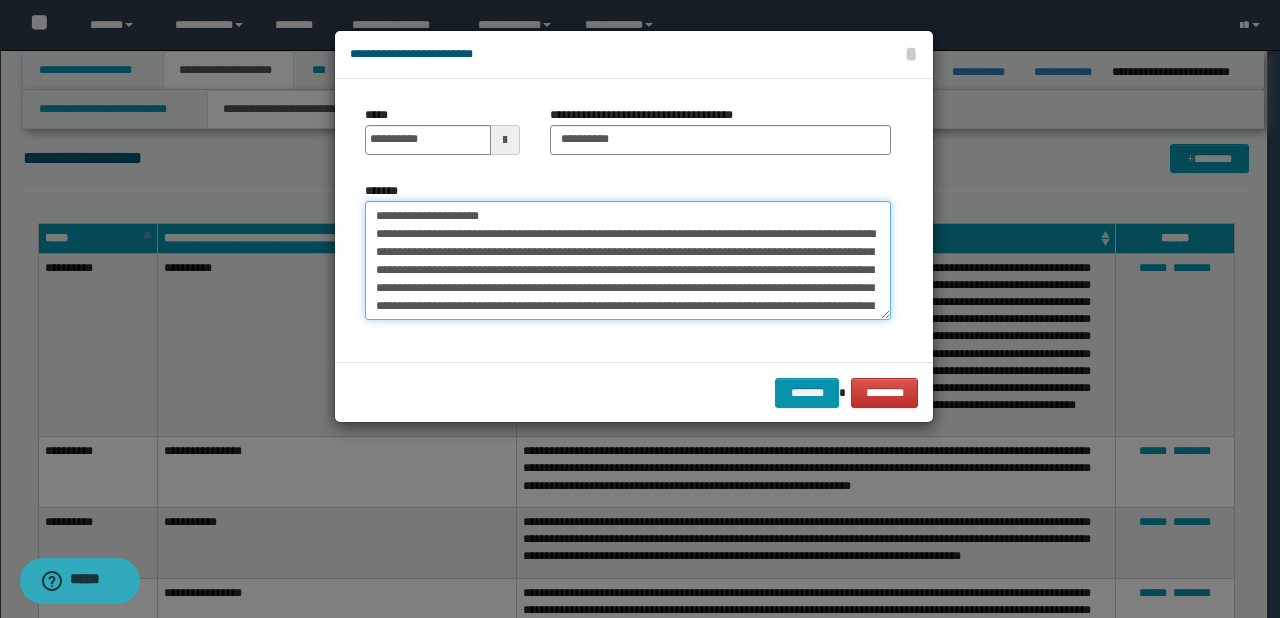drag, startPoint x: 572, startPoint y: 209, endPoint x: 349, endPoint y: 207, distance: 223.00897 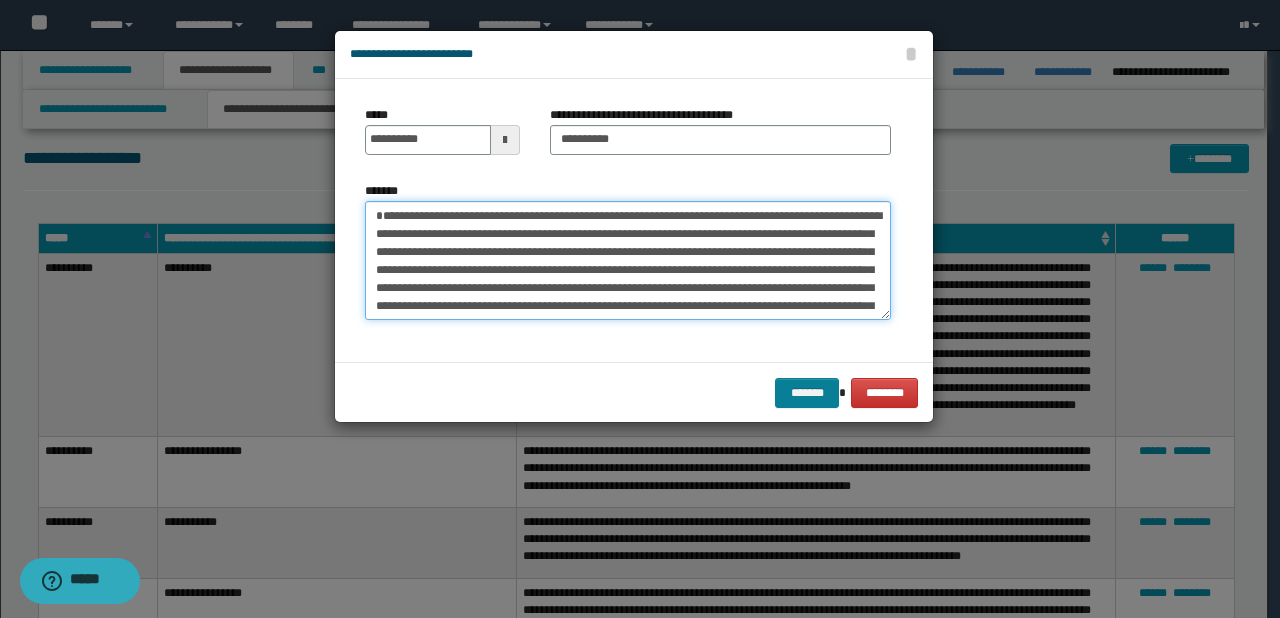 type on "**********" 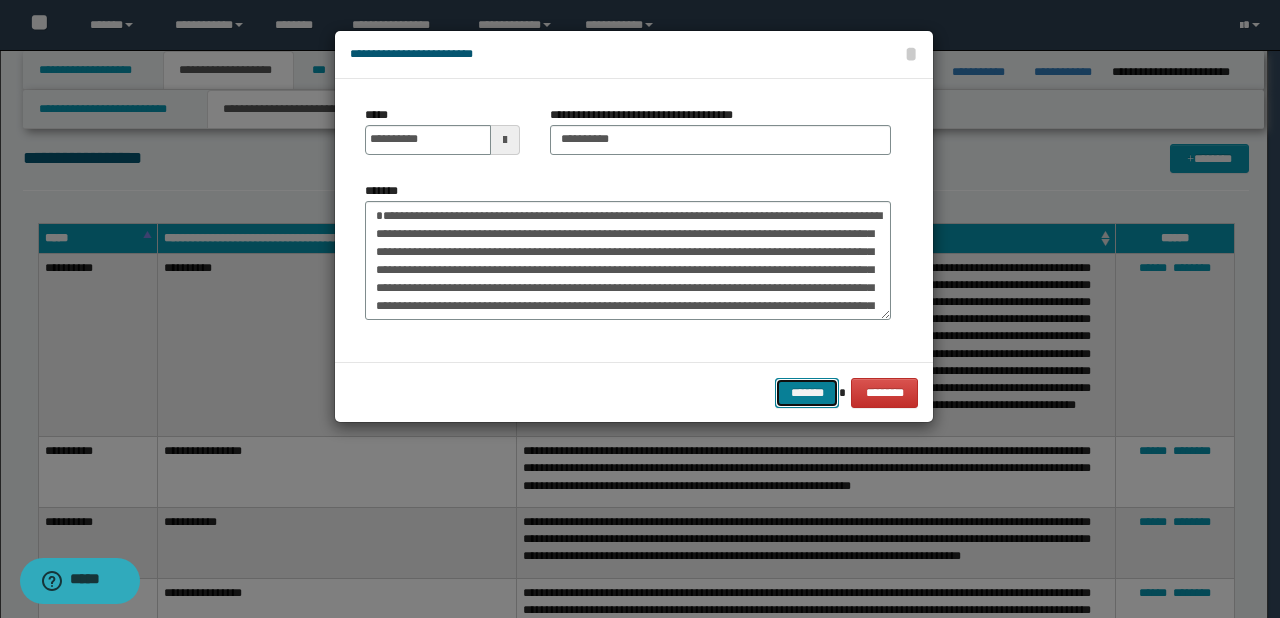 click on "*******" at bounding box center [807, 393] 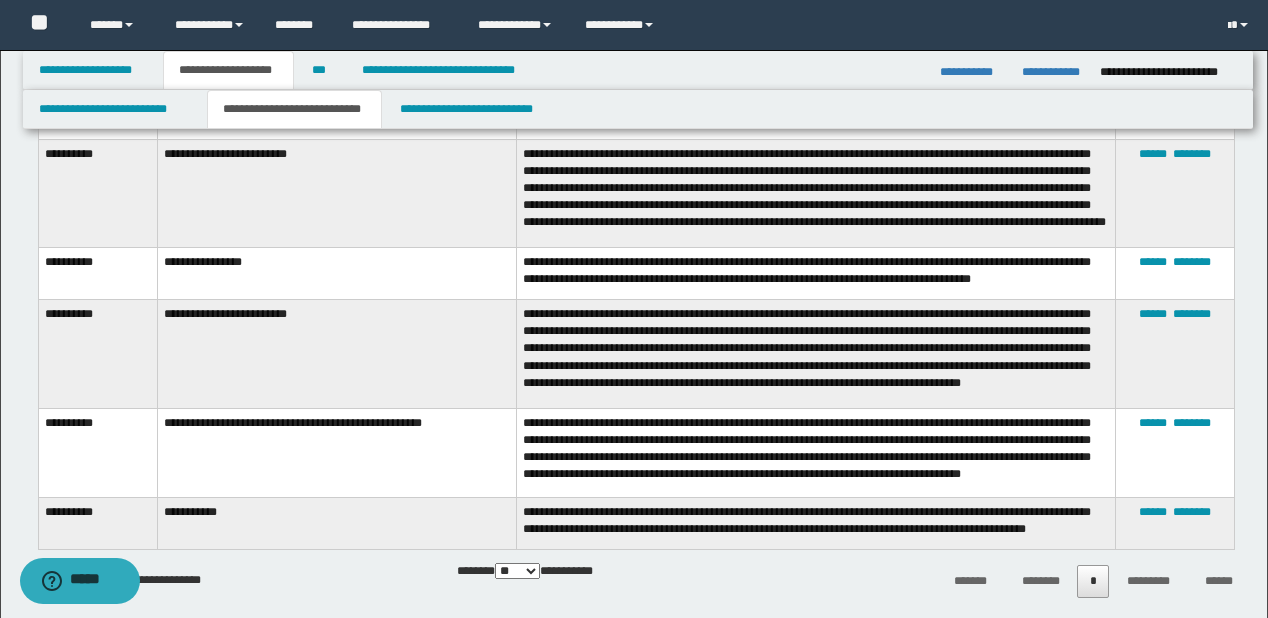 scroll, scrollTop: 3700, scrollLeft: 0, axis: vertical 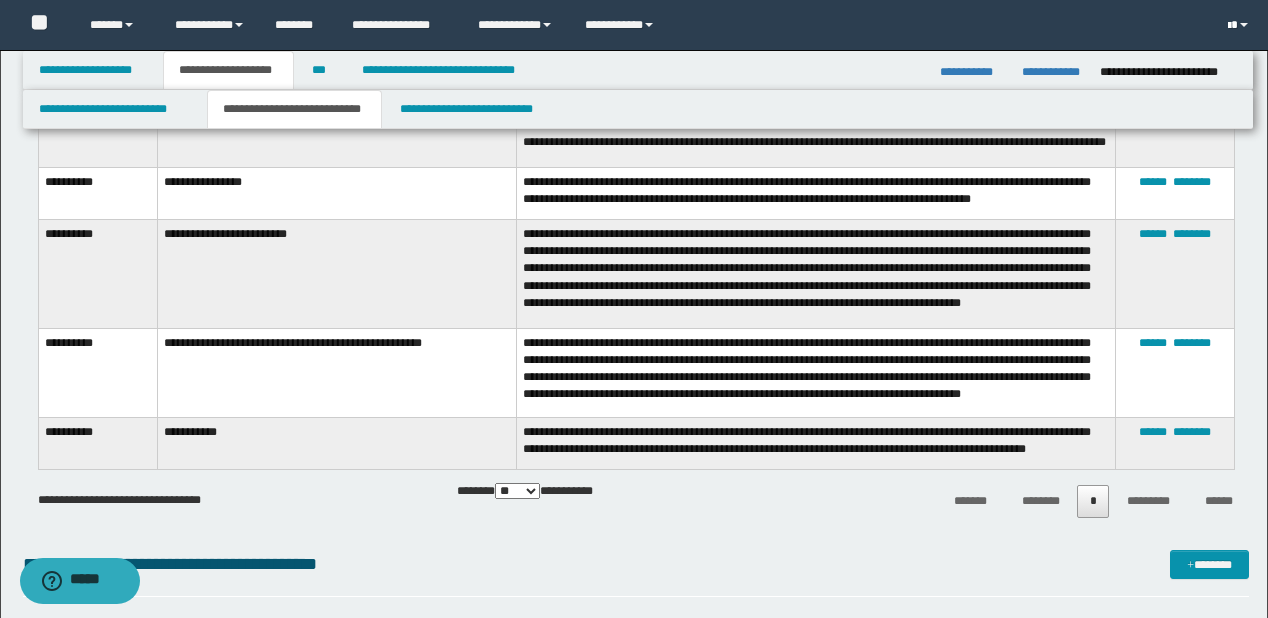 click at bounding box center (1229, 26) 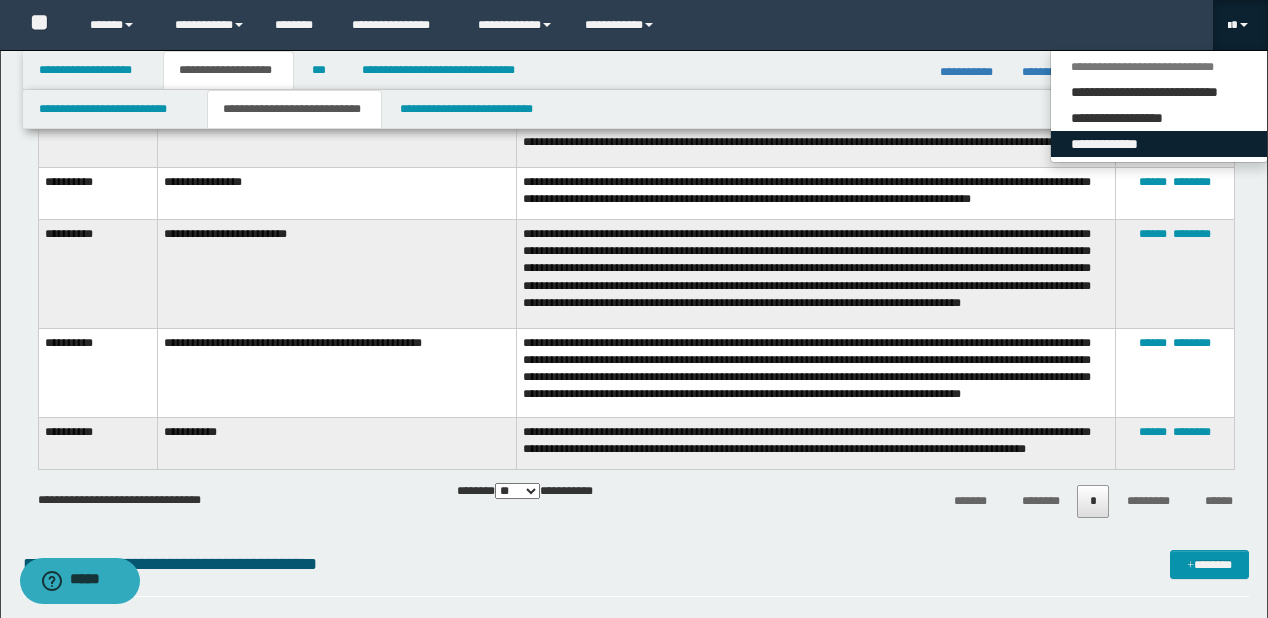 click on "**********" at bounding box center [1159, 144] 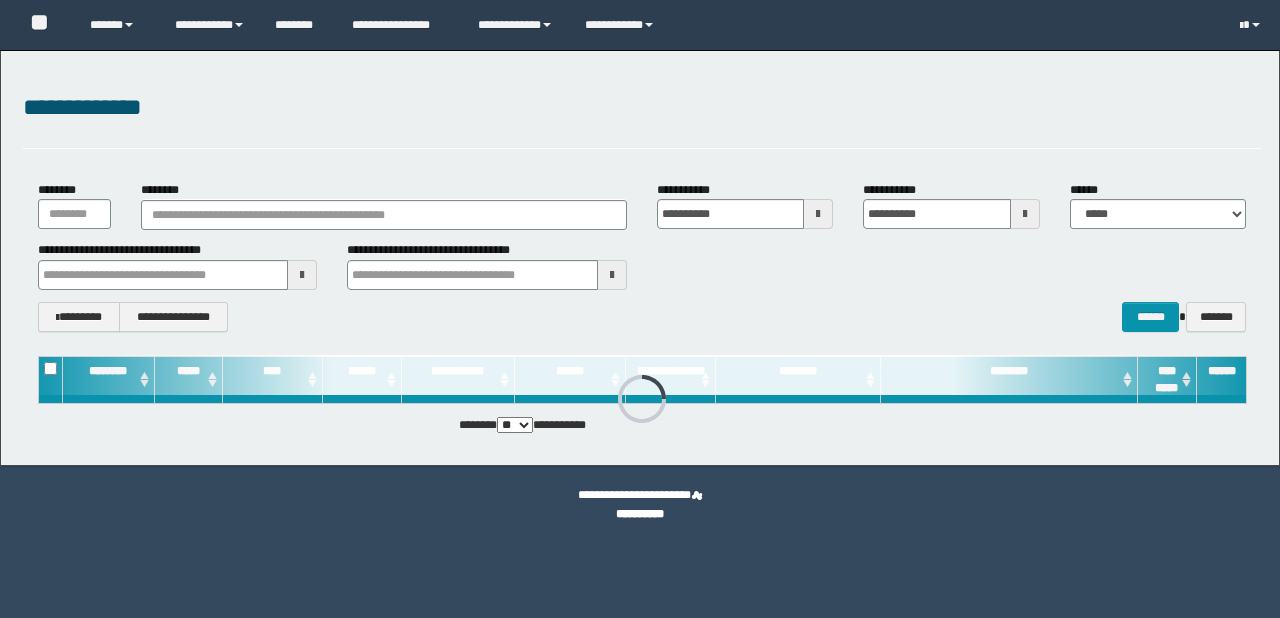 scroll, scrollTop: 0, scrollLeft: 0, axis: both 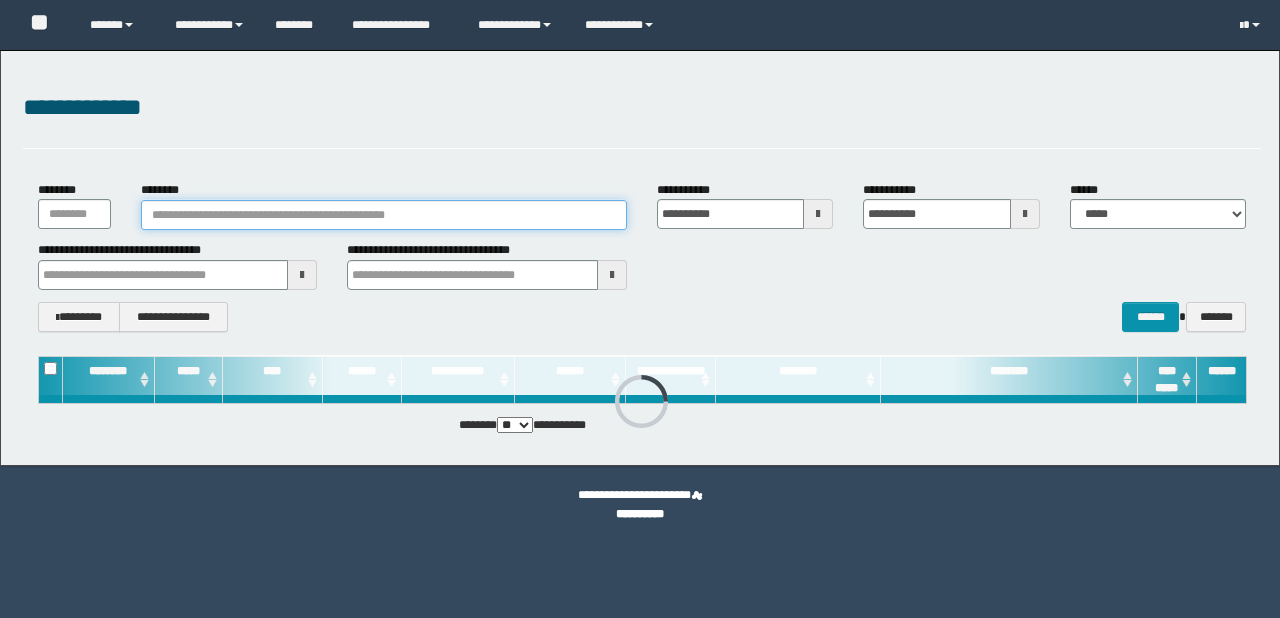 click on "********" at bounding box center (384, 215) 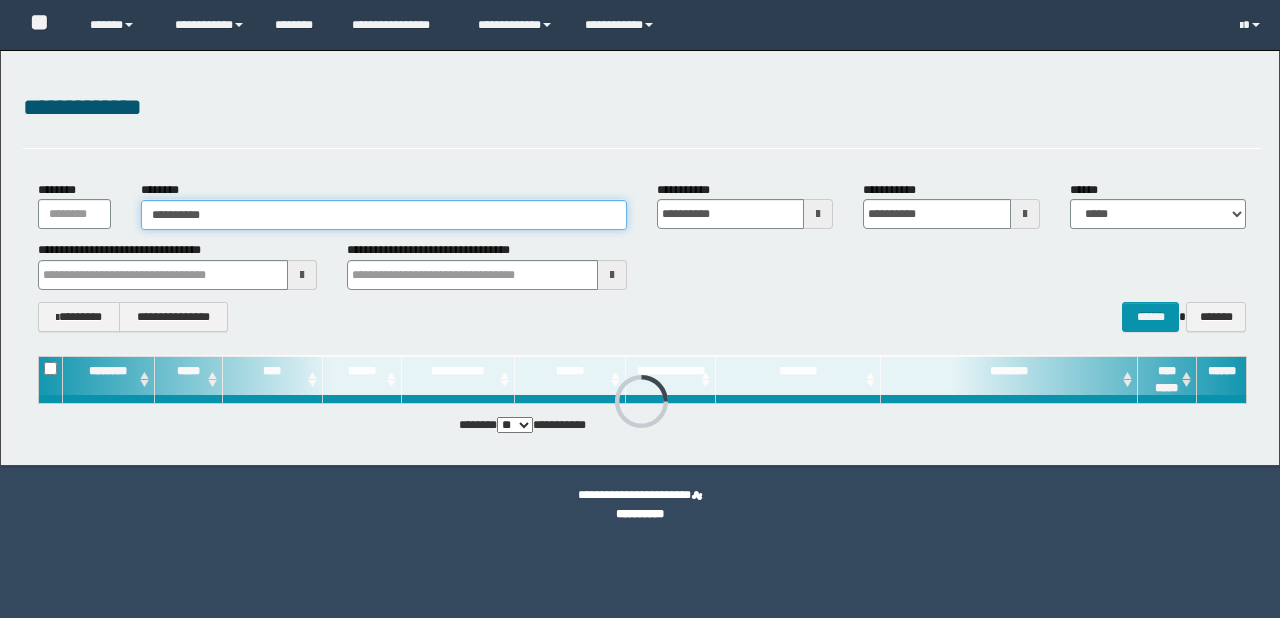scroll, scrollTop: 0, scrollLeft: 0, axis: both 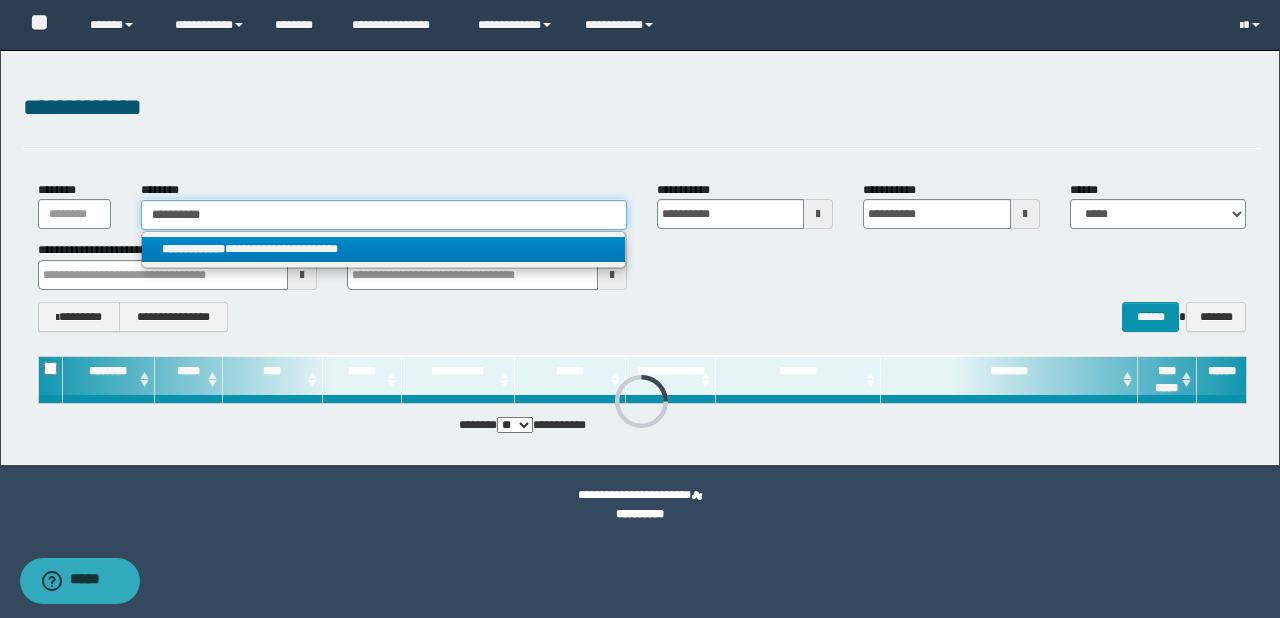 type on "**********" 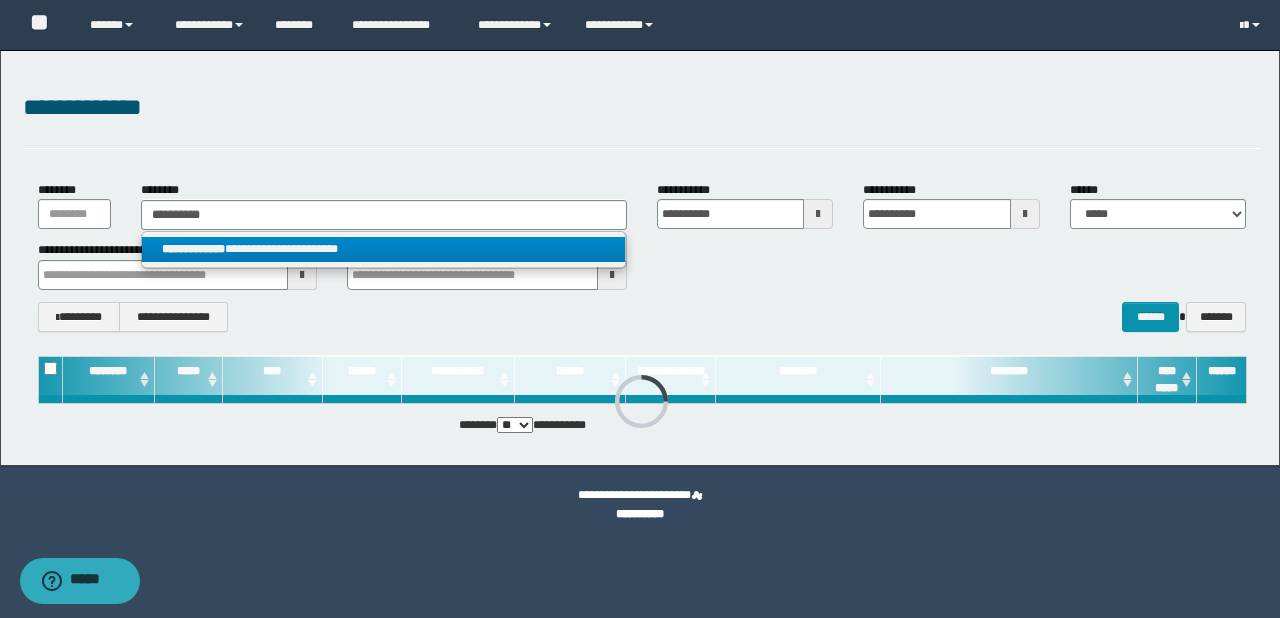 click on "**********" at bounding box center (384, 249) 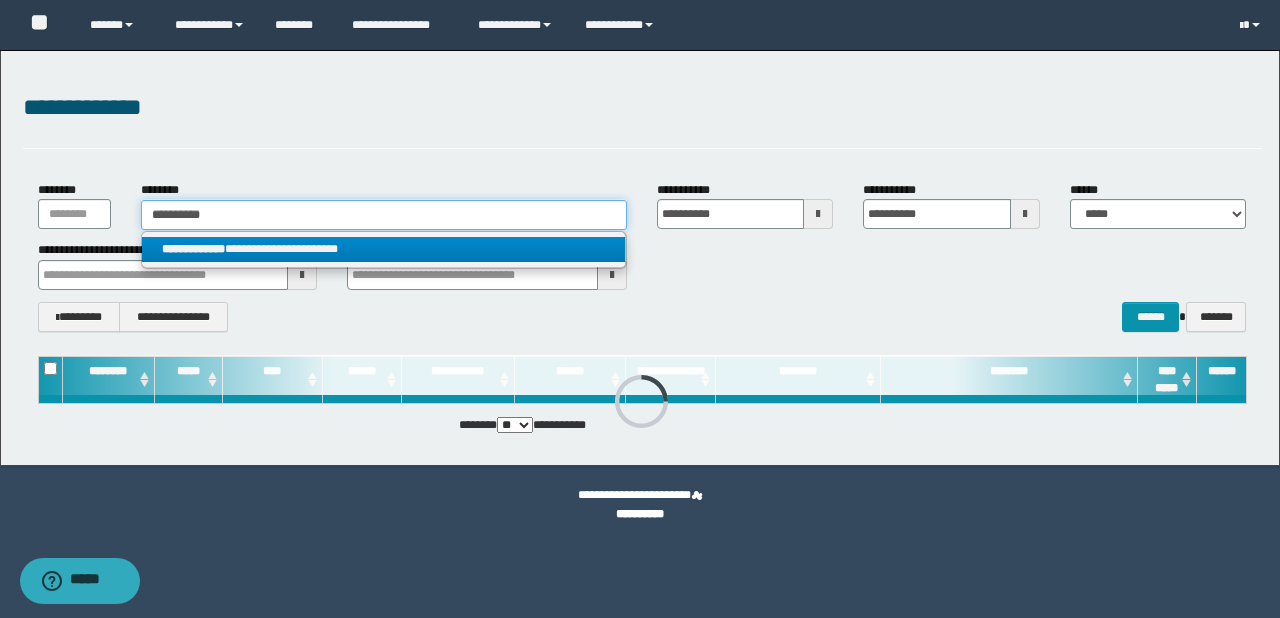type 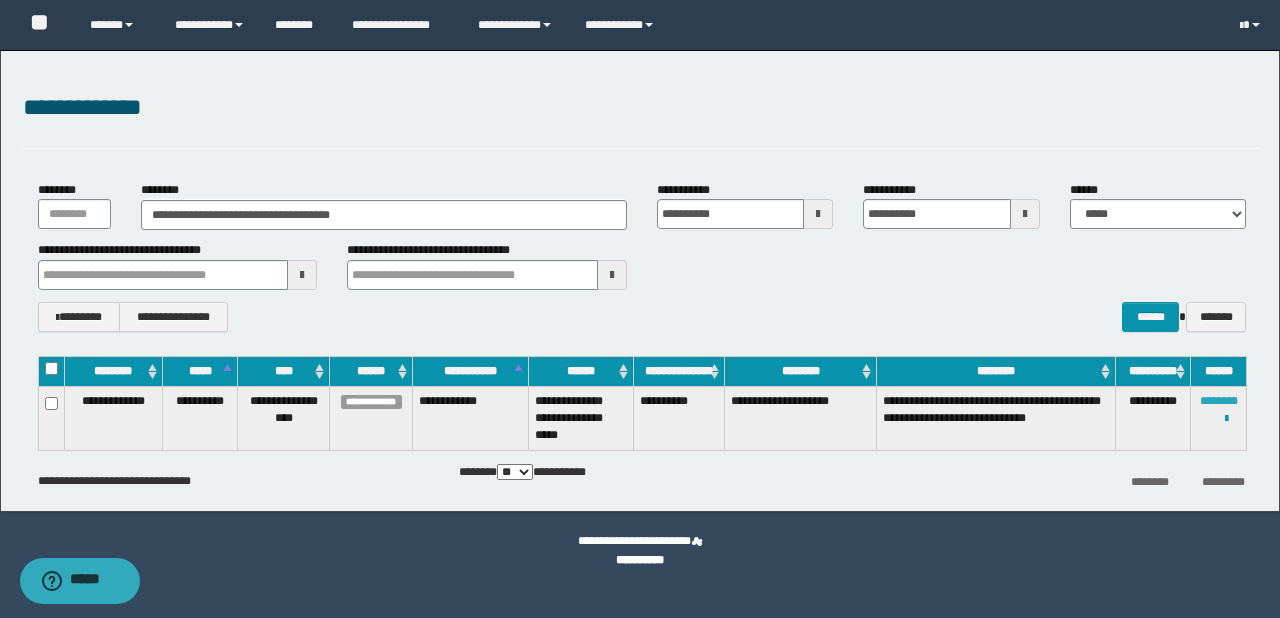 click on "********" at bounding box center [1219, 401] 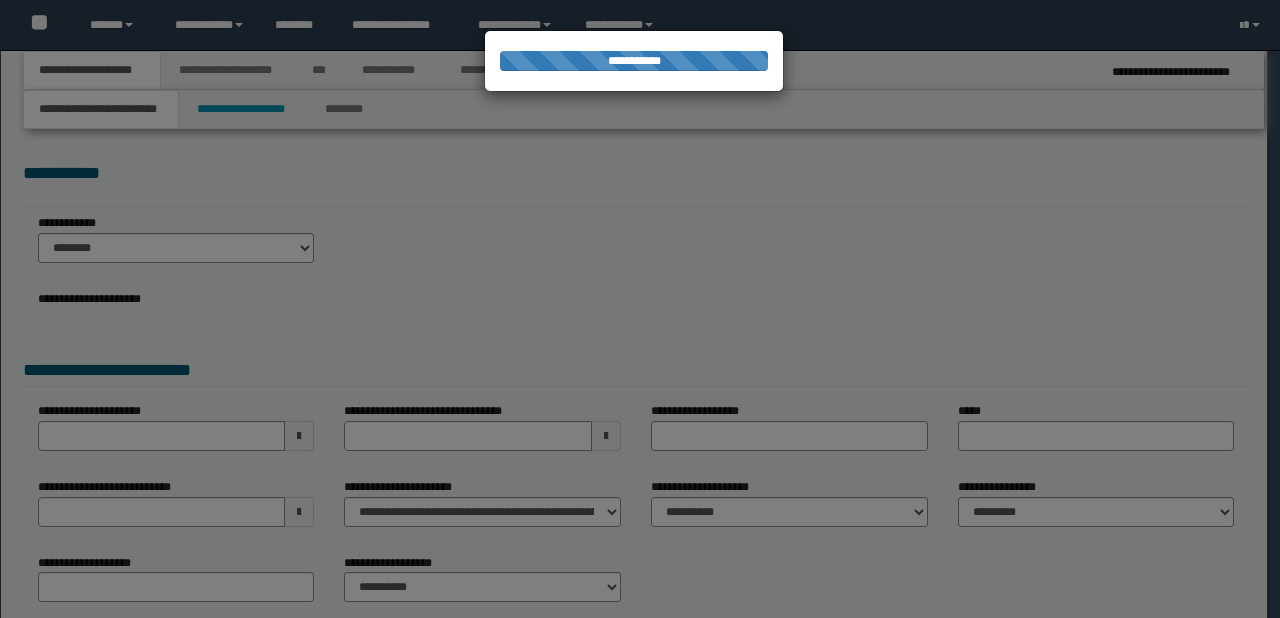 select on "*" 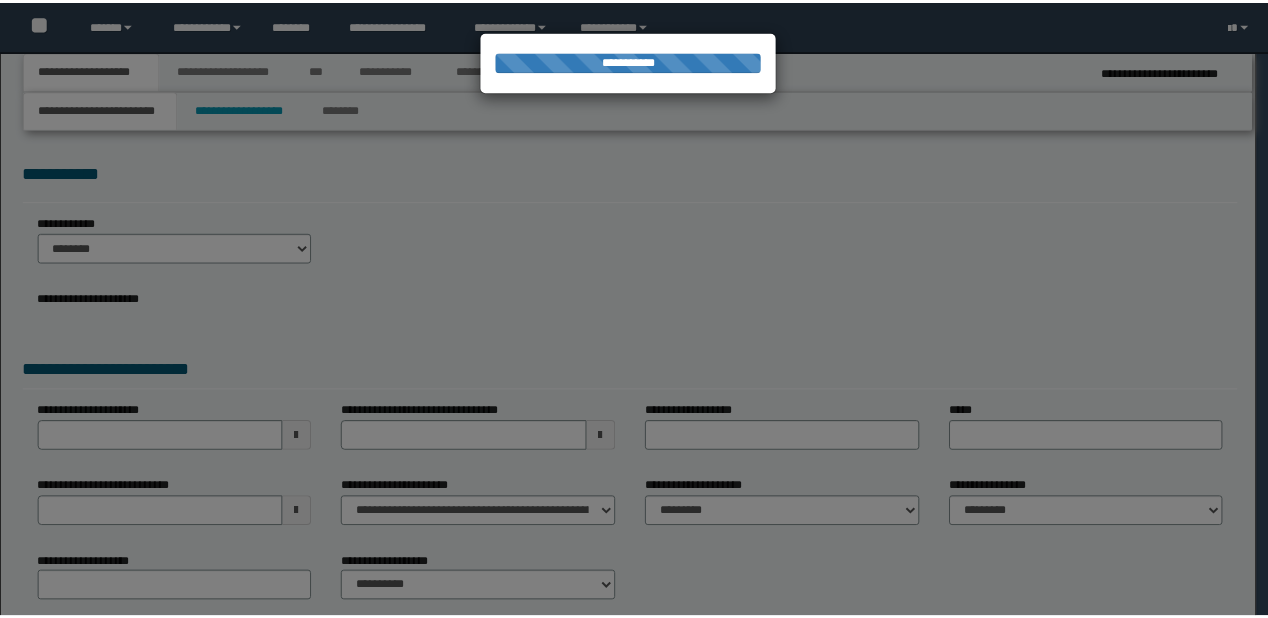 scroll, scrollTop: 0, scrollLeft: 0, axis: both 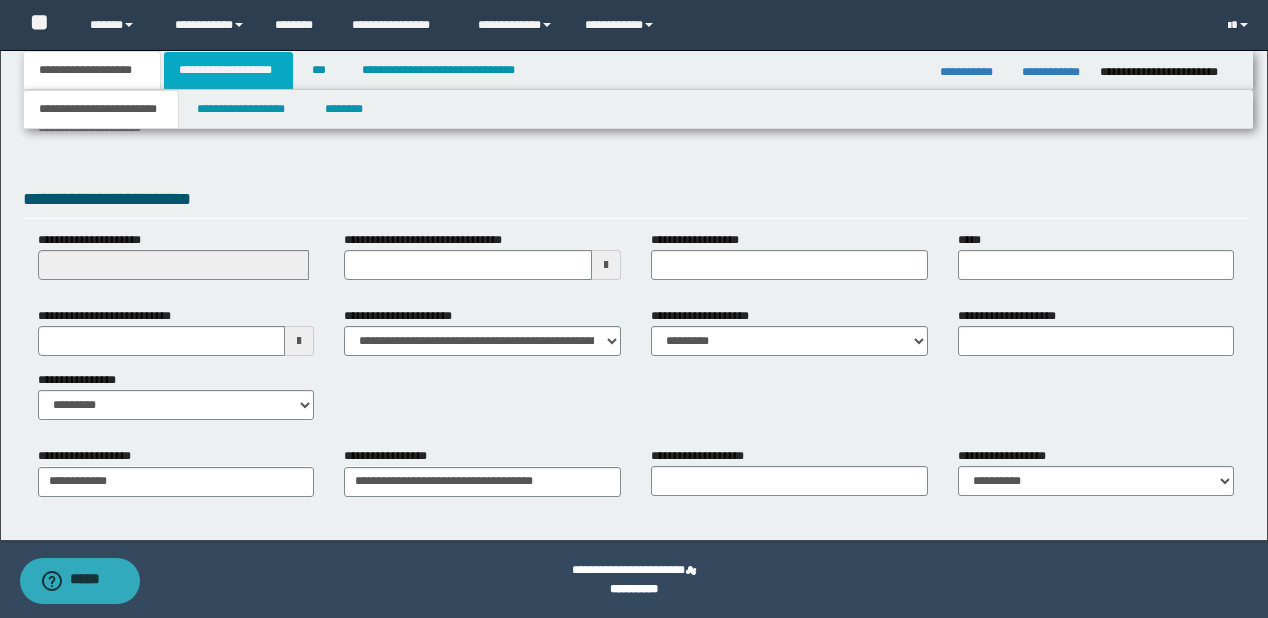 click on "**********" at bounding box center [228, 70] 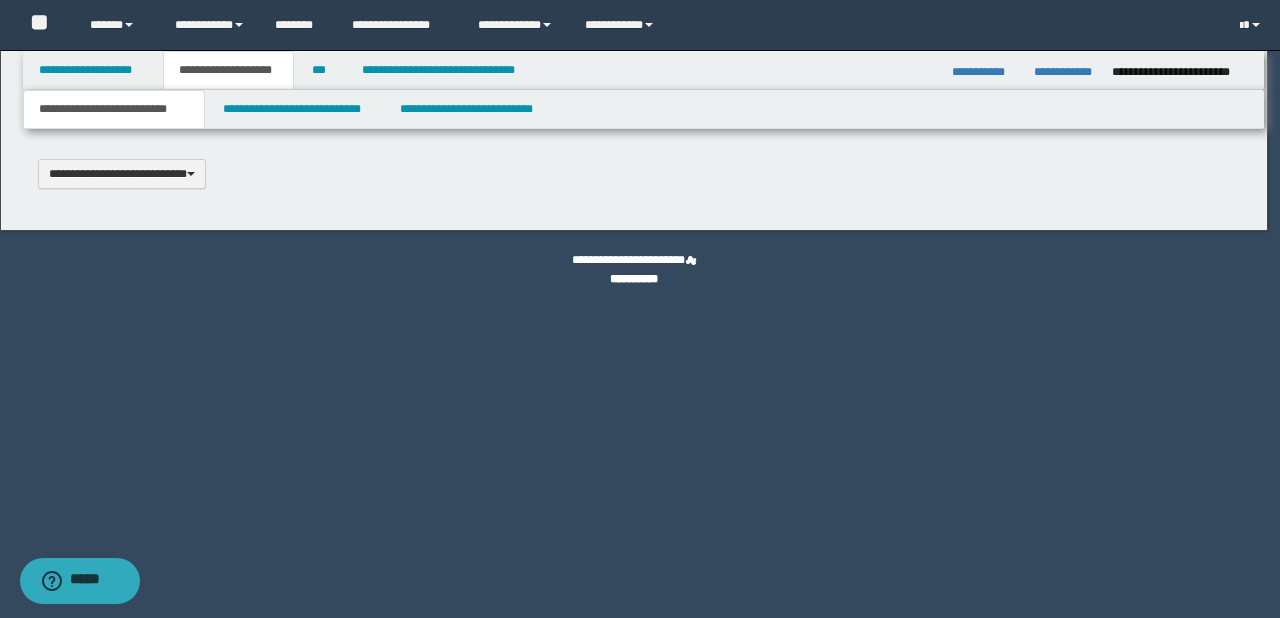 type 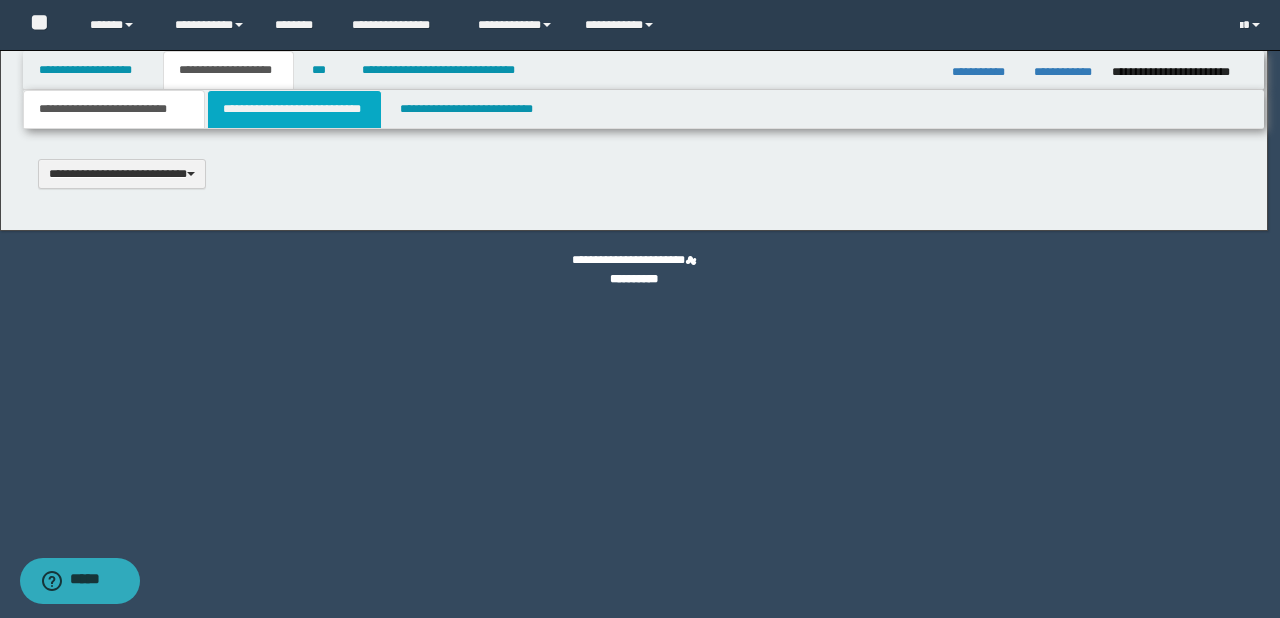 scroll, scrollTop: 0, scrollLeft: 0, axis: both 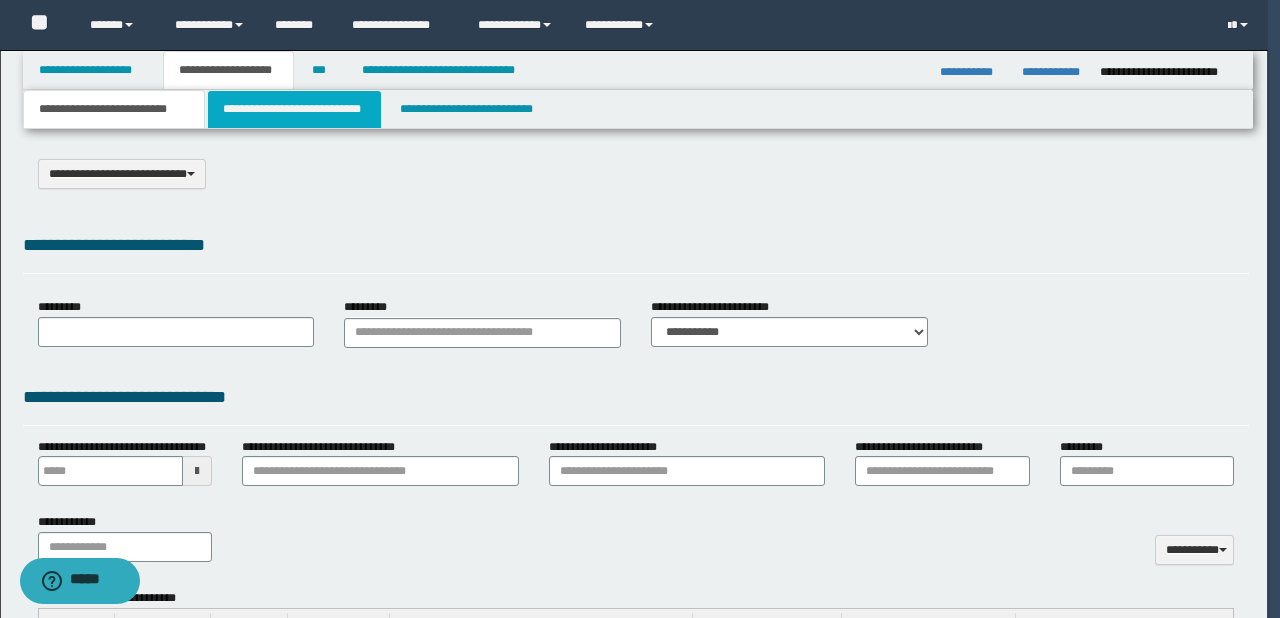type on "******" 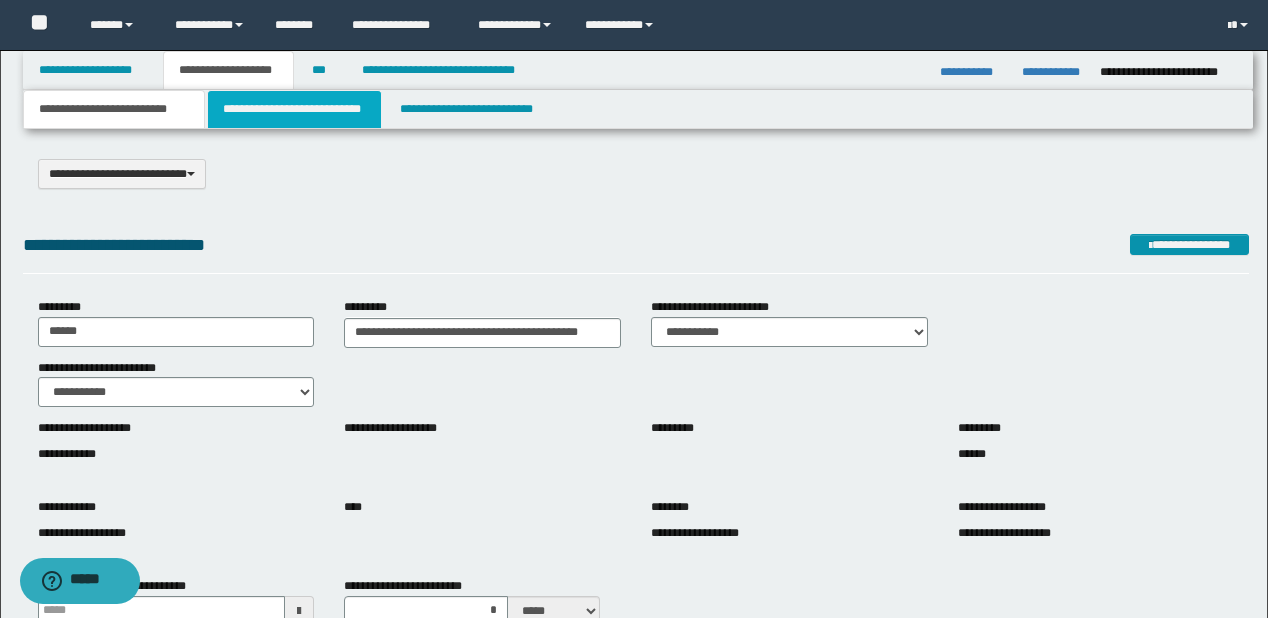 click on "**********" at bounding box center (294, 109) 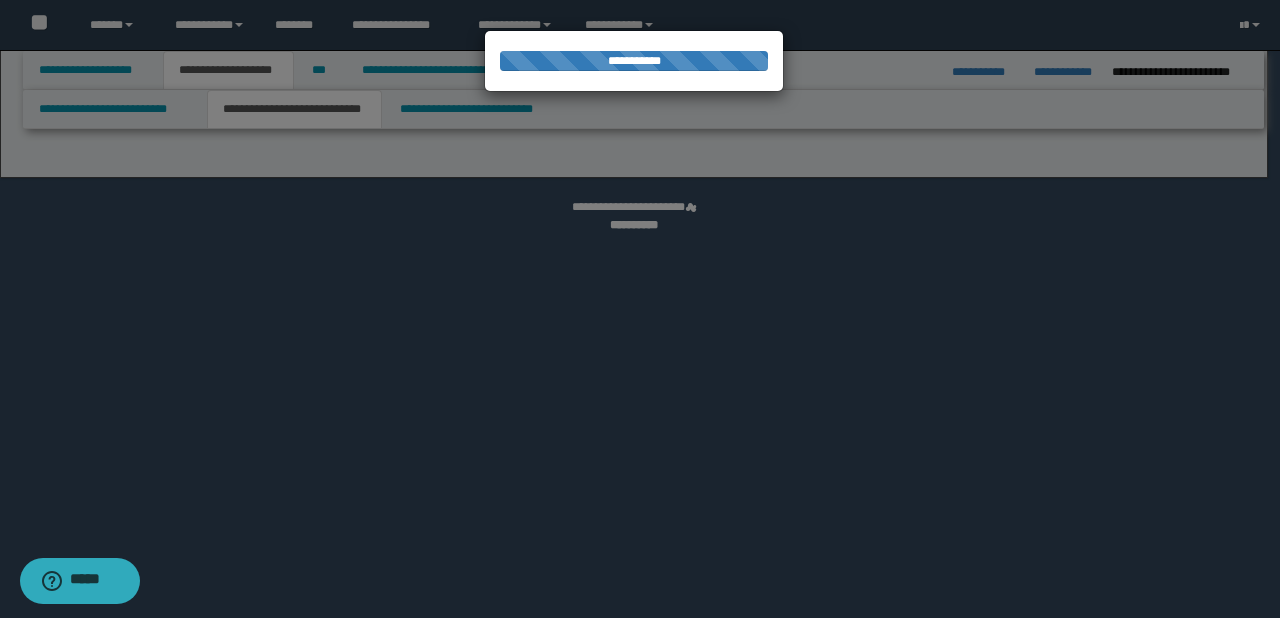 select on "*" 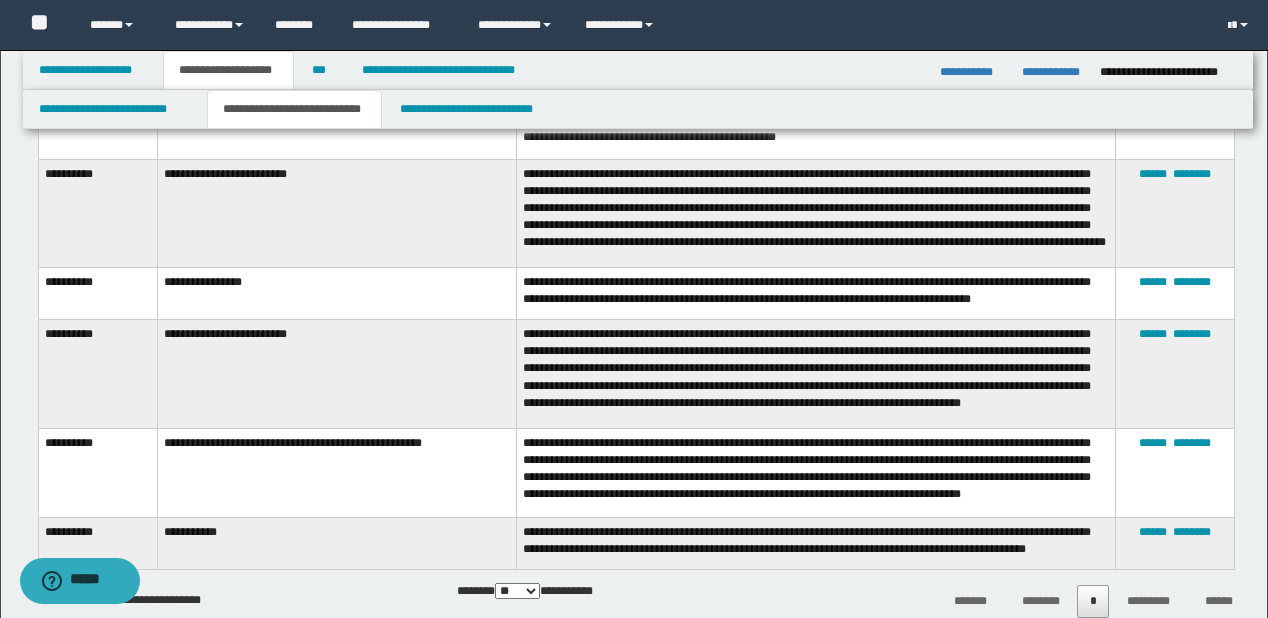 scroll, scrollTop: 3520, scrollLeft: 0, axis: vertical 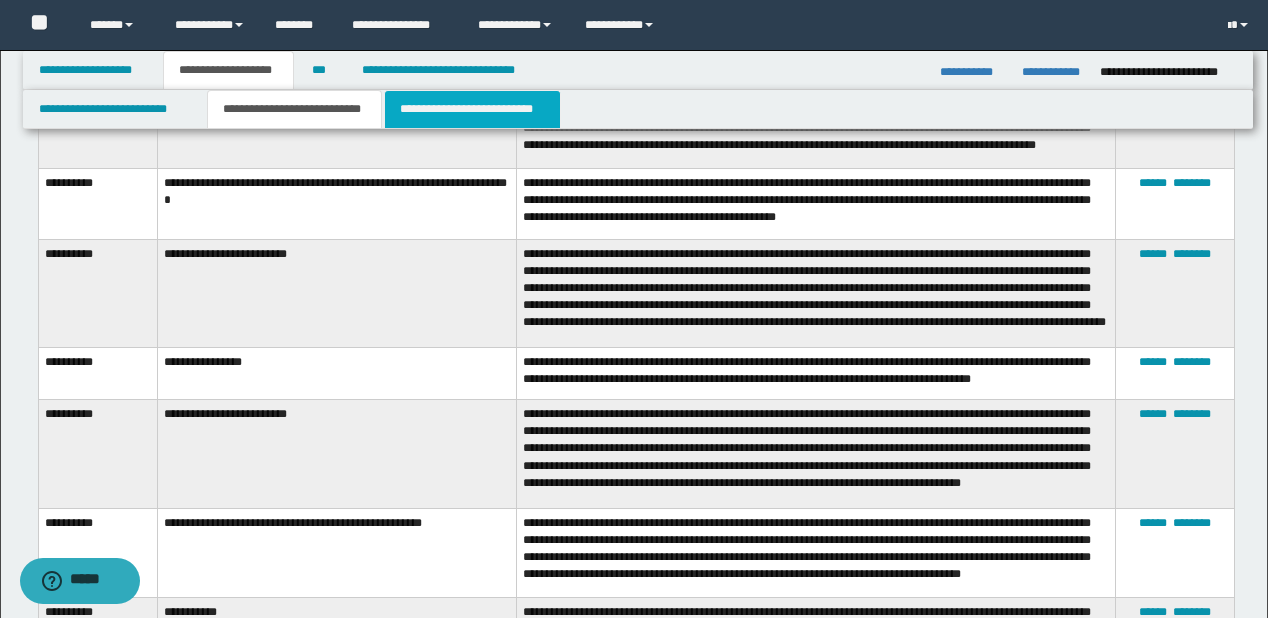 click on "**********" at bounding box center [472, 109] 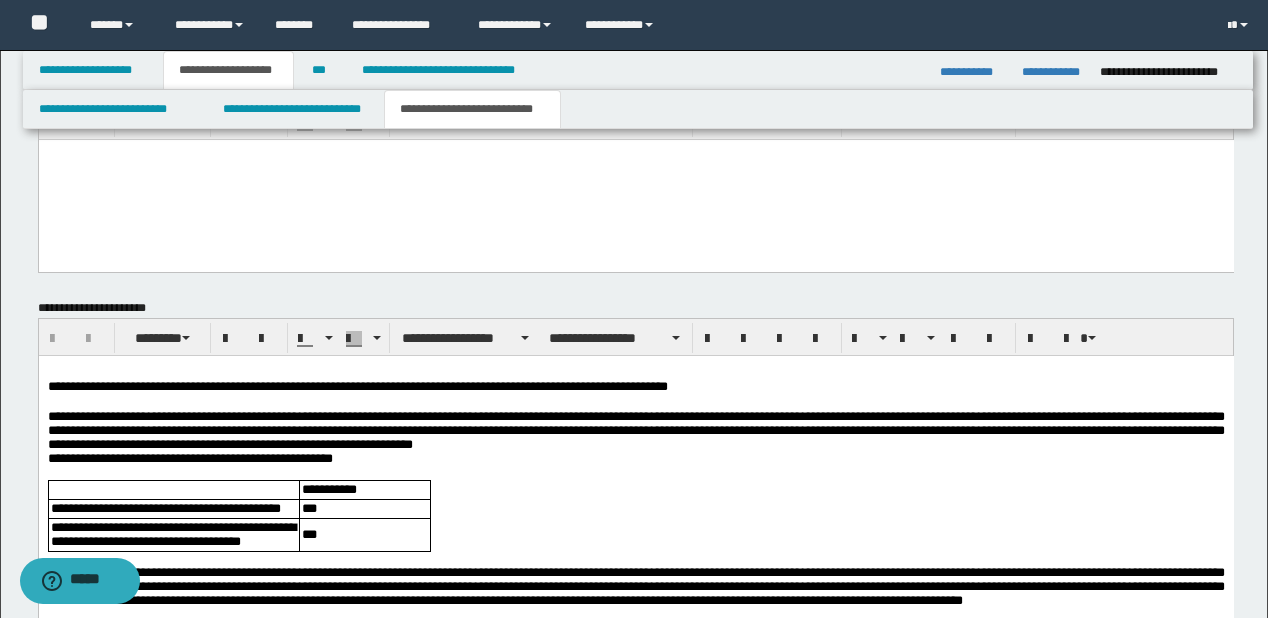scroll, scrollTop: 2240, scrollLeft: 0, axis: vertical 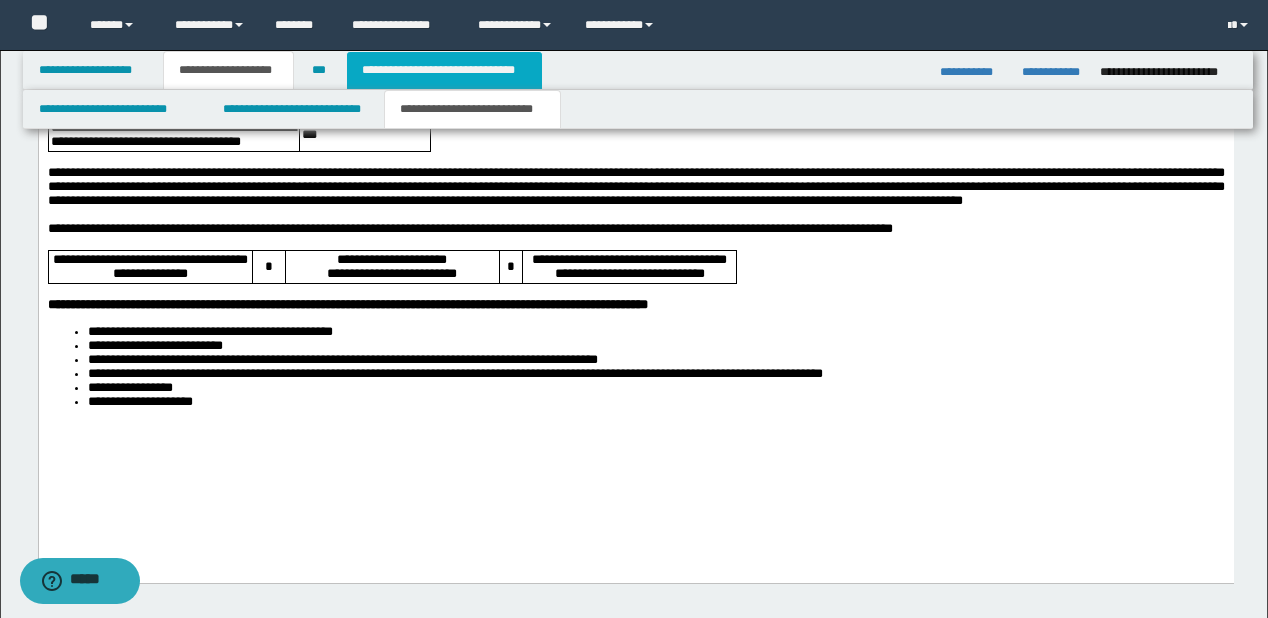 click on "**********" at bounding box center (444, 70) 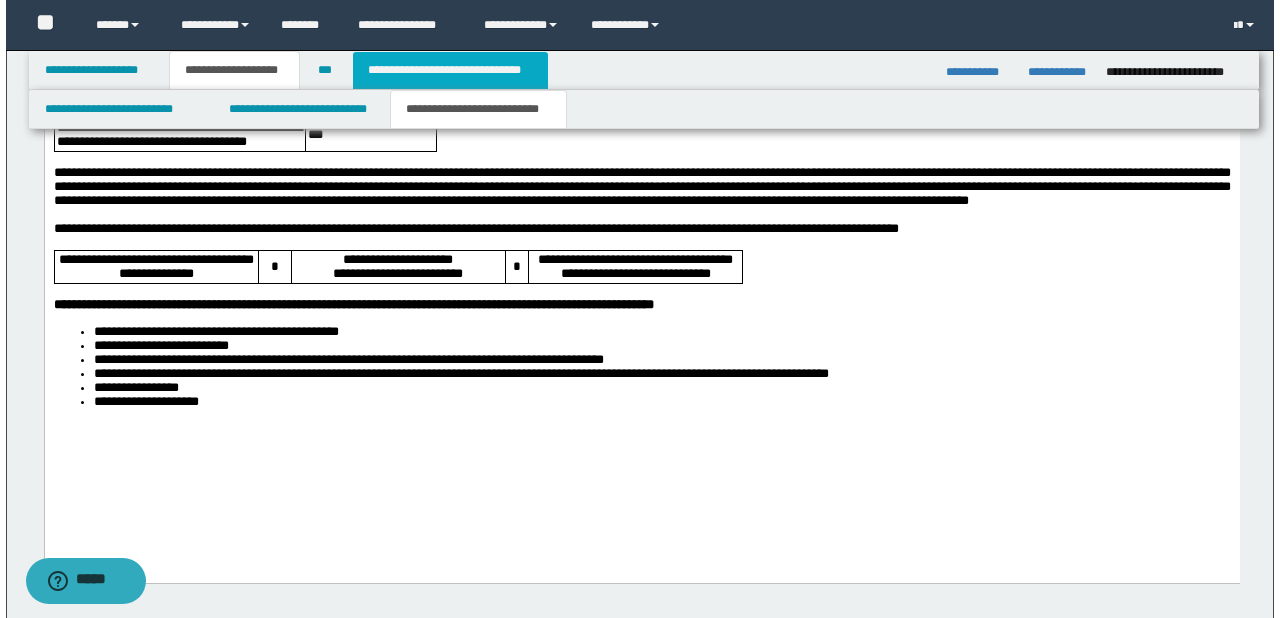 scroll, scrollTop: 0, scrollLeft: 0, axis: both 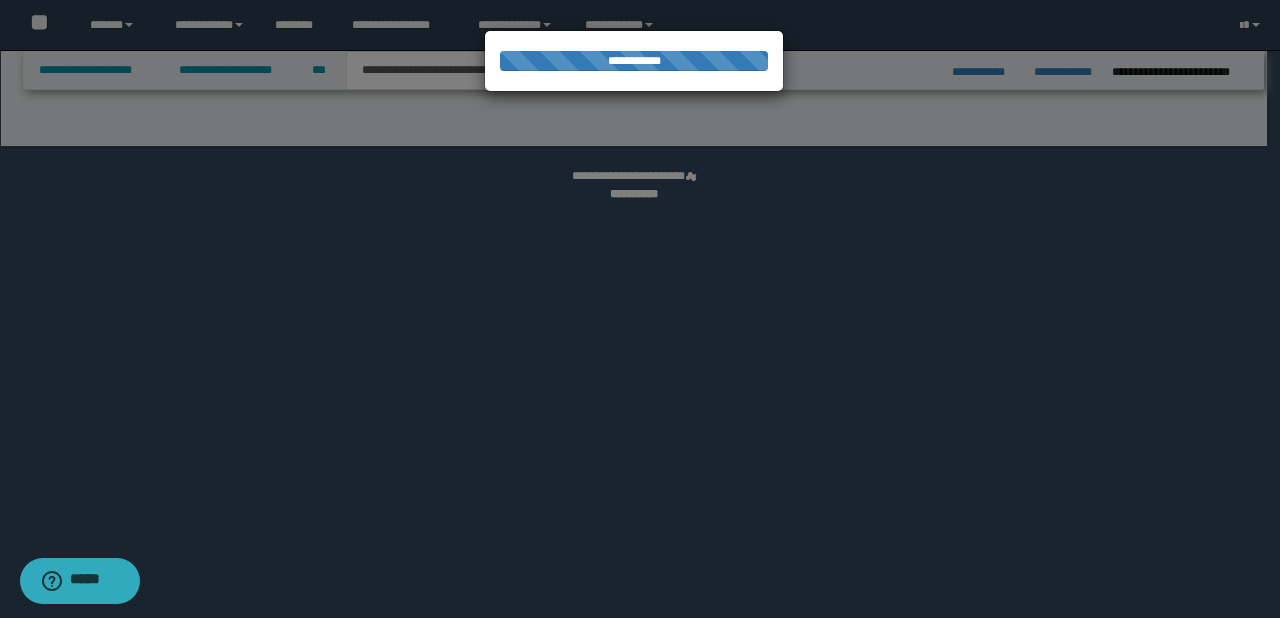 select on "*" 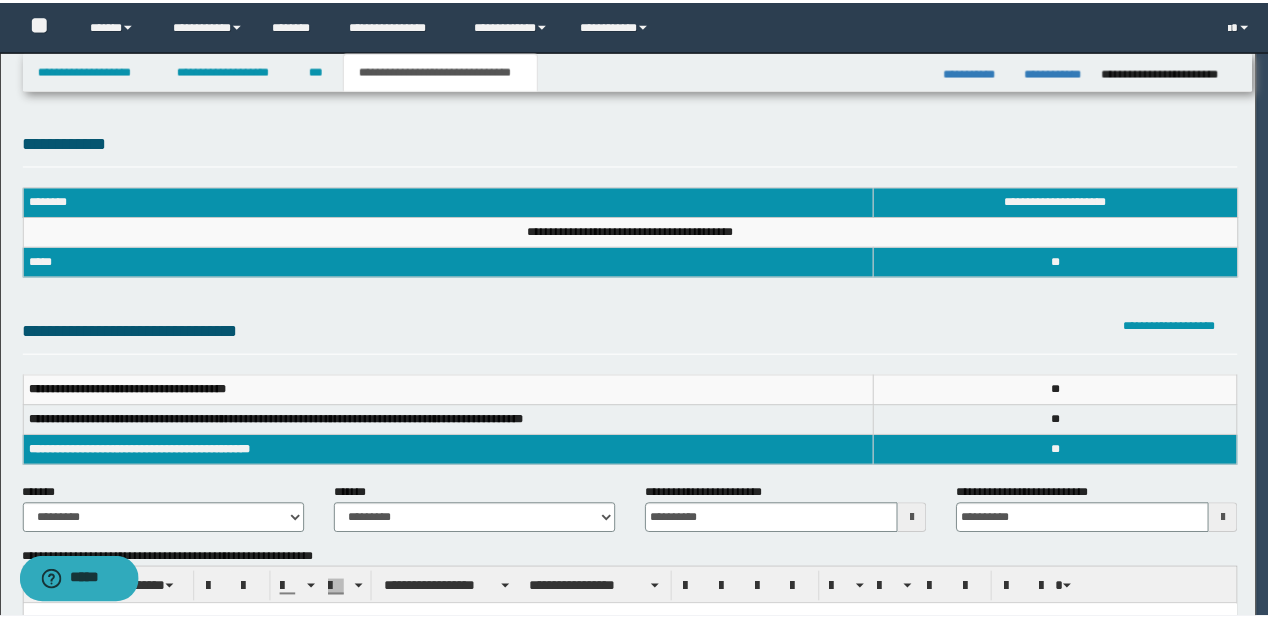 scroll, scrollTop: 0, scrollLeft: 0, axis: both 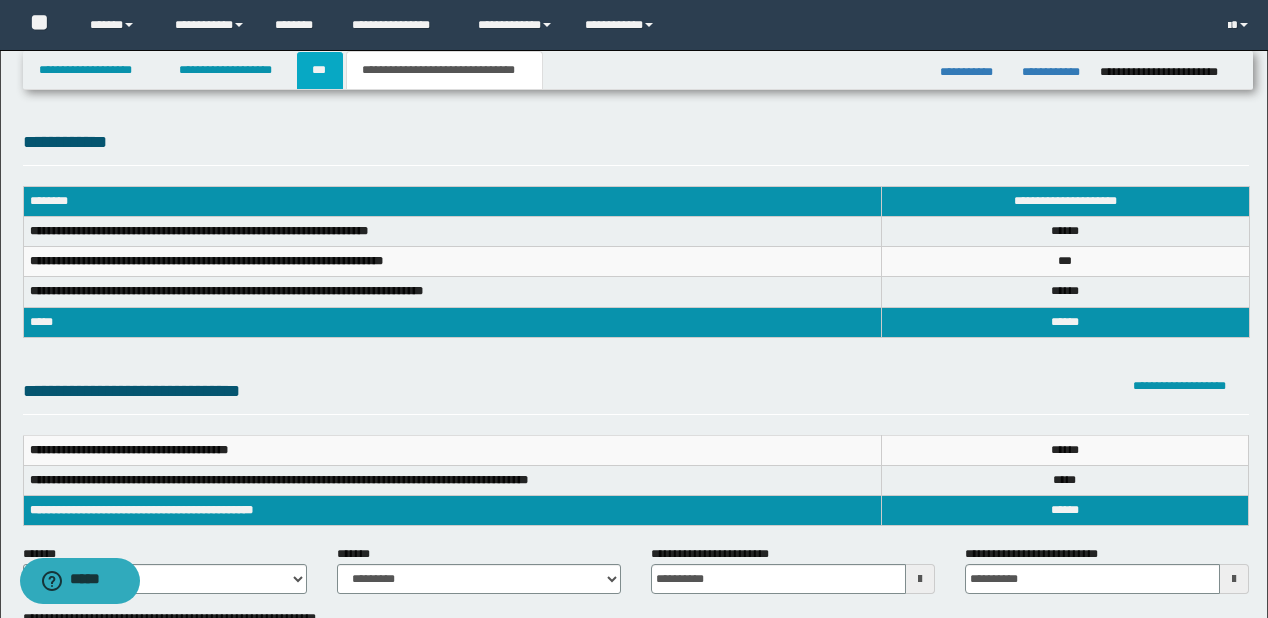 click on "***" at bounding box center (320, 70) 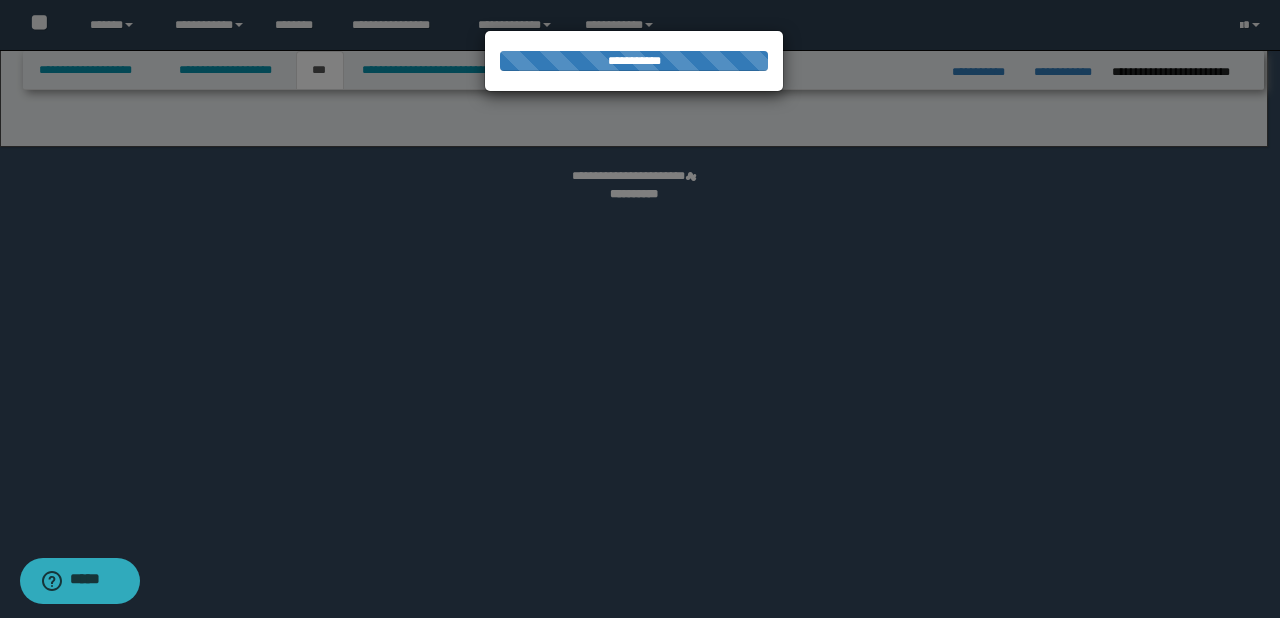 select on "**" 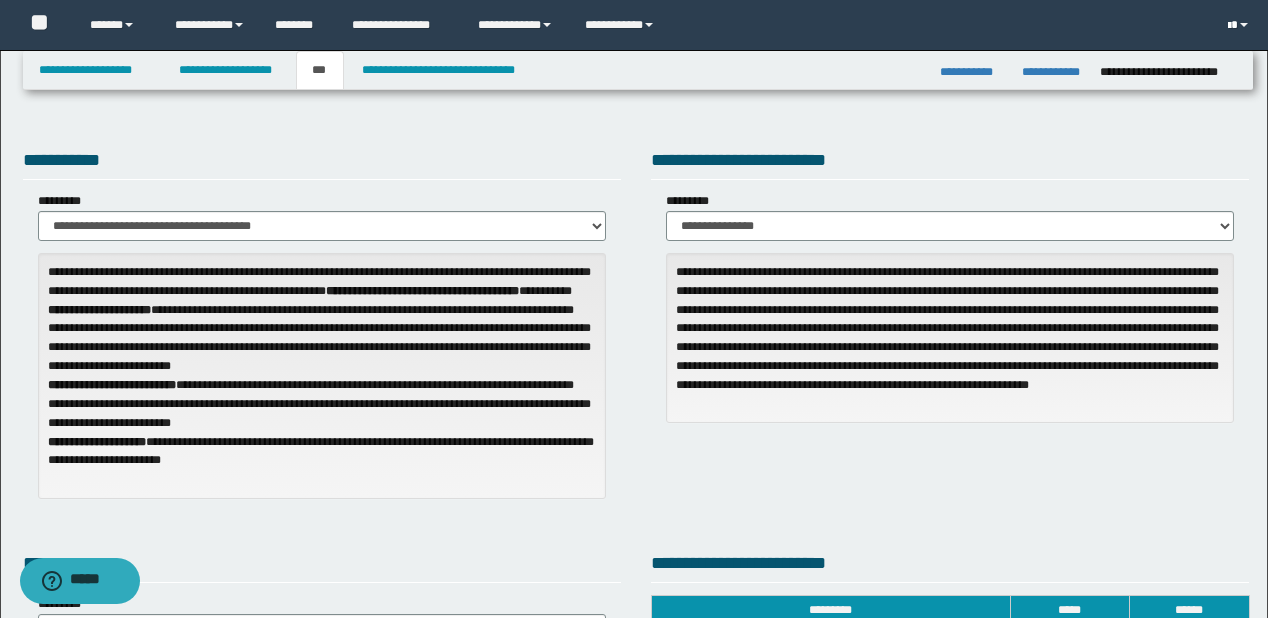 click at bounding box center (1229, 26) 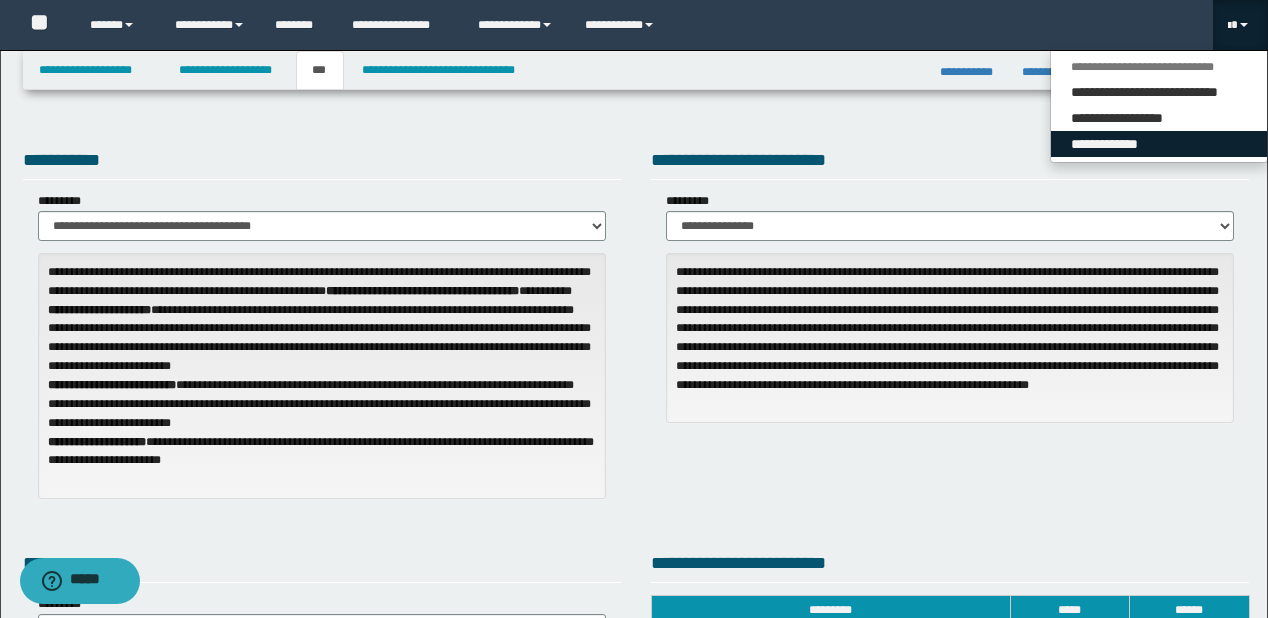 click on "**********" at bounding box center [1159, 144] 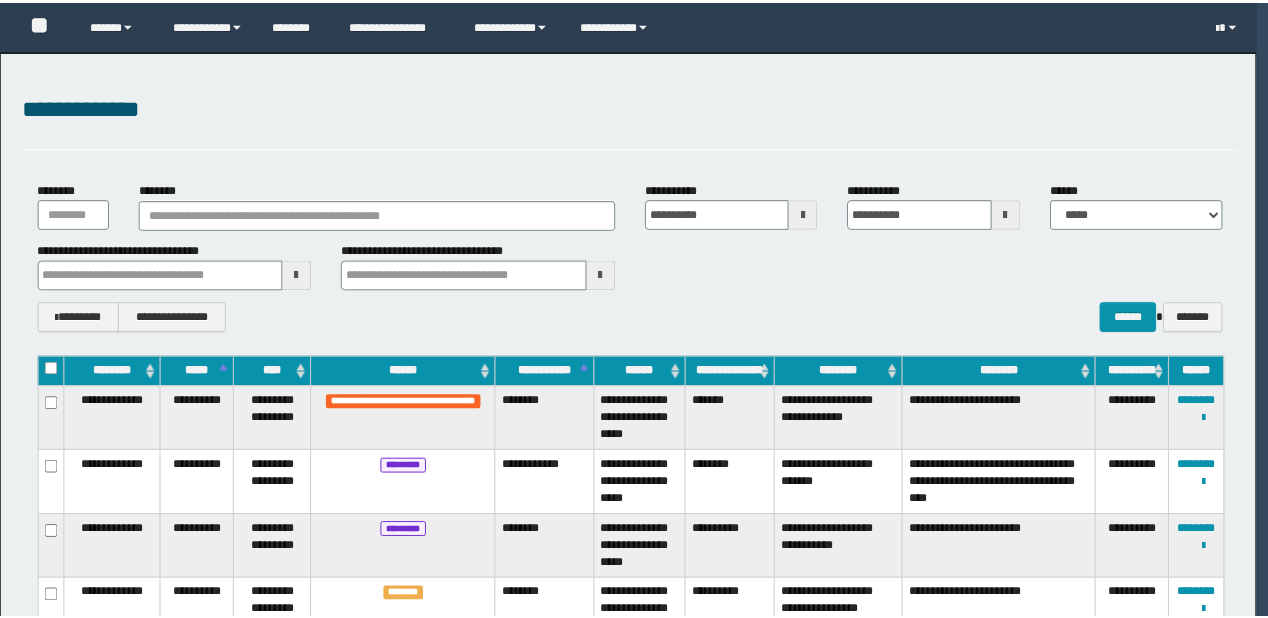 scroll, scrollTop: 0, scrollLeft: 0, axis: both 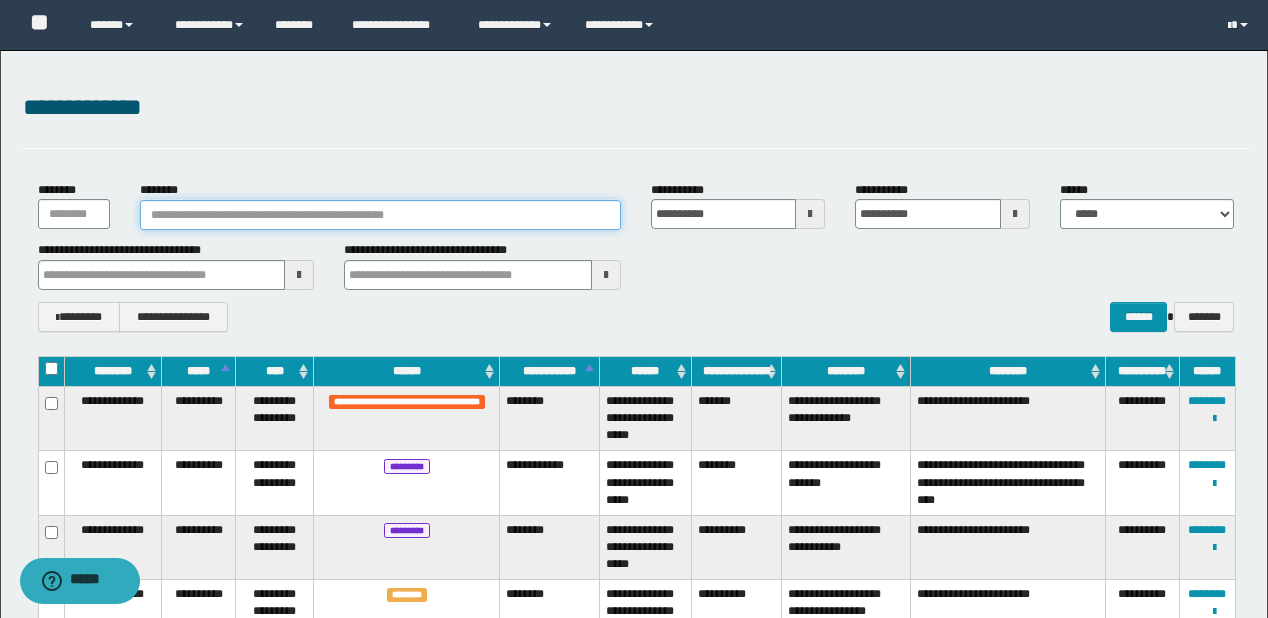click on "********" at bounding box center (380, 215) 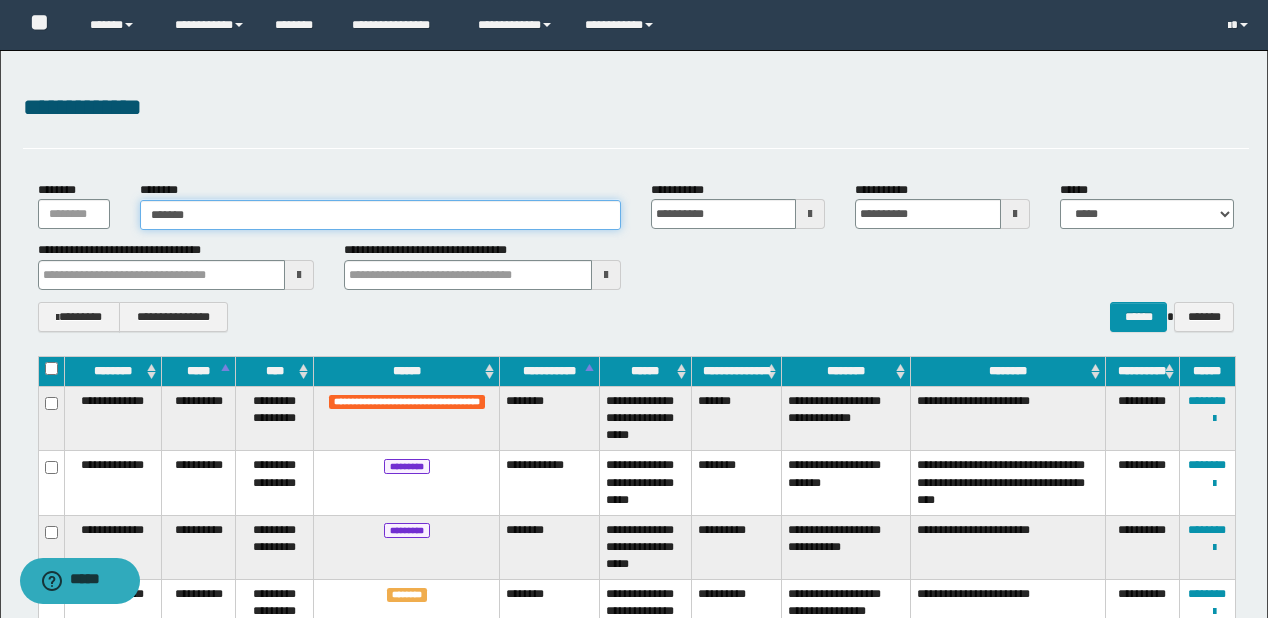 type on "*******" 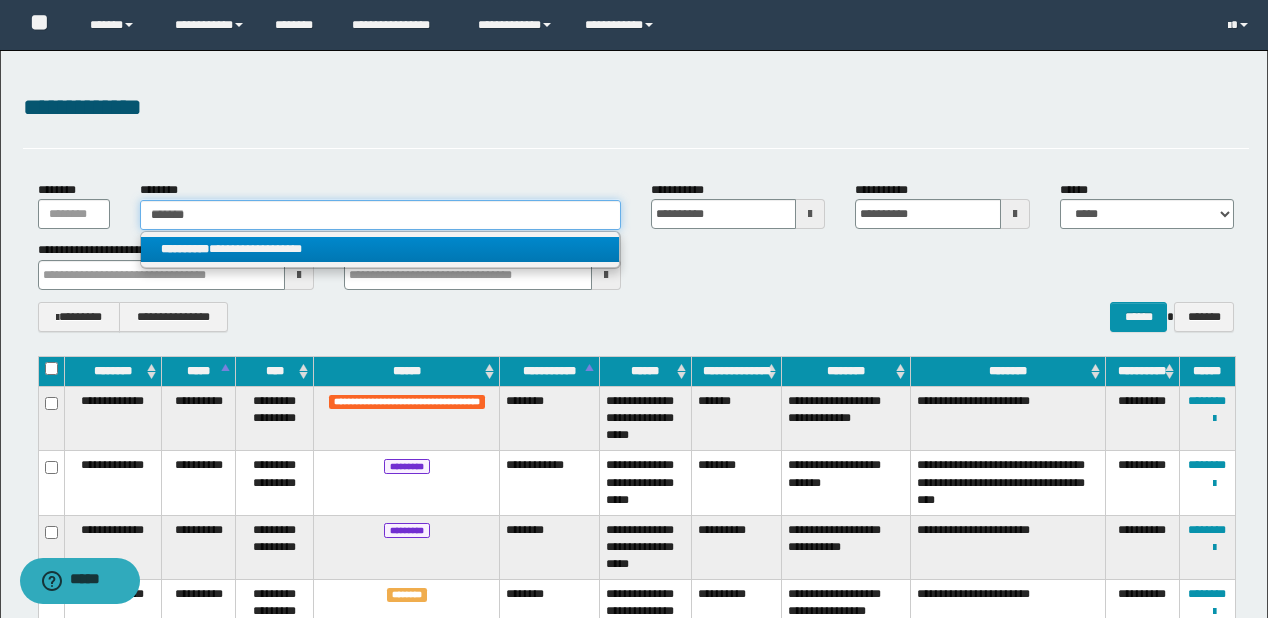 type on "*******" 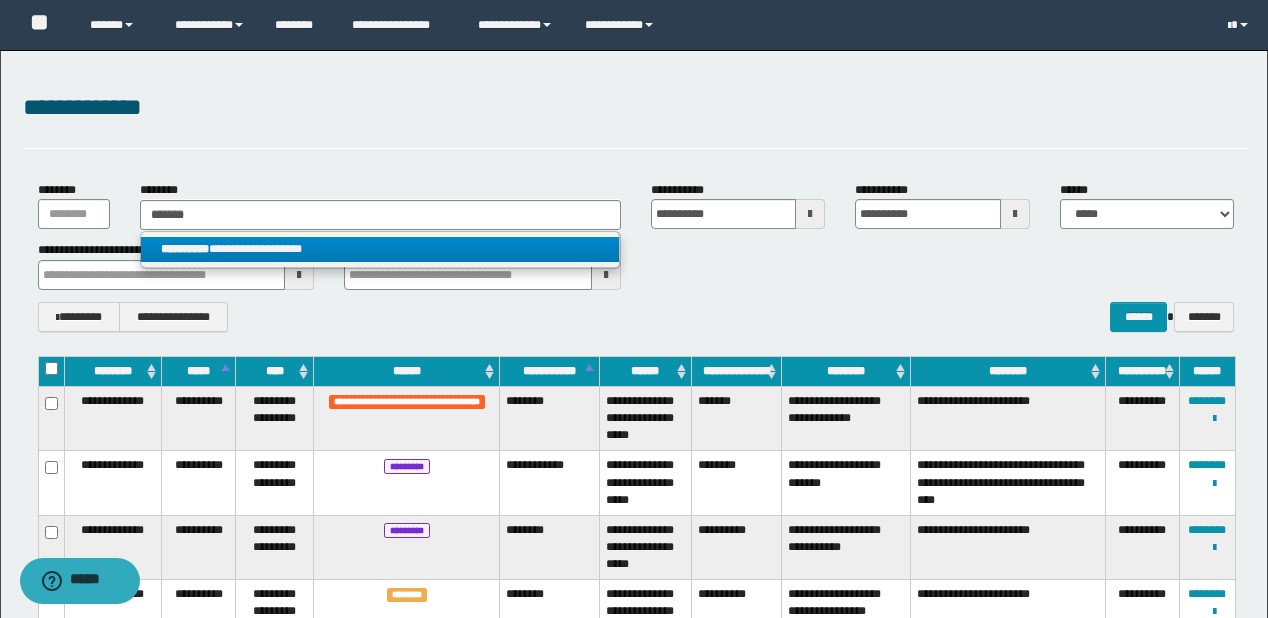 click on "**********" at bounding box center [380, 249] 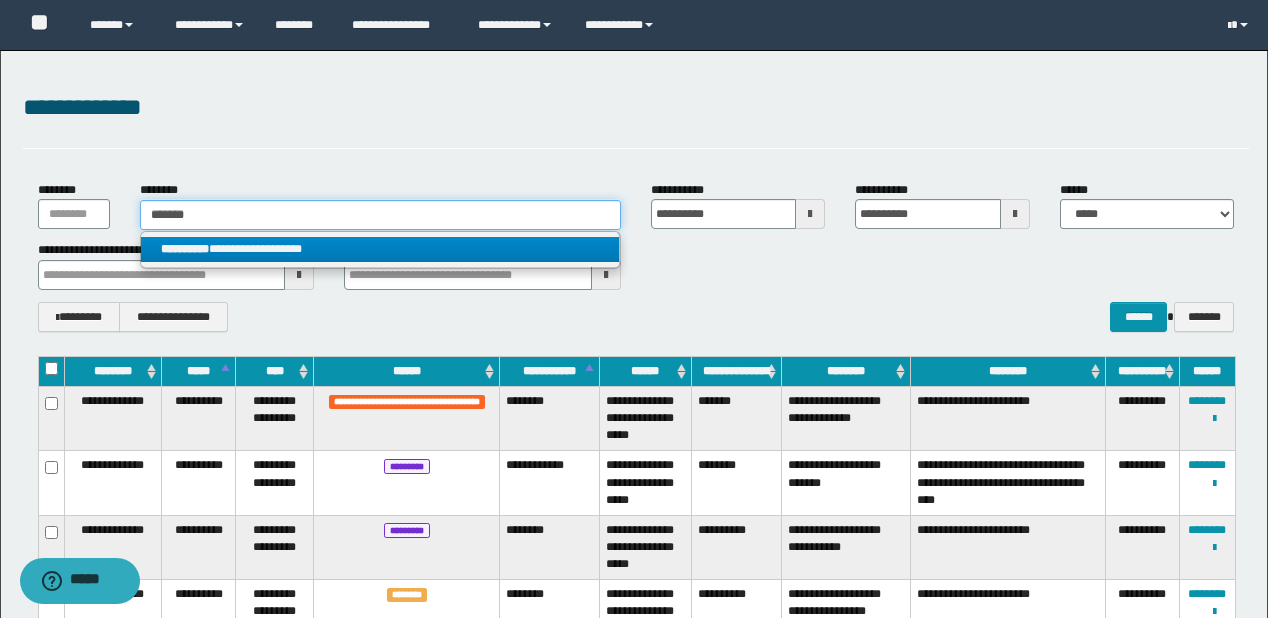 type 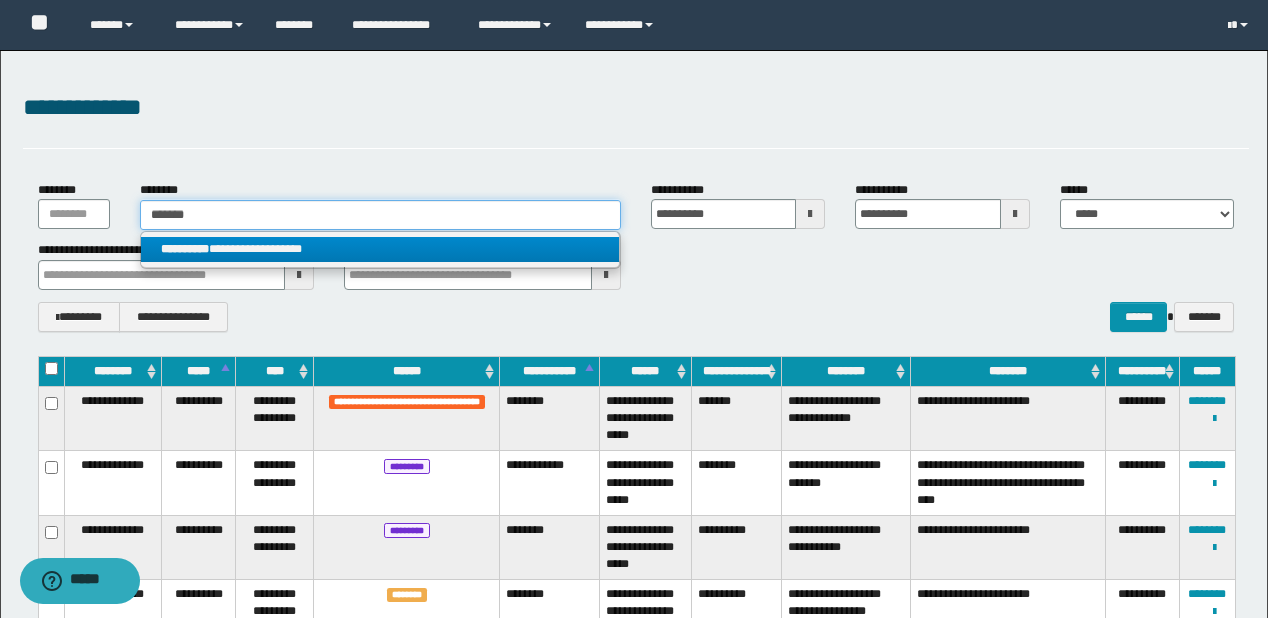 type on "**********" 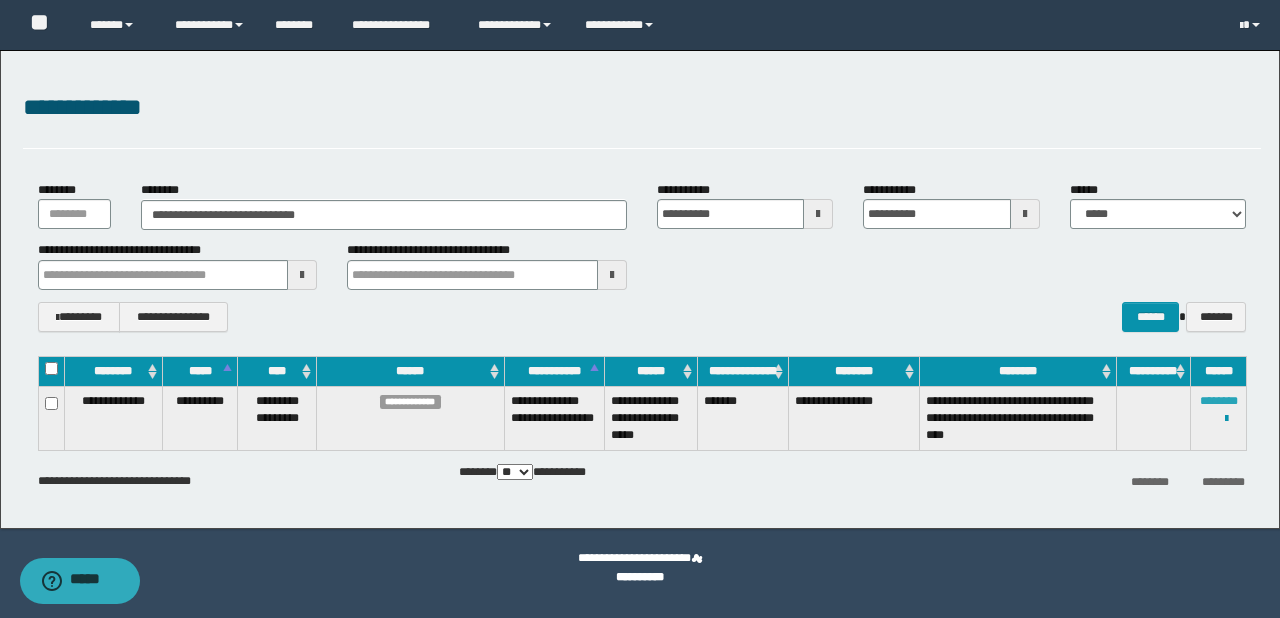 click on "********" at bounding box center [1219, 401] 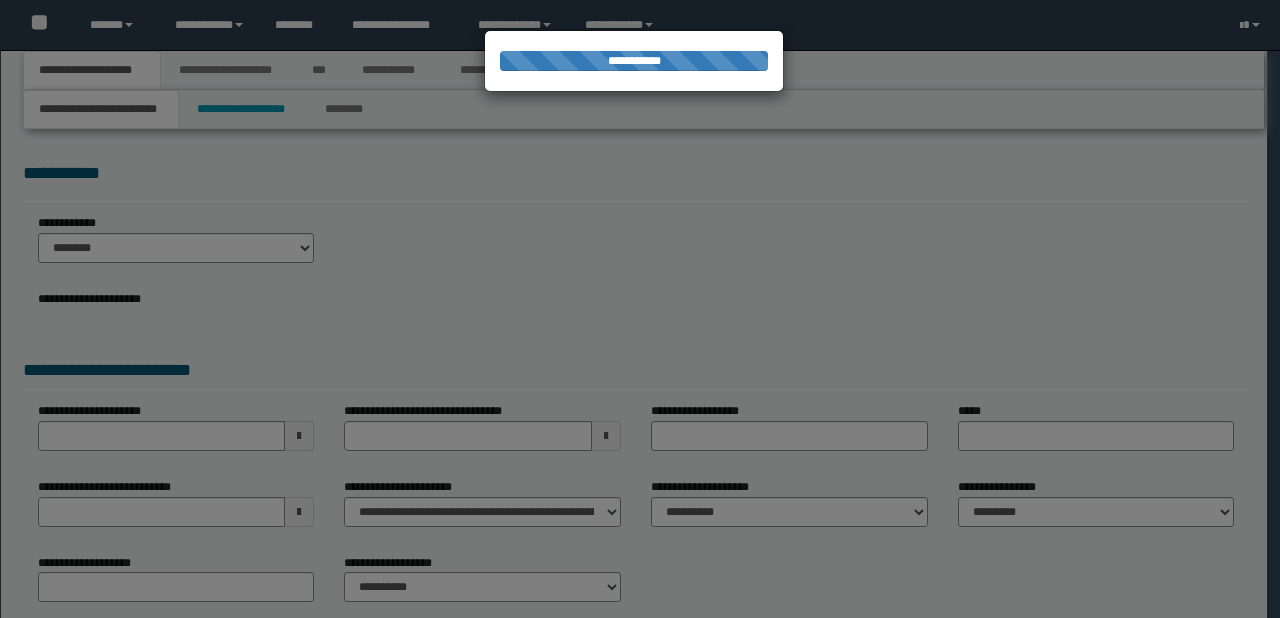 scroll, scrollTop: 0, scrollLeft: 0, axis: both 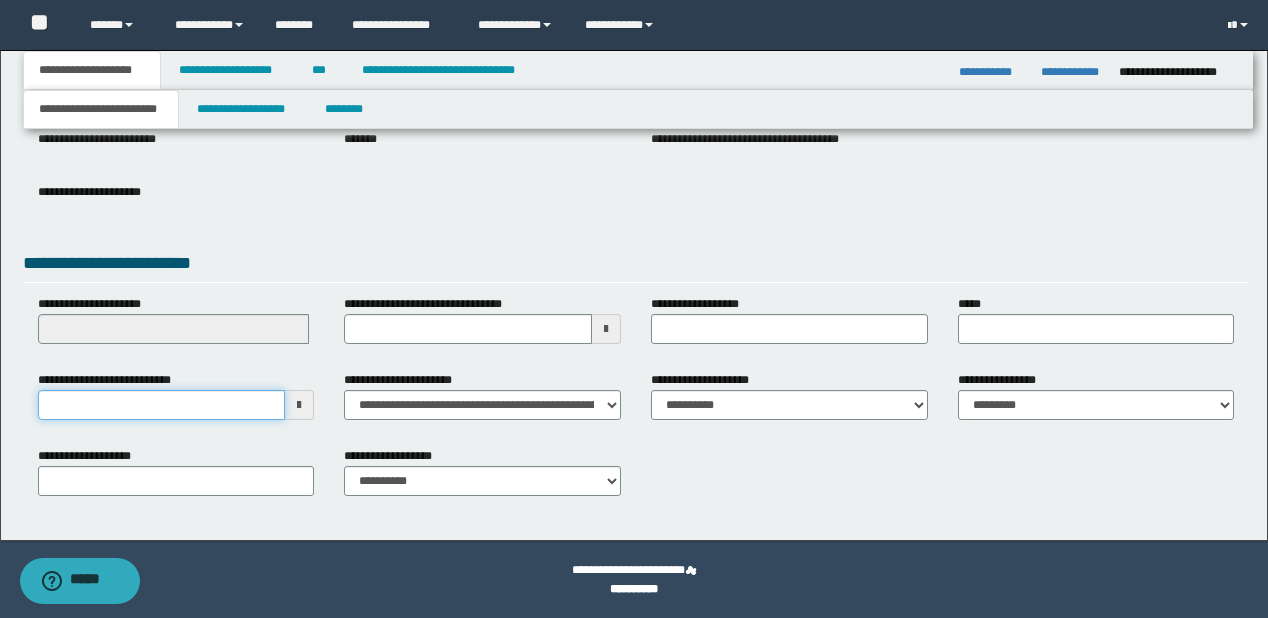 click on "**********" at bounding box center [162, 405] 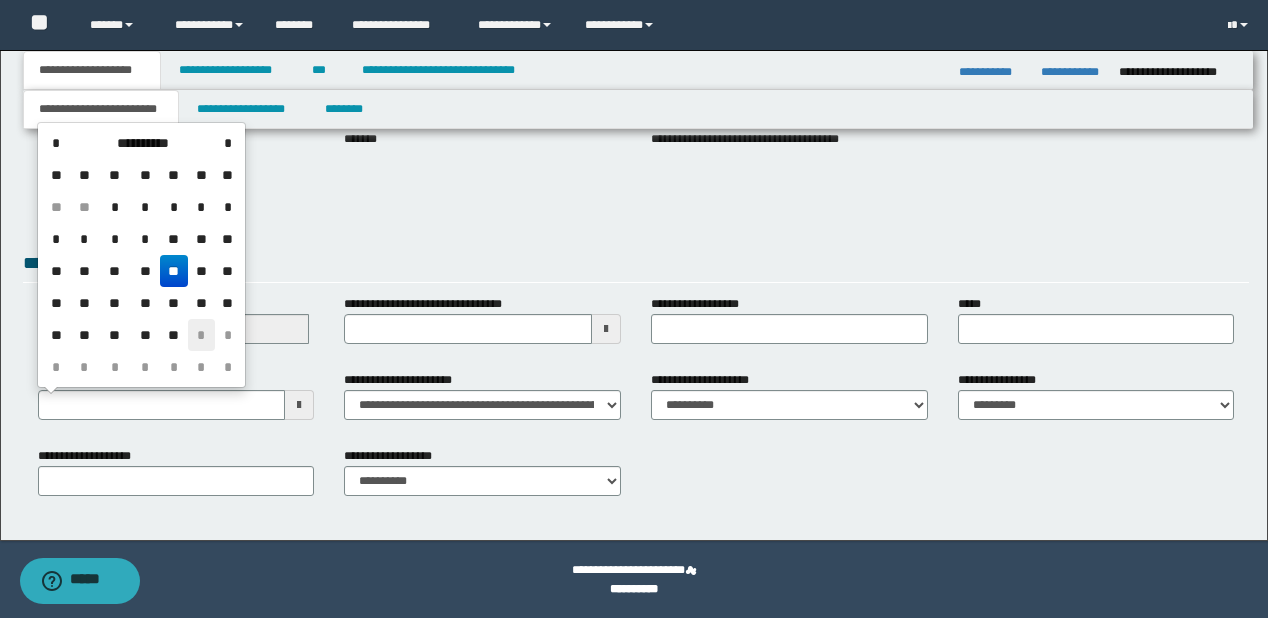 click on "*" at bounding box center (202, 335) 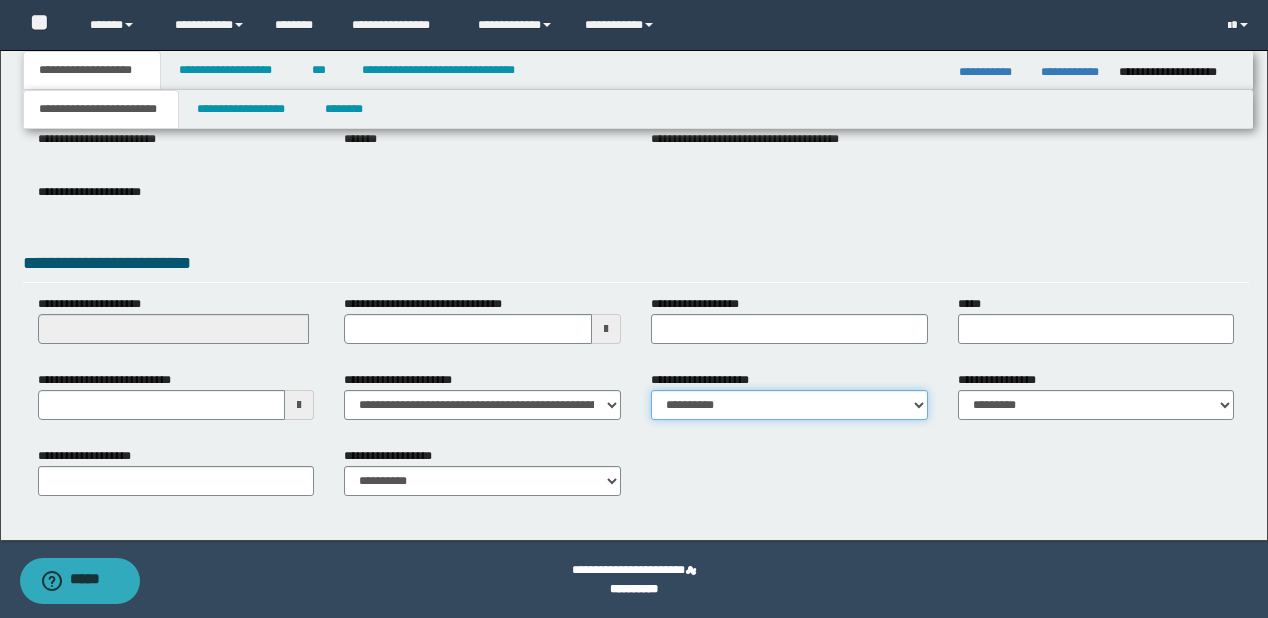 click on "**********" at bounding box center (789, 405) 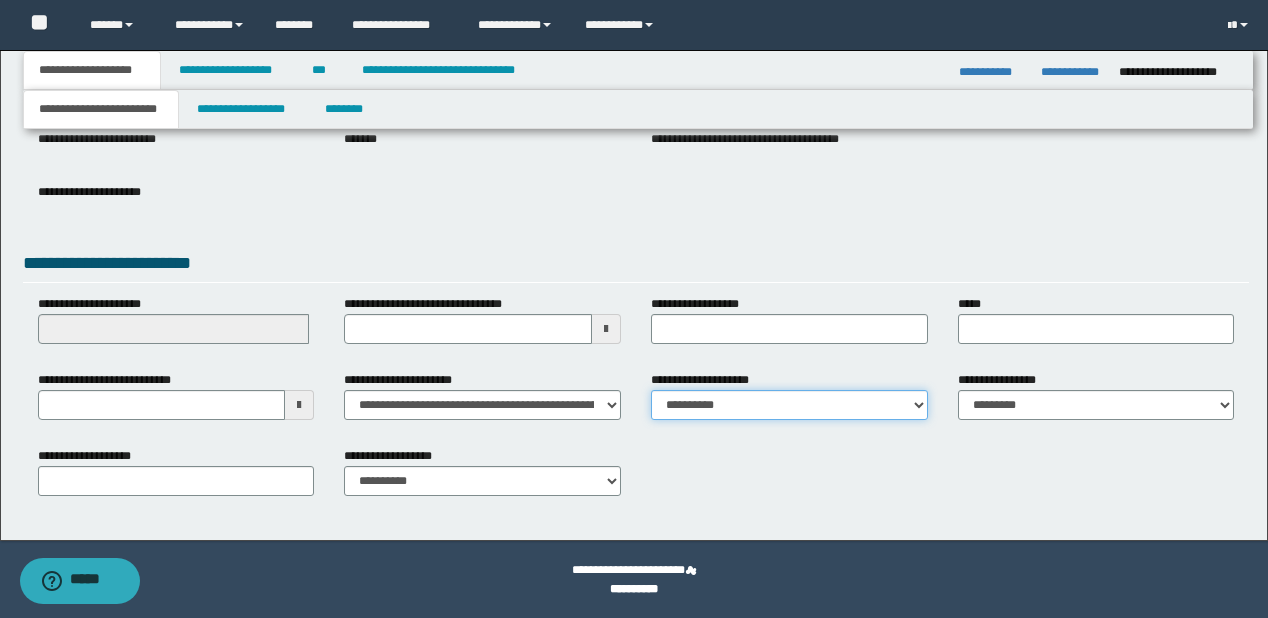 select on "*" 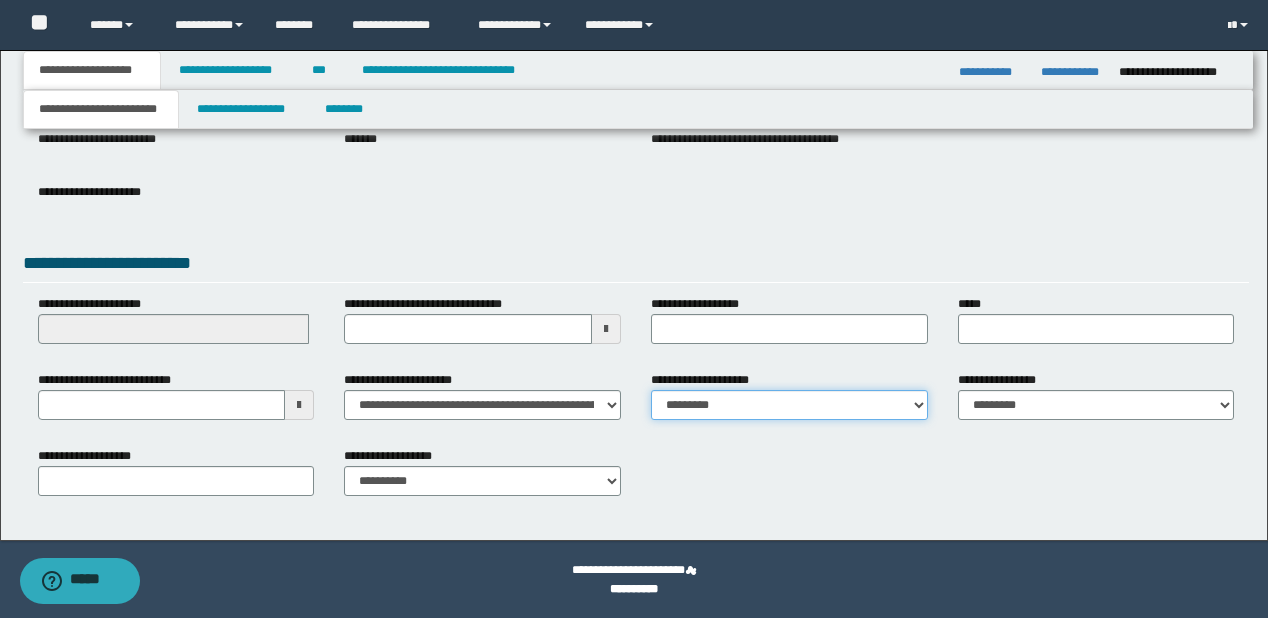 click on "**********" at bounding box center (789, 405) 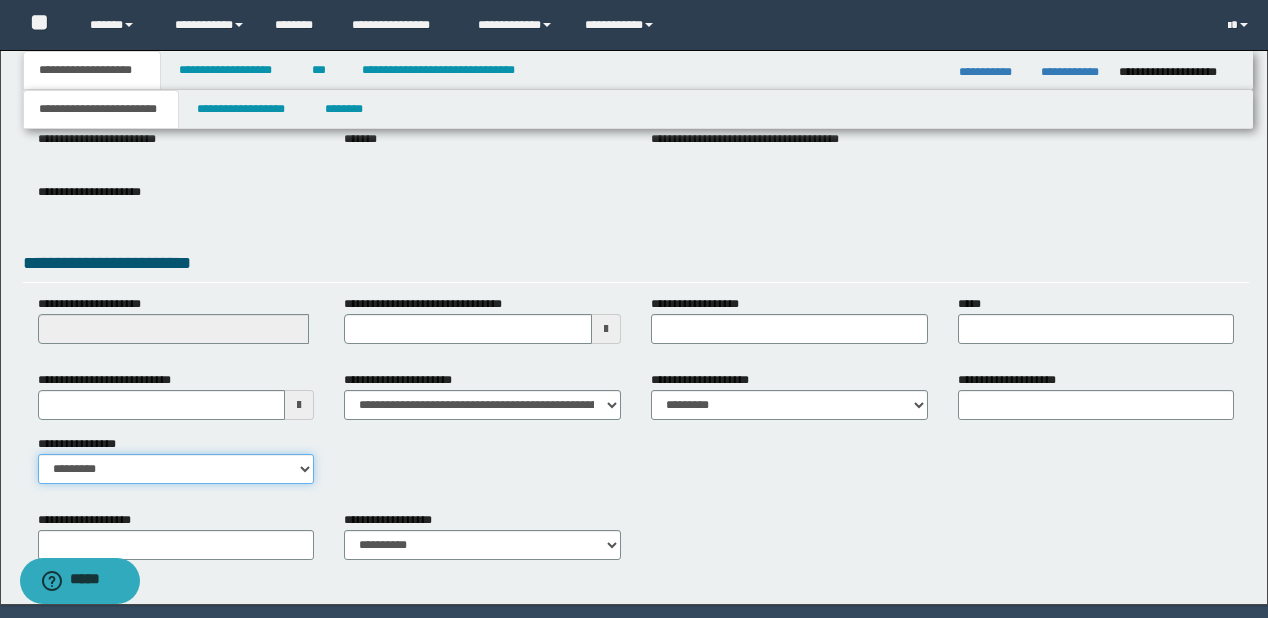 click on "**********" at bounding box center (176, 469) 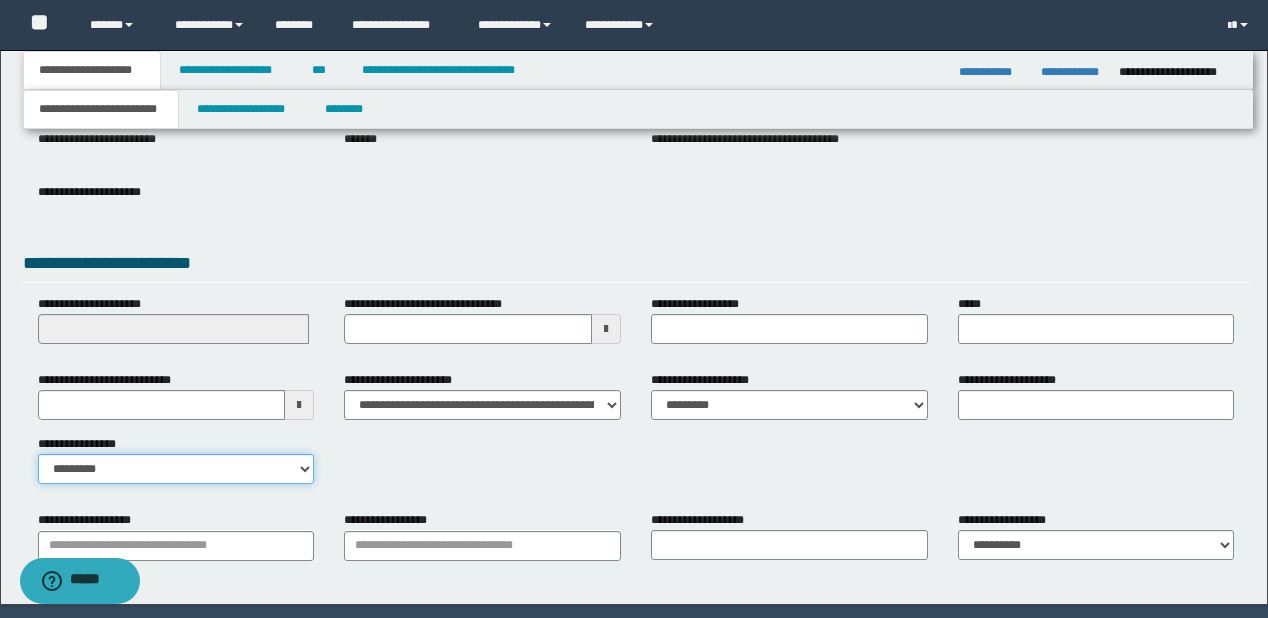 scroll, scrollTop: 328, scrollLeft: 0, axis: vertical 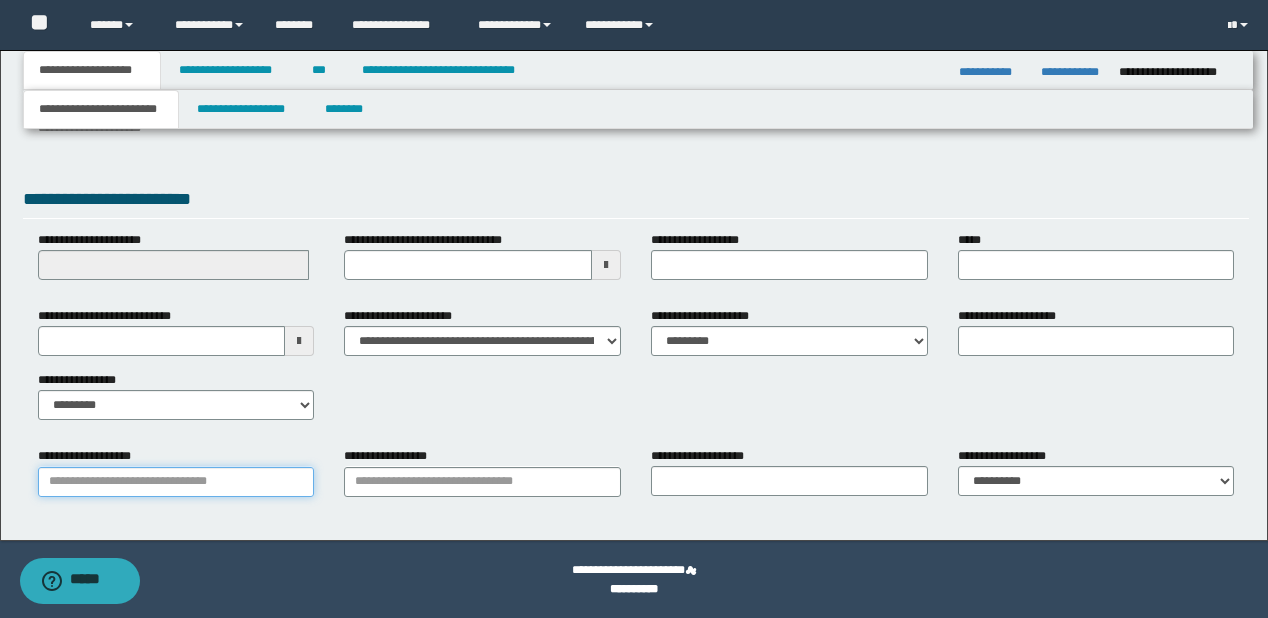 click on "**********" at bounding box center [176, 482] 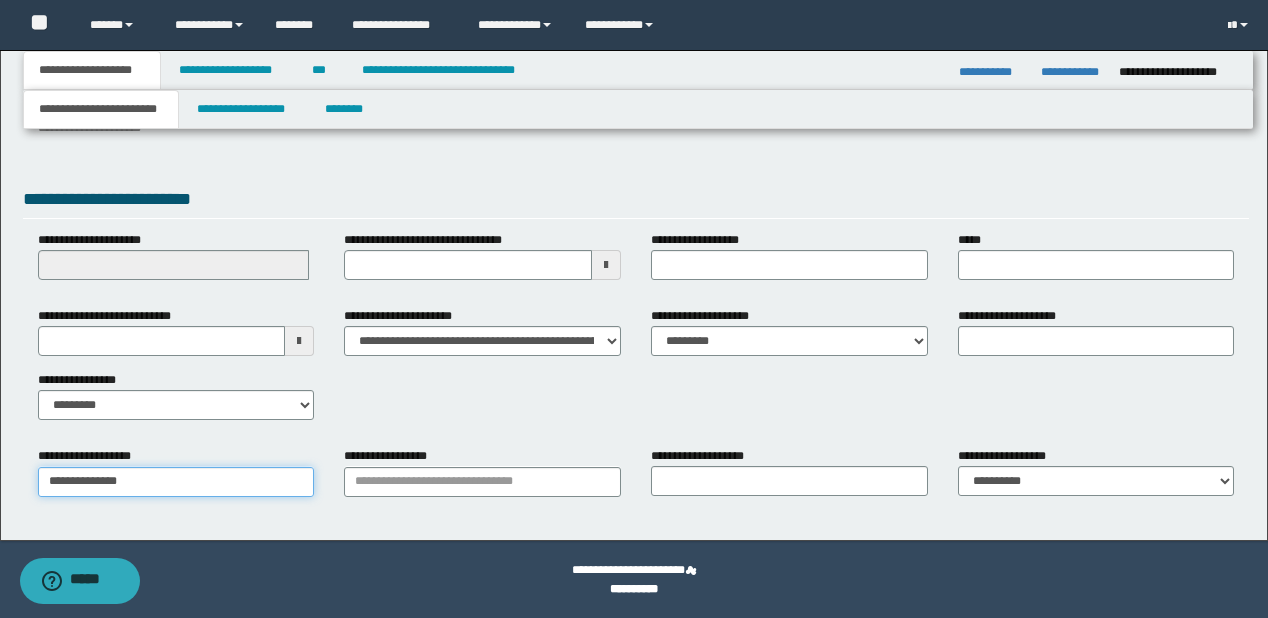 type on "**********" 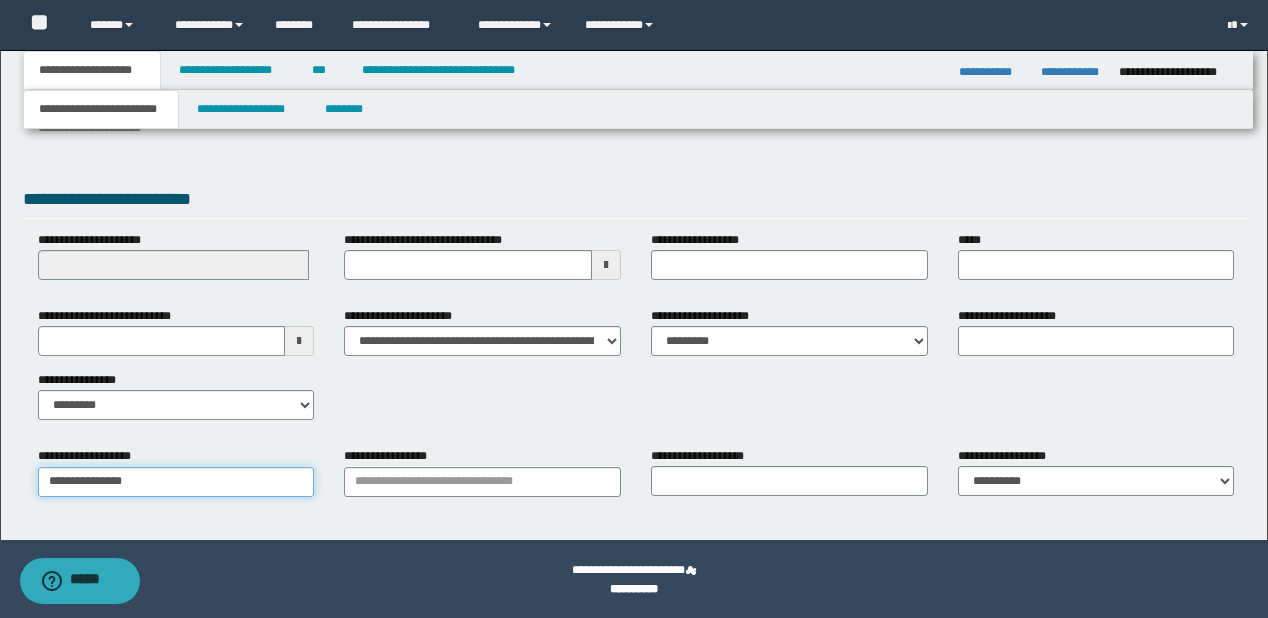 type on "**********" 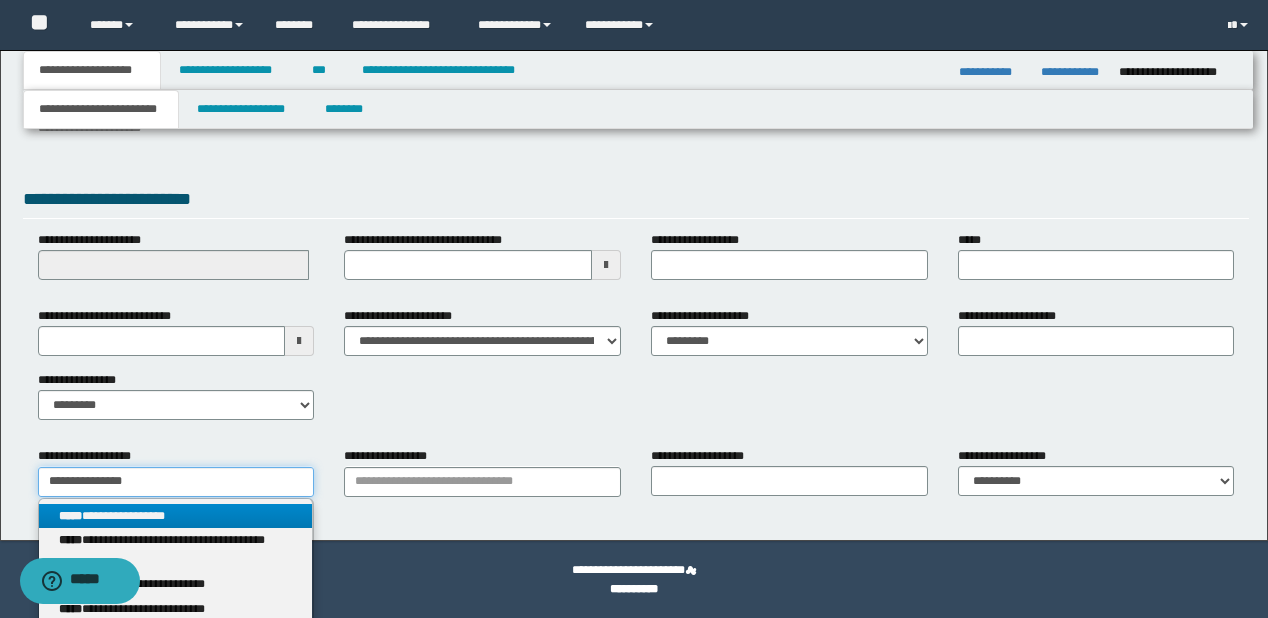 type on "**********" 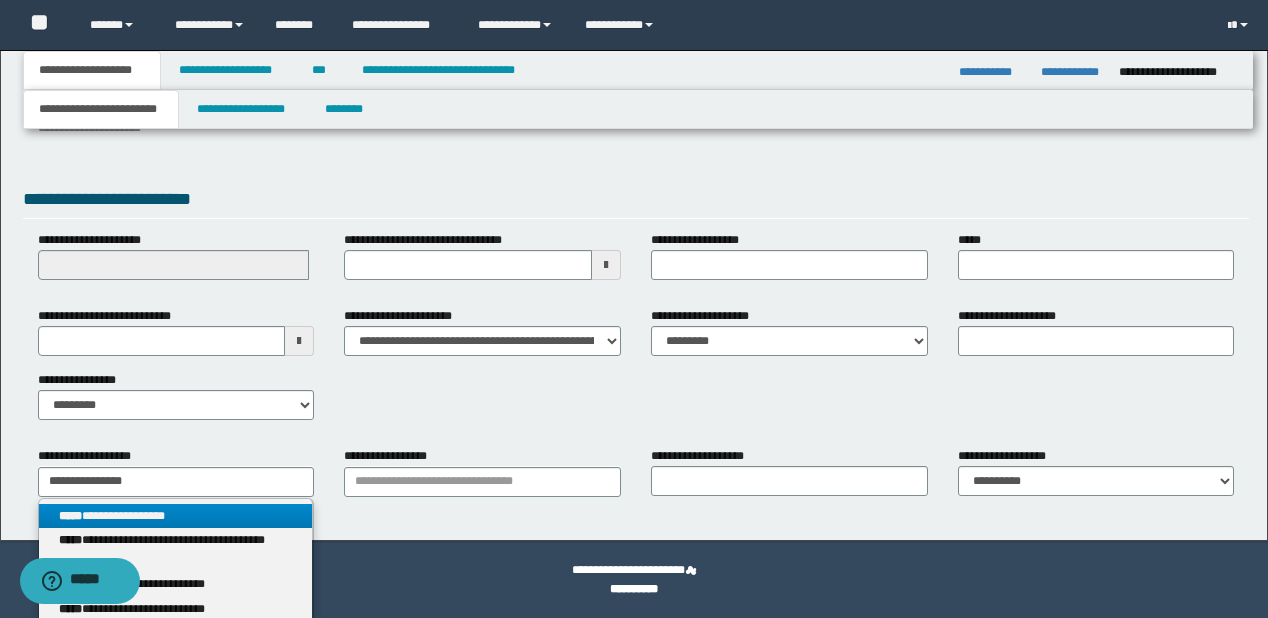 click on "**********" at bounding box center [176, 516] 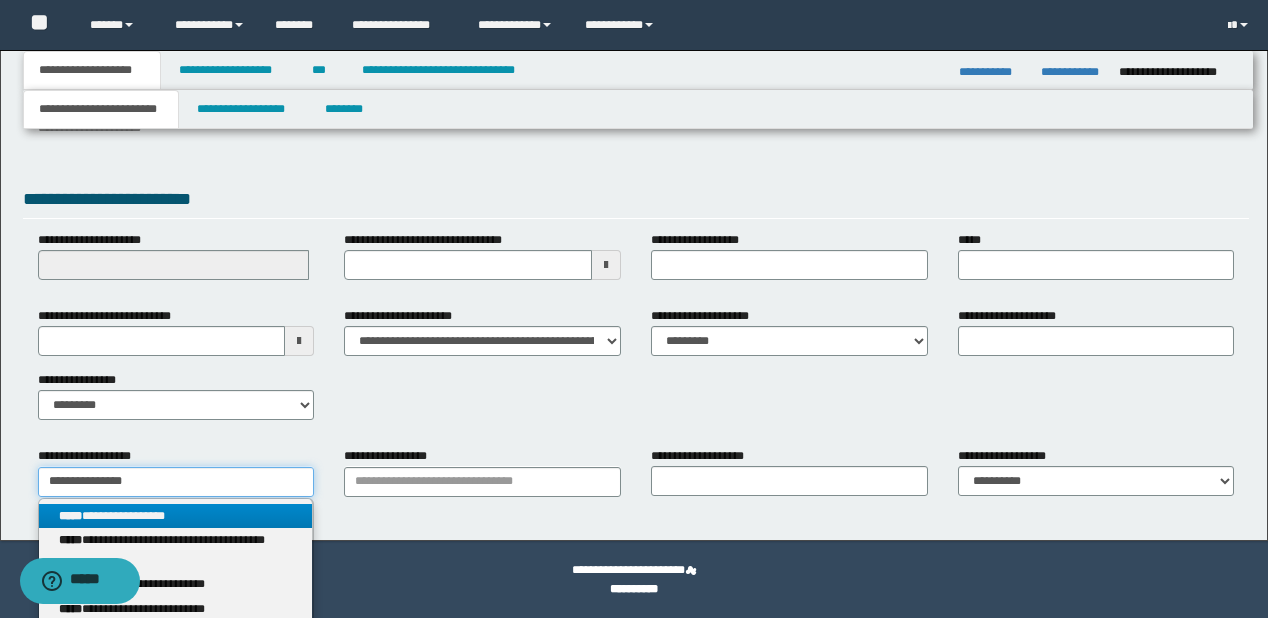 type 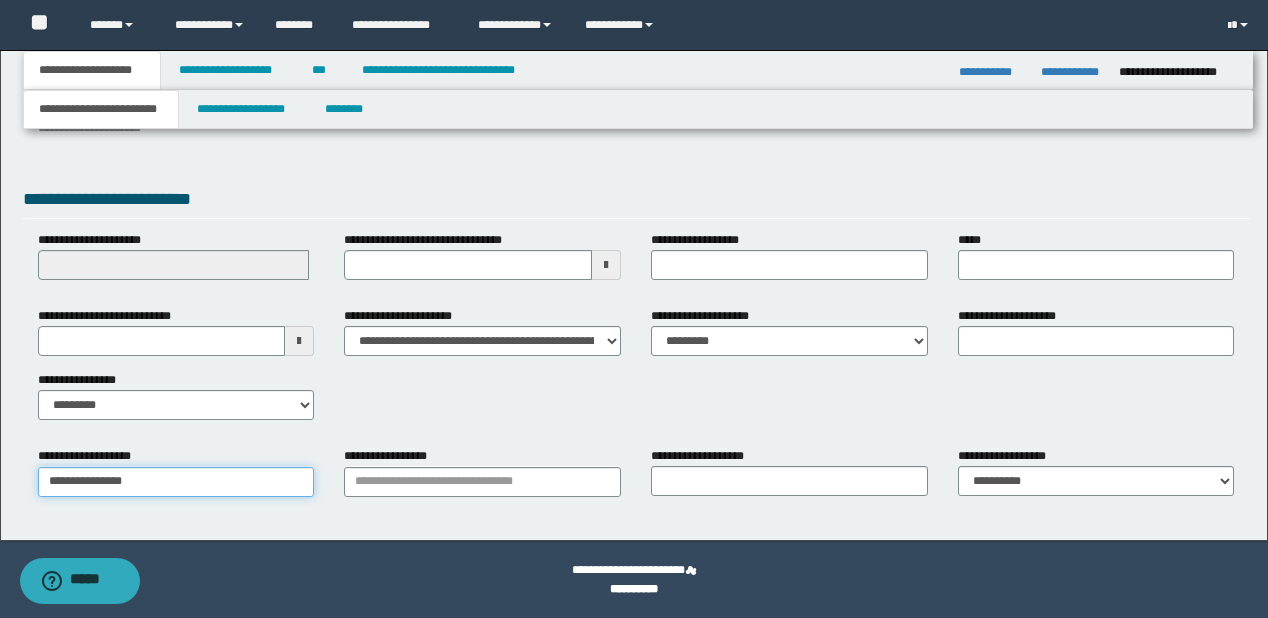 type on "**********" 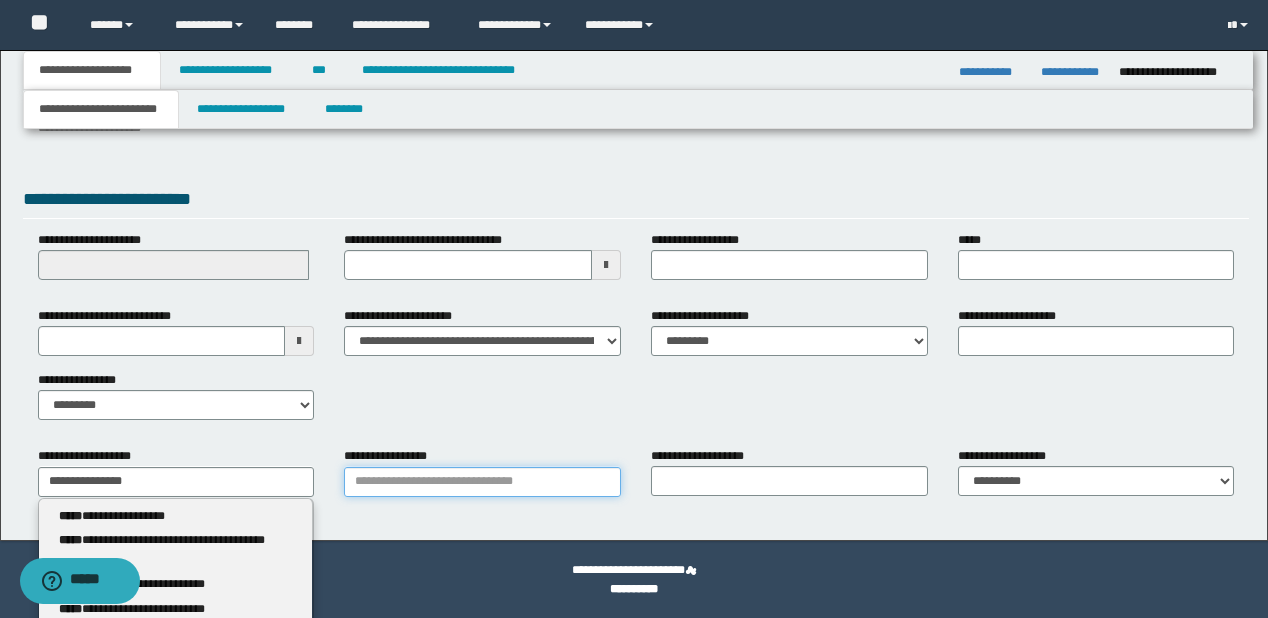 type 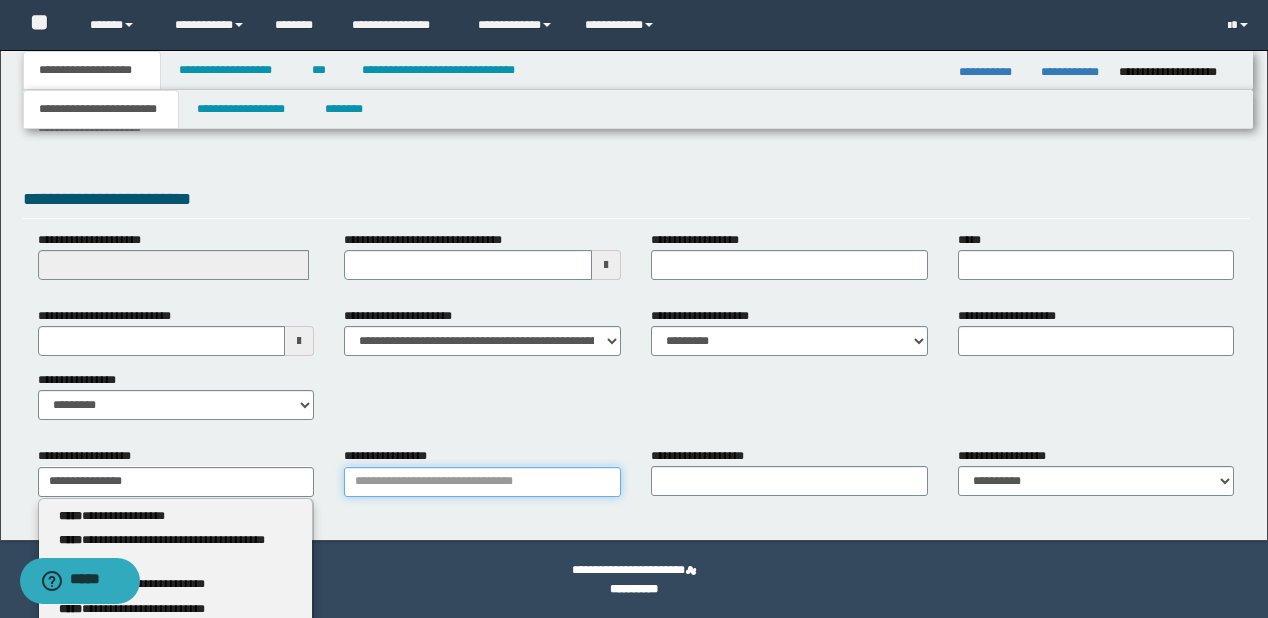 click on "**********" at bounding box center [482, 482] 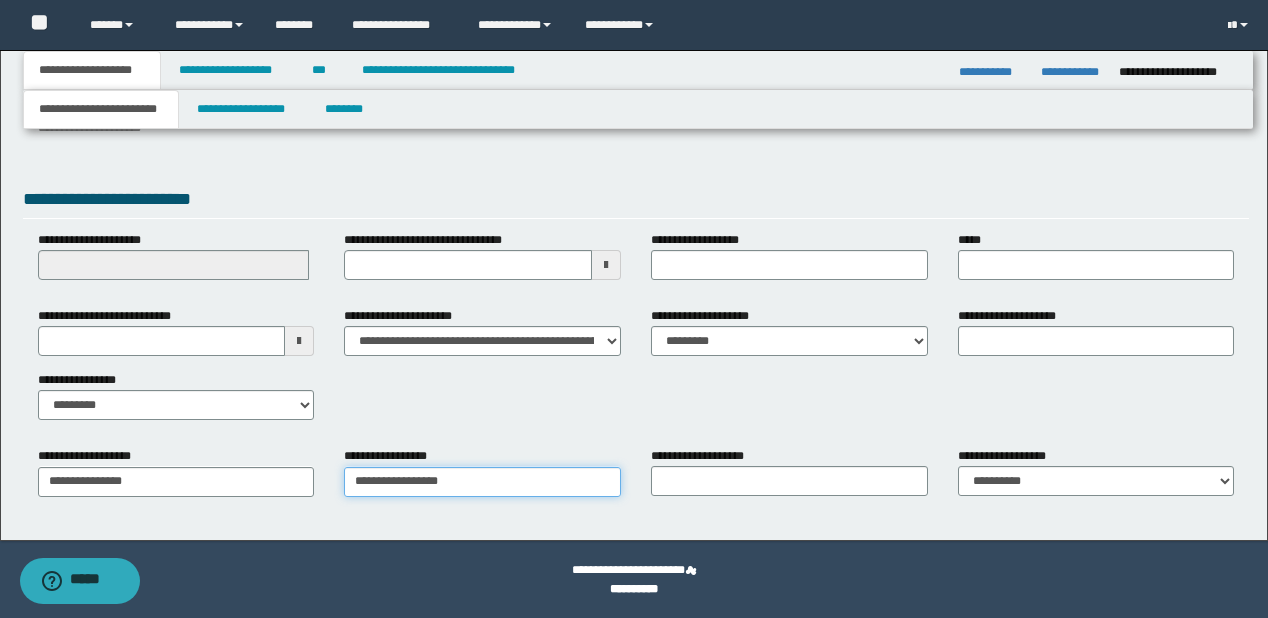 type on "**********" 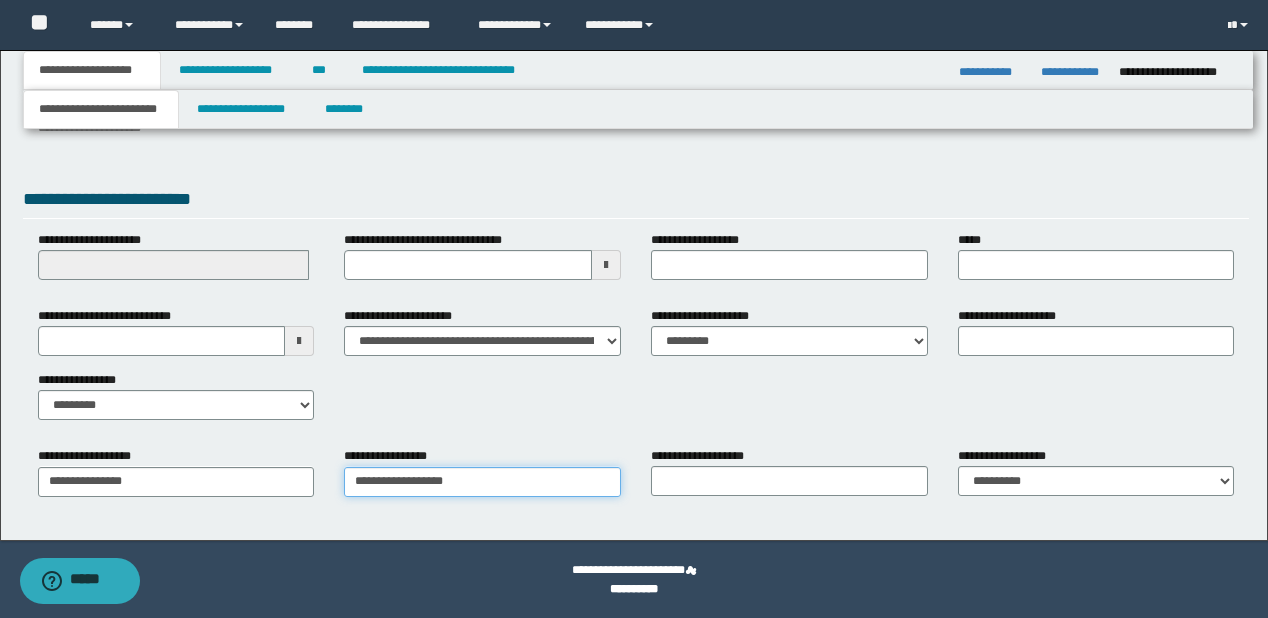 type on "**********" 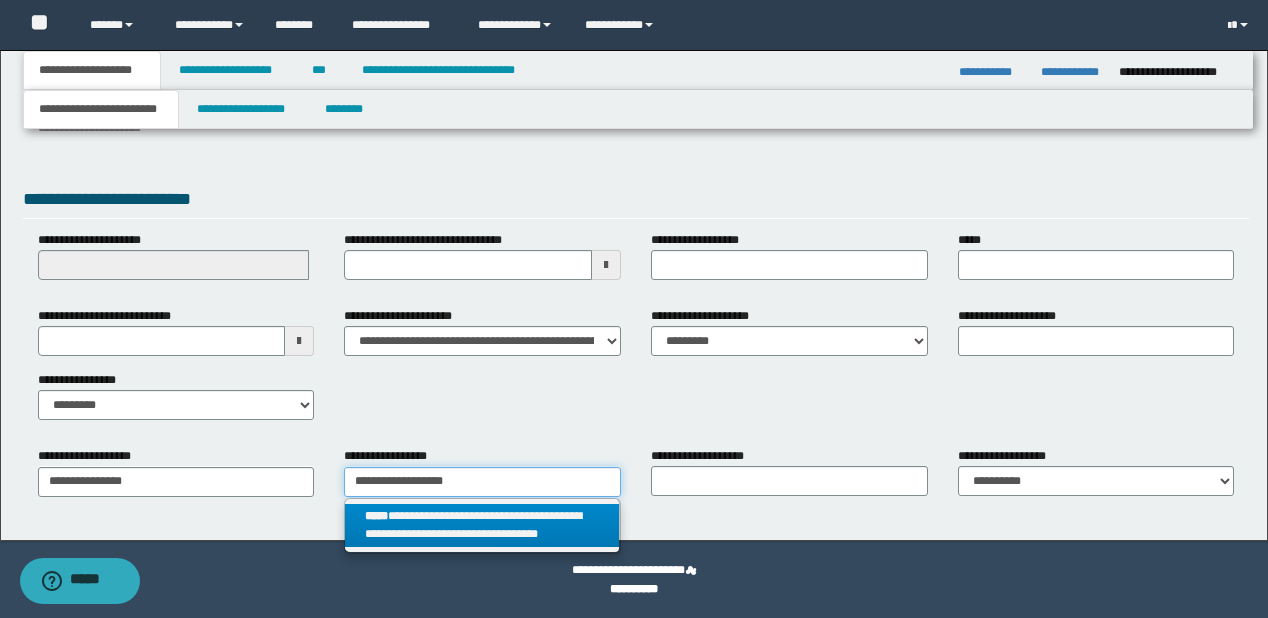 type on "**********" 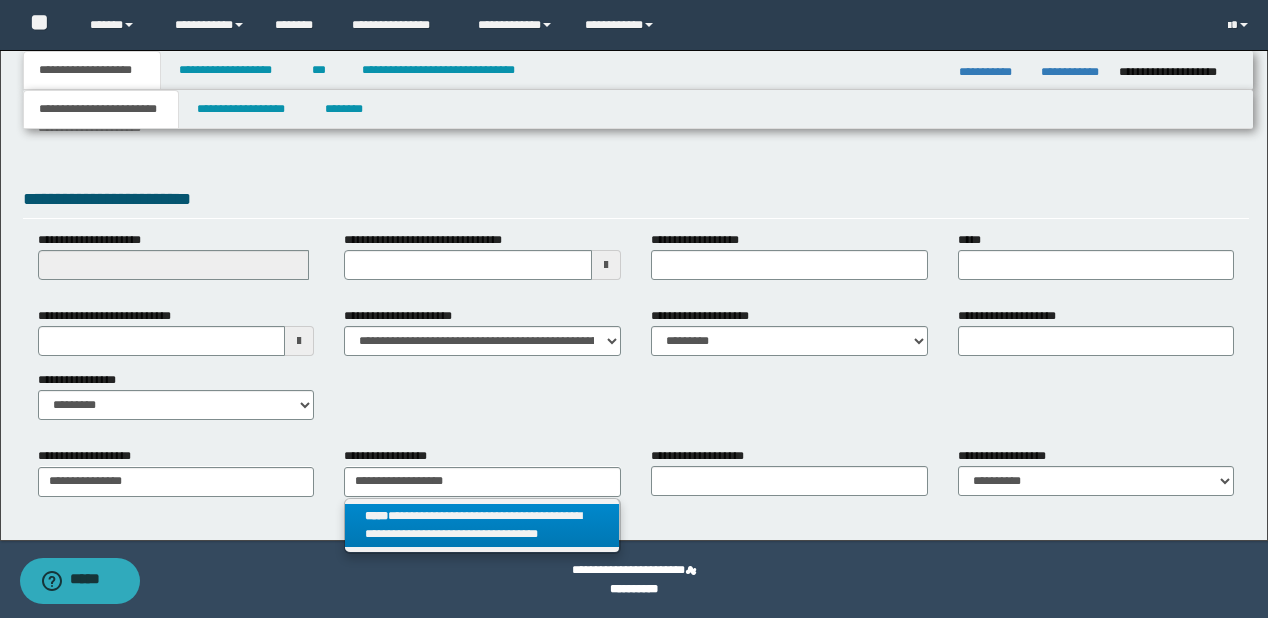 click on "**********" at bounding box center (482, 526) 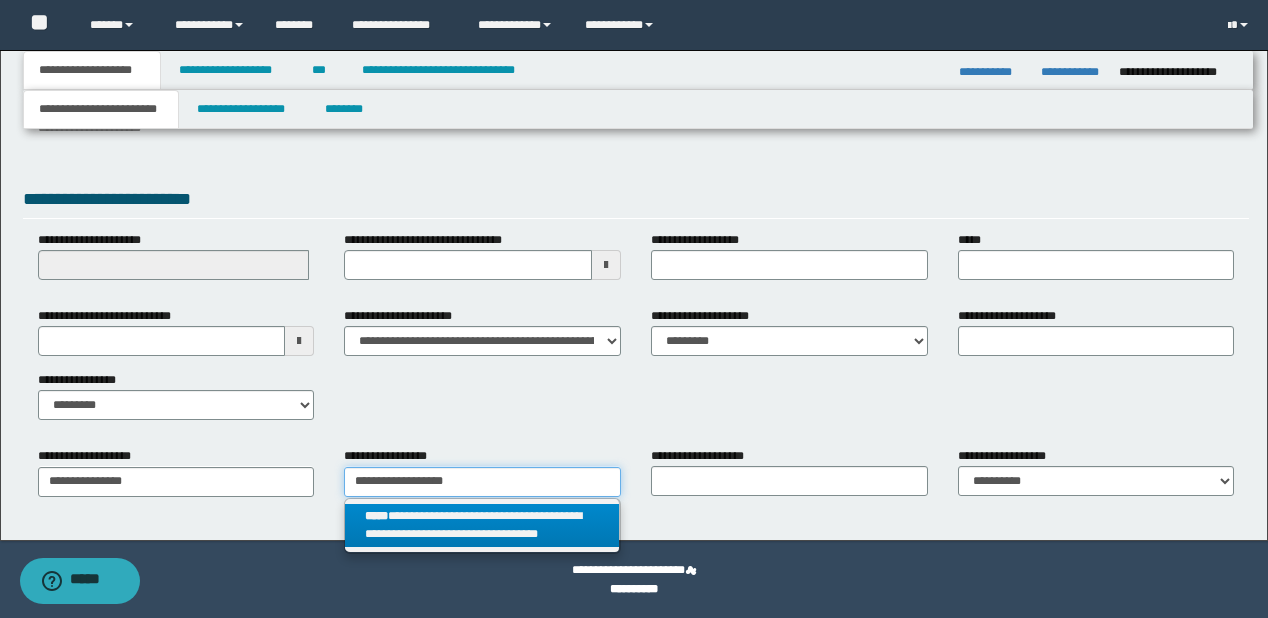 type 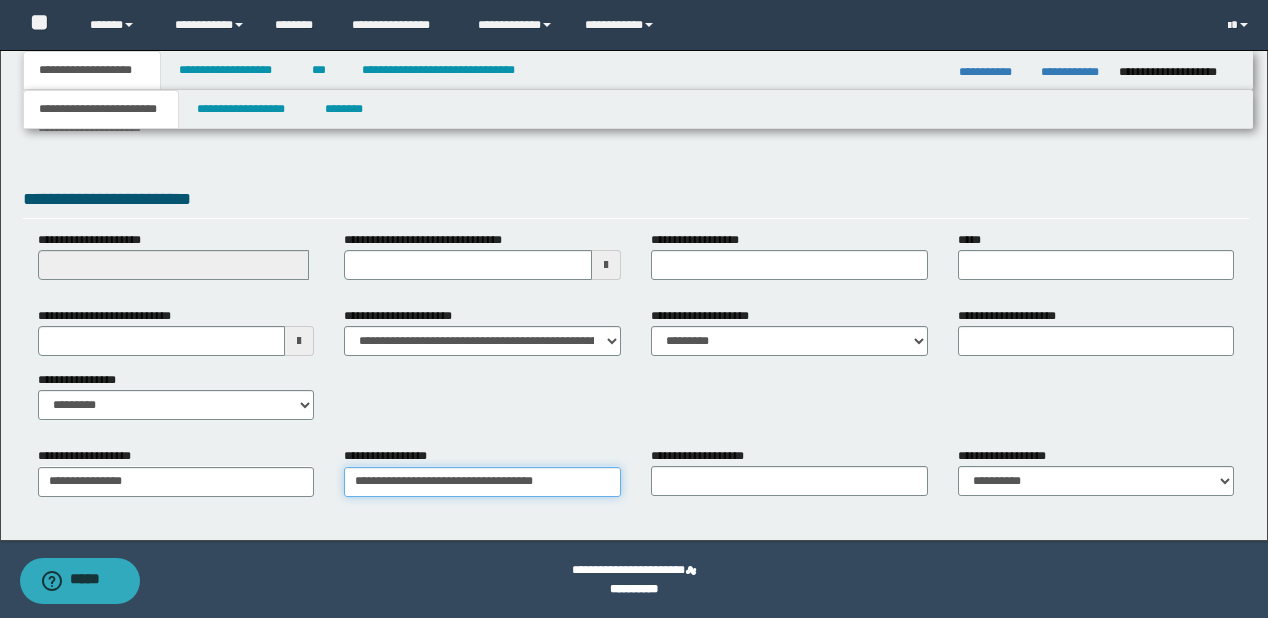 type on "**********" 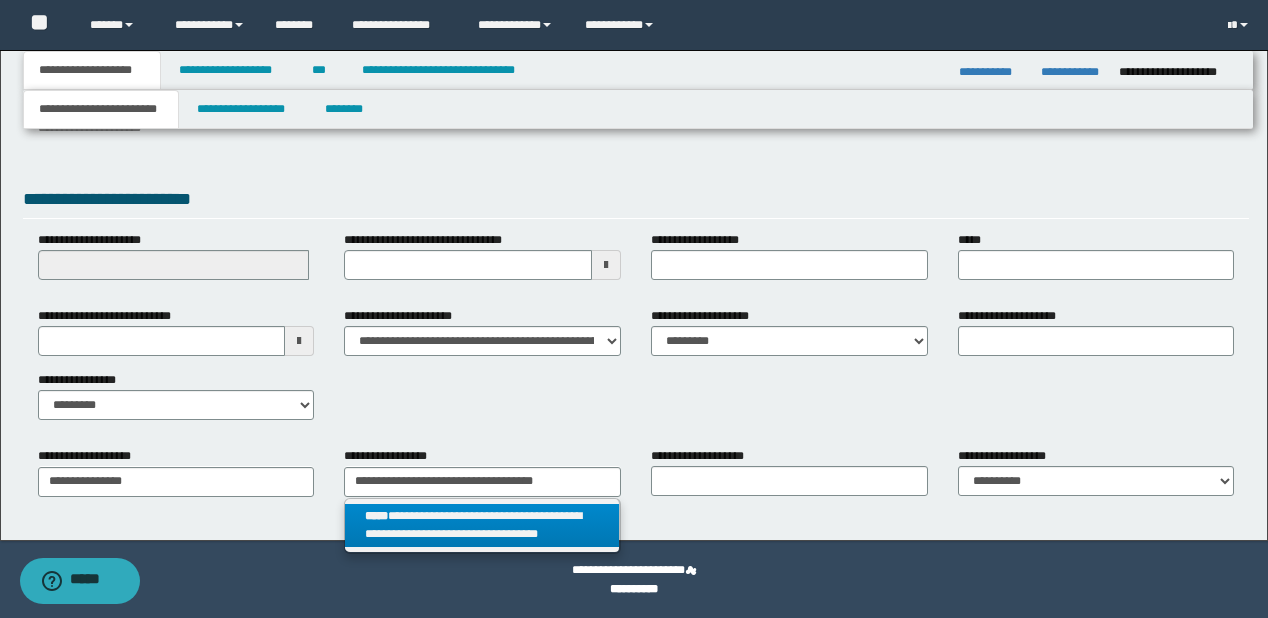 click on "**********" at bounding box center (482, 526) 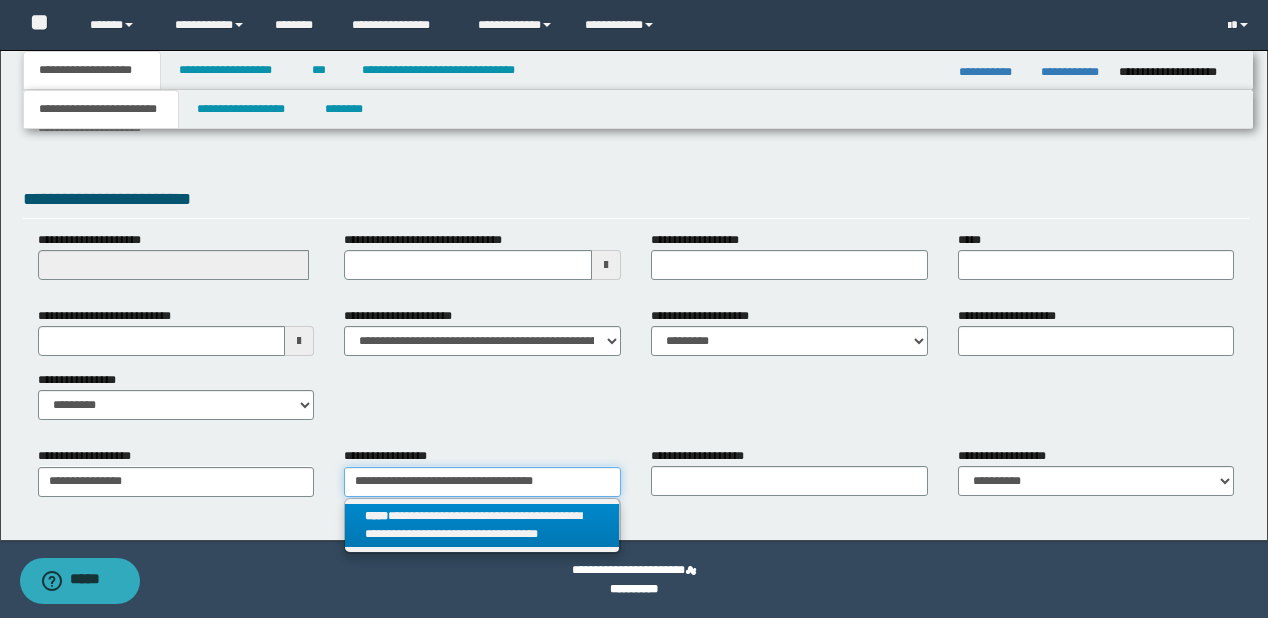 type 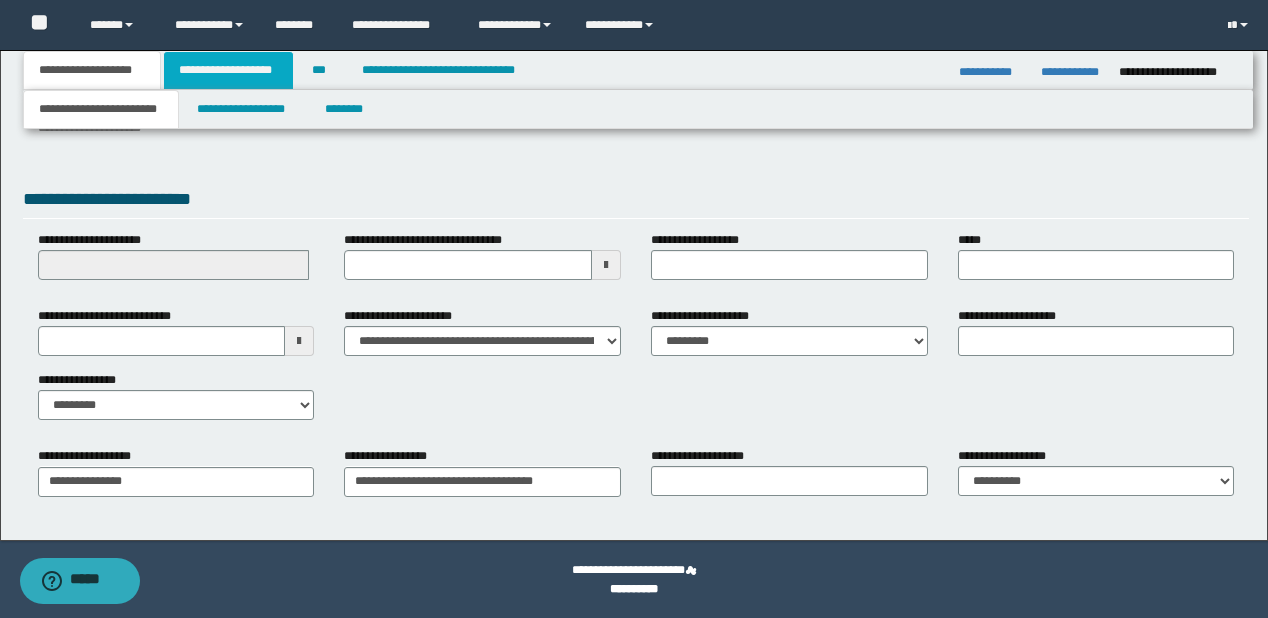 click on "**********" at bounding box center (228, 70) 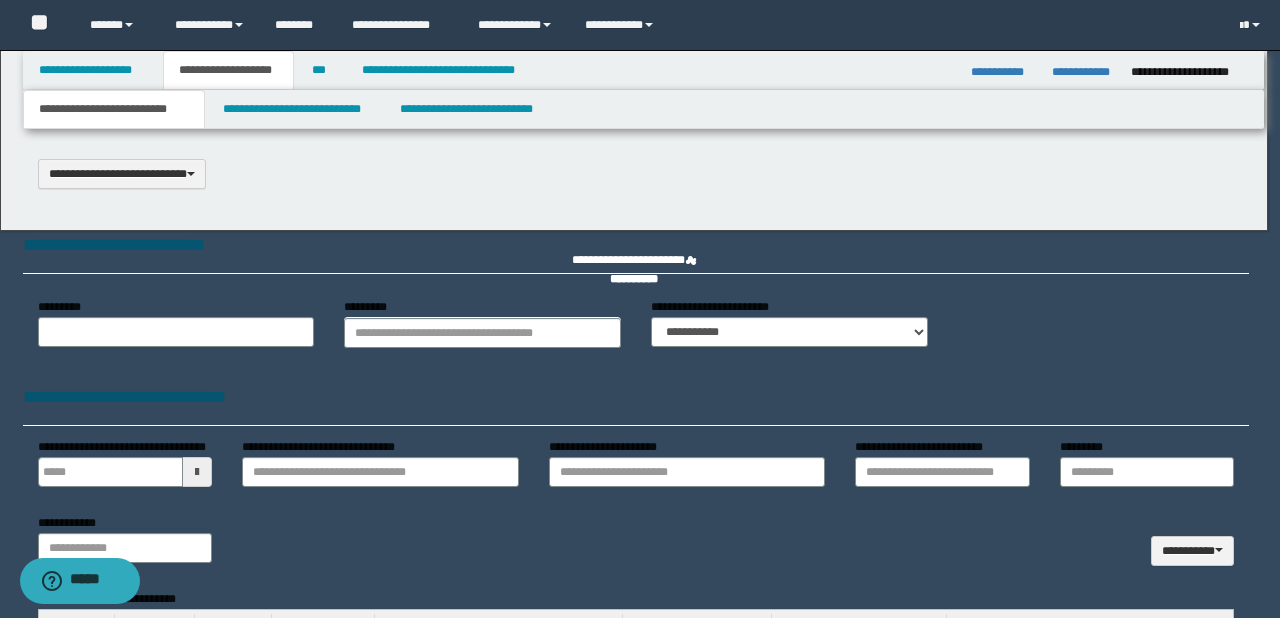 type 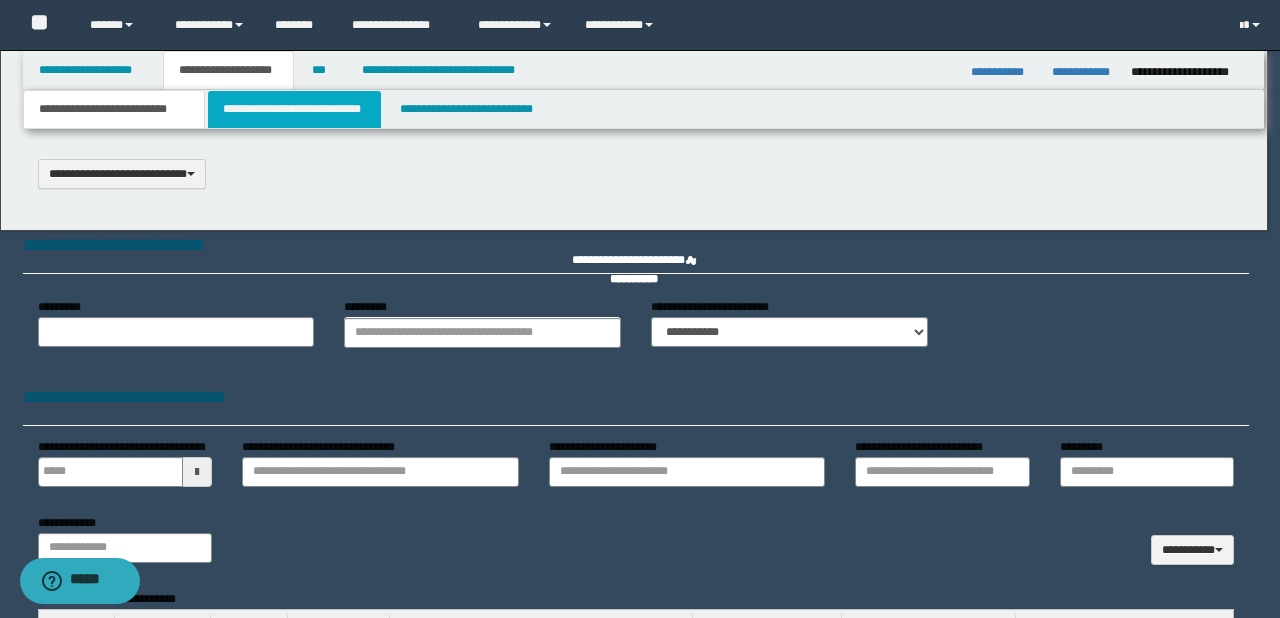 select on "*" 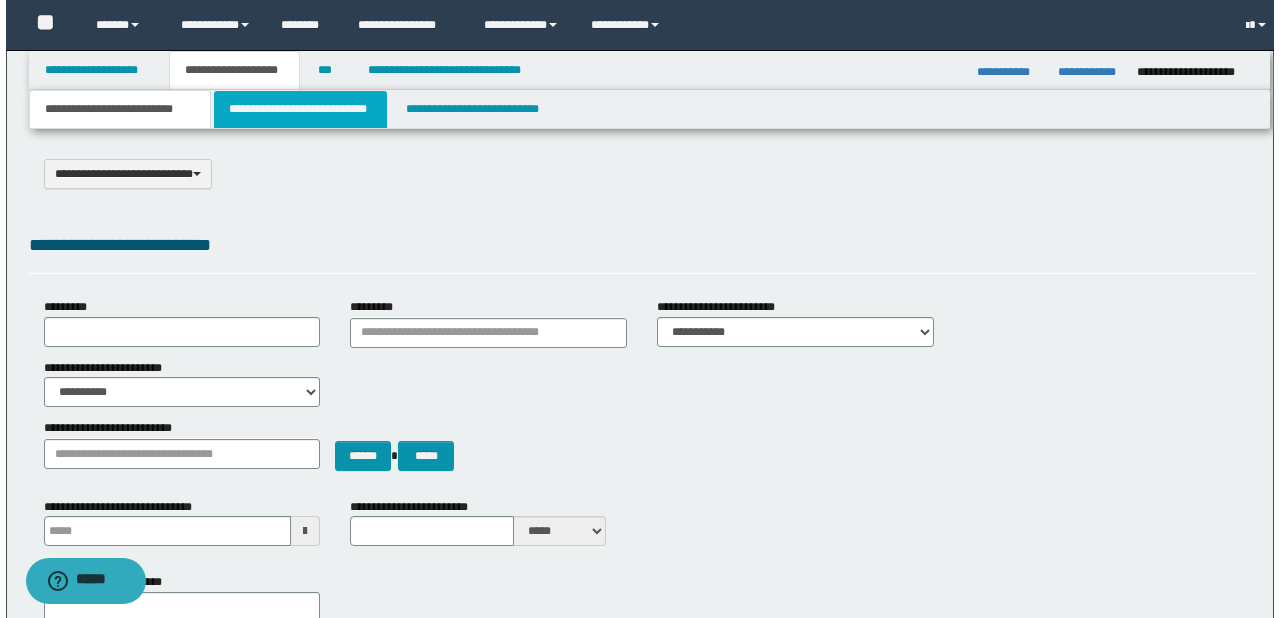 scroll, scrollTop: 0, scrollLeft: 0, axis: both 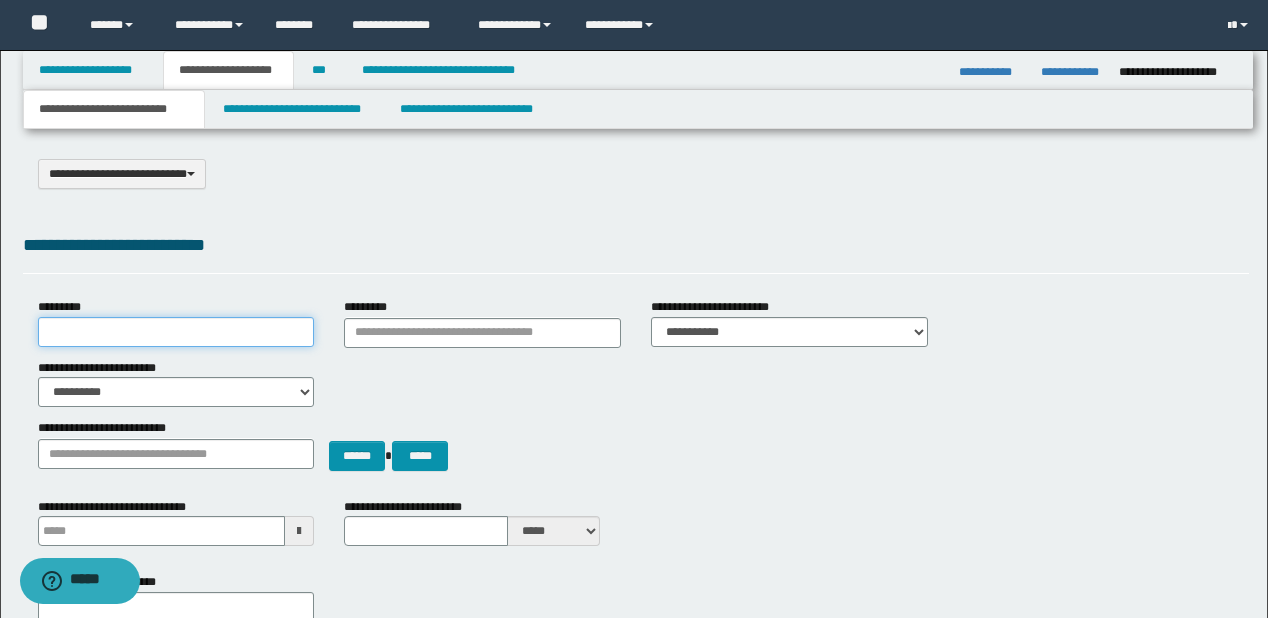 click on "*********" at bounding box center [176, 332] 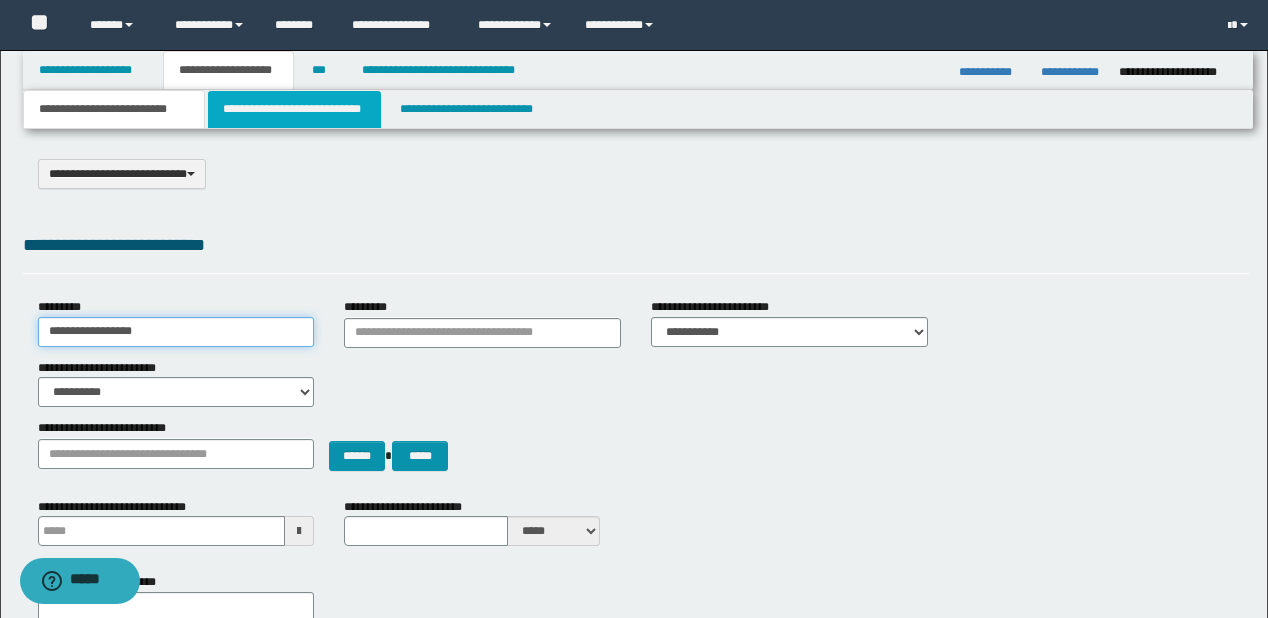 type on "**********" 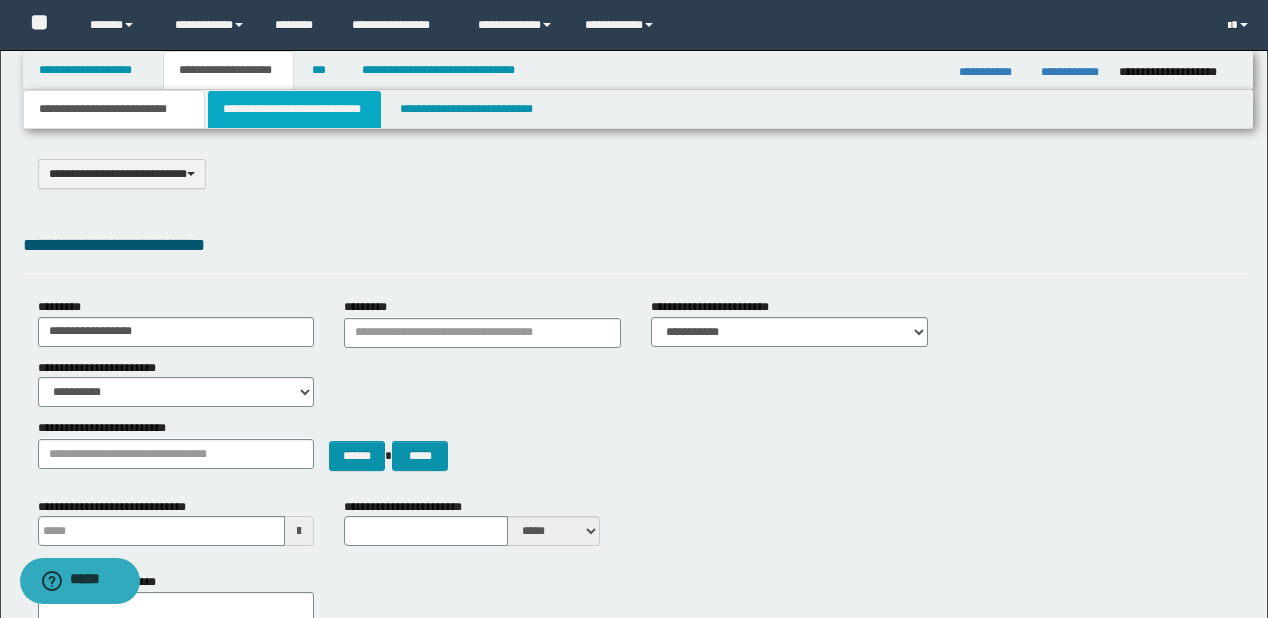 click on "**********" at bounding box center [294, 109] 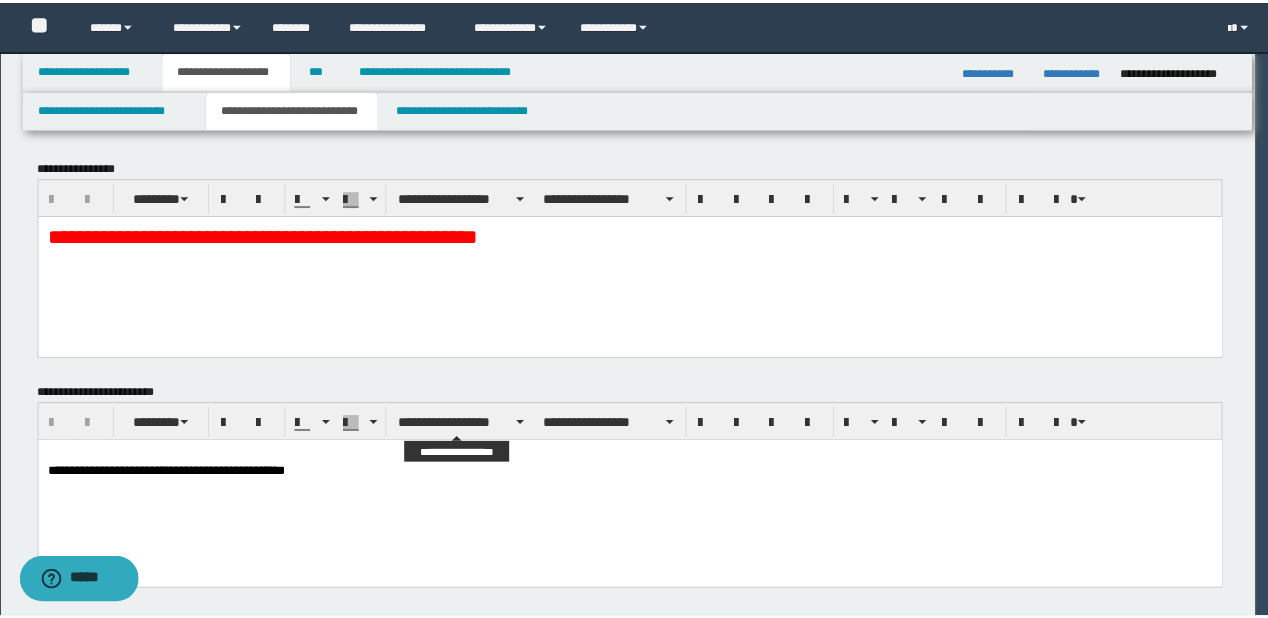 scroll, scrollTop: 0, scrollLeft: 0, axis: both 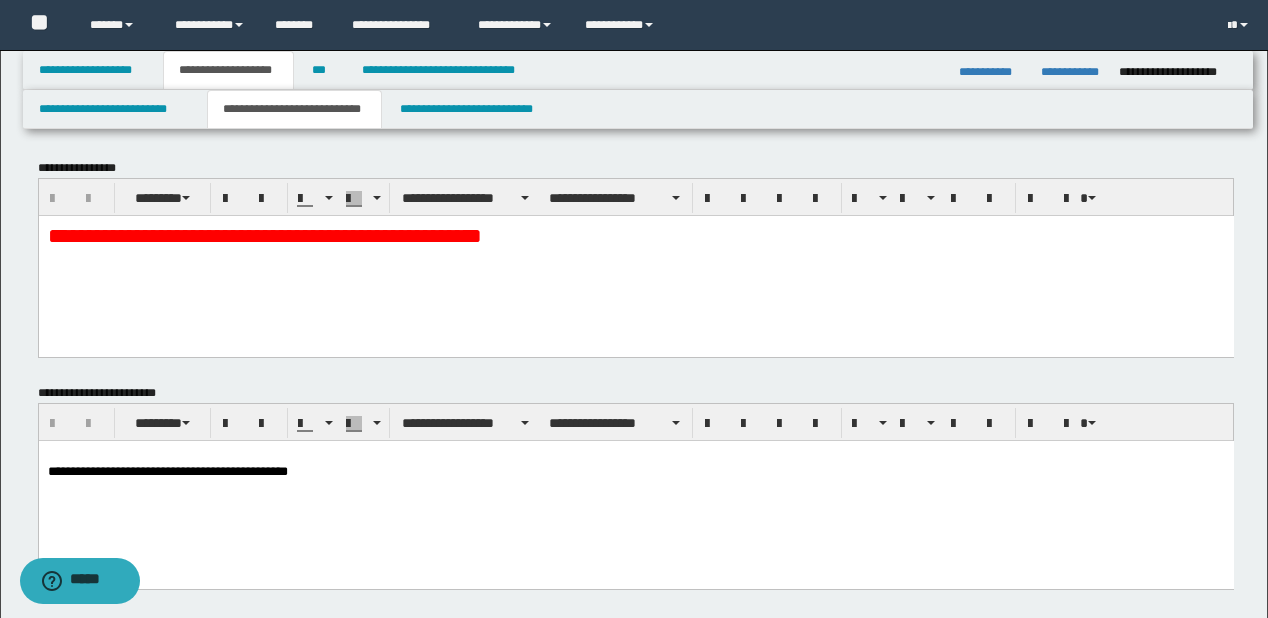 click on "**********" at bounding box center [635, 234] 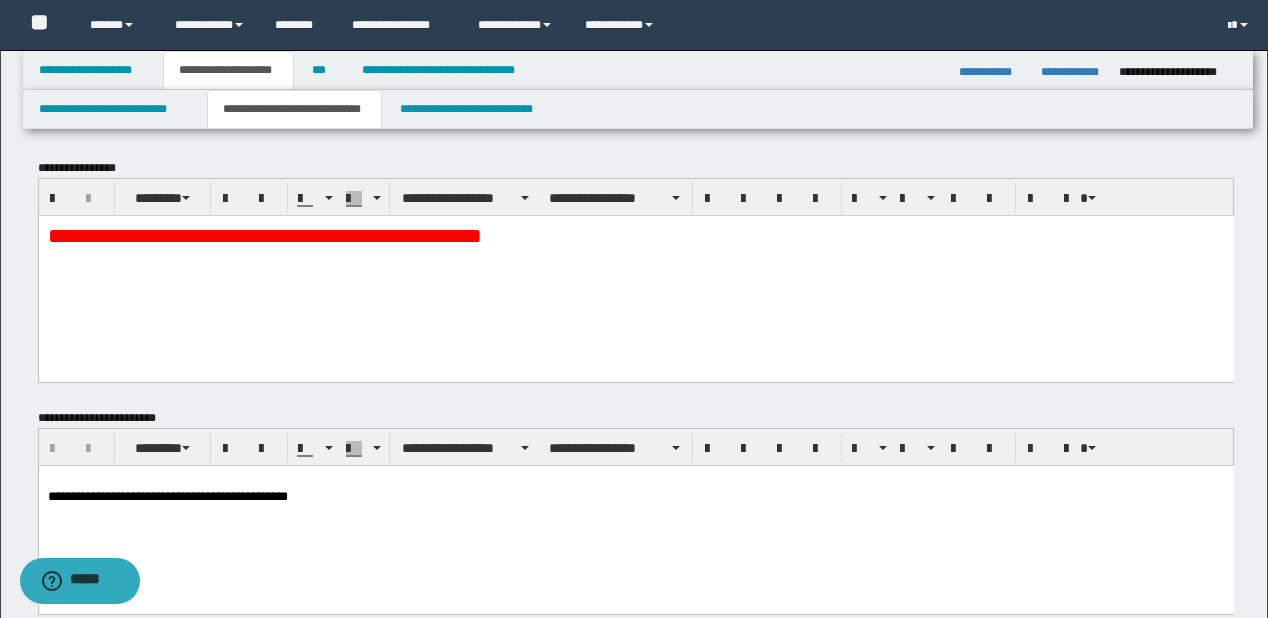 type 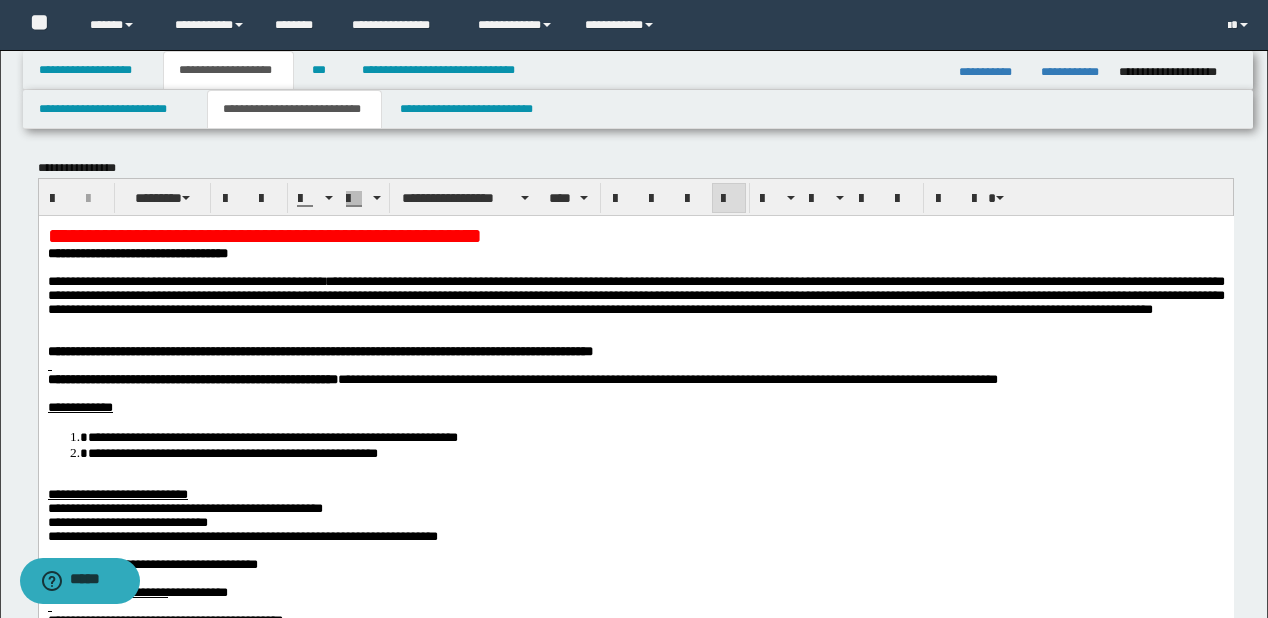 click on "**********" at bounding box center (635, 1397) 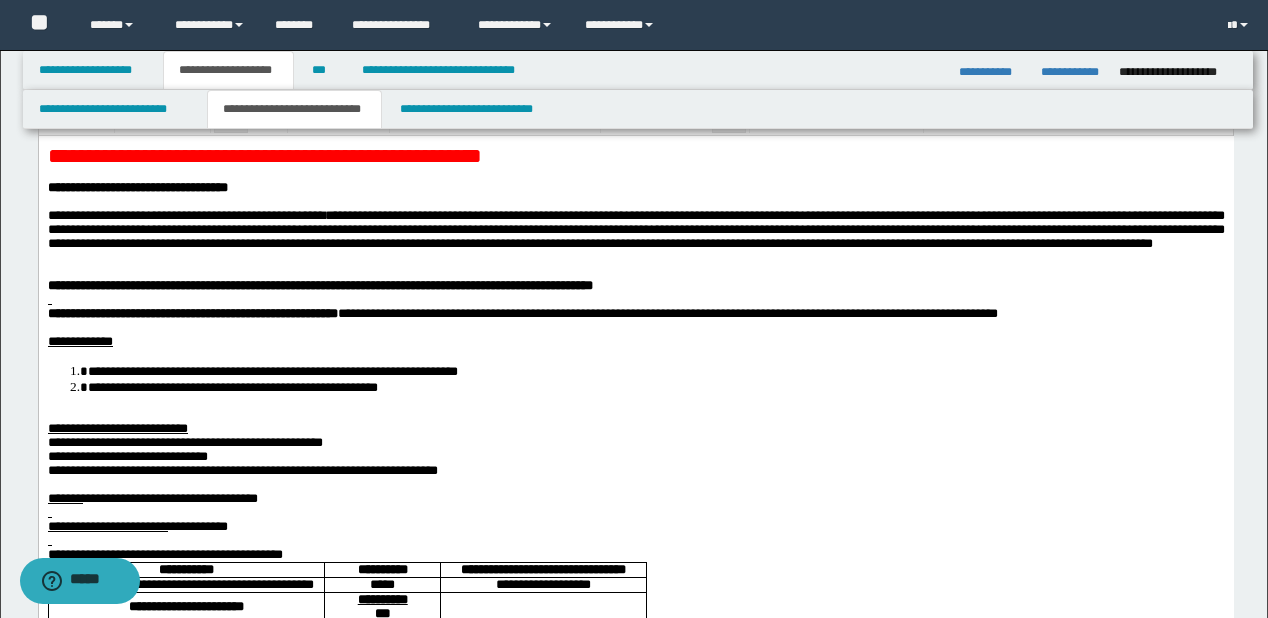scroll, scrollTop: 240, scrollLeft: 0, axis: vertical 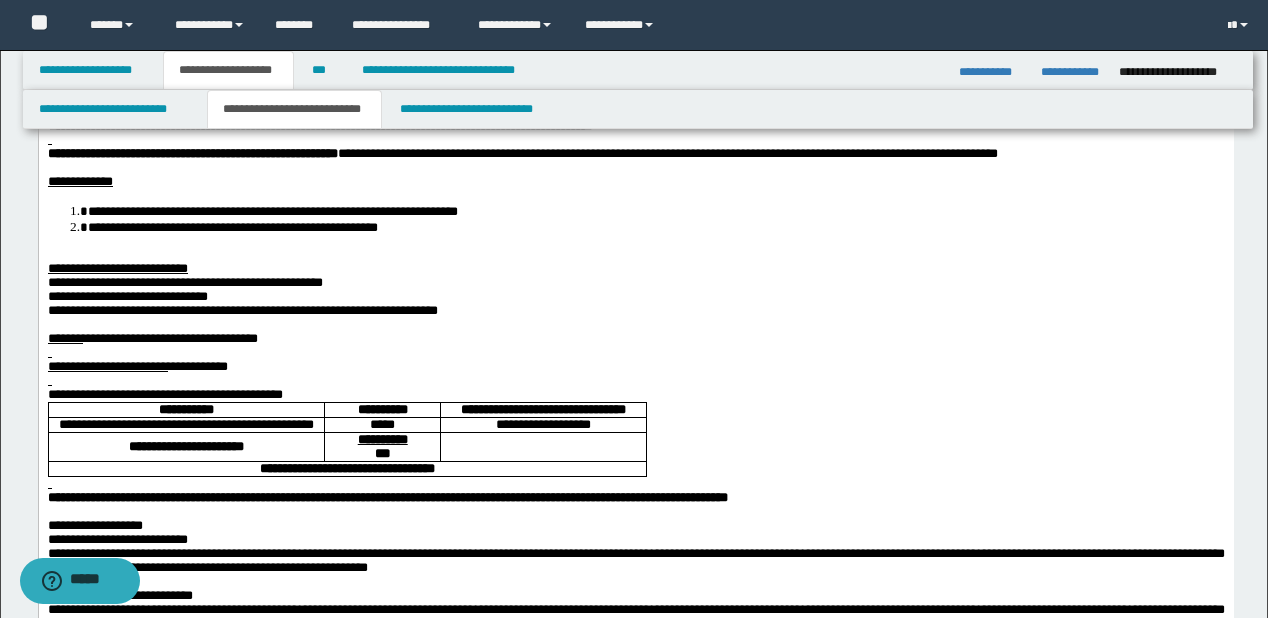 click on "**********" at bounding box center (655, 227) 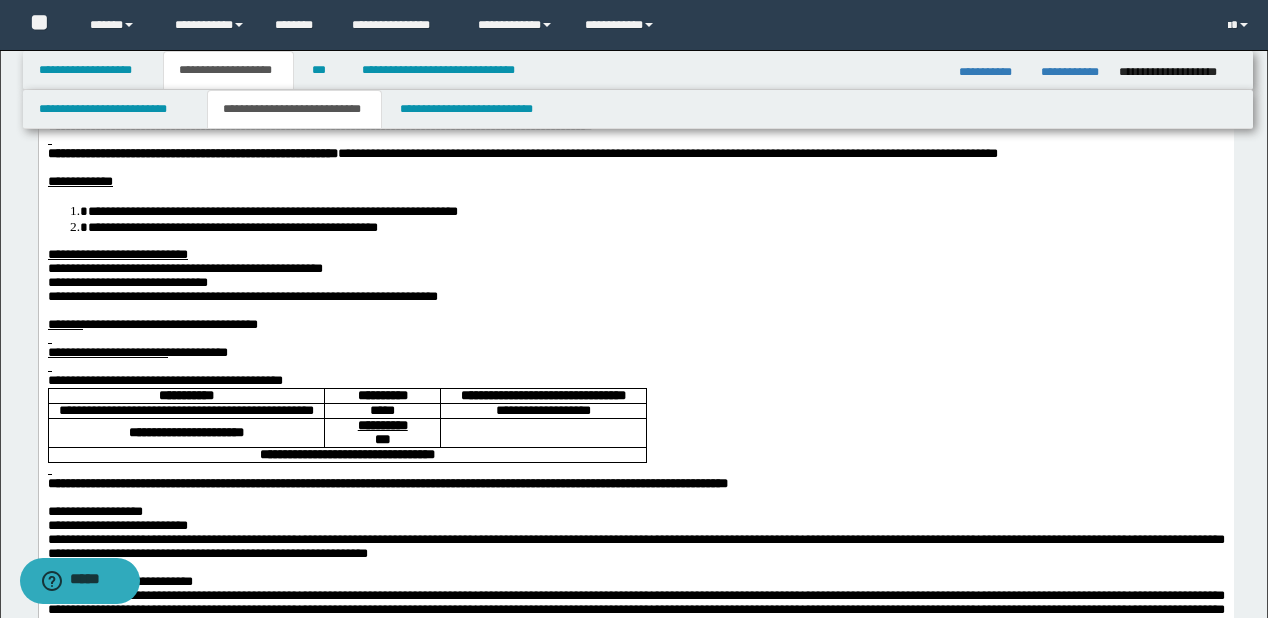 click on "**********" at bounding box center (184, 268) 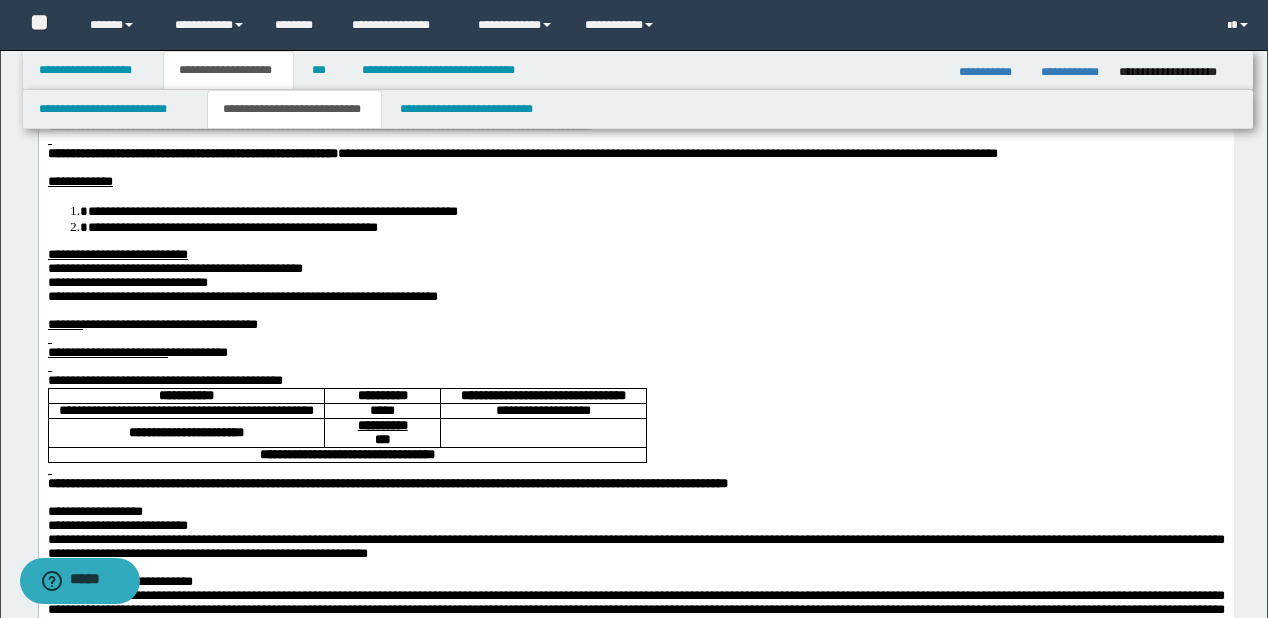 click on "**********" at bounding box center [242, 296] 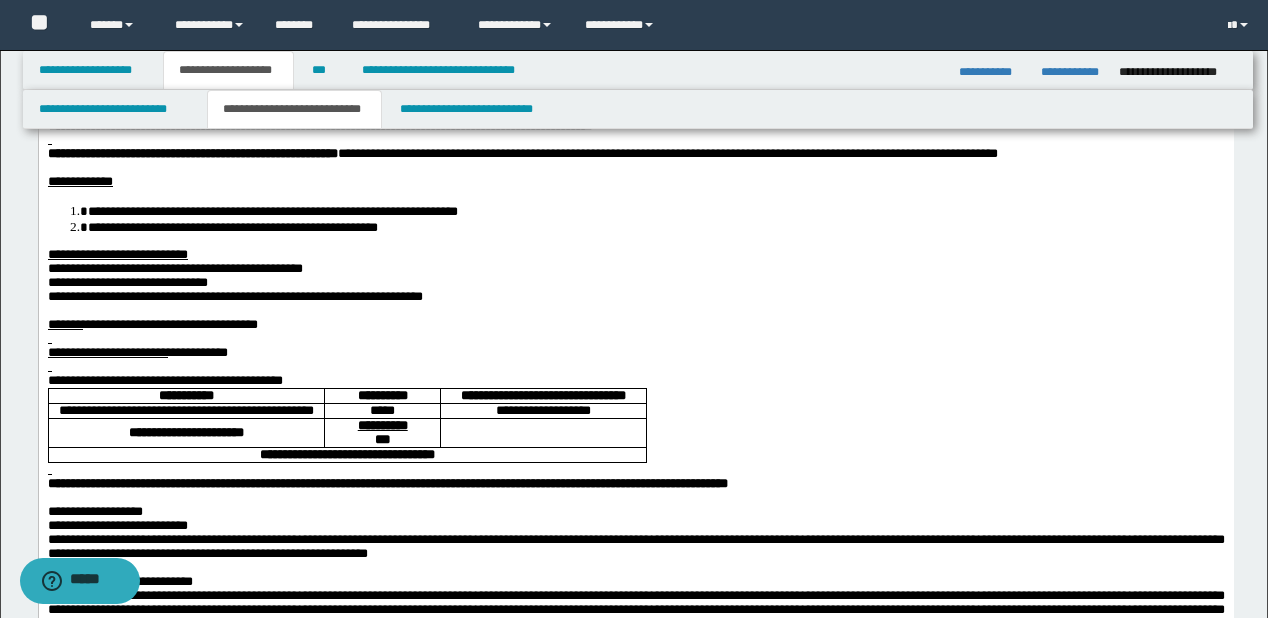 scroll, scrollTop: 80, scrollLeft: 0, axis: vertical 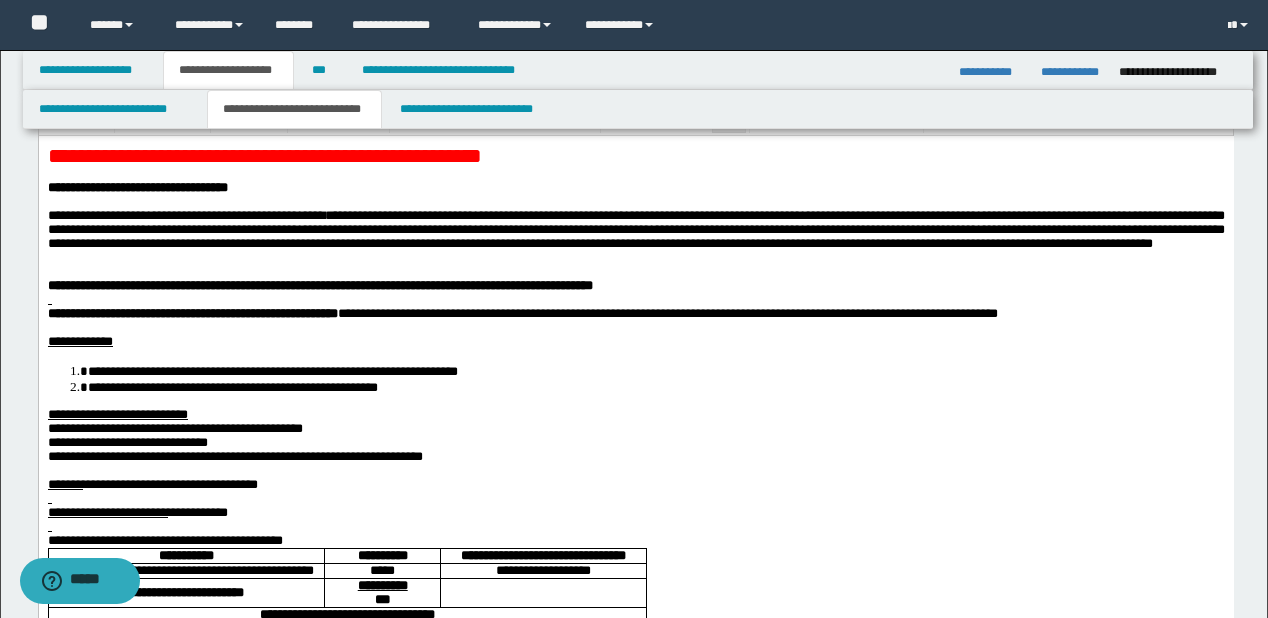 click at bounding box center [635, 299] 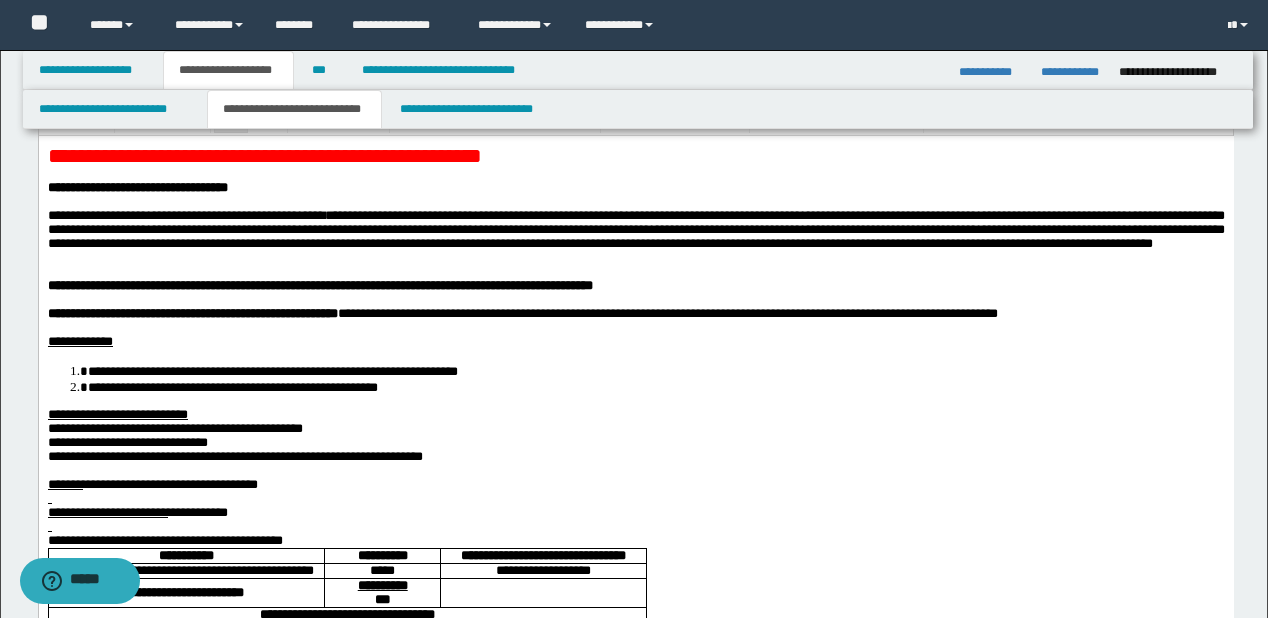 click on "**********" at bounding box center [635, 229] 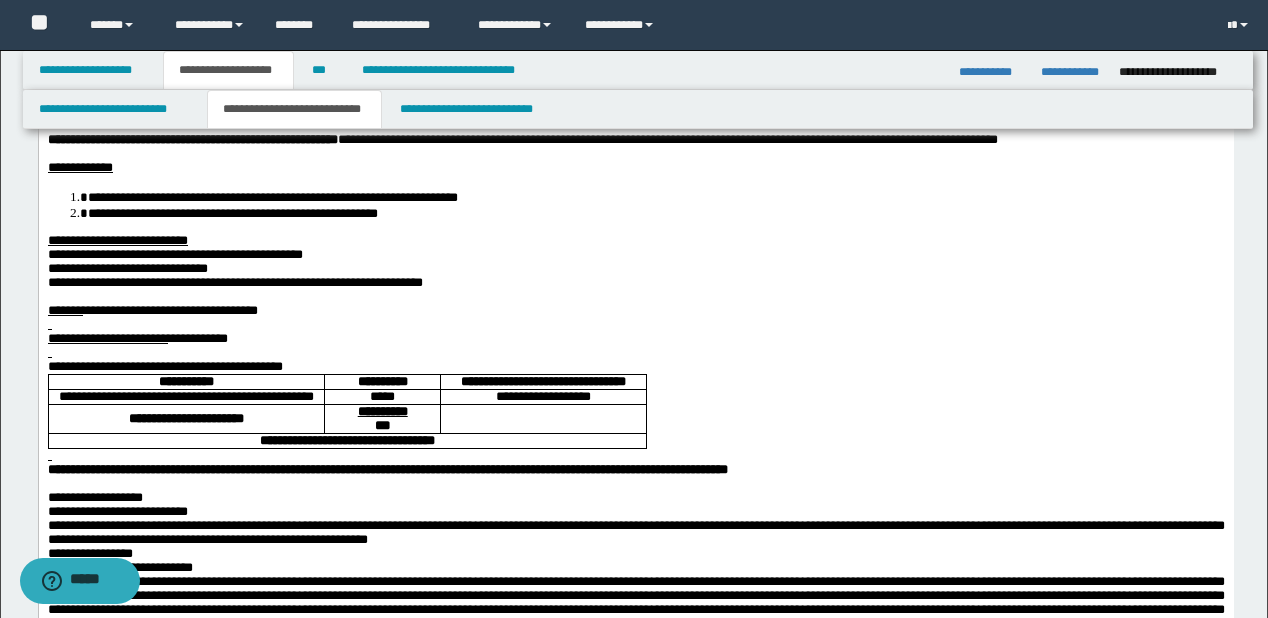 scroll, scrollTop: 480, scrollLeft: 0, axis: vertical 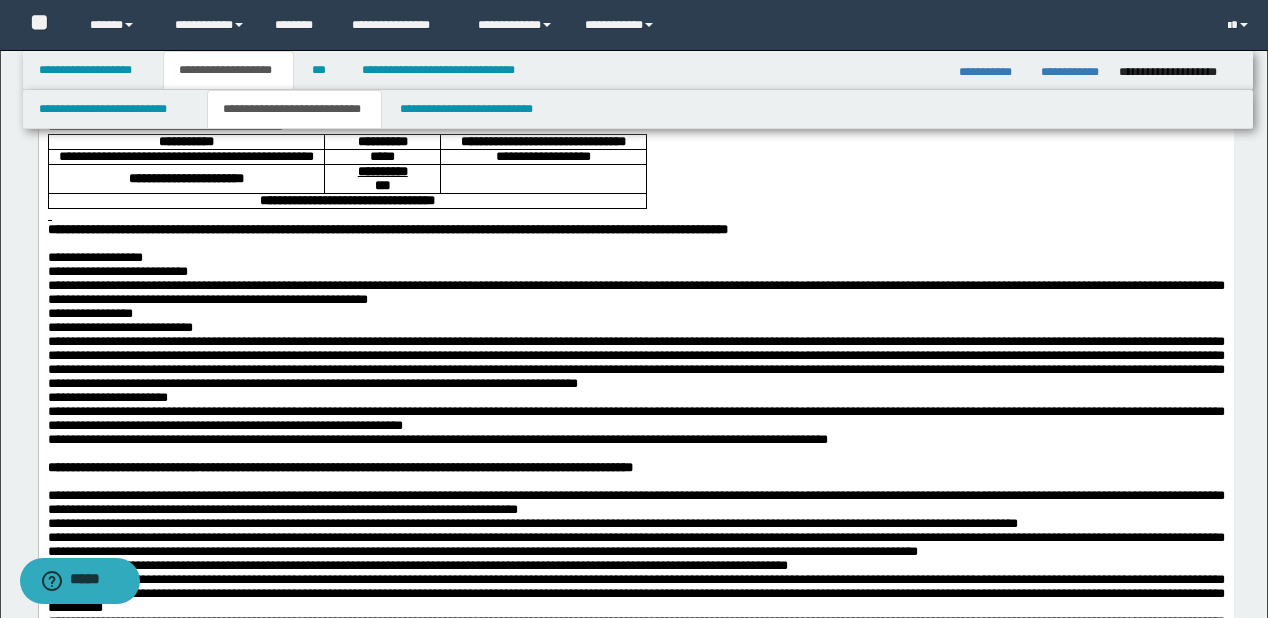 click on "**********" at bounding box center (635, 258) 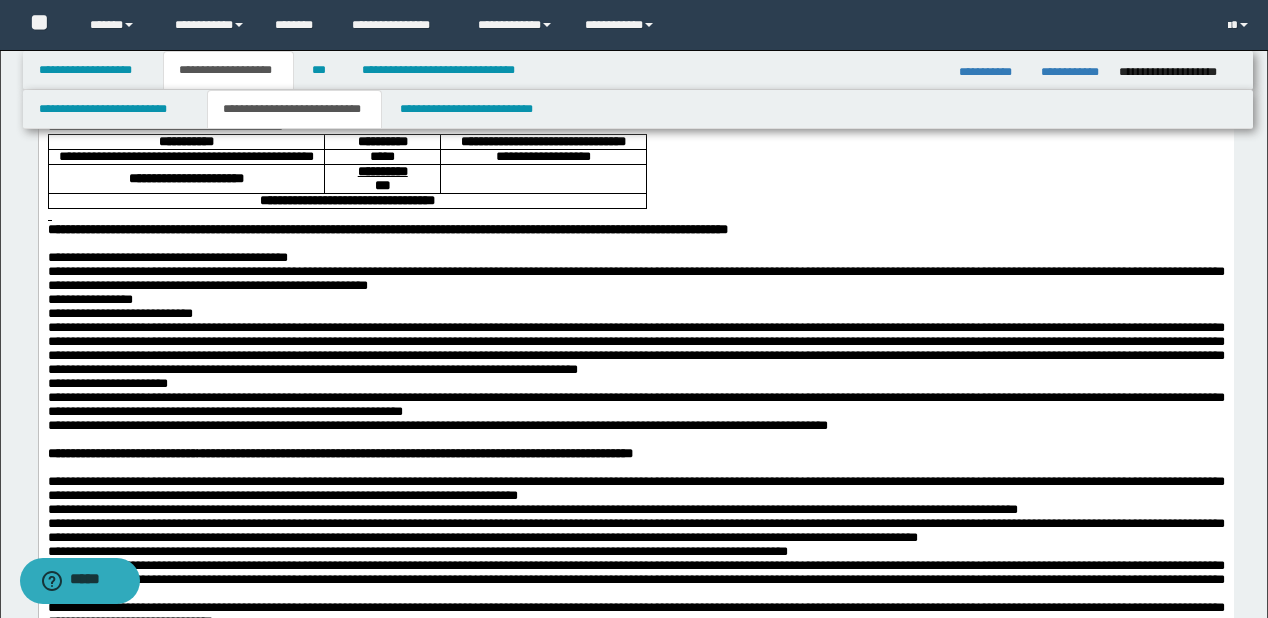 click on "**********" at bounding box center [635, 258] 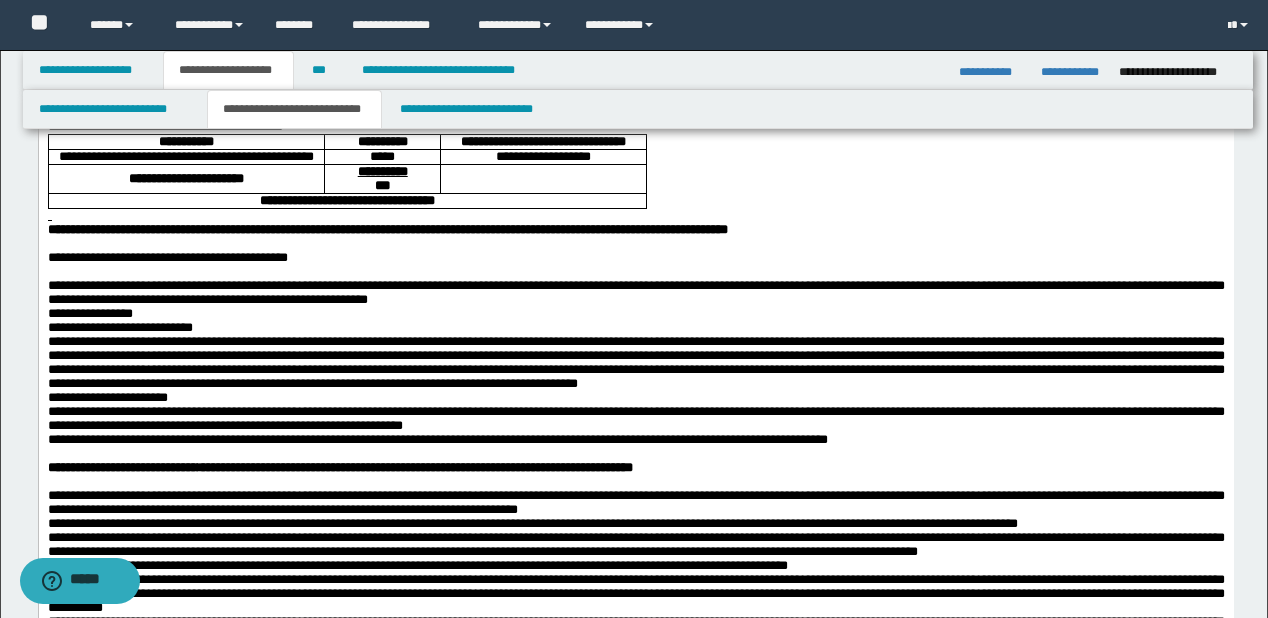 click on "**********" at bounding box center (635, 293) 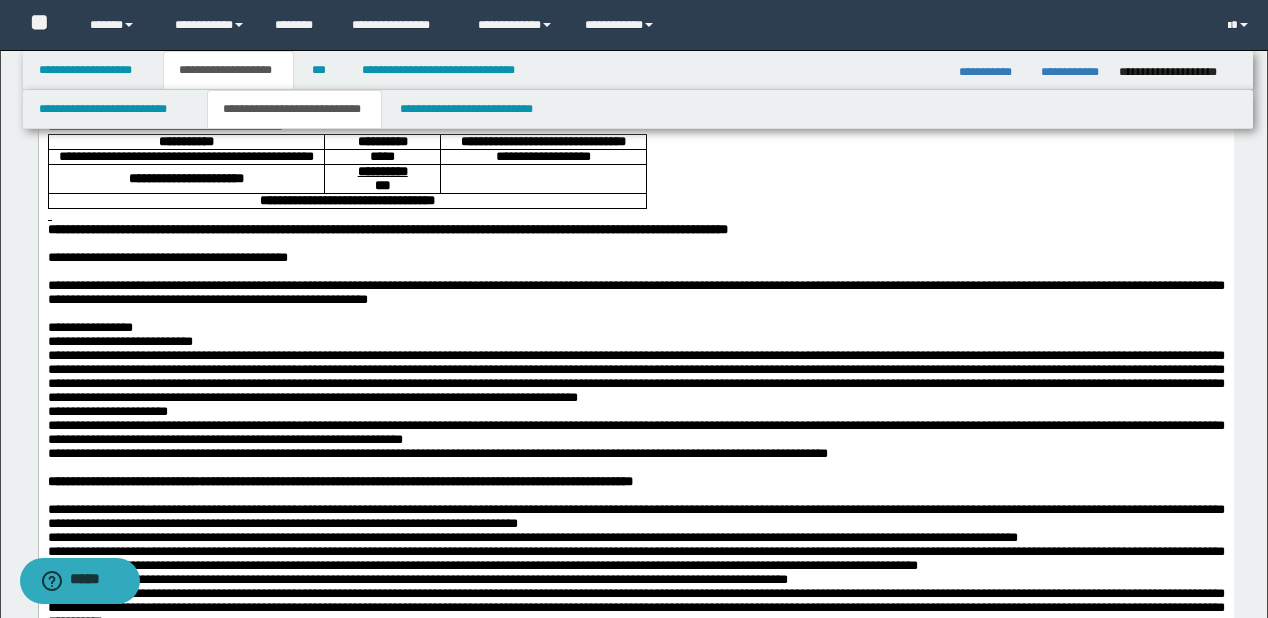 click on "**********" at bounding box center [635, 328] 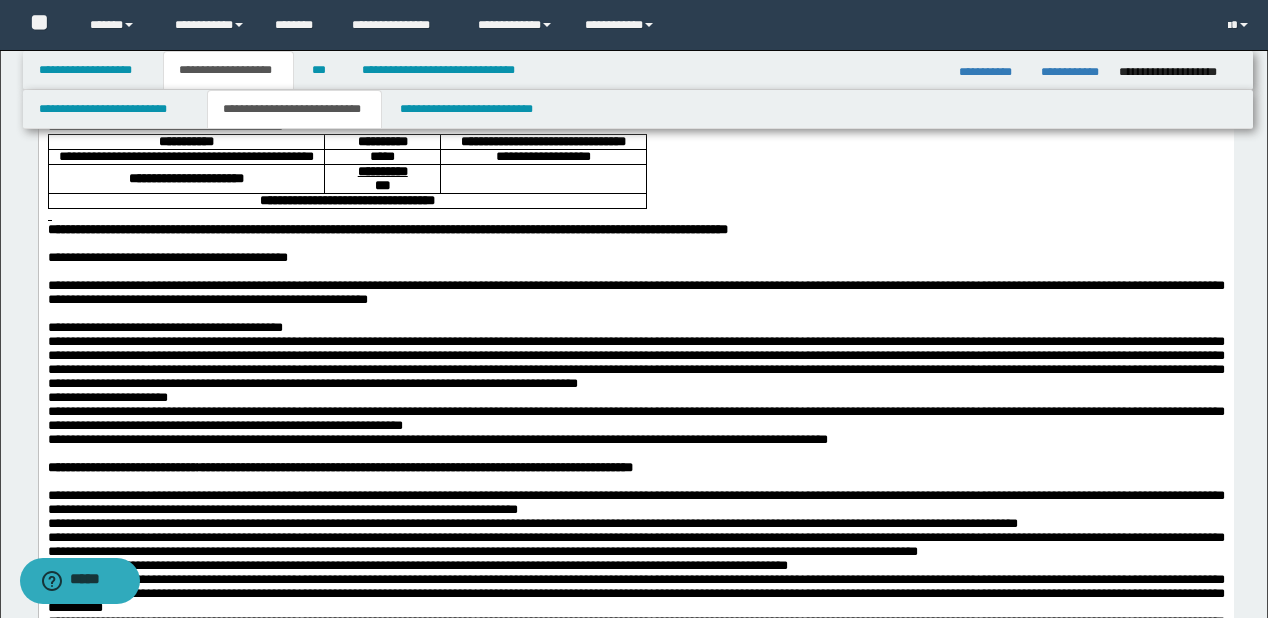 click on "**********" at bounding box center [635, 328] 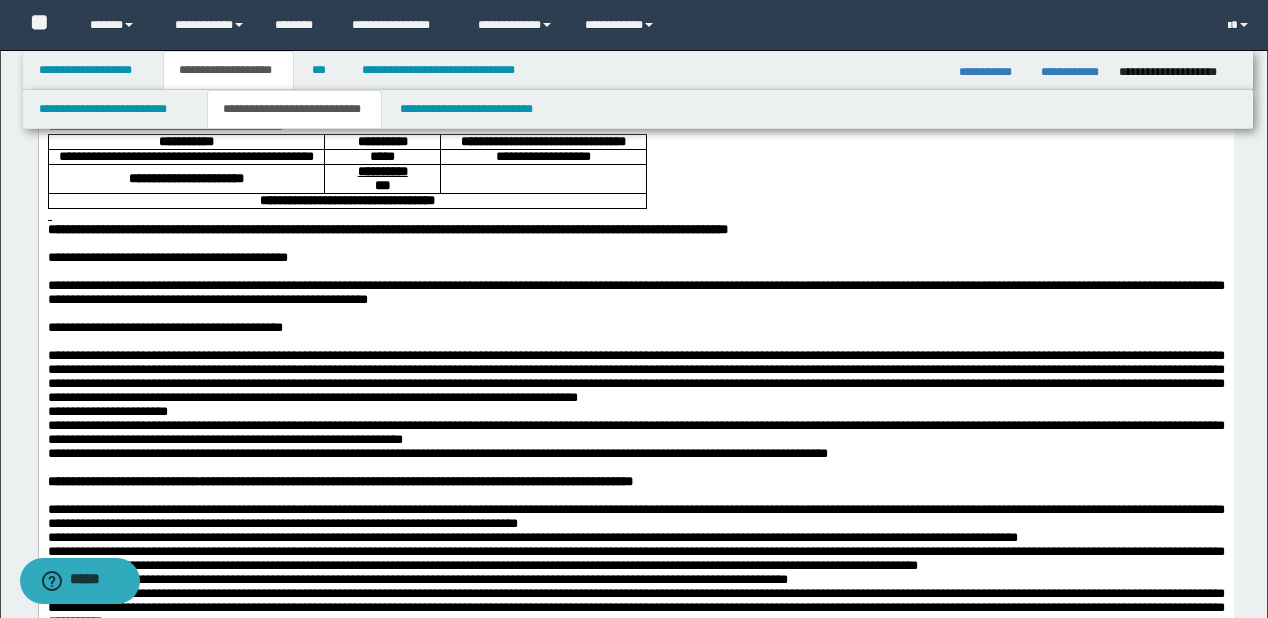 click on "**********" at bounding box center (635, 377) 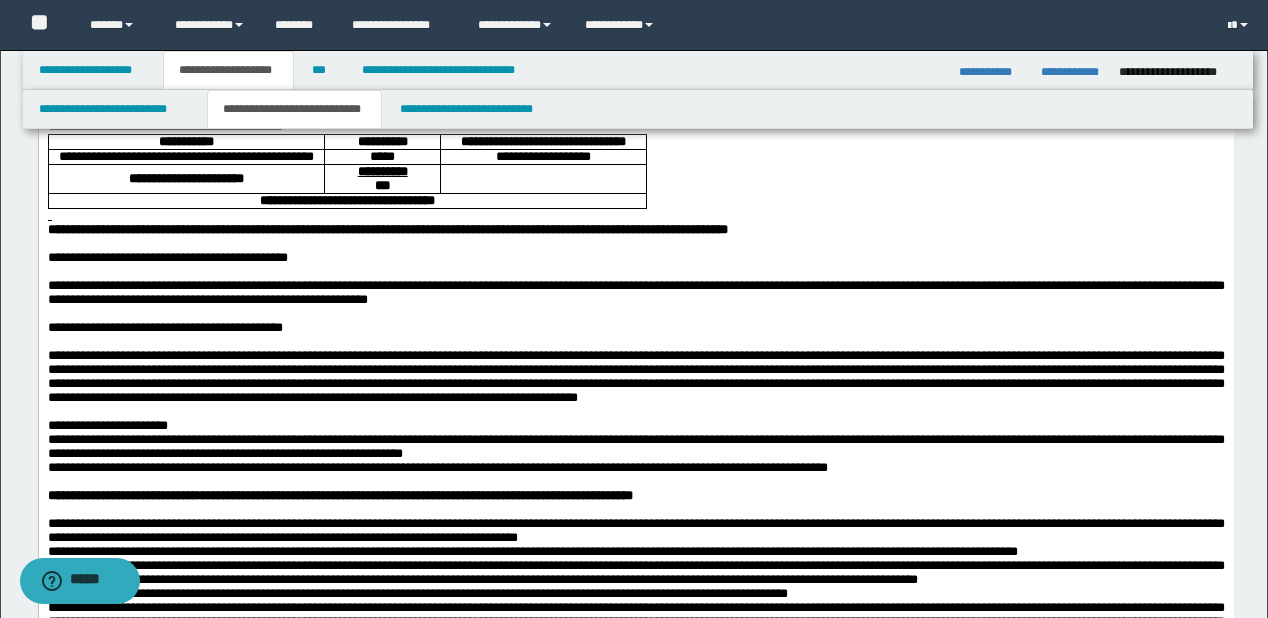 click on "**********" at bounding box center (635, 426) 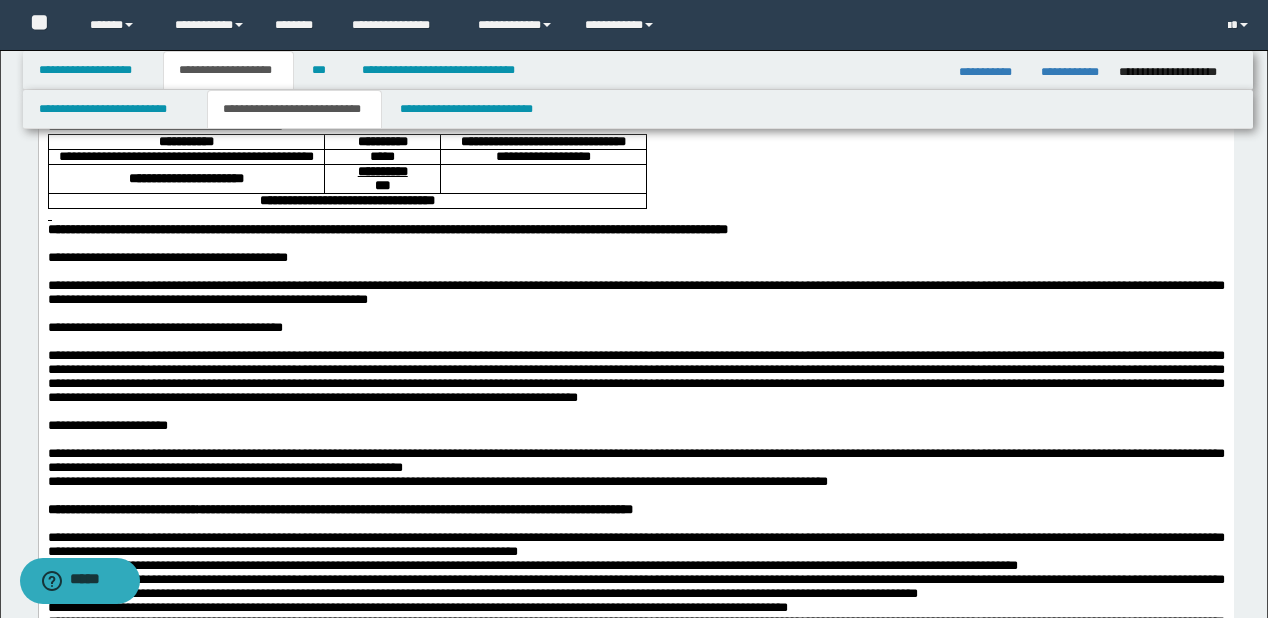 scroll, scrollTop: 640, scrollLeft: 0, axis: vertical 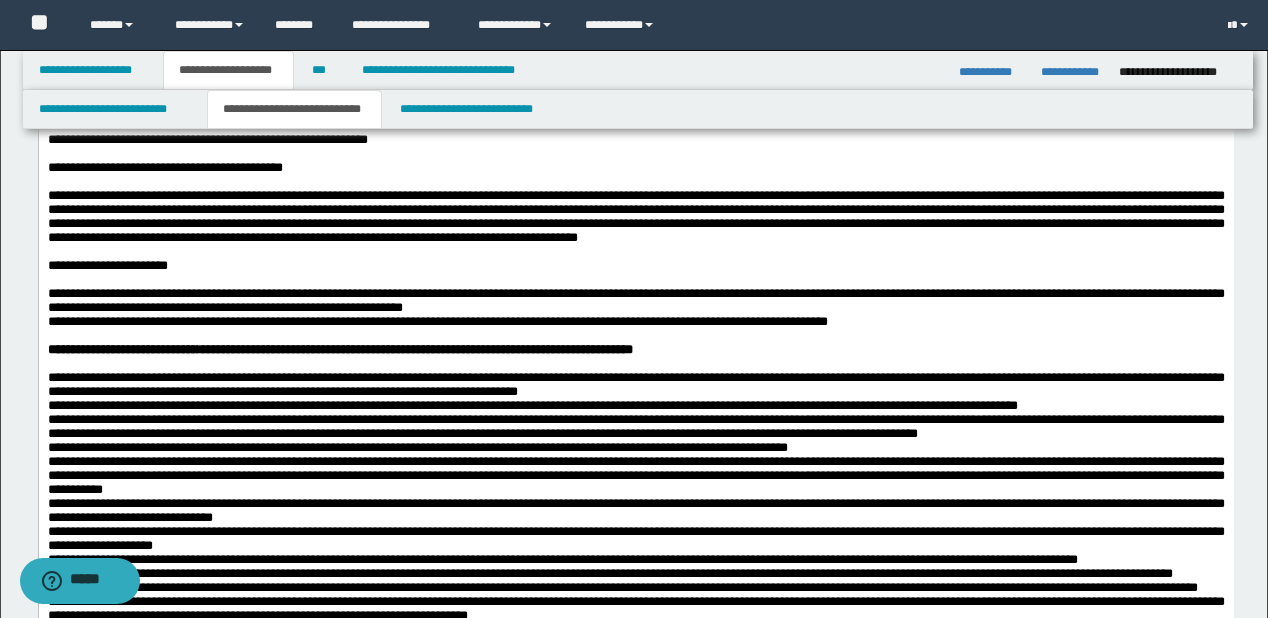 click on "**********" at bounding box center (635, 301) 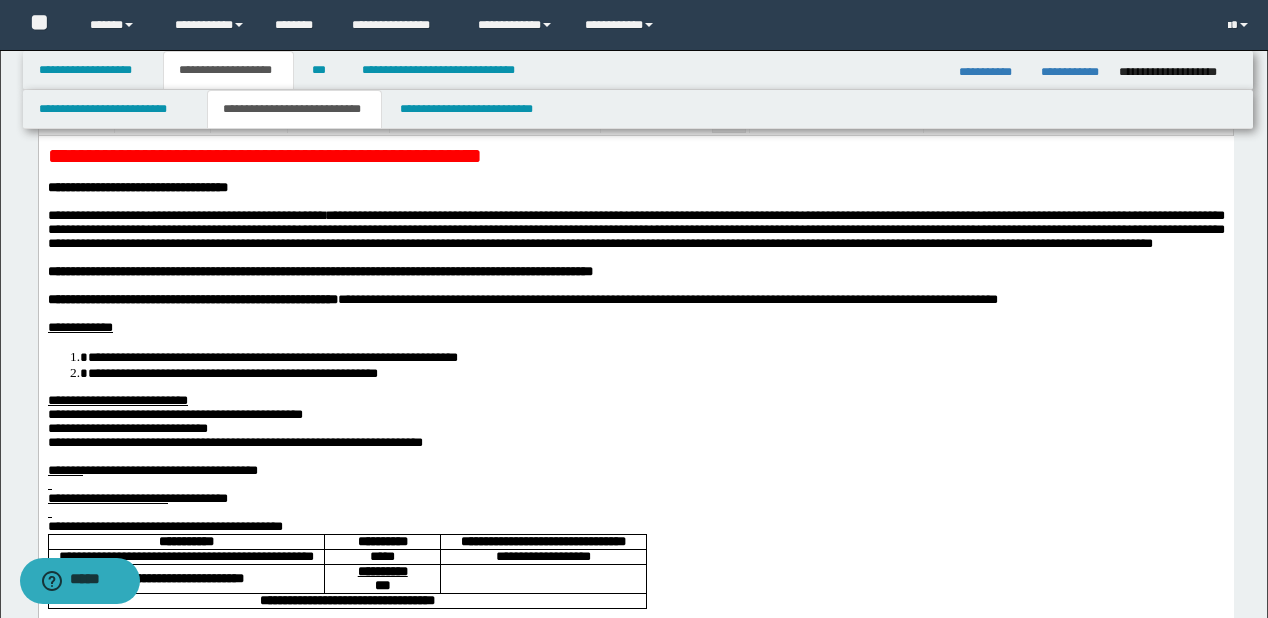 scroll, scrollTop: 0, scrollLeft: 0, axis: both 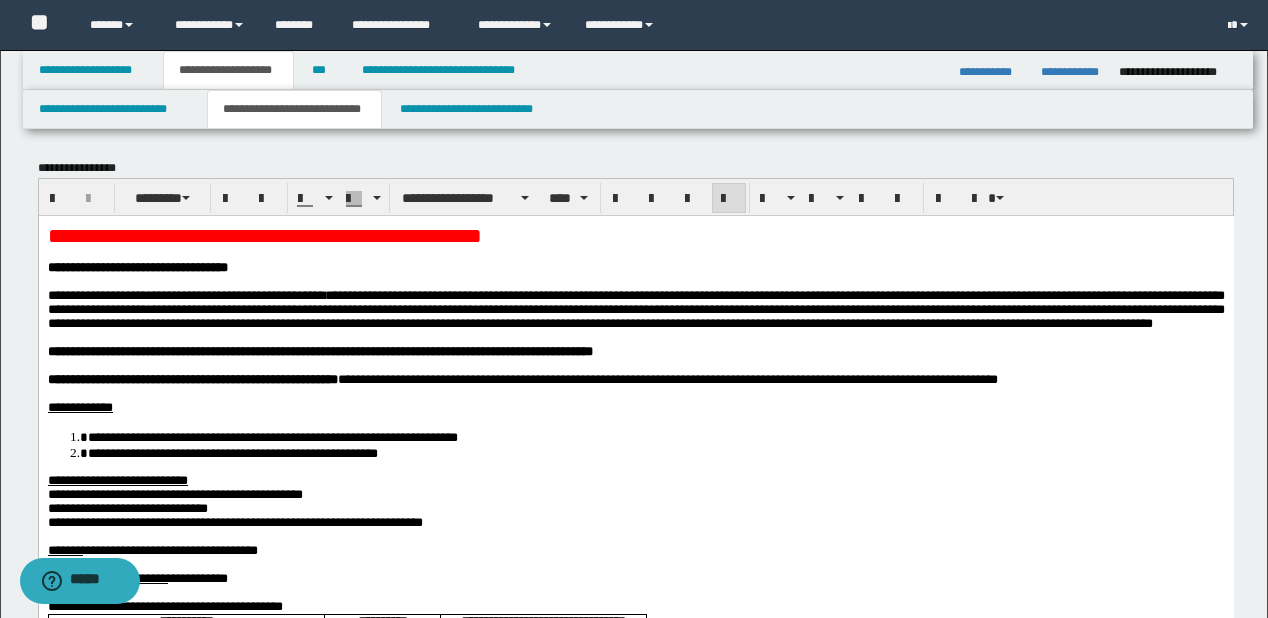 click on "**********" at bounding box center [635, 234] 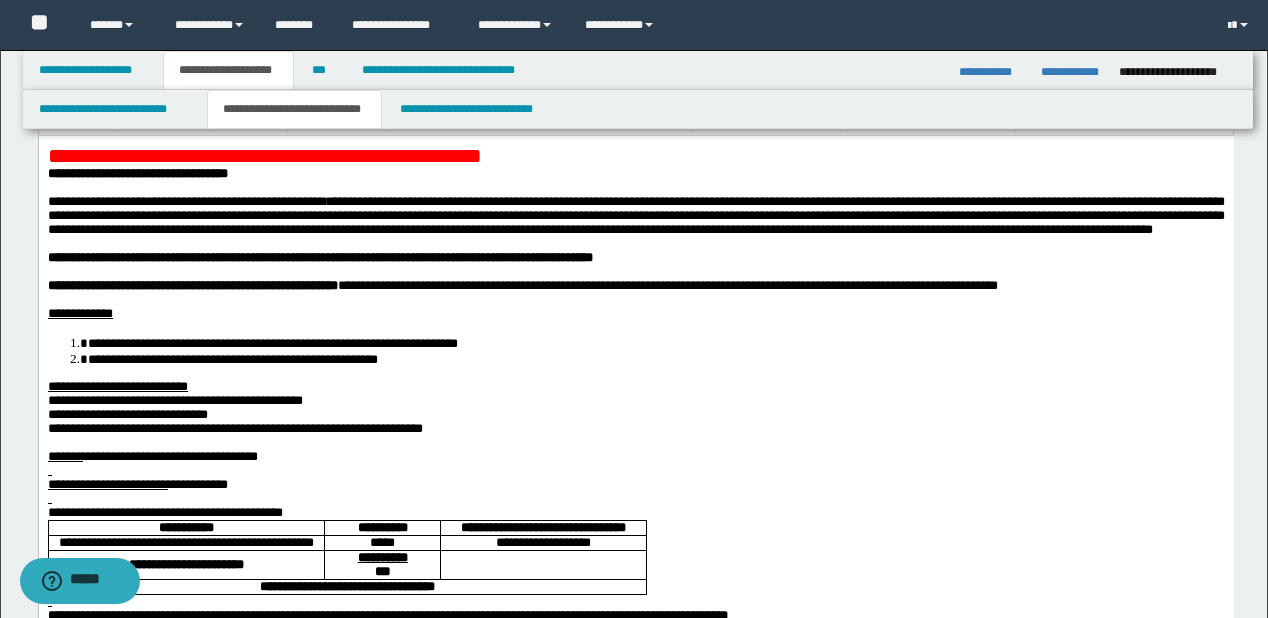 scroll, scrollTop: 160, scrollLeft: 0, axis: vertical 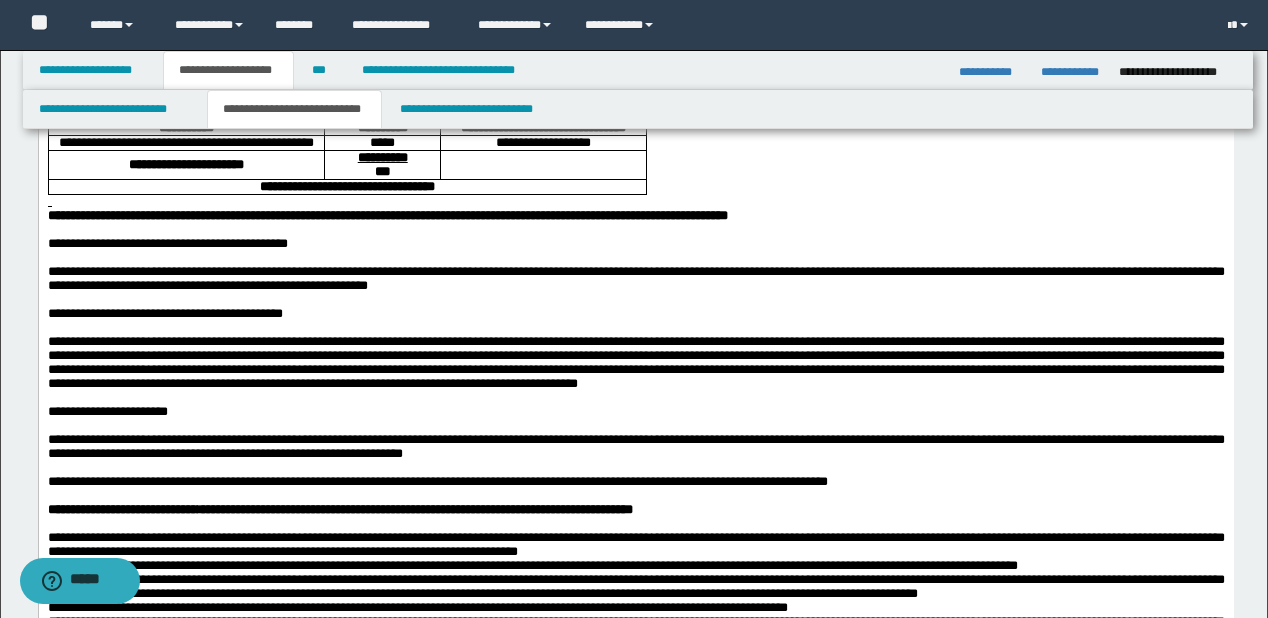 click at bounding box center (635, 202) 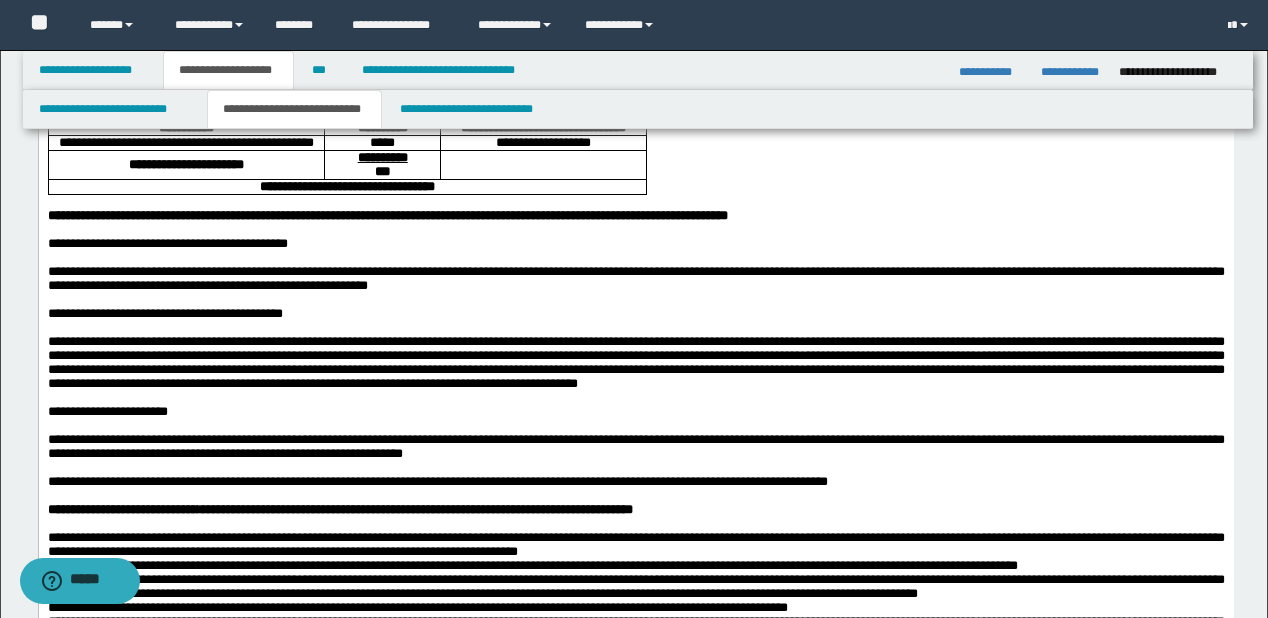 click on "**********" at bounding box center (1072, 72) 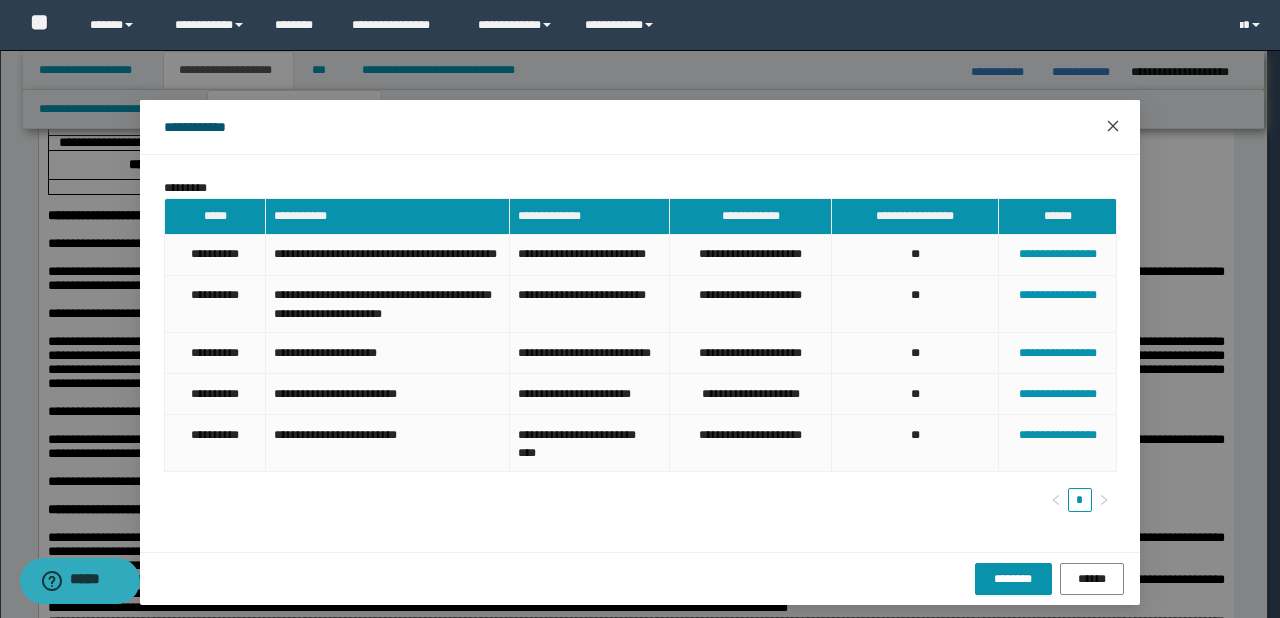 click 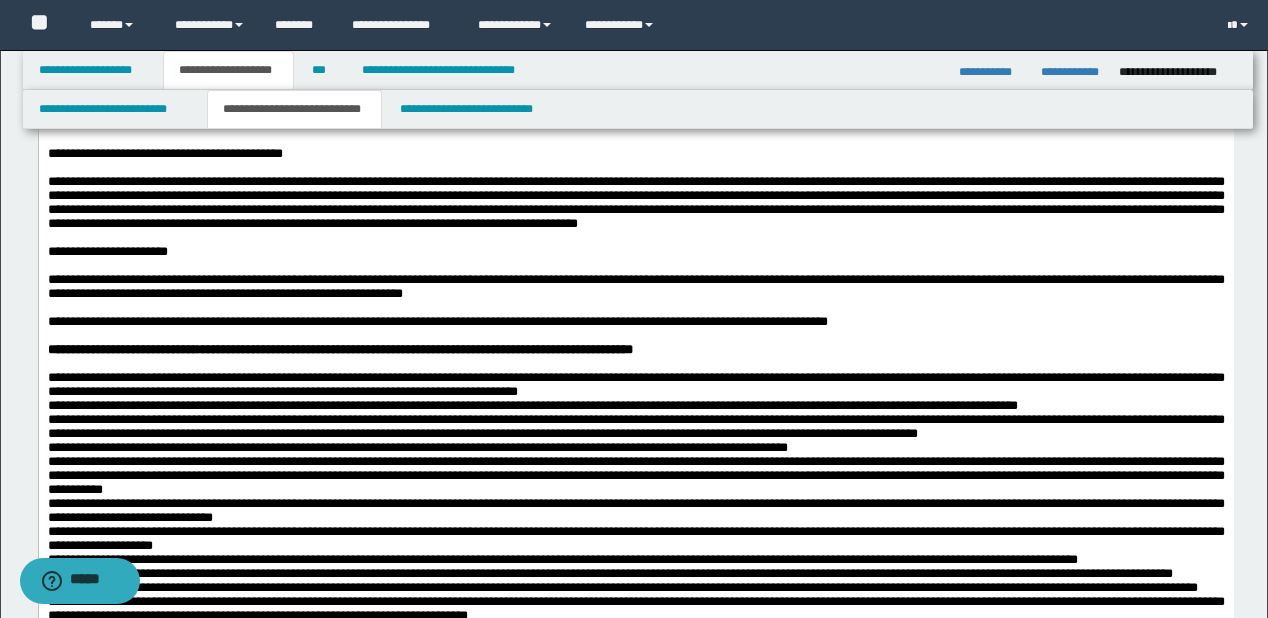 scroll, scrollTop: 800, scrollLeft: 0, axis: vertical 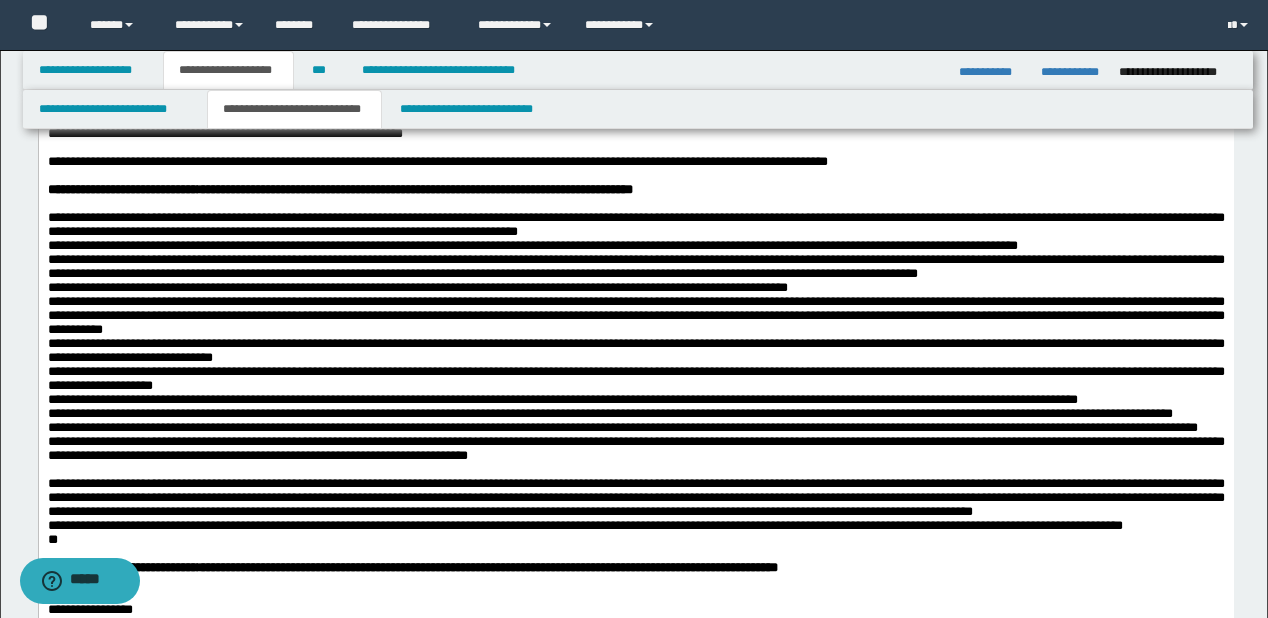 click on "**********" at bounding box center [635, 225] 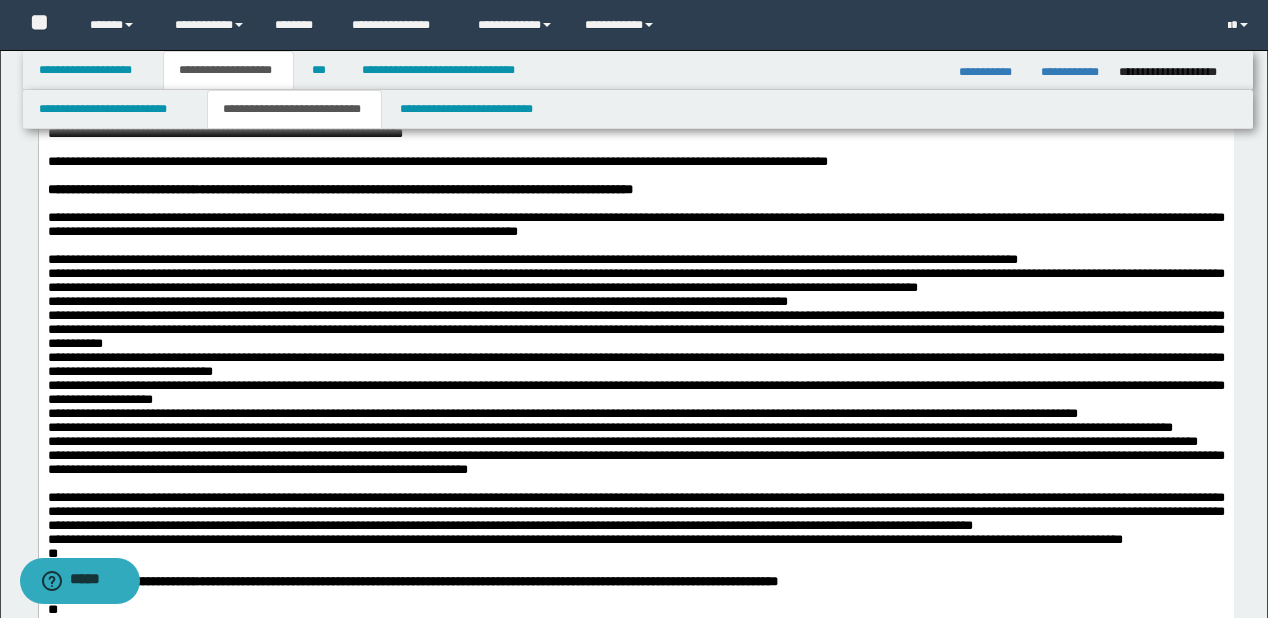 click on "**********" at bounding box center [635, 260] 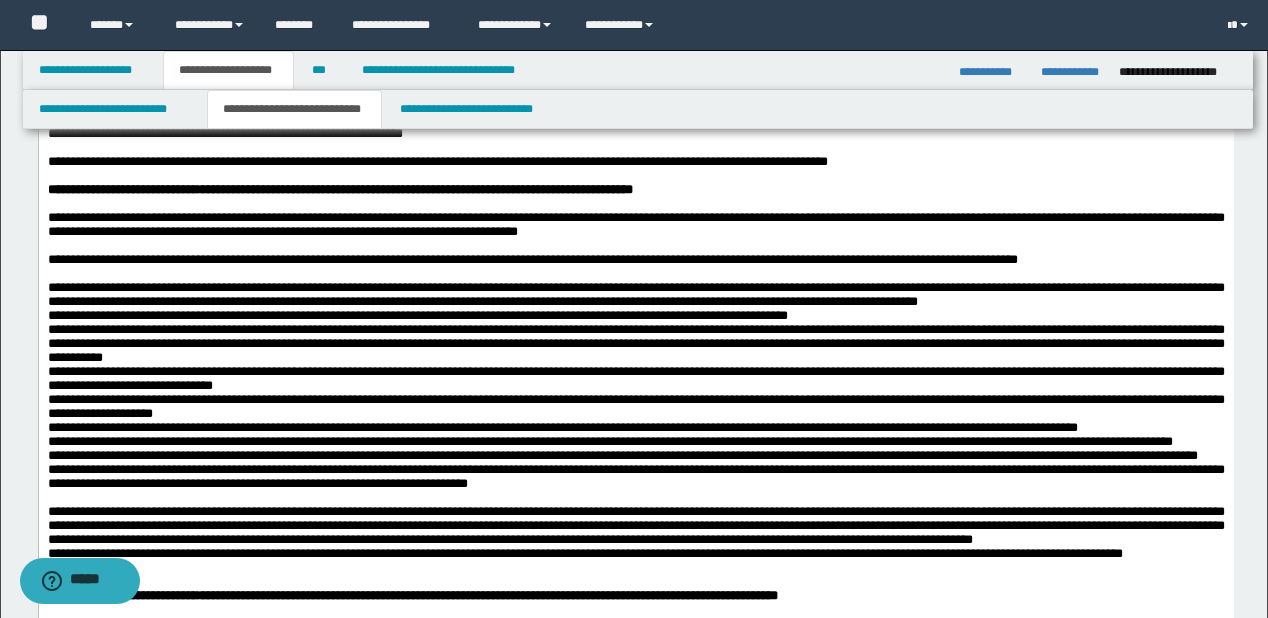 click on "**********" at bounding box center [635, 295] 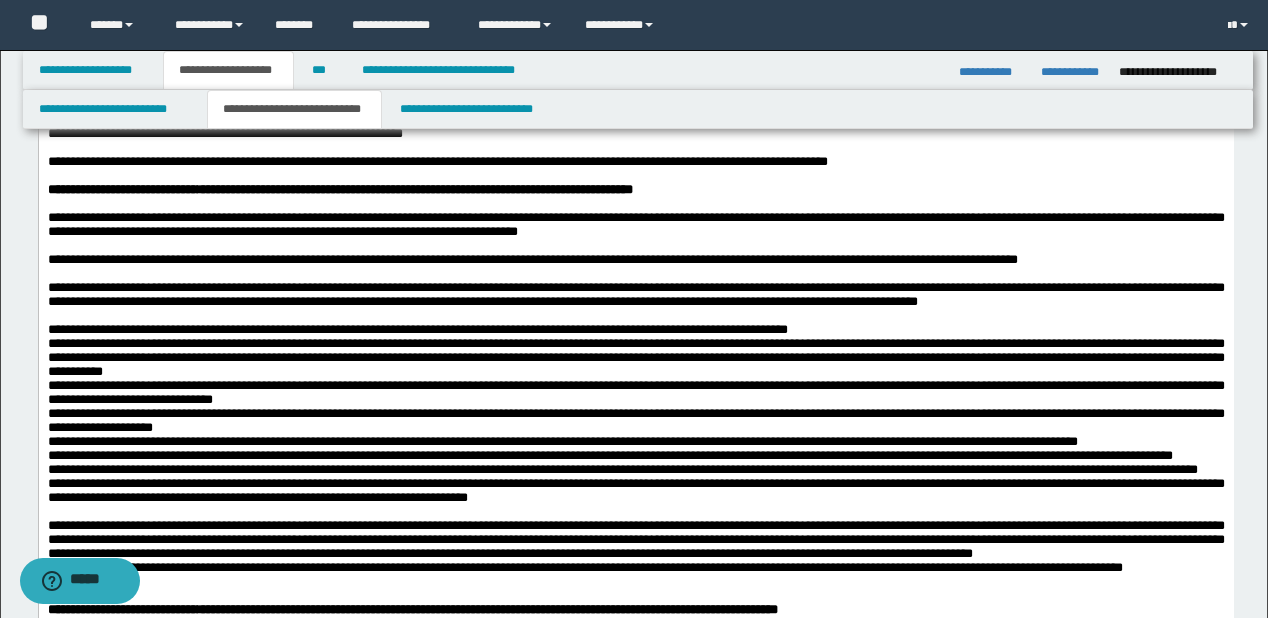 click on "**********" at bounding box center [635, 330] 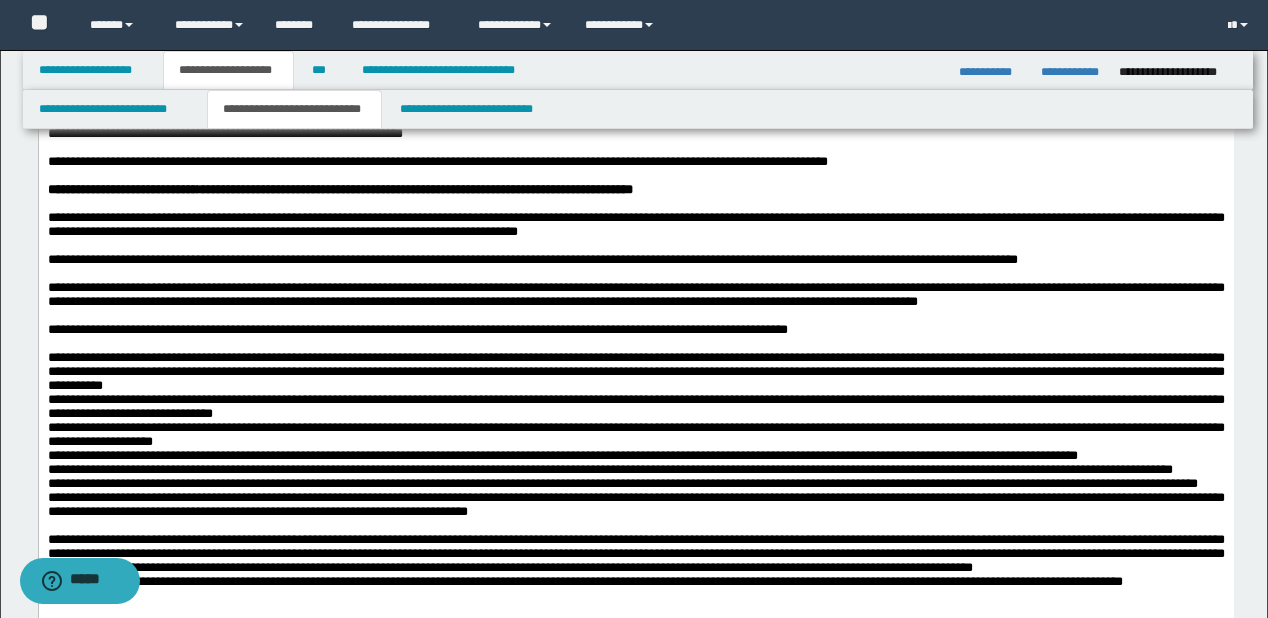 scroll, scrollTop: 960, scrollLeft: 0, axis: vertical 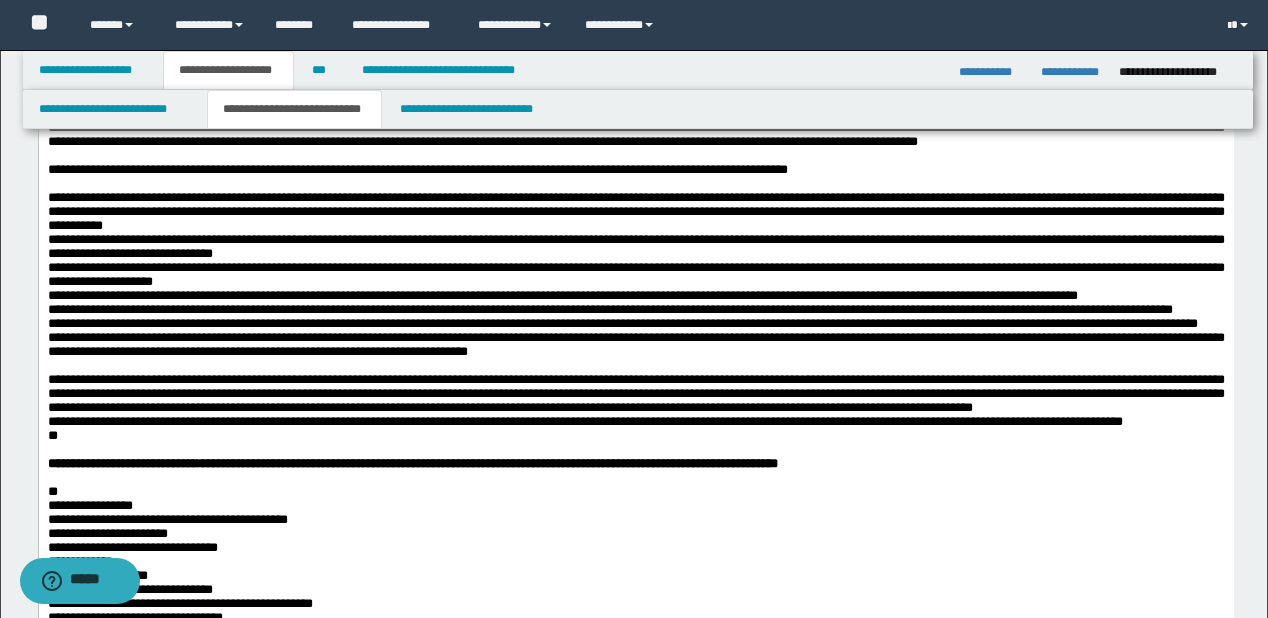 click on "**********" at bounding box center (635, 212) 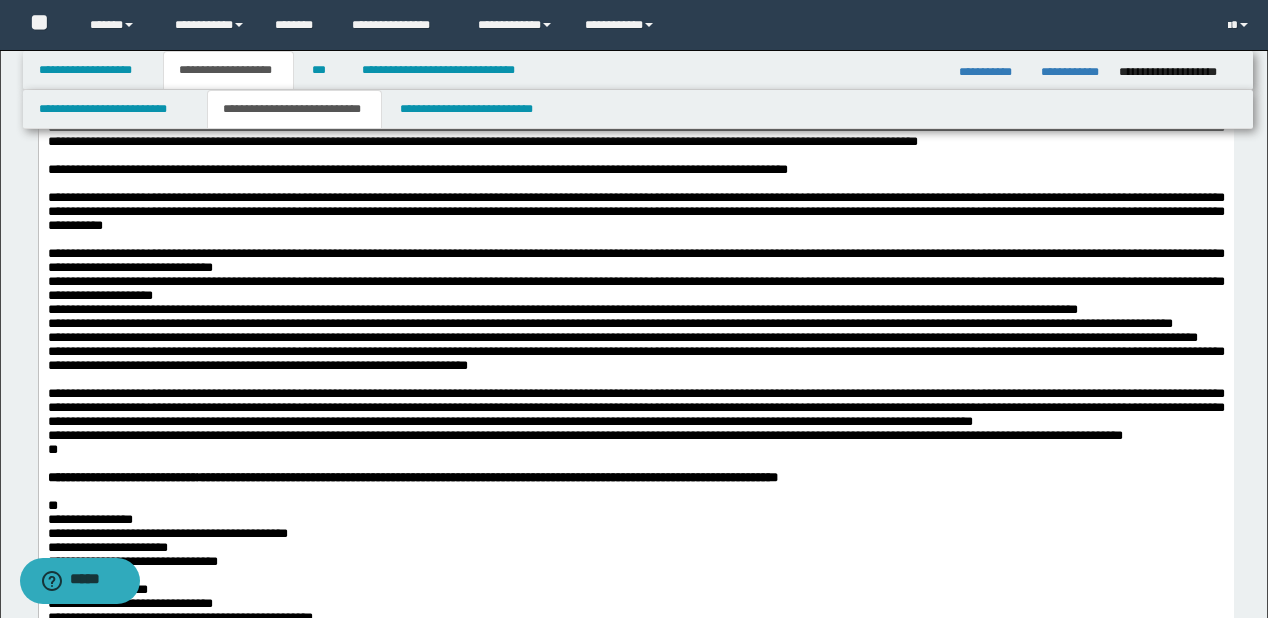 click on "**********" at bounding box center [635, 261] 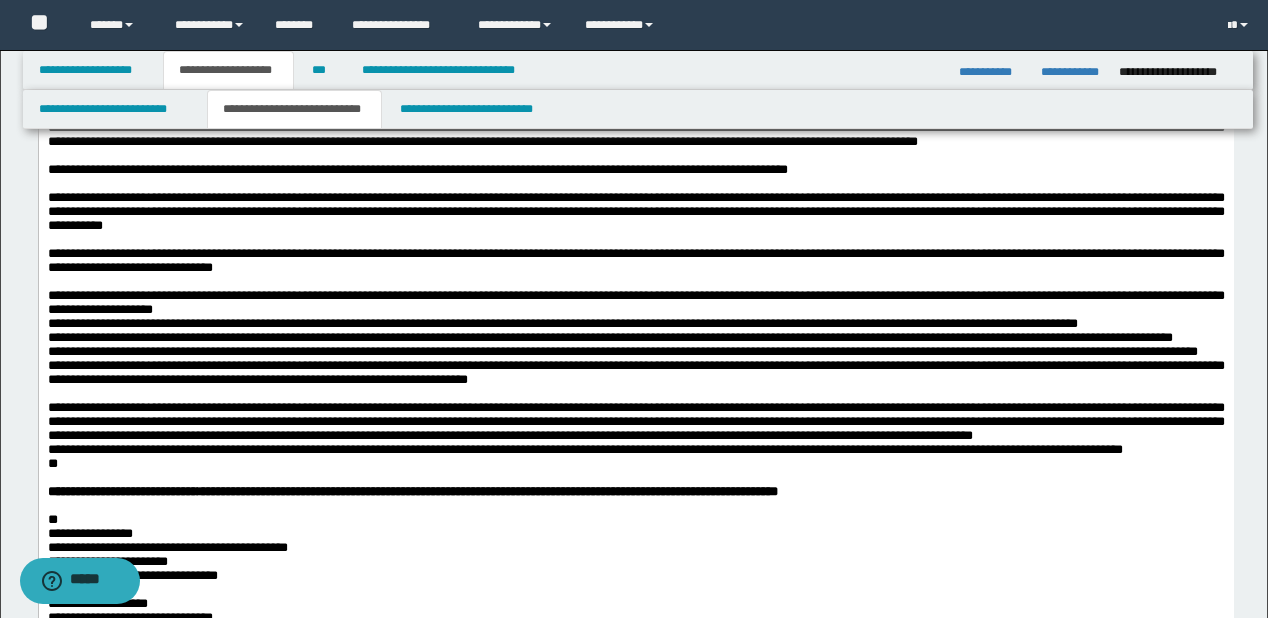 click on "**********" at bounding box center [635, 303] 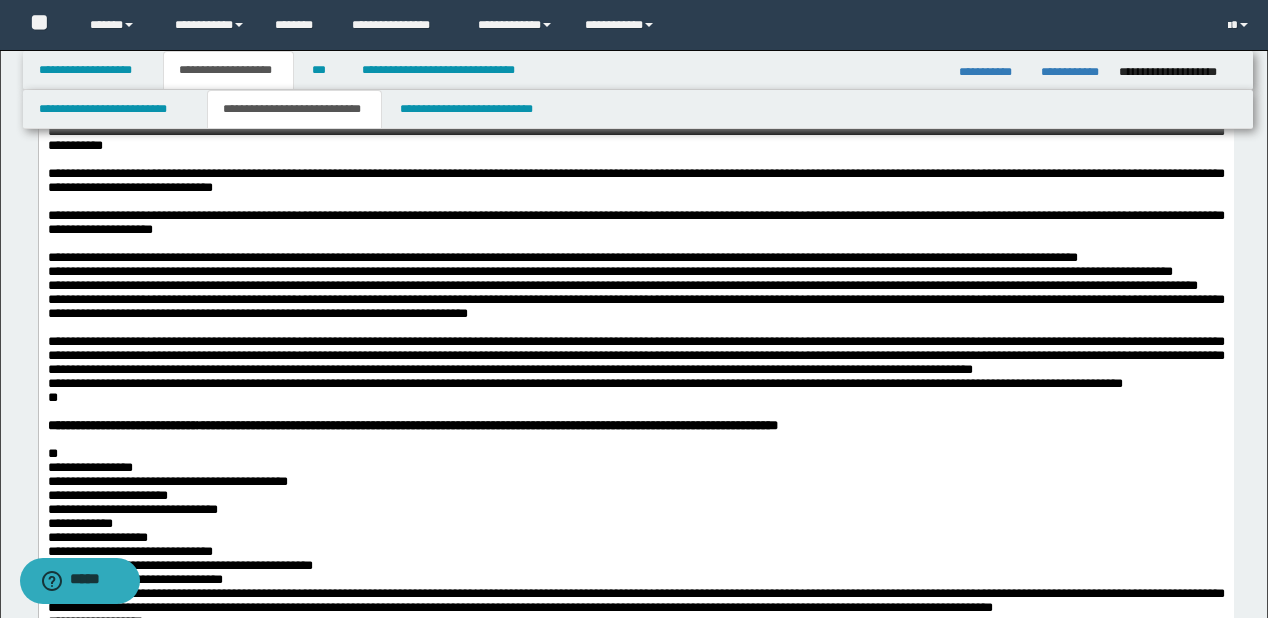 scroll, scrollTop: 1120, scrollLeft: 0, axis: vertical 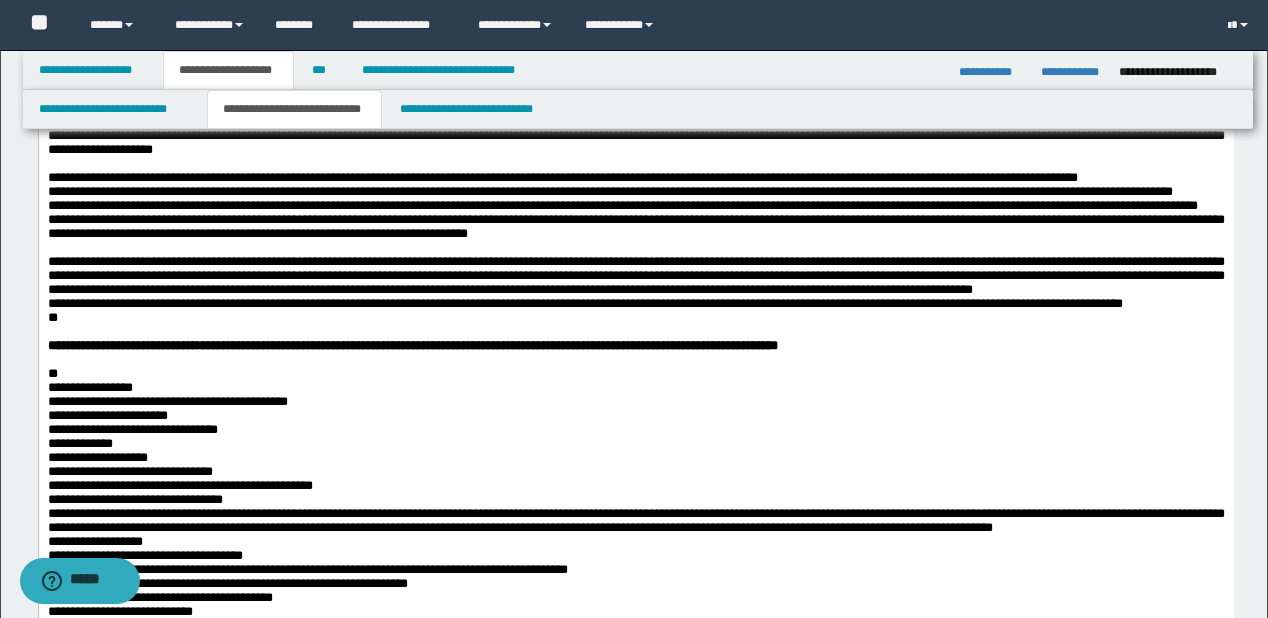 click on "**********" at bounding box center [635, 192] 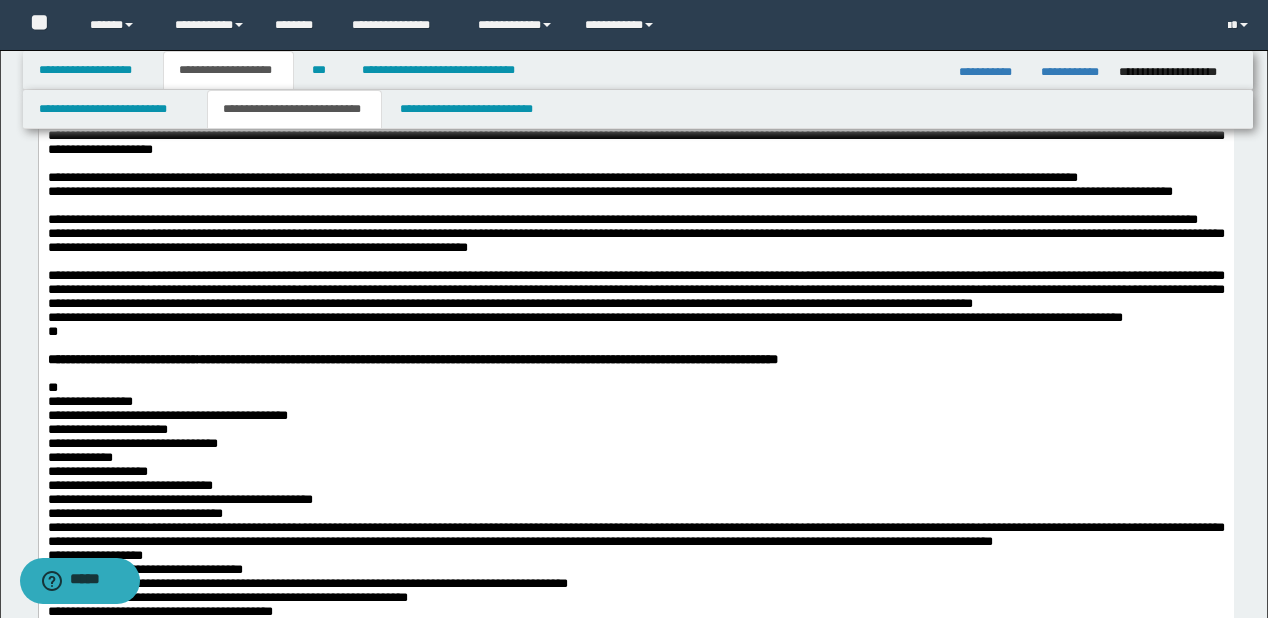 click on "**********" at bounding box center [635, 220] 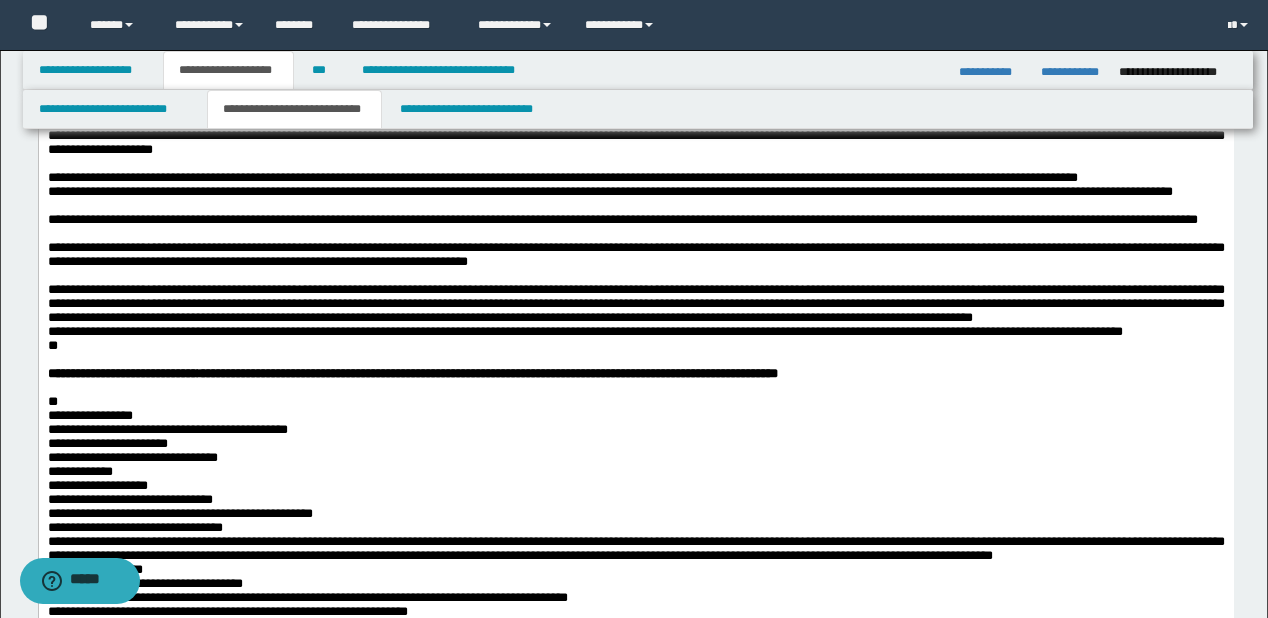 click on "**********" at bounding box center [635, 178] 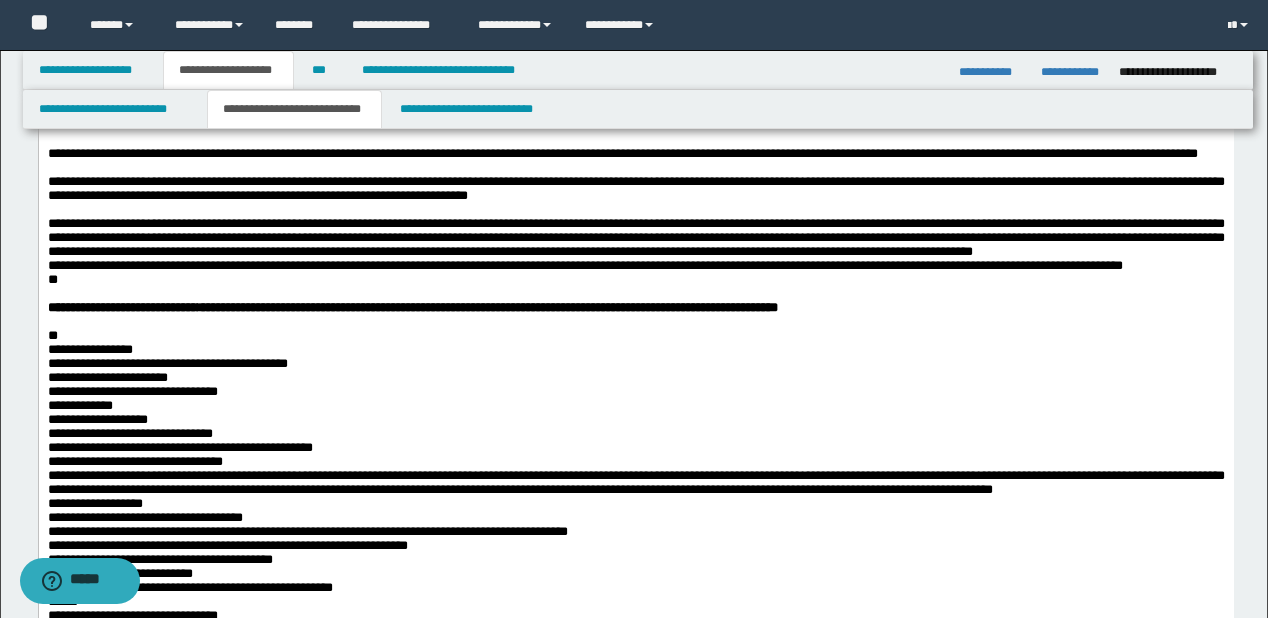 scroll, scrollTop: 1280, scrollLeft: 0, axis: vertical 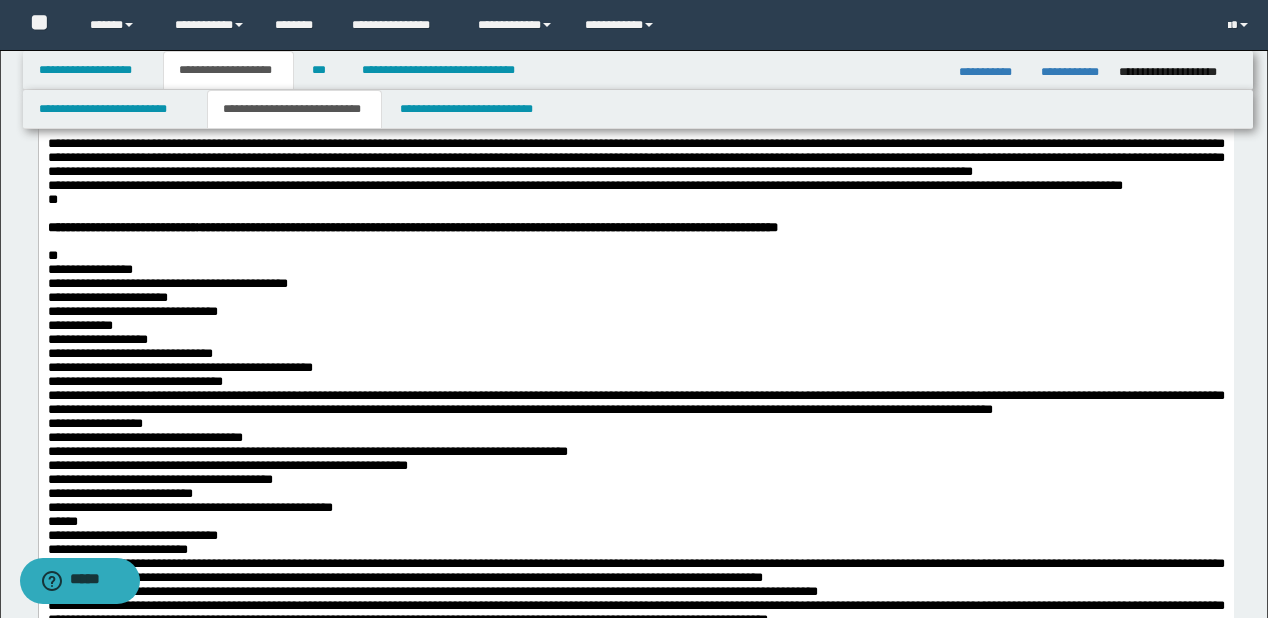 click on "**********" at bounding box center [635, 158] 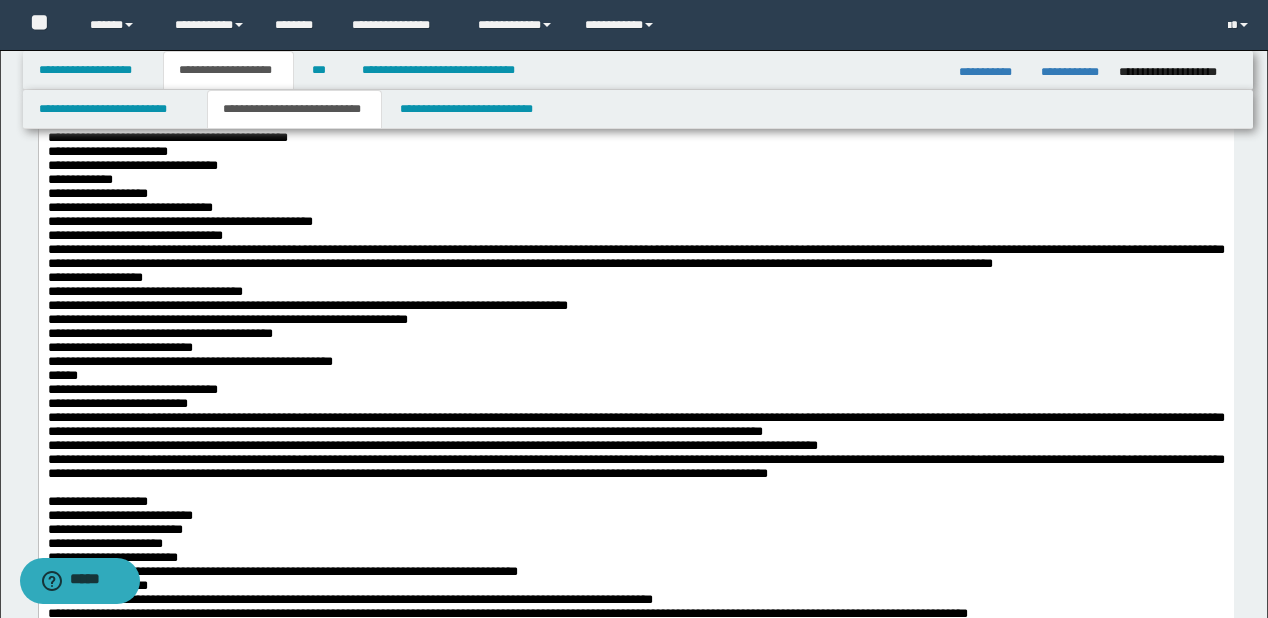 scroll, scrollTop: 1520, scrollLeft: 0, axis: vertical 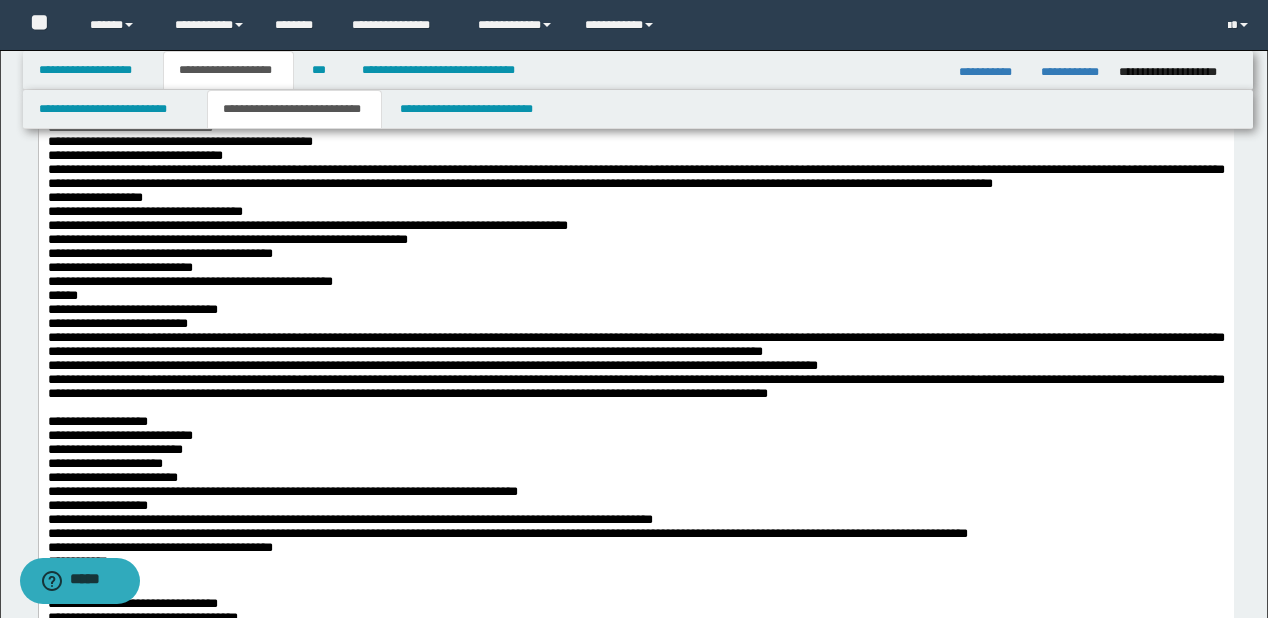 click on "** ﻿" at bounding box center (635, 30) 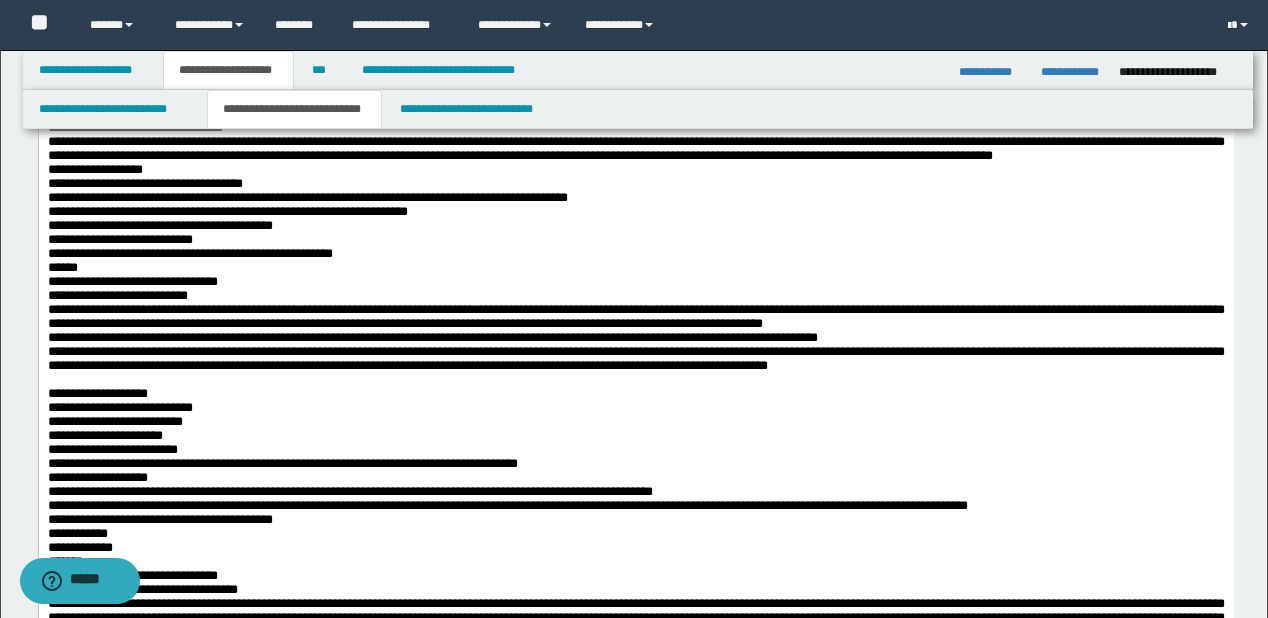 click at bounding box center (647, 16) 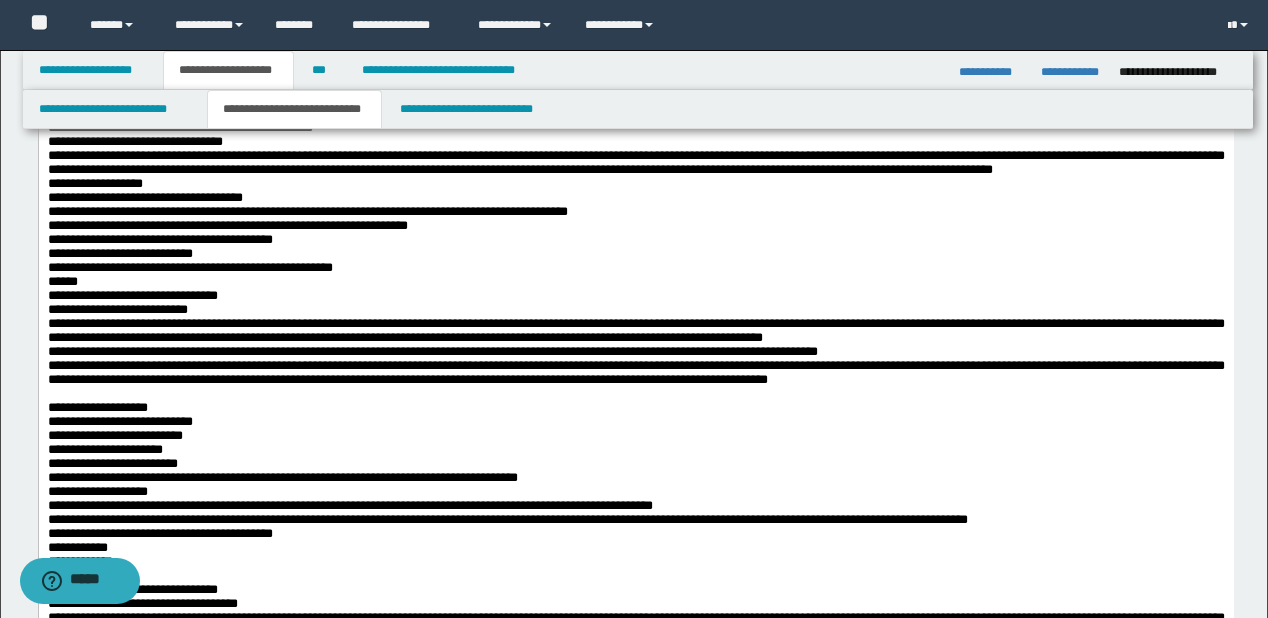 click on "**********" at bounding box center [635, 58] 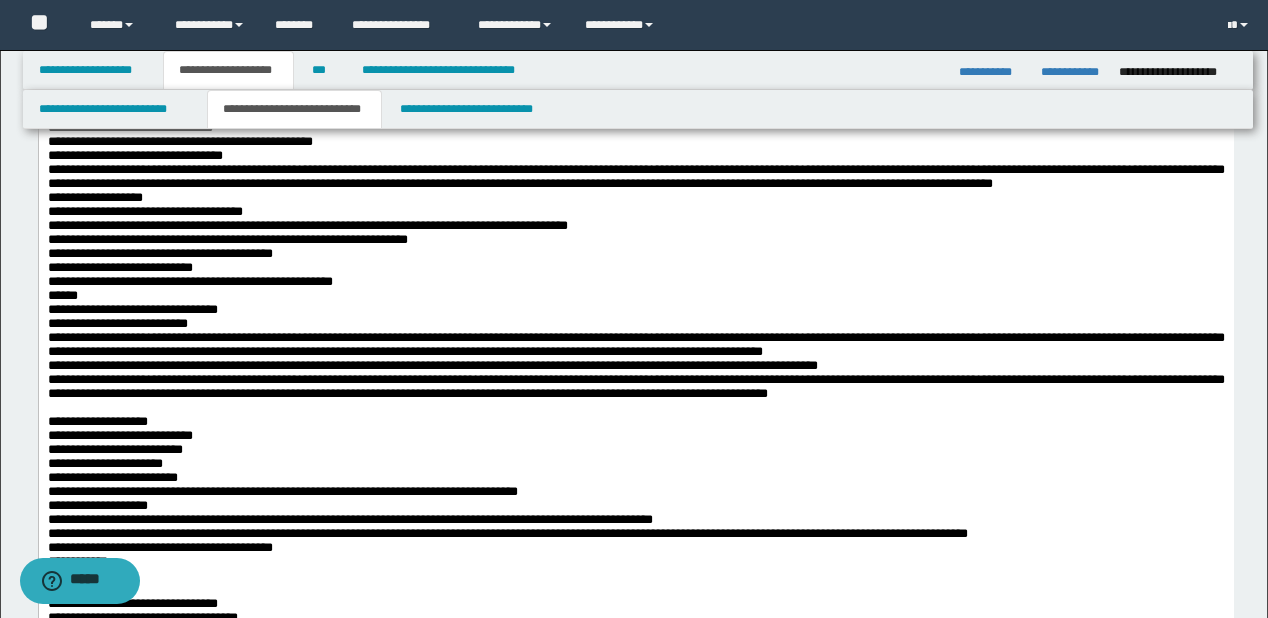 click on "**********" at bounding box center (635, 86) 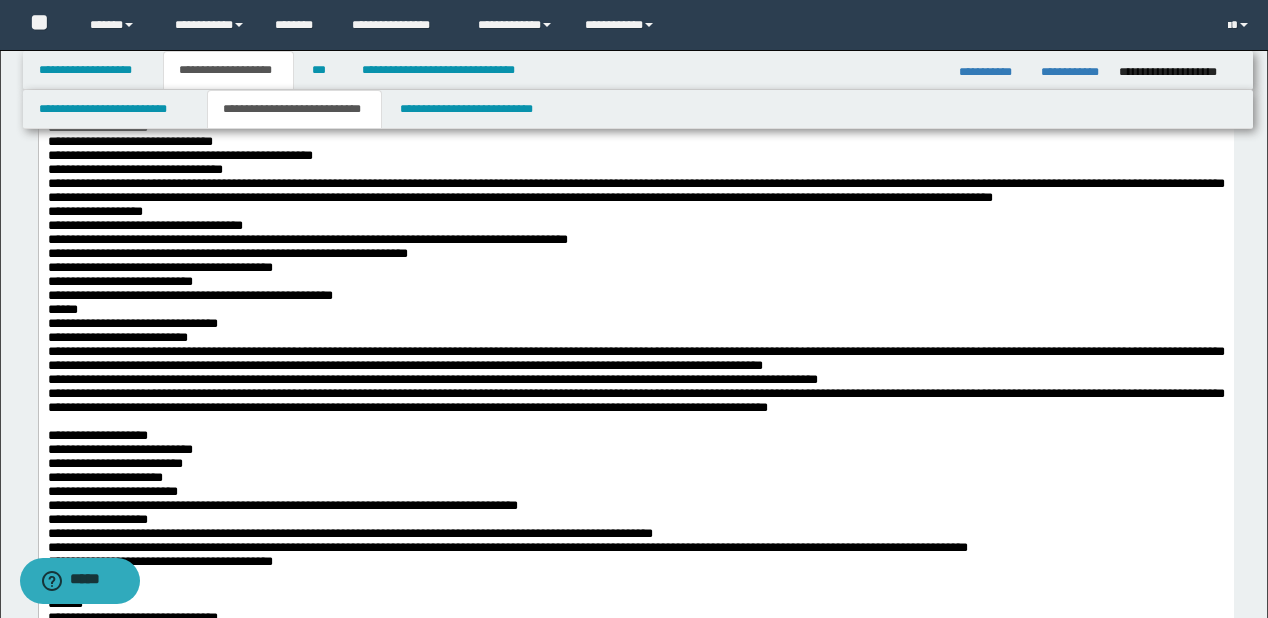 click on "**********" at bounding box center (635, 114) 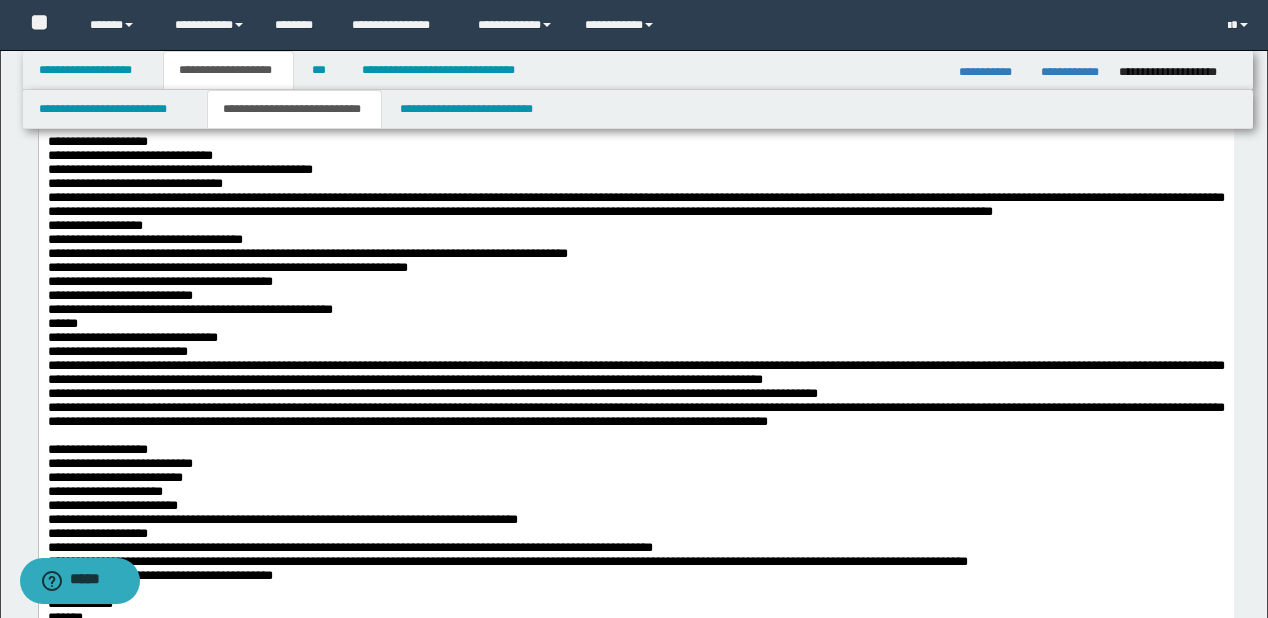 click on "**********" at bounding box center (635, 142) 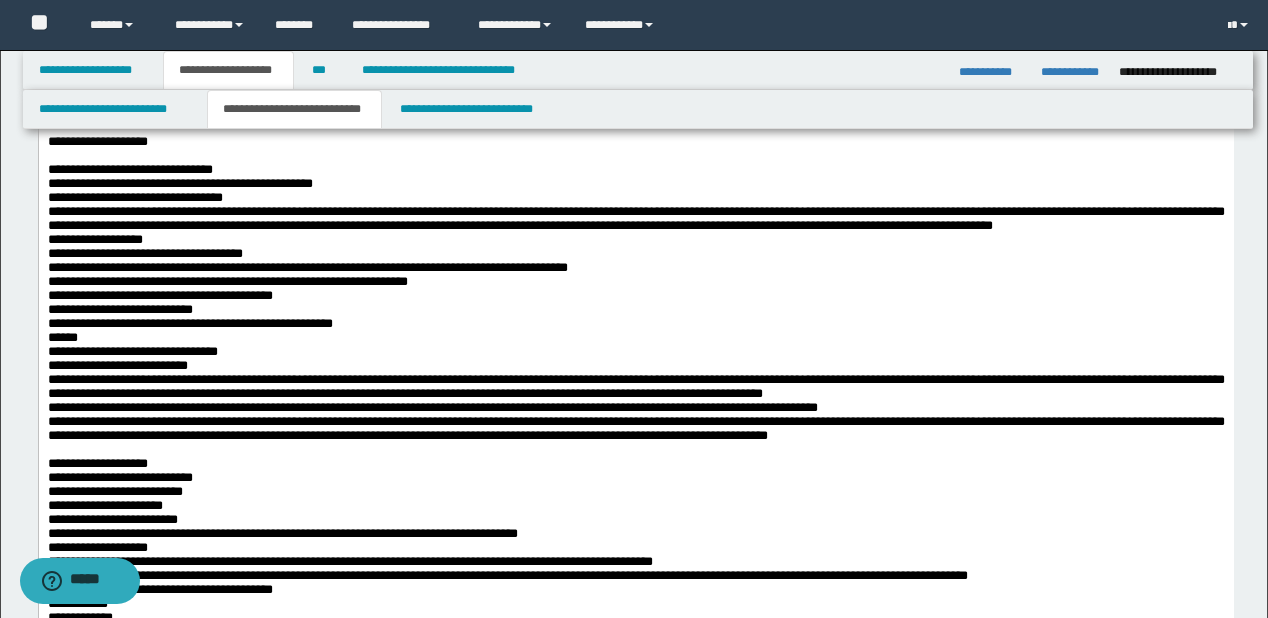 click on "**********" at bounding box center (635, 170) 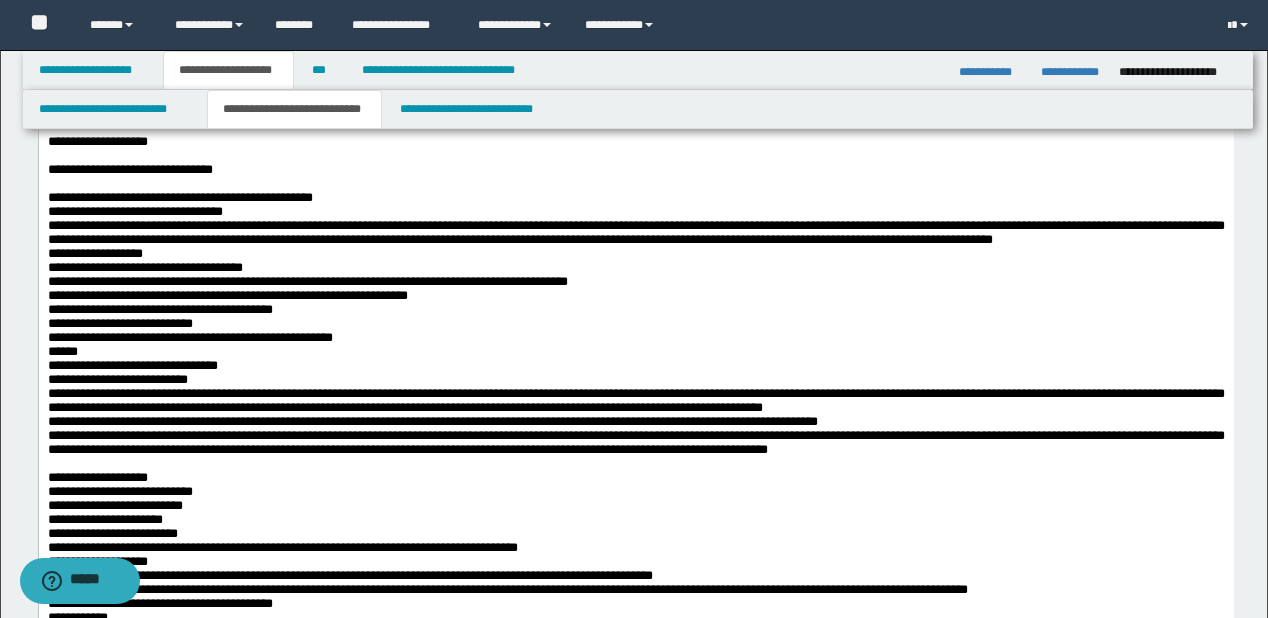 click on "**********" at bounding box center [635, 198] 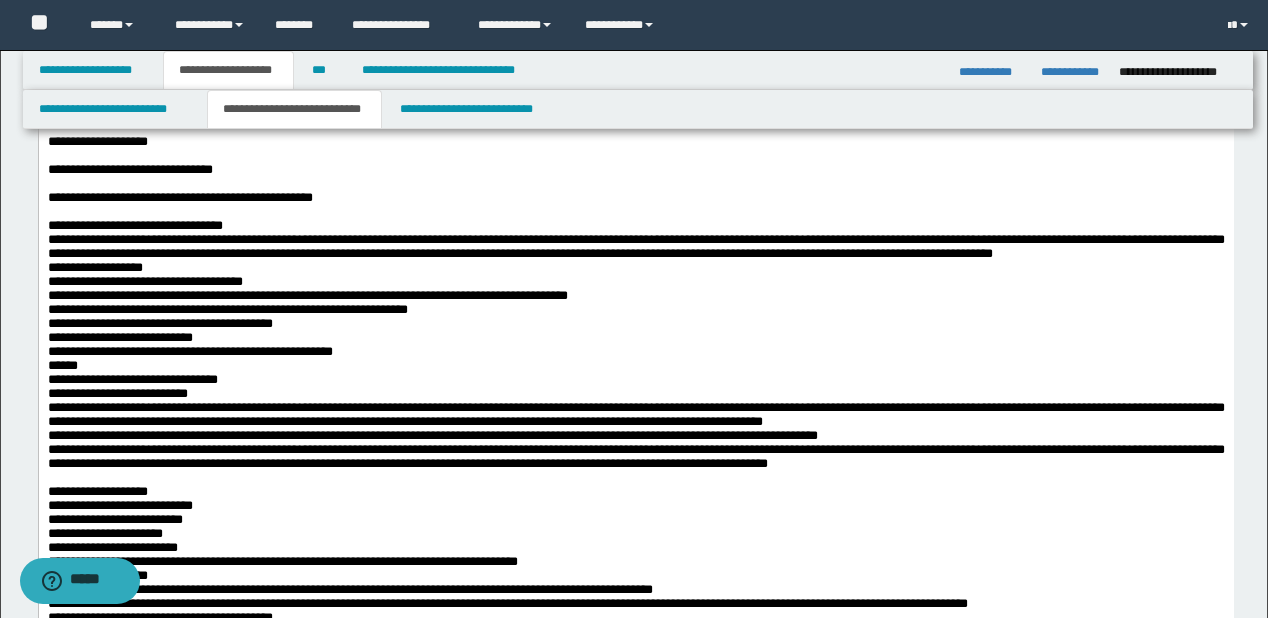 click on "**********" at bounding box center (635, 226) 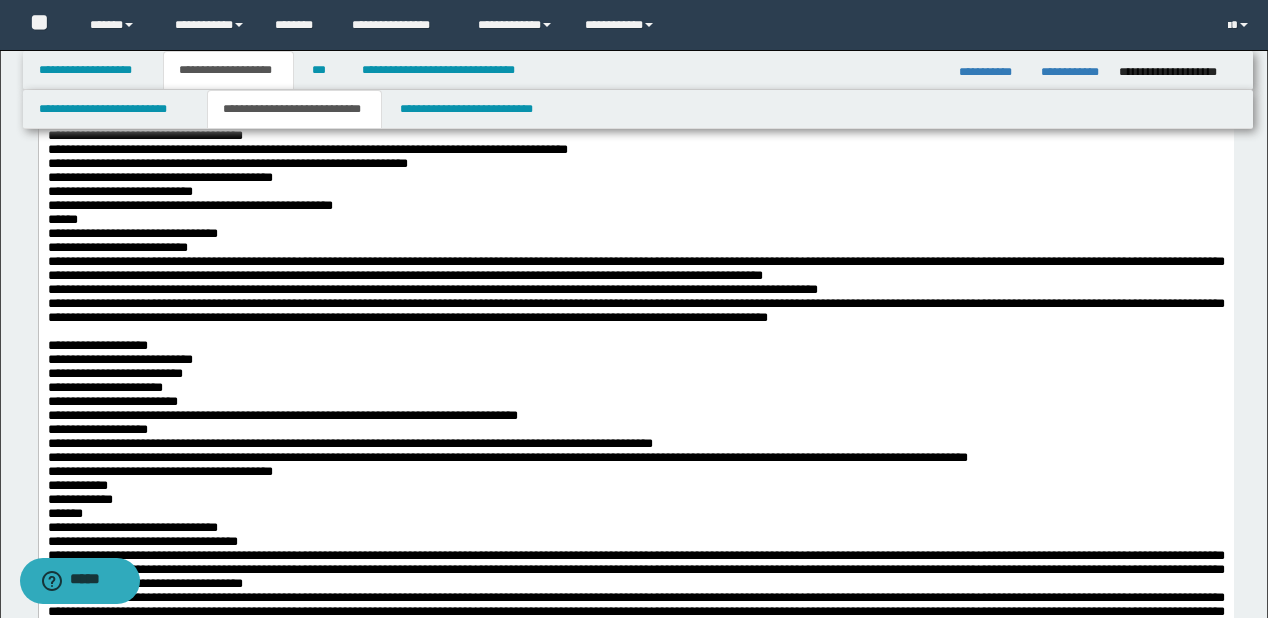 scroll, scrollTop: 1760, scrollLeft: 0, axis: vertical 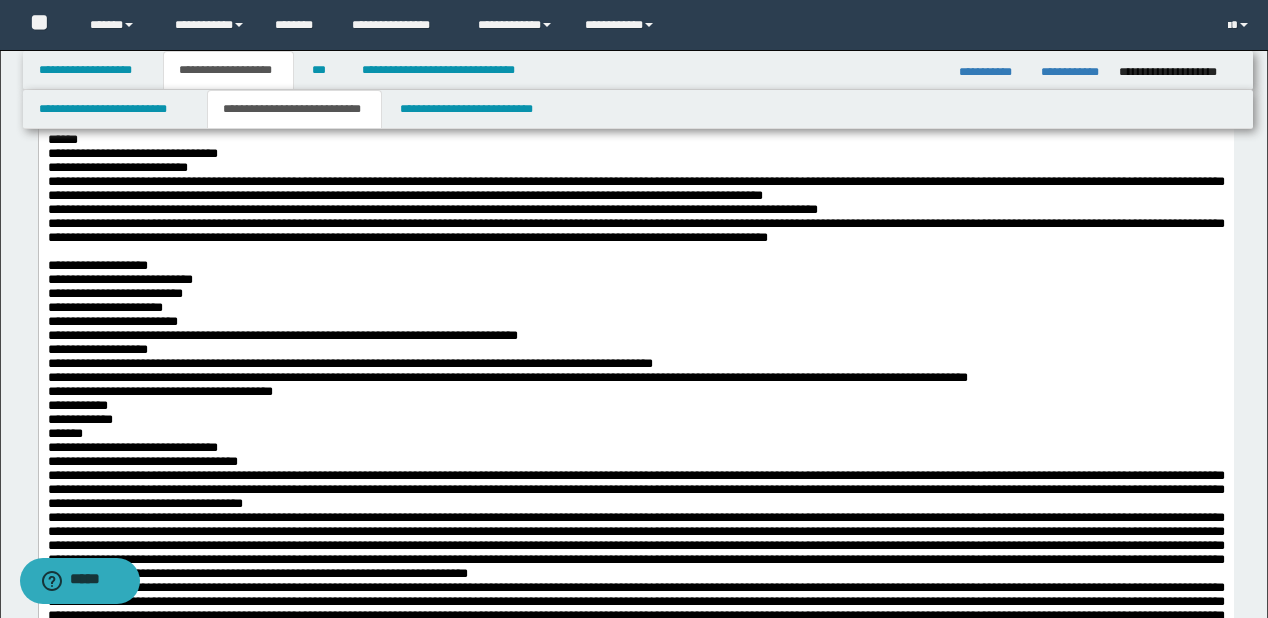 click on "**********" at bounding box center (635, 42) 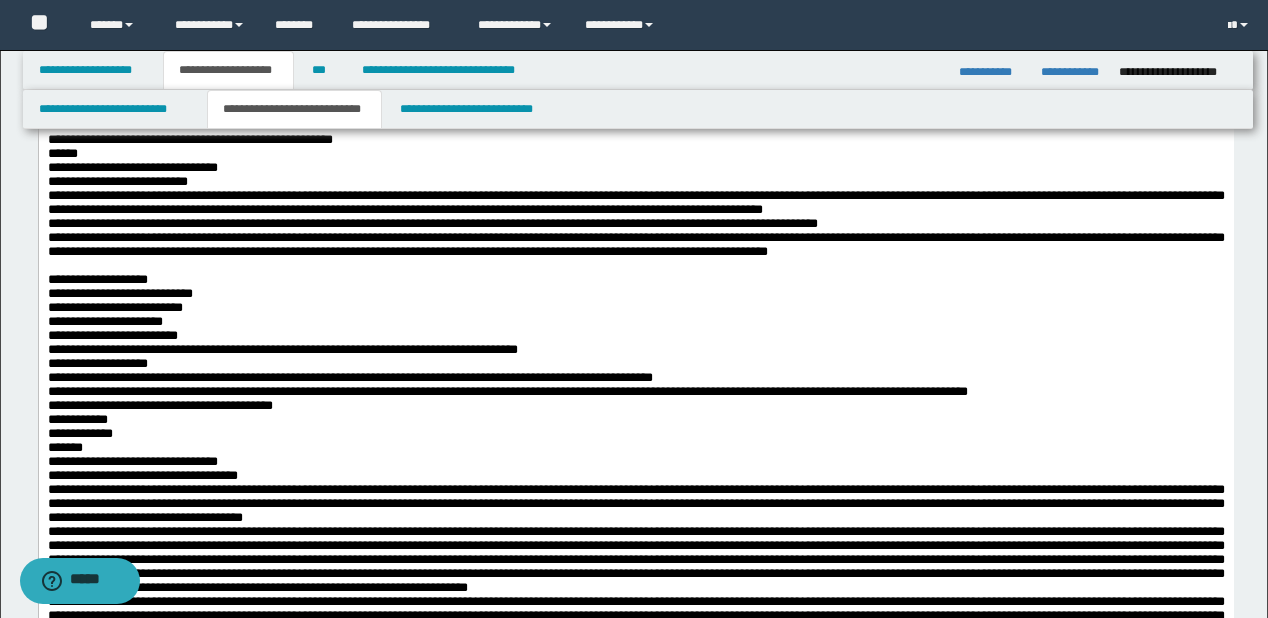 click on "**********" at bounding box center (94, 41) 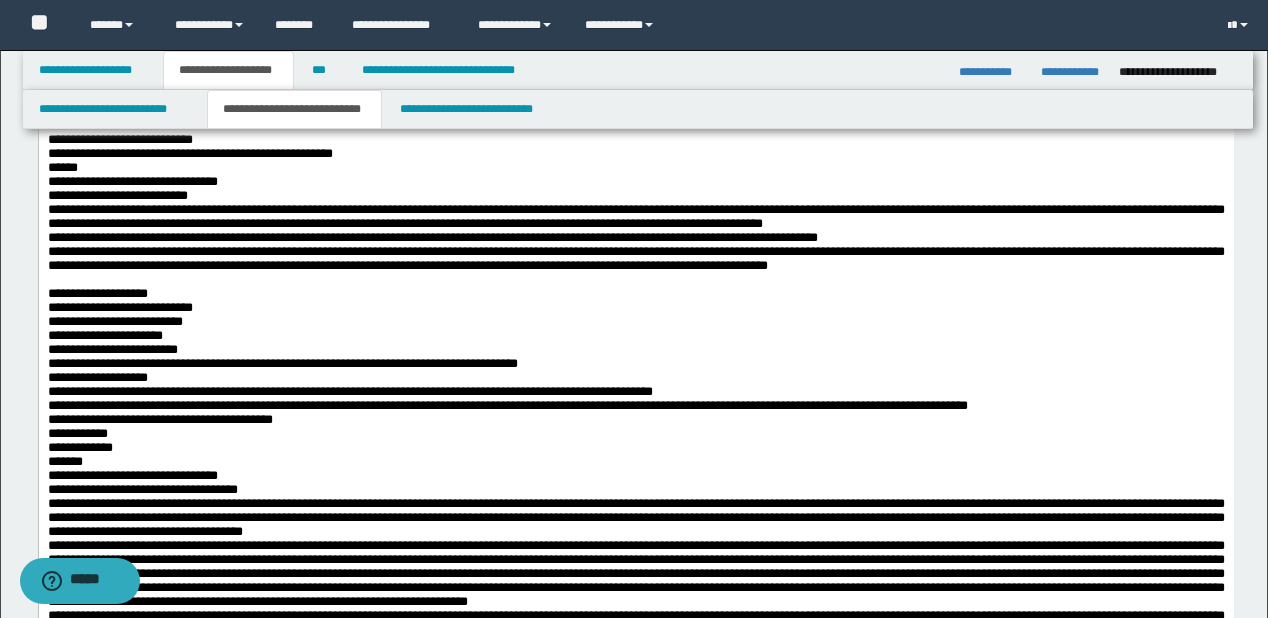 click on "**********" at bounding box center [635, 84] 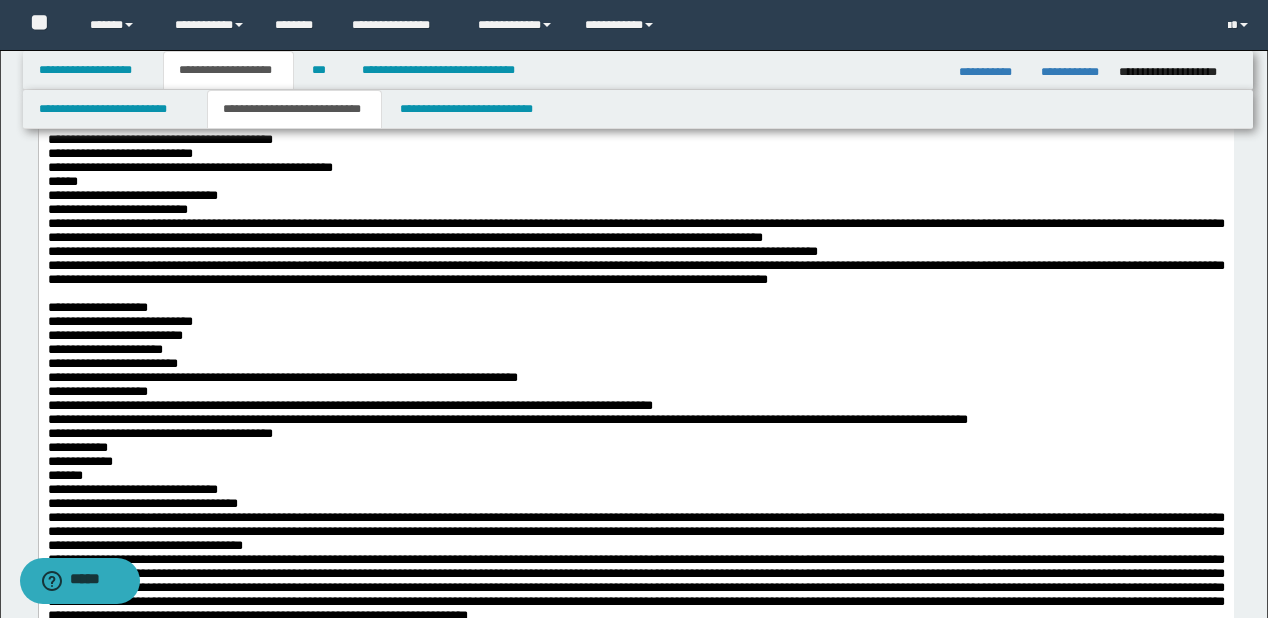 click on "**********" at bounding box center [635, 112] 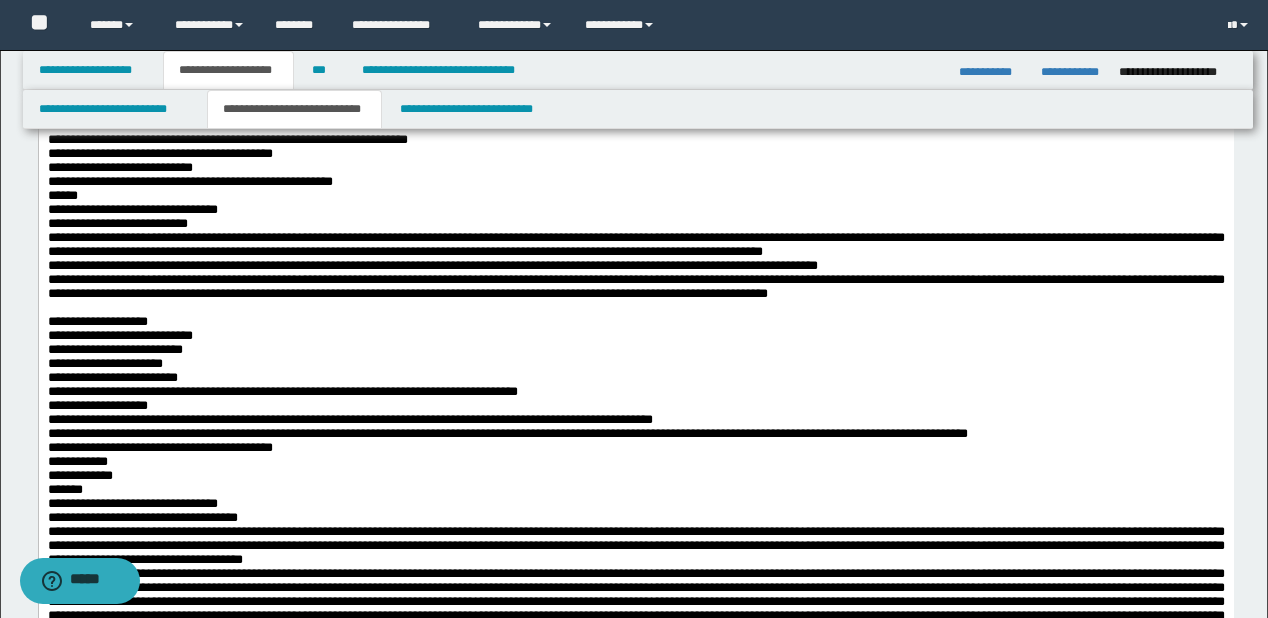 click on "**********" at bounding box center [635, 140] 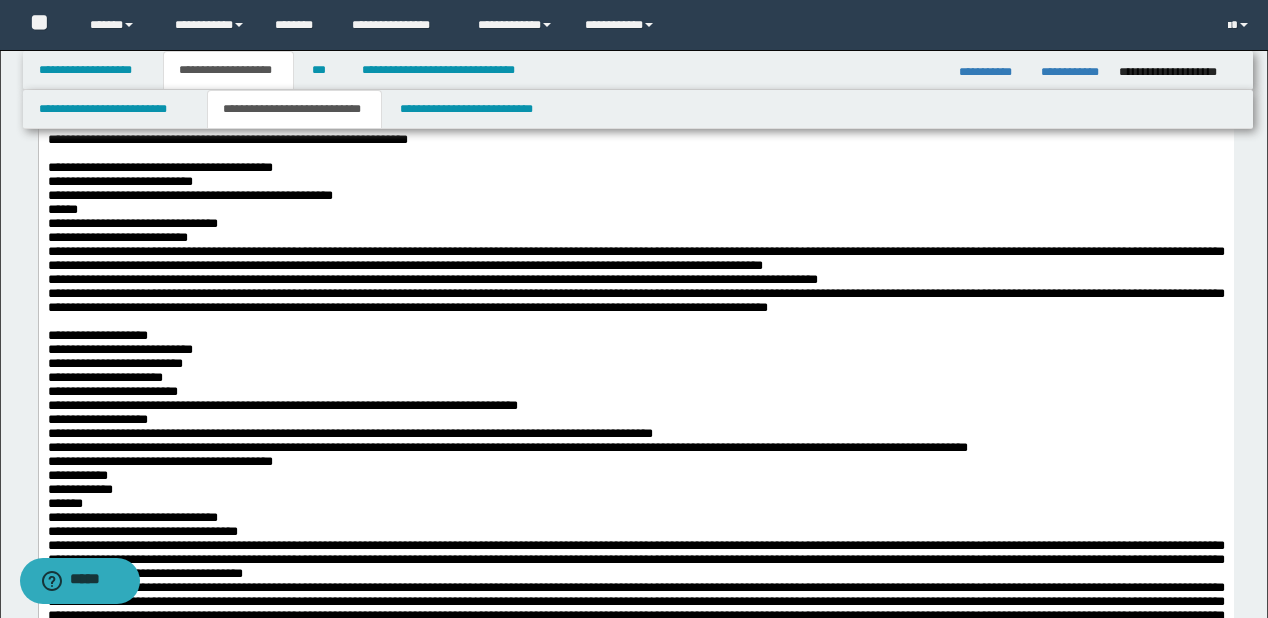 click on "**********" at bounding box center [635, 168] 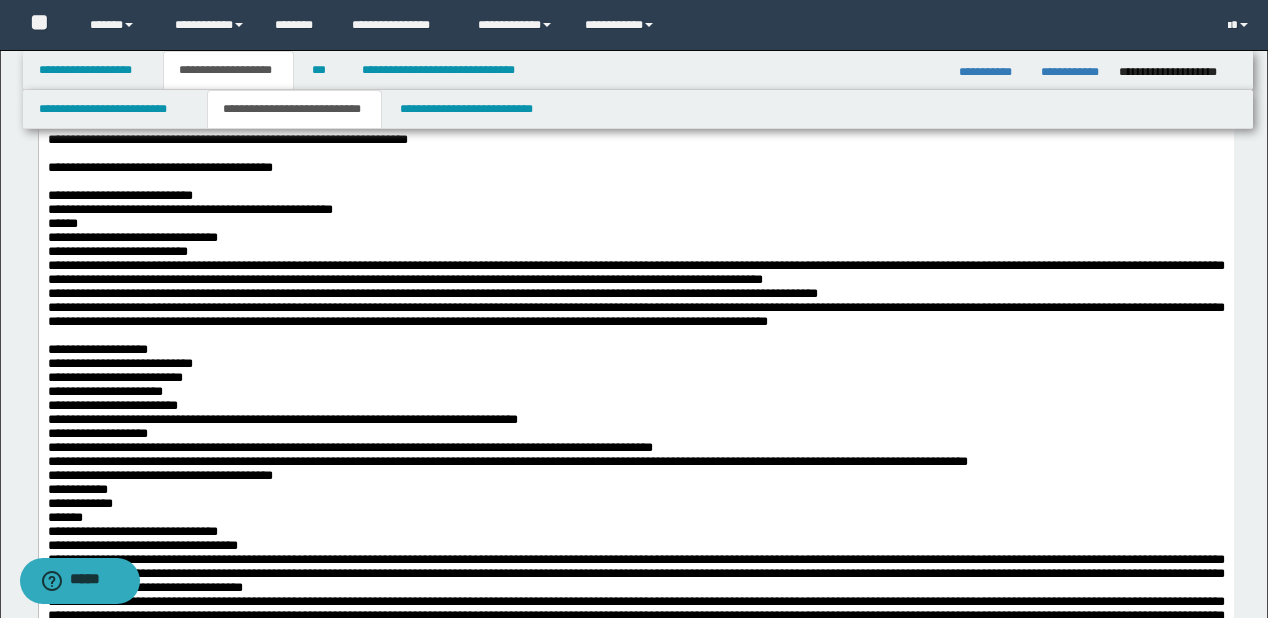 click on "**********" at bounding box center [635, 196] 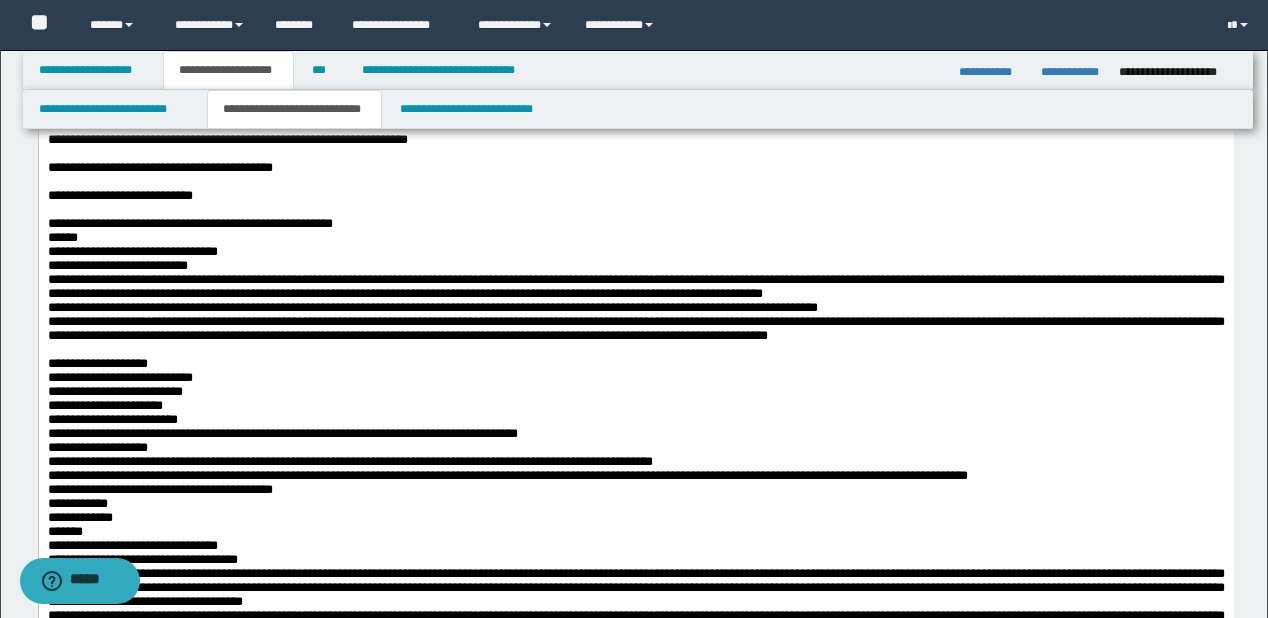 click on "**********" at bounding box center (635, 84) 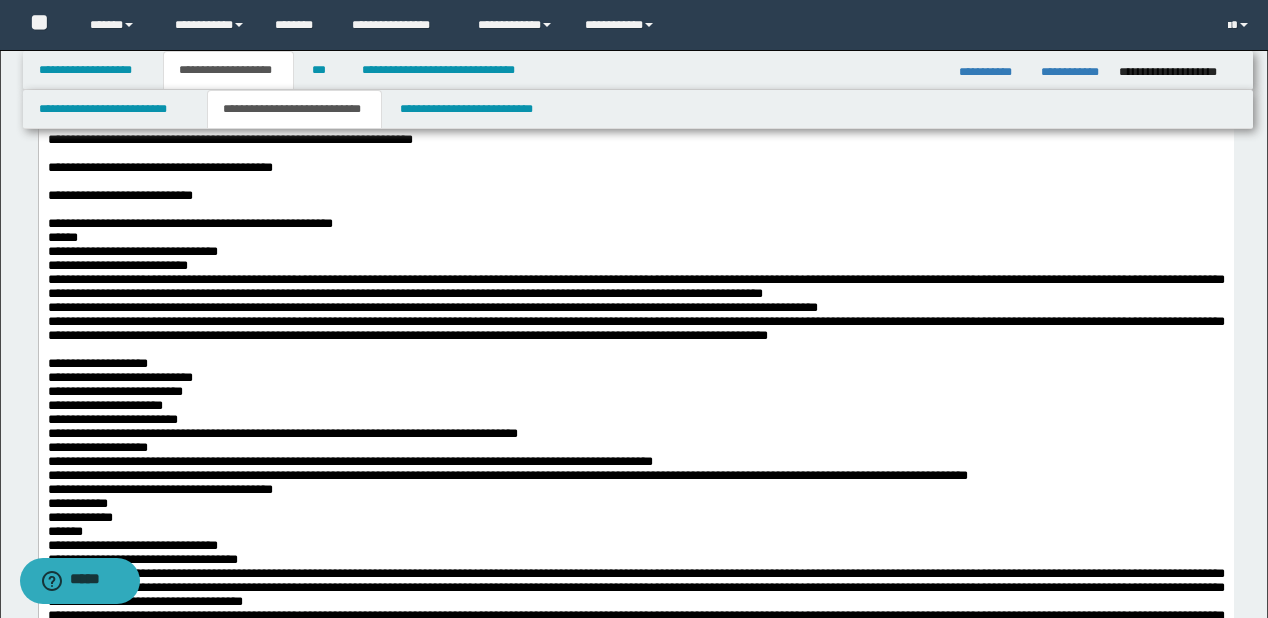 click on "**********" at bounding box center [635, 168] 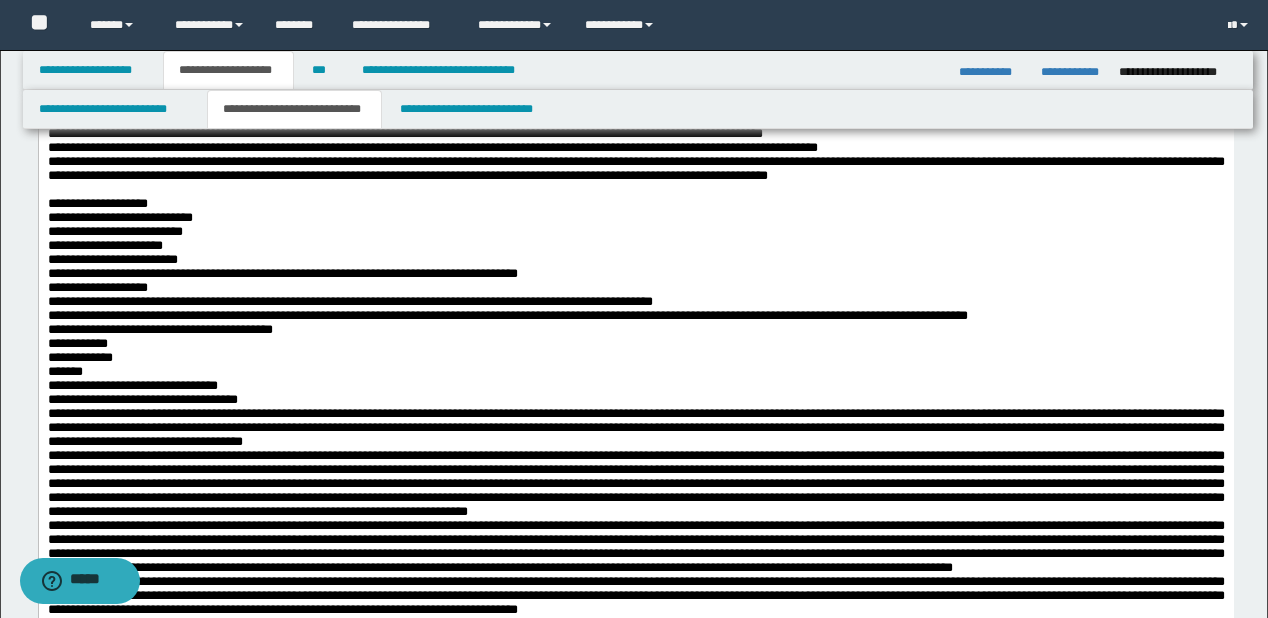 scroll, scrollTop: 2000, scrollLeft: 0, axis: vertical 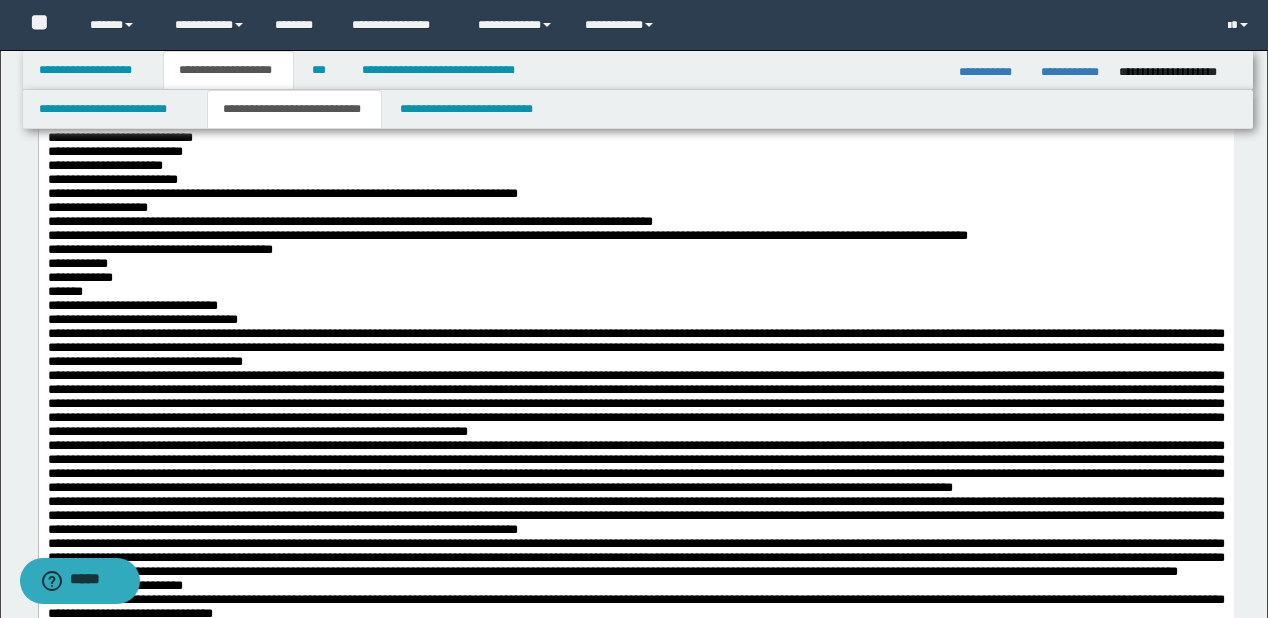 click on "******" at bounding box center [635, -2] 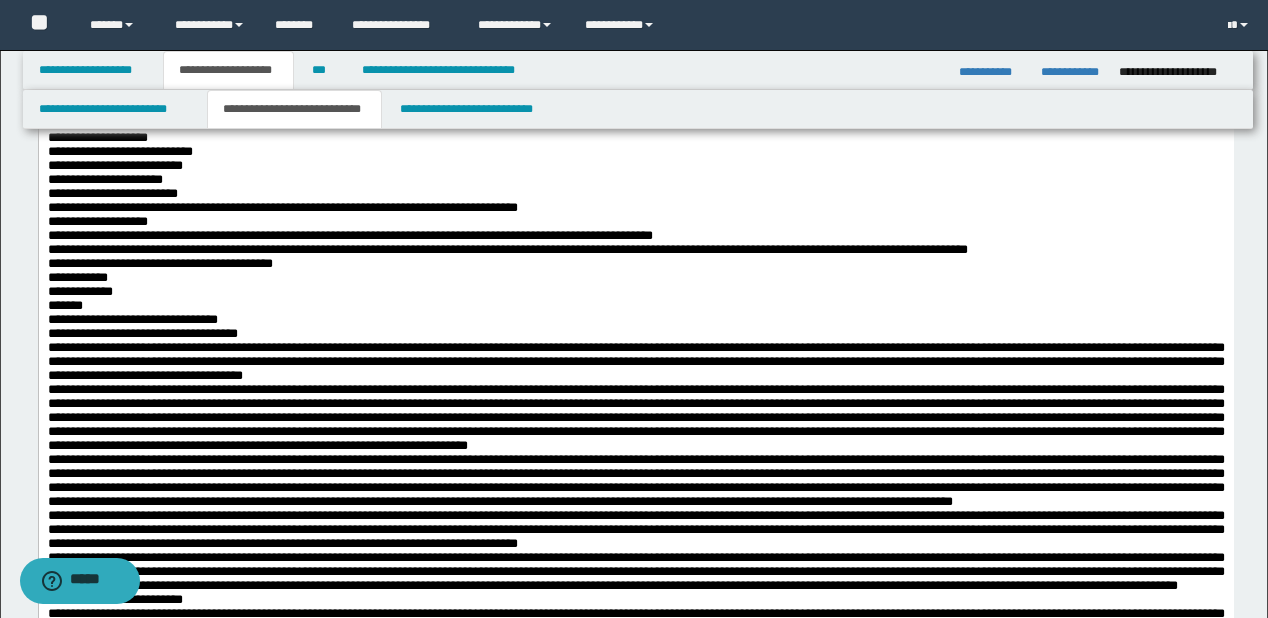 click on "******" at bounding box center [635, 12] 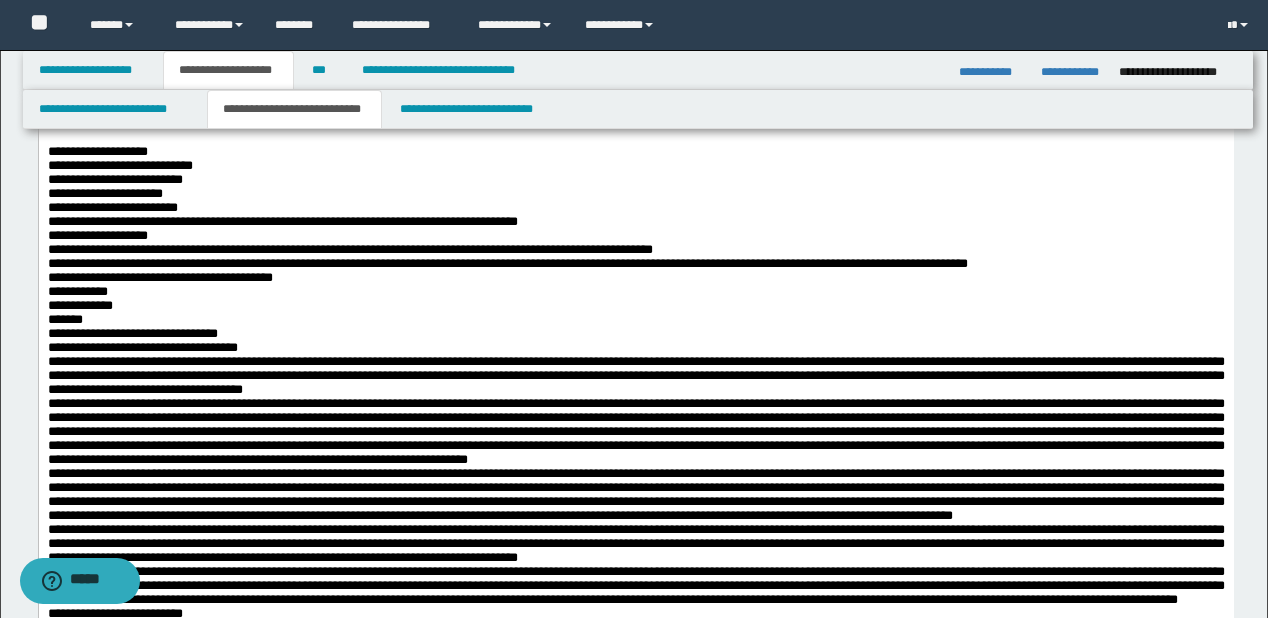 click on "**********" at bounding box center [635, 40] 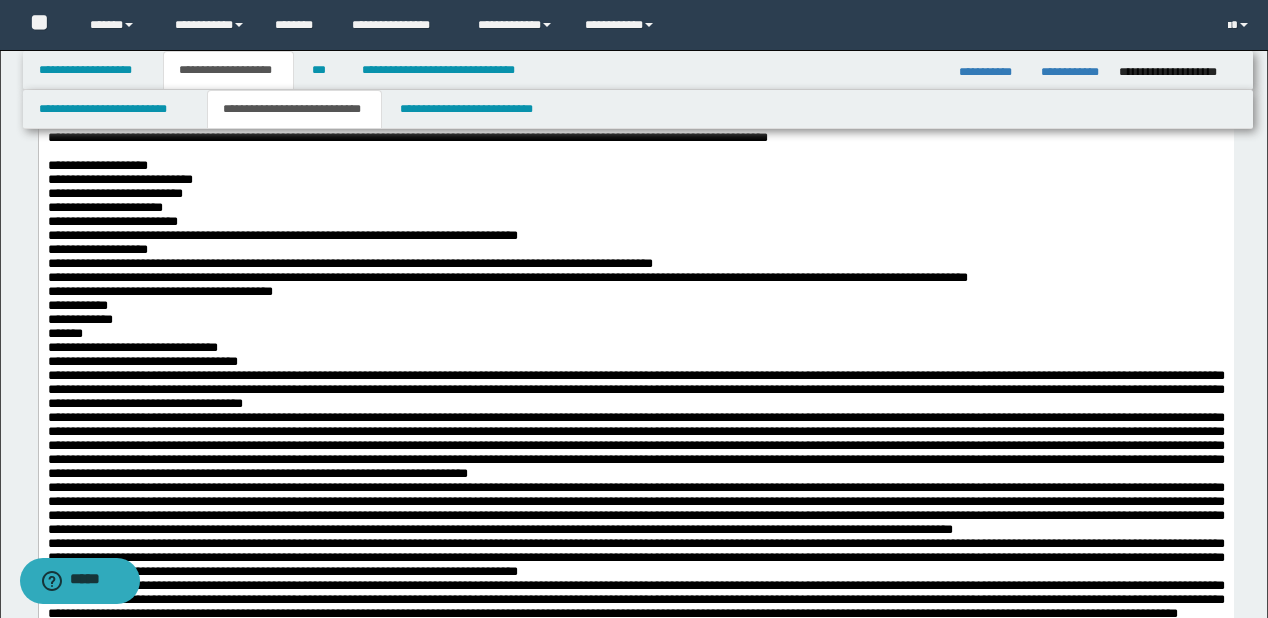 click on "**********" at bounding box center (635, 68) 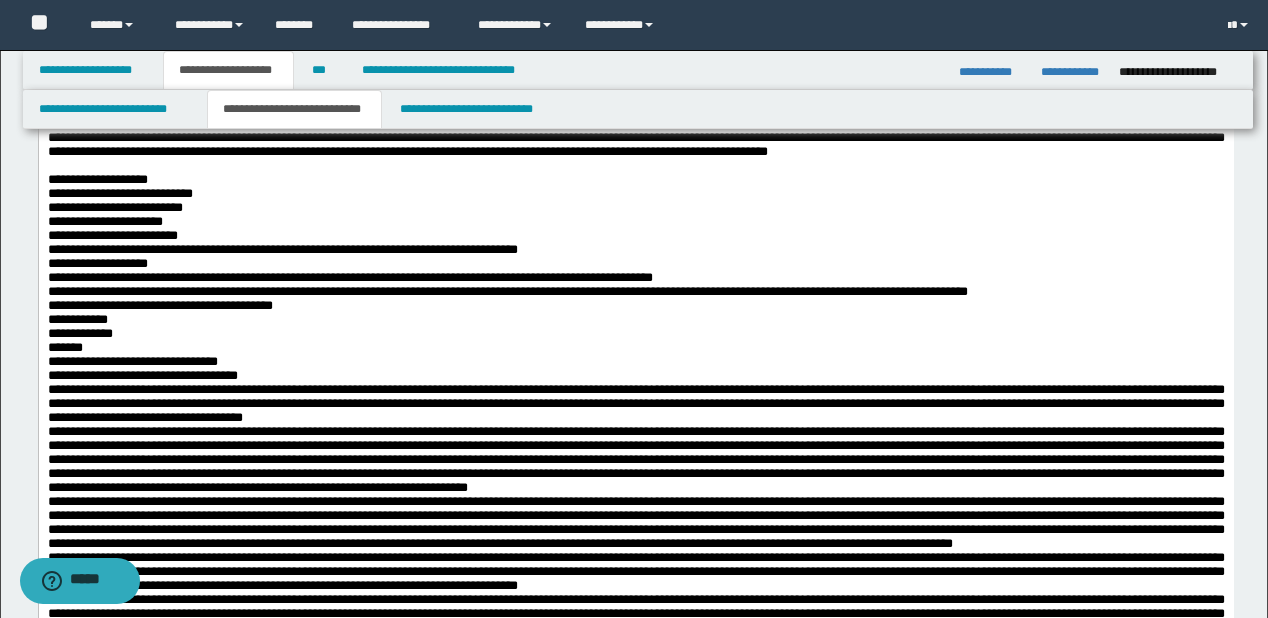 click on "**********" at bounding box center [635, 103] 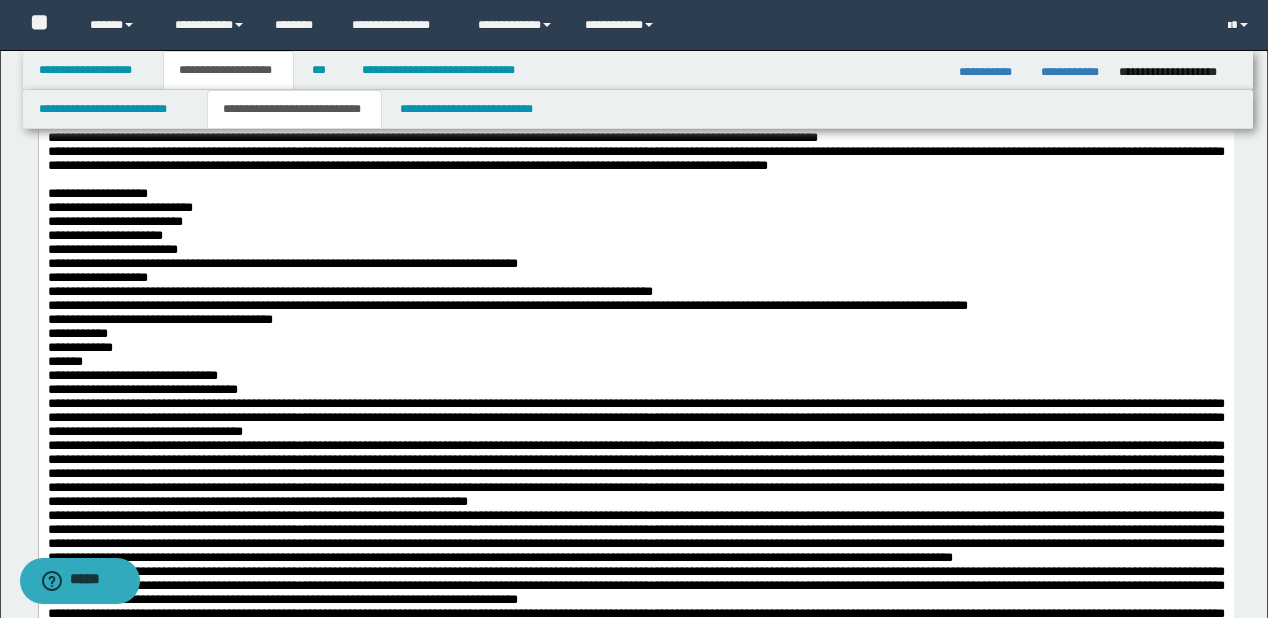 click on "**********" at bounding box center [635, 138] 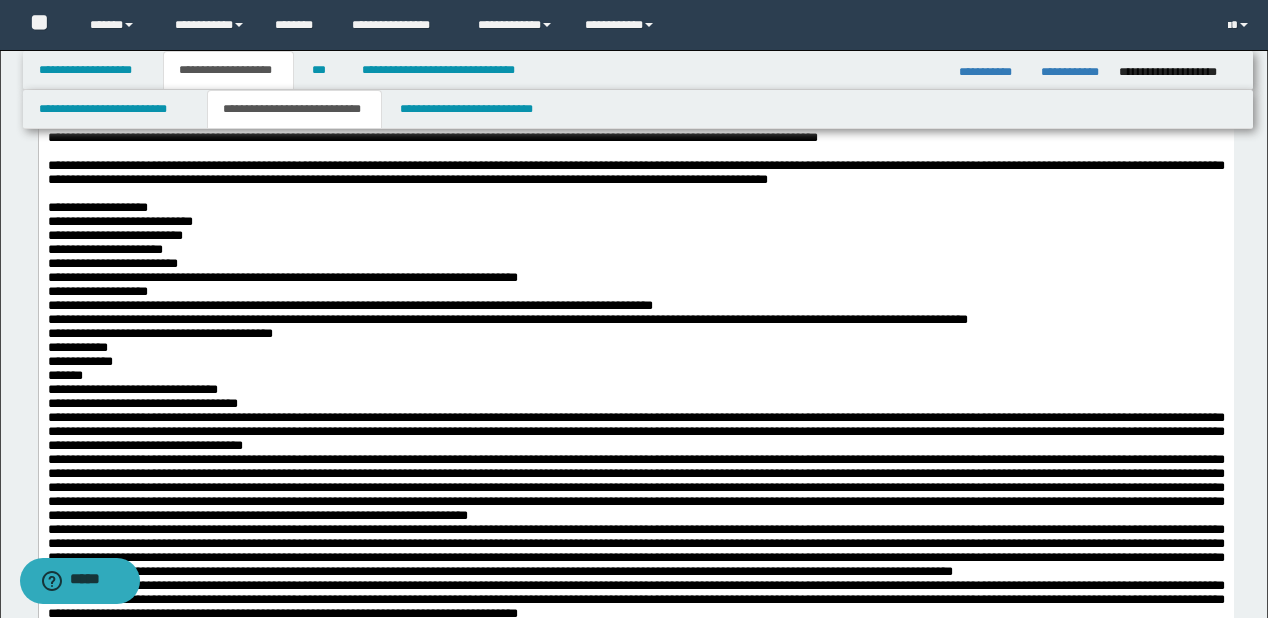 scroll, scrollTop: 2160, scrollLeft: 0, axis: vertical 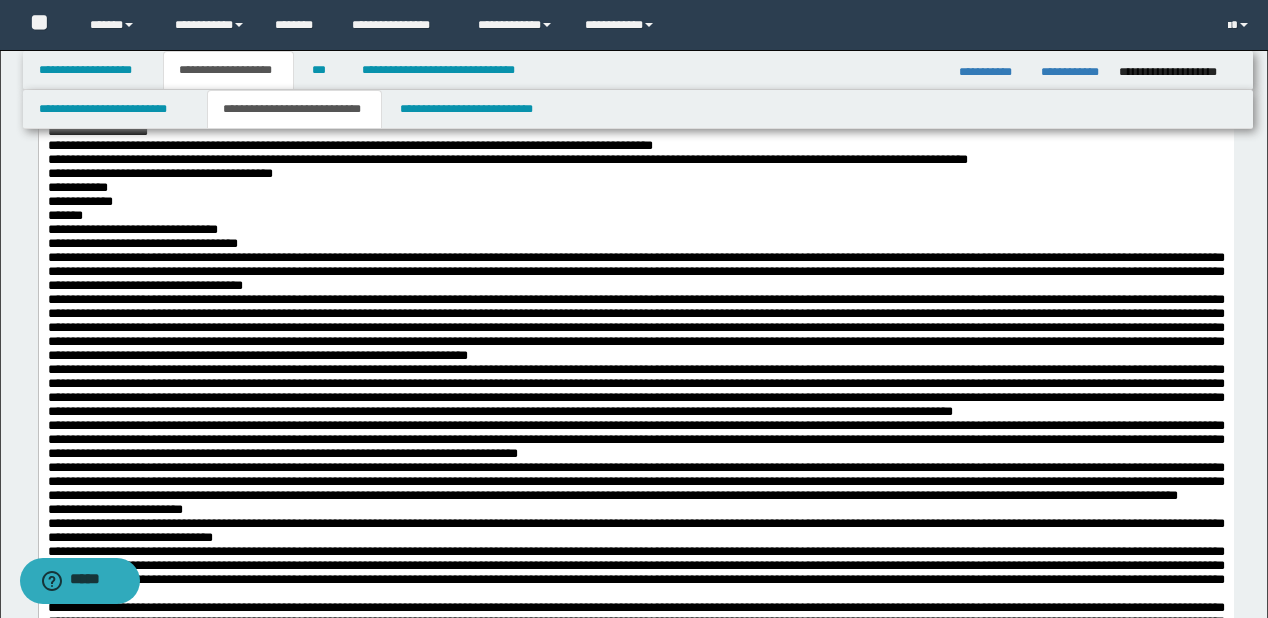 click on "**********" at bounding box center (635, 48) 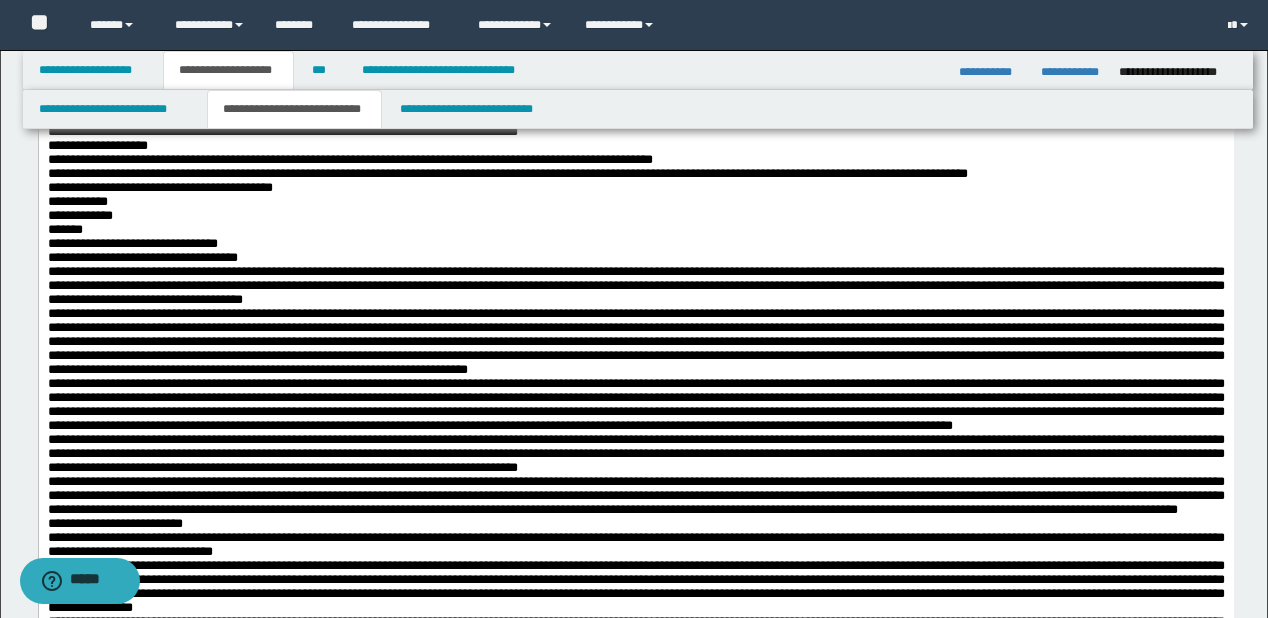 click on "**********" at bounding box center (635, 76) 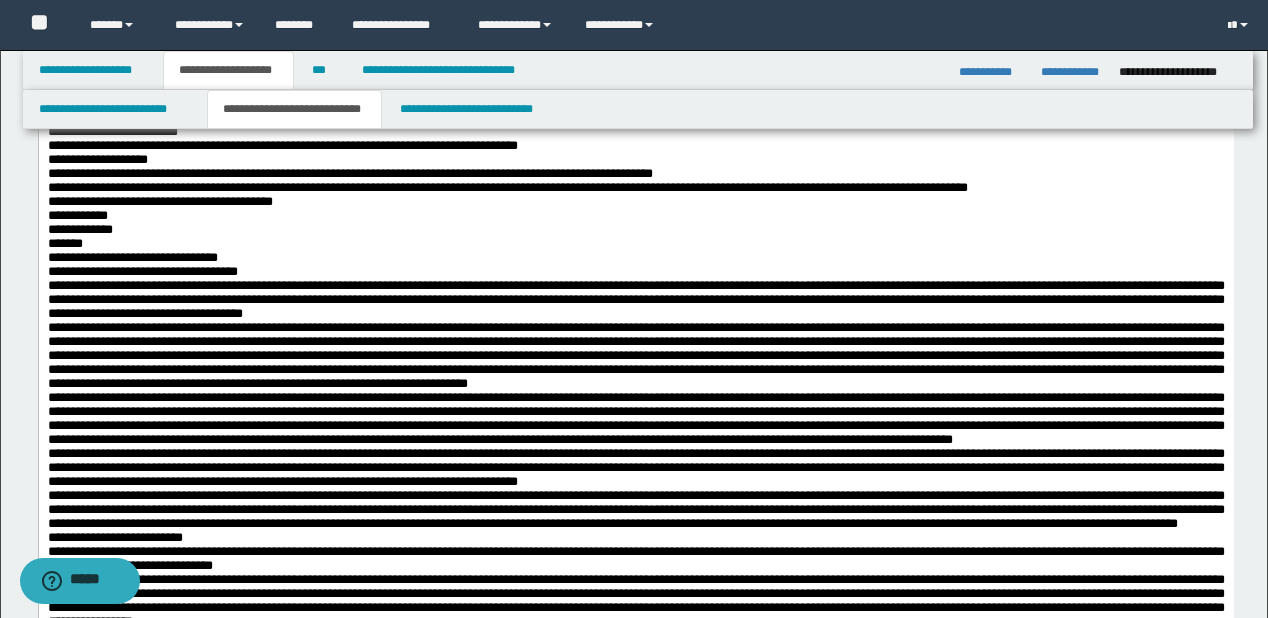 click on "**********" at bounding box center [635, 104] 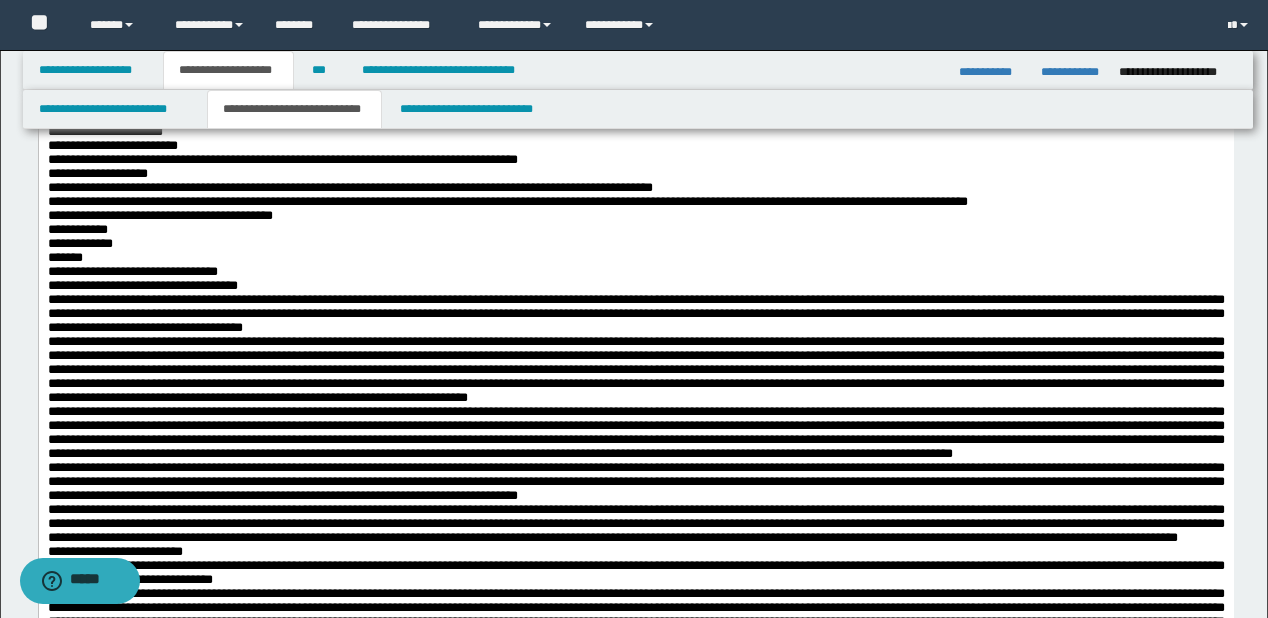 click on "**********" at bounding box center [635, 132] 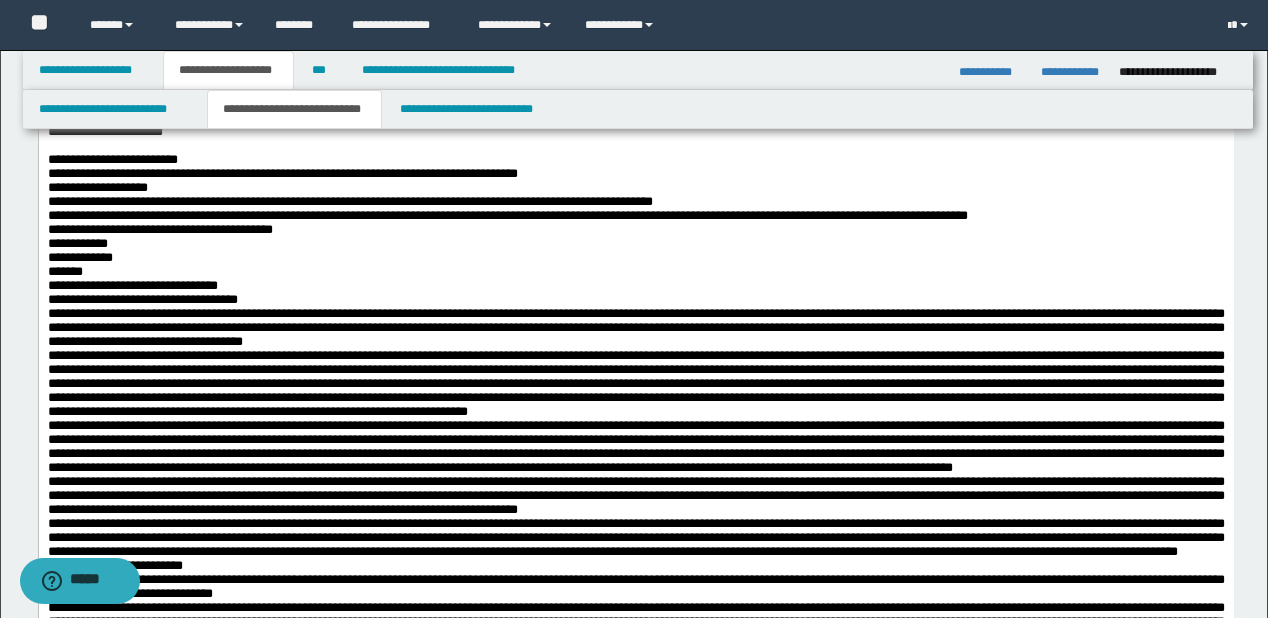 click on "**********" at bounding box center (635, 160) 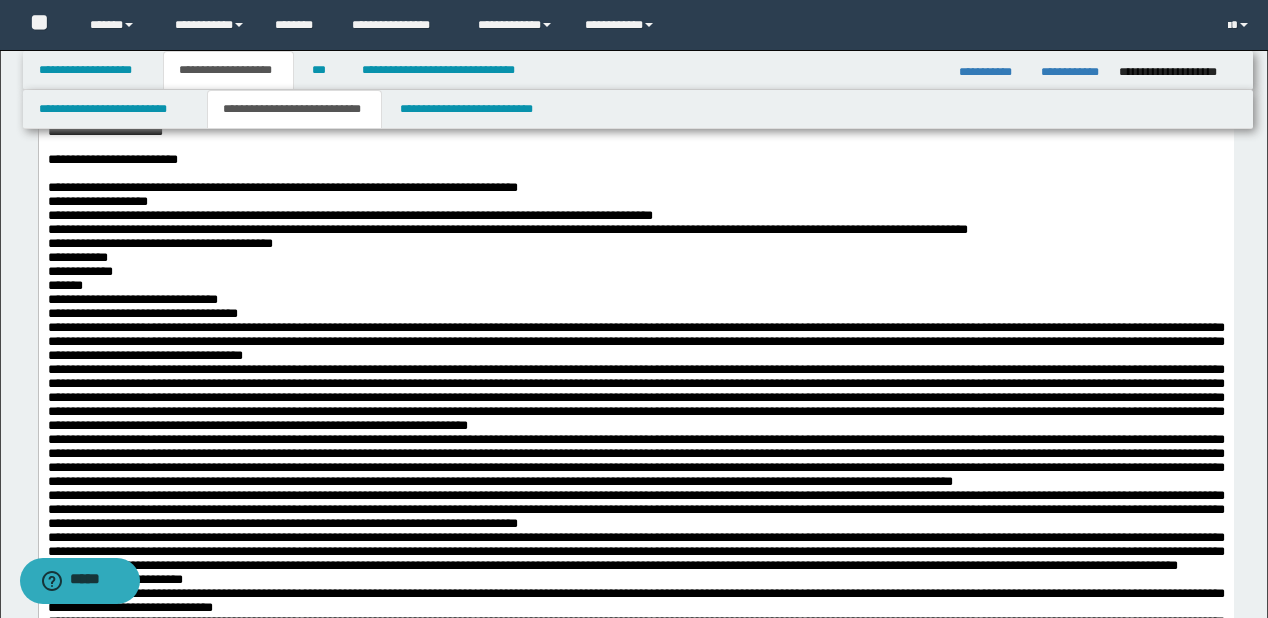 scroll, scrollTop: 2320, scrollLeft: 0, axis: vertical 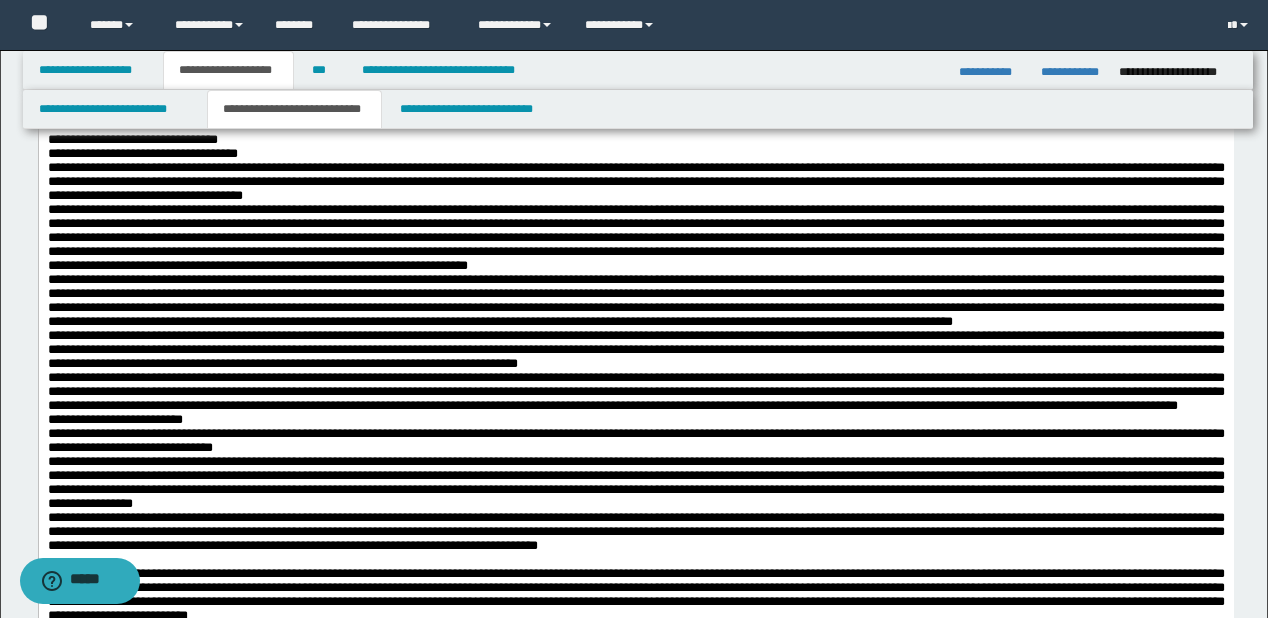 click at bounding box center (635, 14) 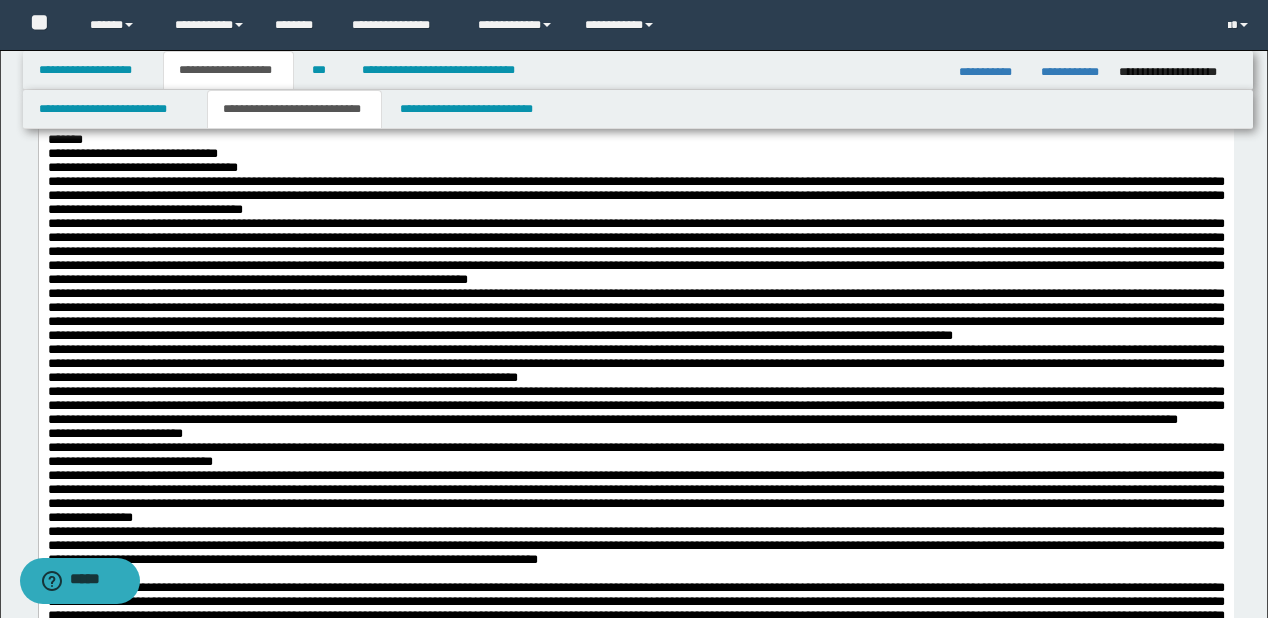 click on "**********" at bounding box center [635, 56] 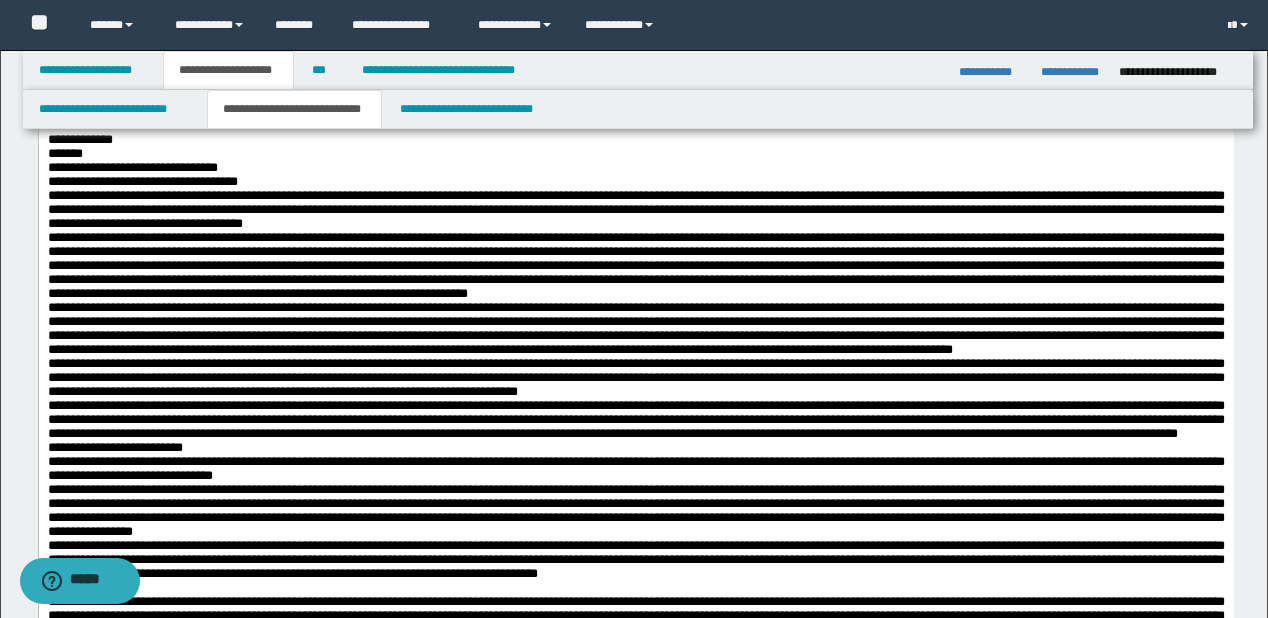 scroll, scrollTop: 2560, scrollLeft: 0, axis: vertical 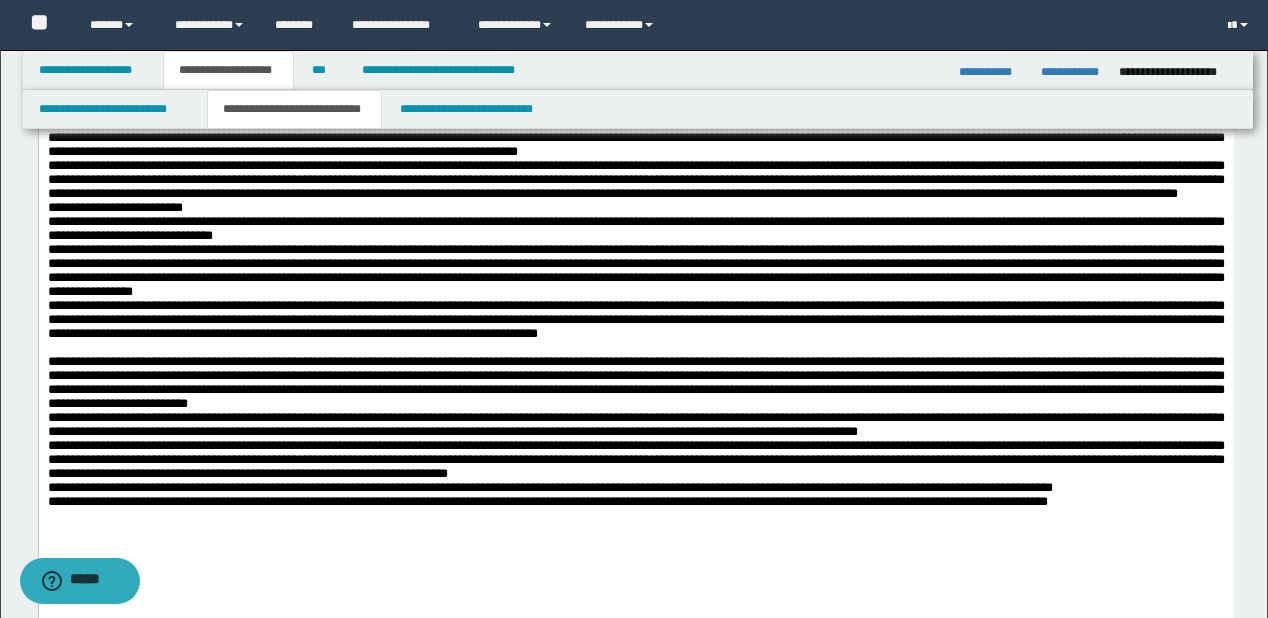 click on "**********" at bounding box center [635, -156] 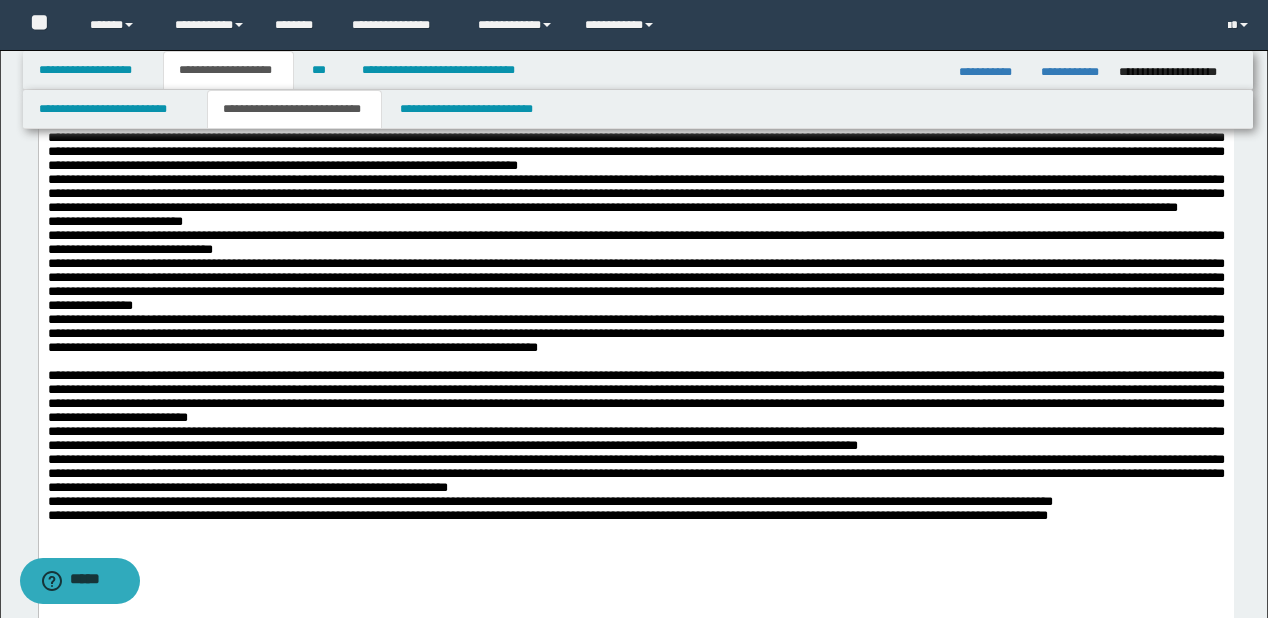 click on "**********" at bounding box center (635, -128) 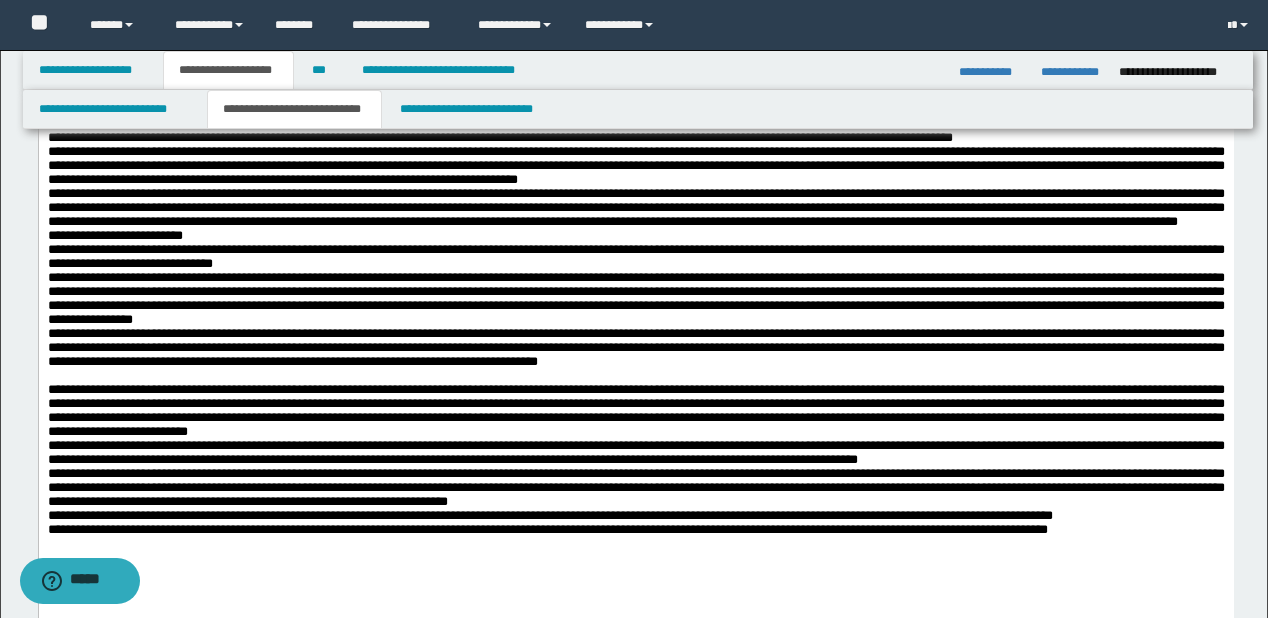 click on "**********" at bounding box center [635, -100] 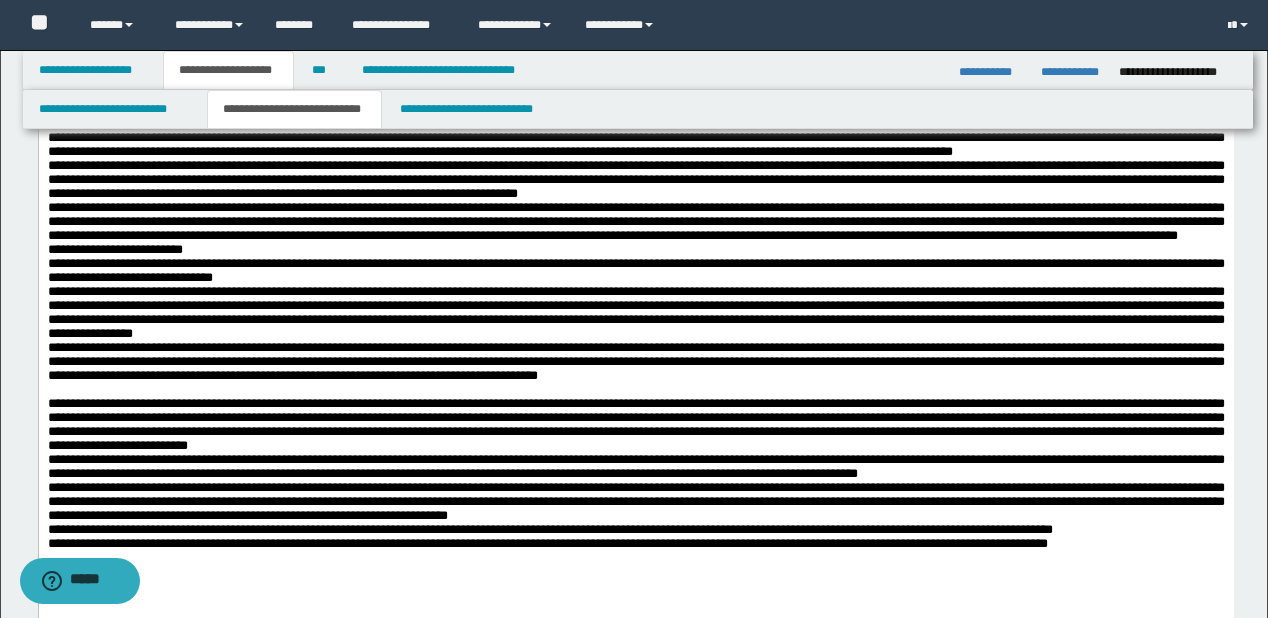 click on "**********" at bounding box center [635, -72] 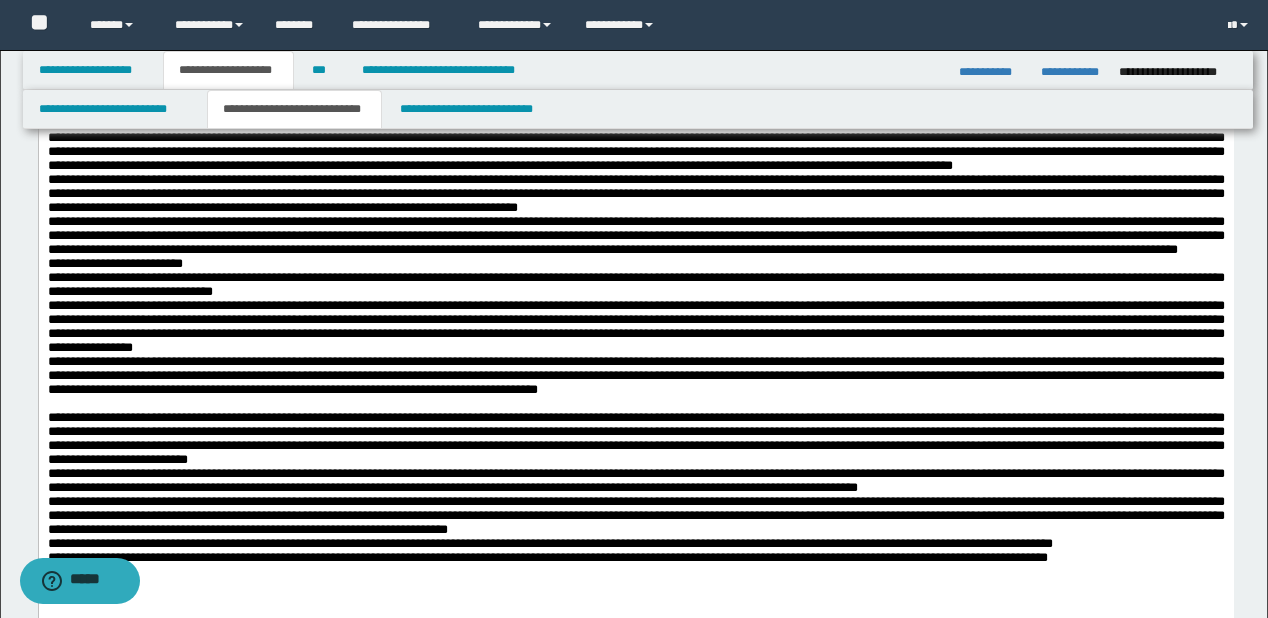 click on "**********" at bounding box center [635, -44] 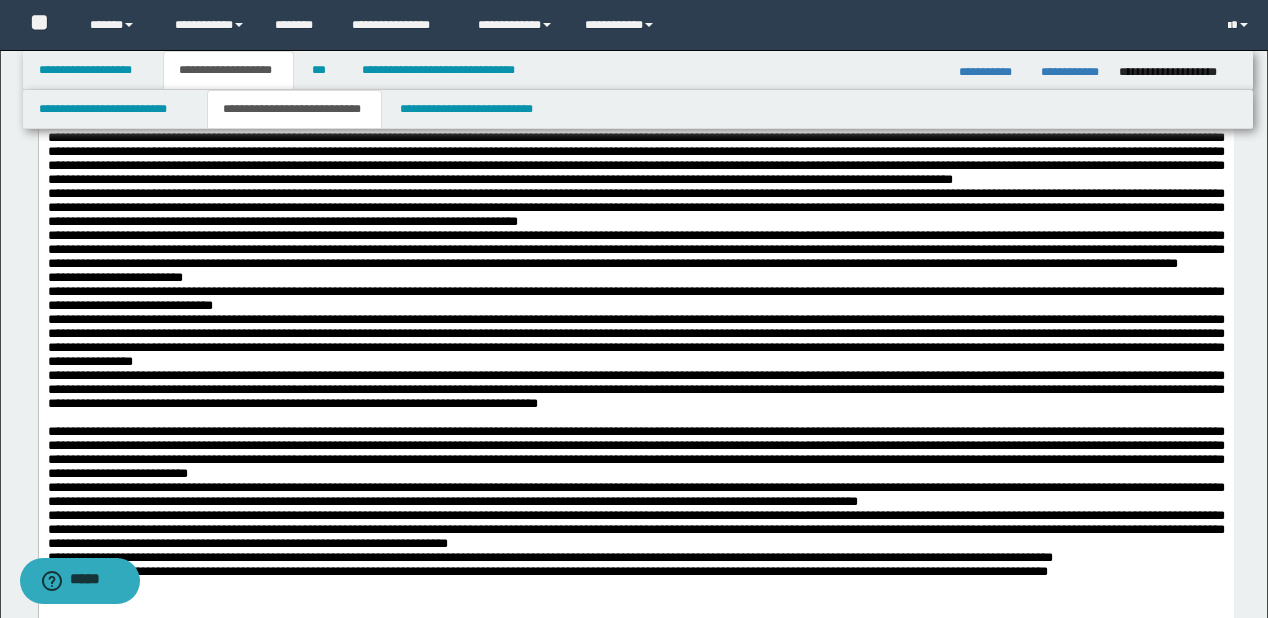 click on "*******" at bounding box center [635, -16] 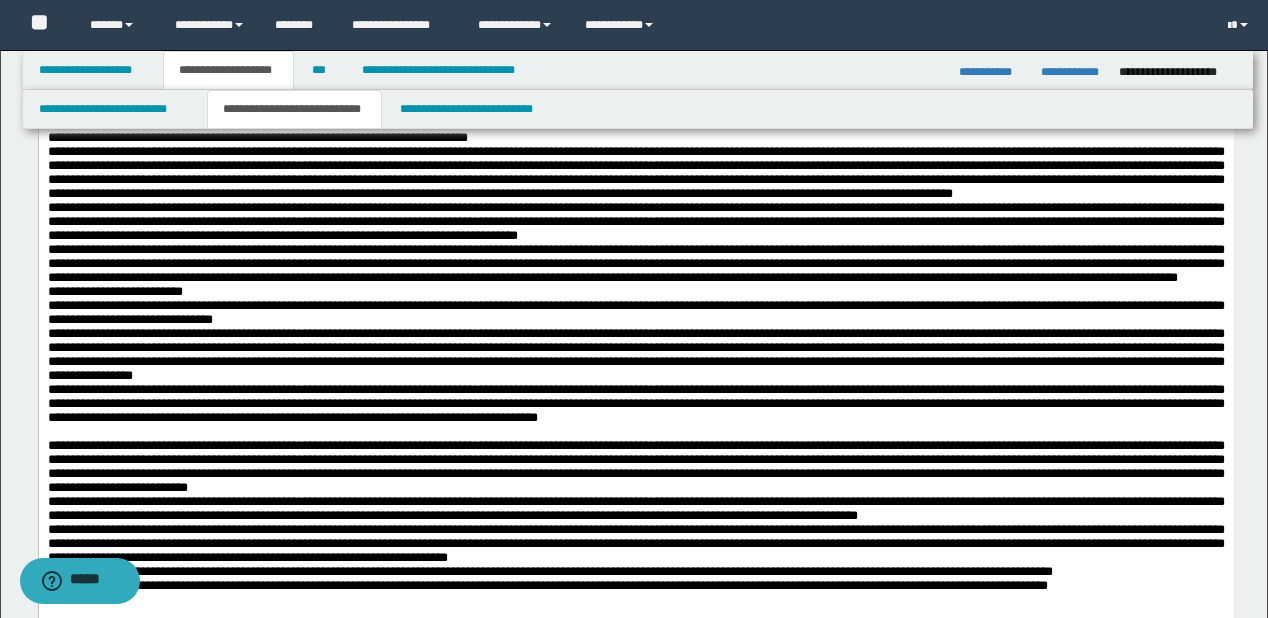 click on "**********" at bounding box center [635, 12] 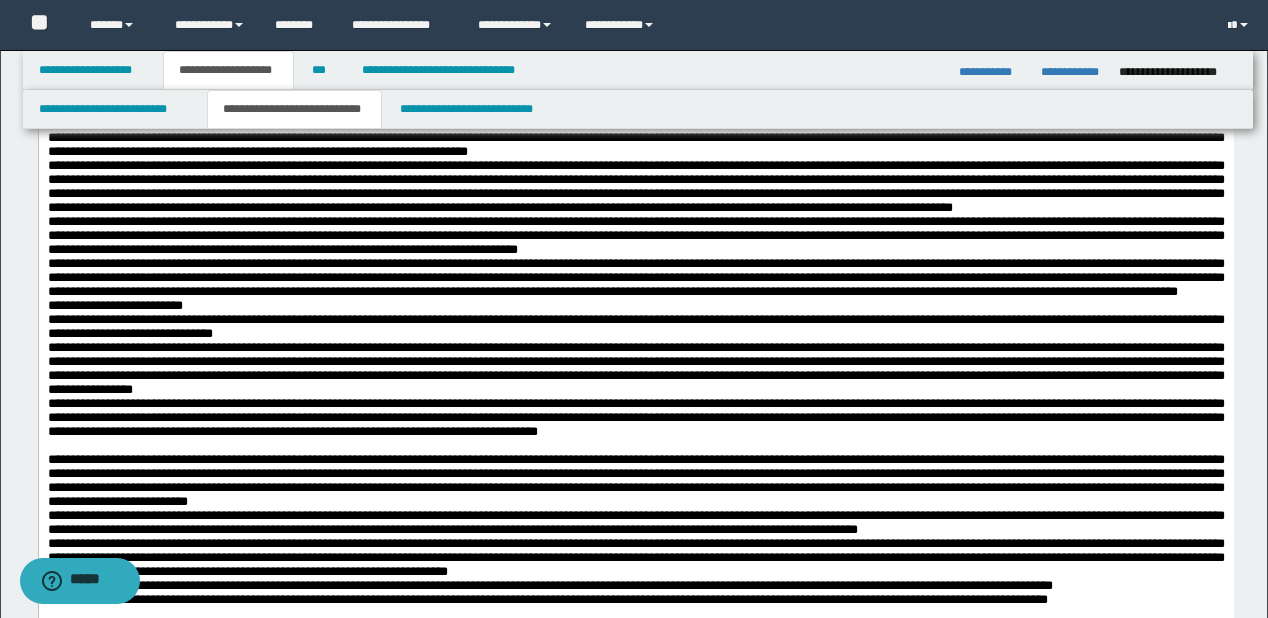 scroll, scrollTop: 2720, scrollLeft: 0, axis: vertical 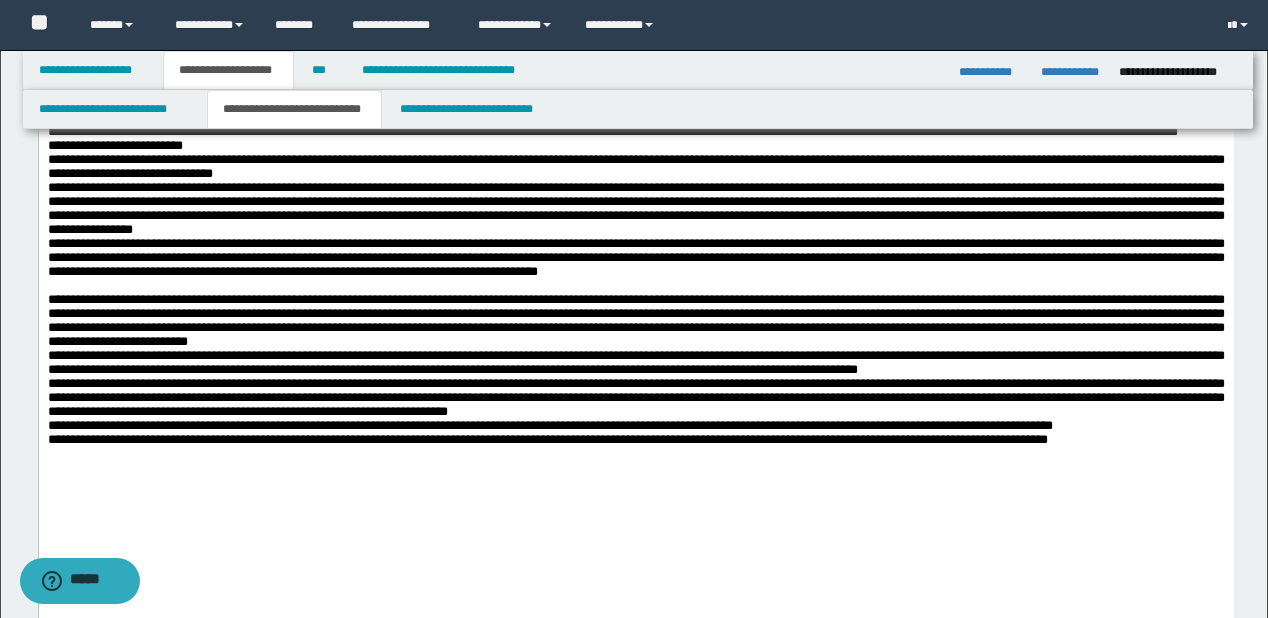 click on "**********" at bounding box center (635, -120) 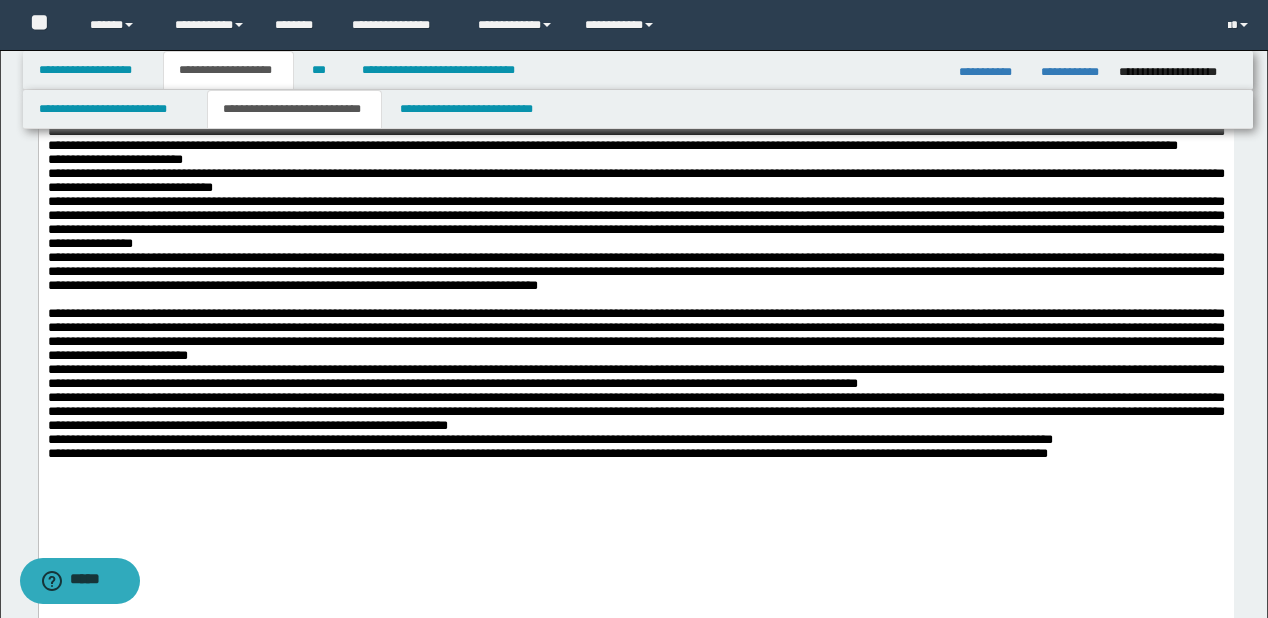 click on "**********" at bounding box center [635, -78] 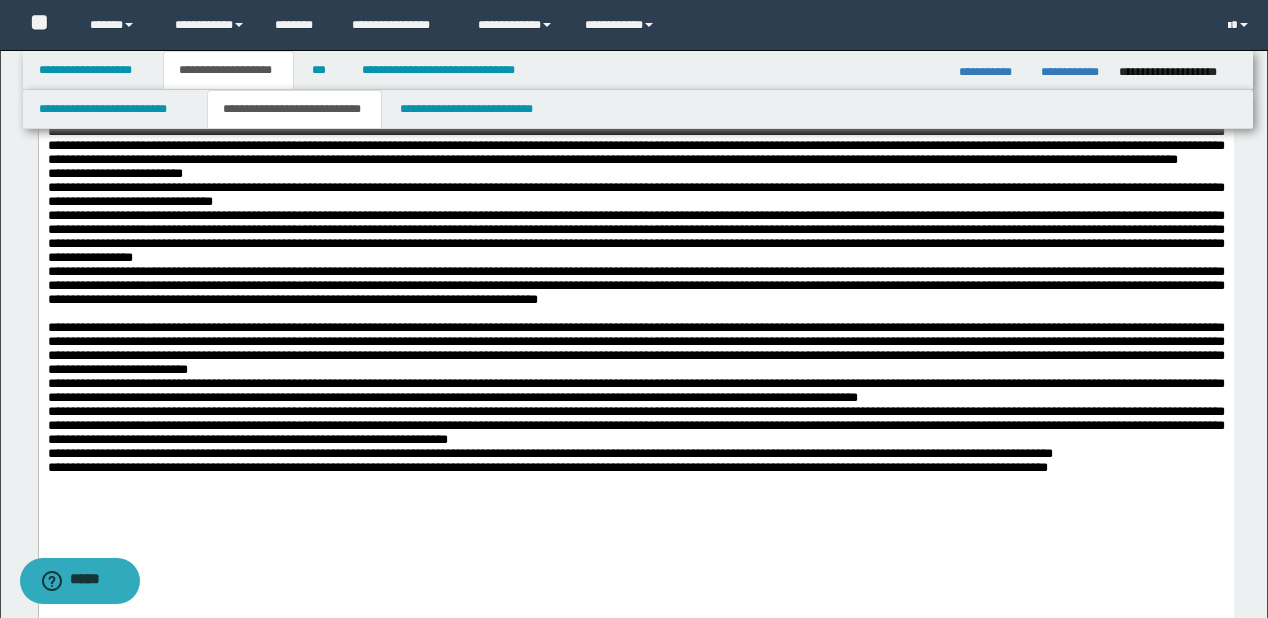 click at bounding box center [635, -8] 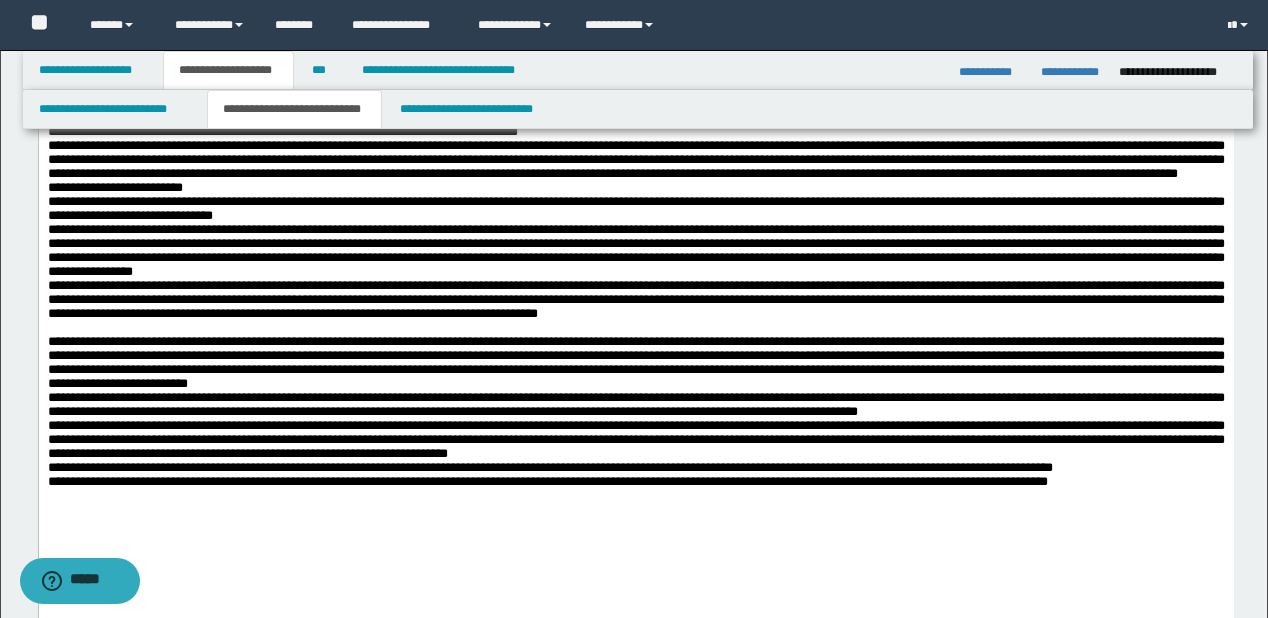 scroll, scrollTop: 2800, scrollLeft: 0, axis: vertical 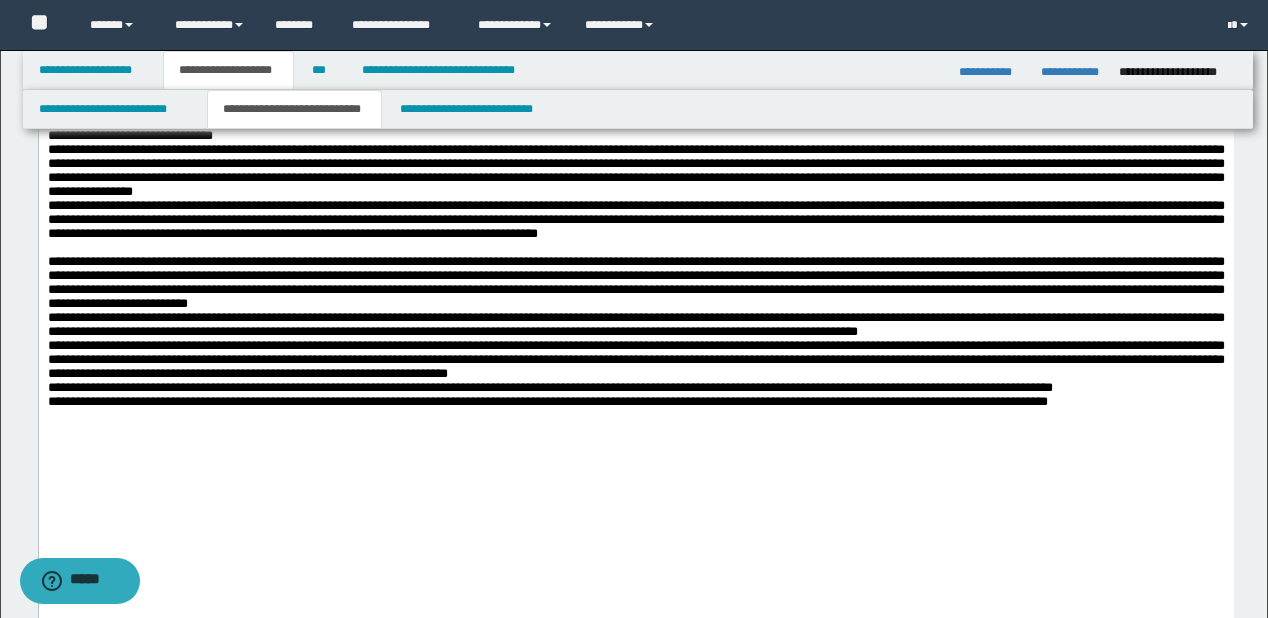 click on "**********" at bounding box center (635, -11) 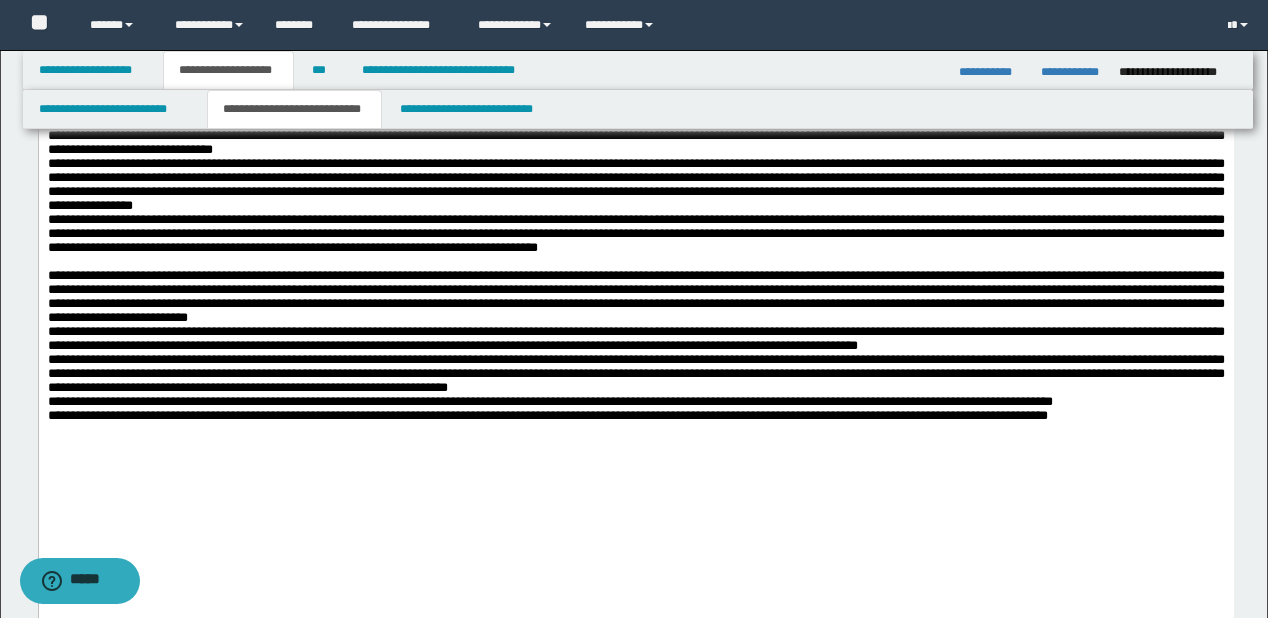 scroll, scrollTop: 2960, scrollLeft: 0, axis: vertical 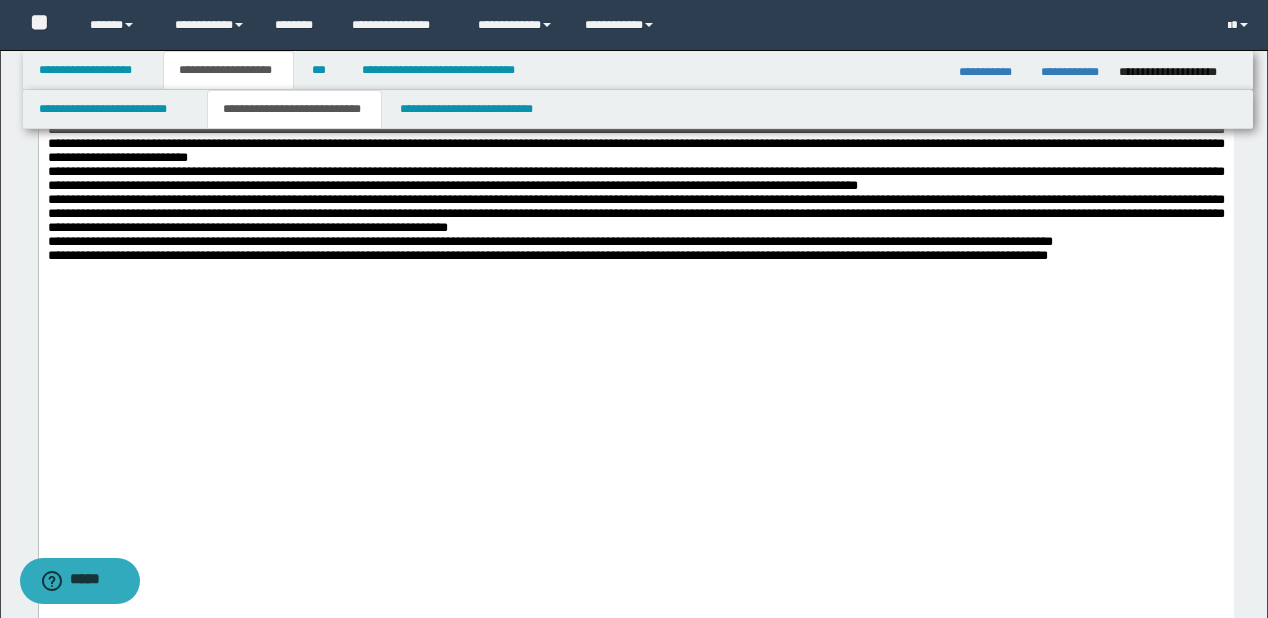click on "**********" at bounding box center (635, -108) 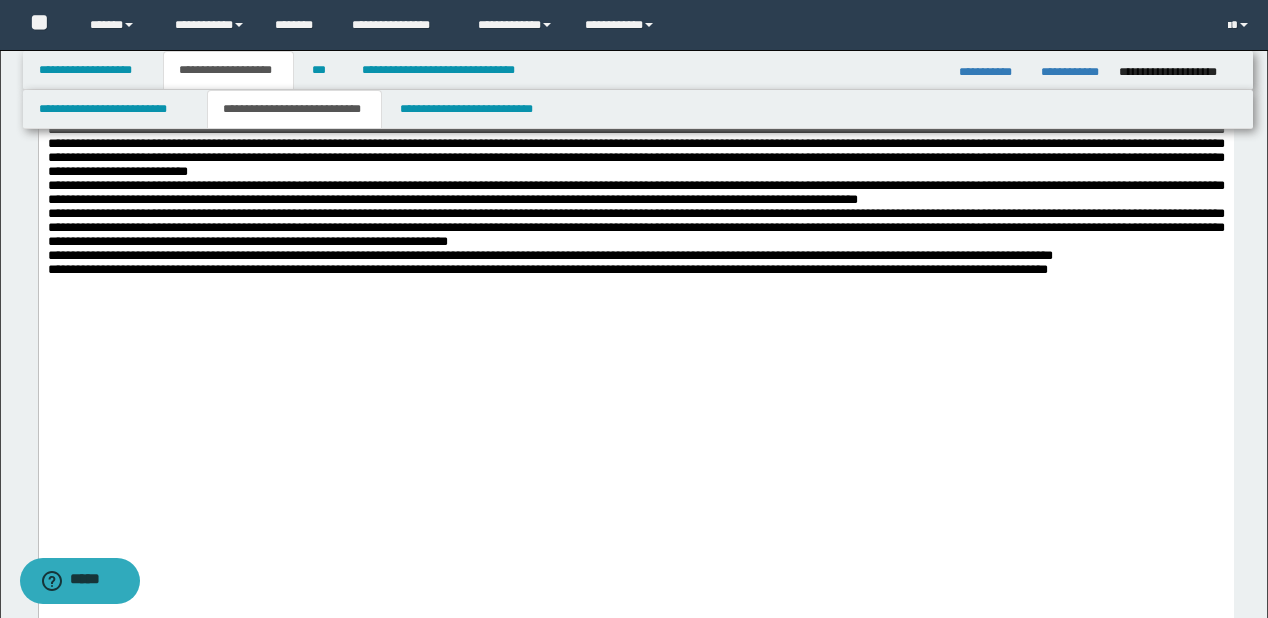 click on "**********" at bounding box center (635, -52) 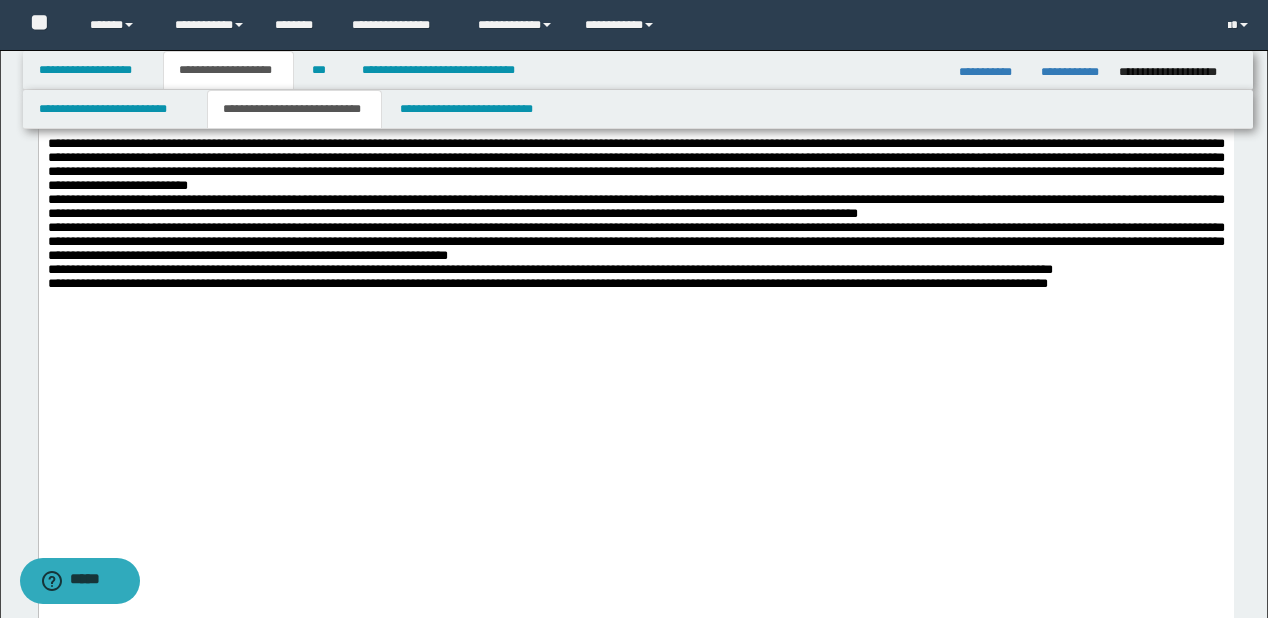 click on "**********" at bounding box center [635, -10] 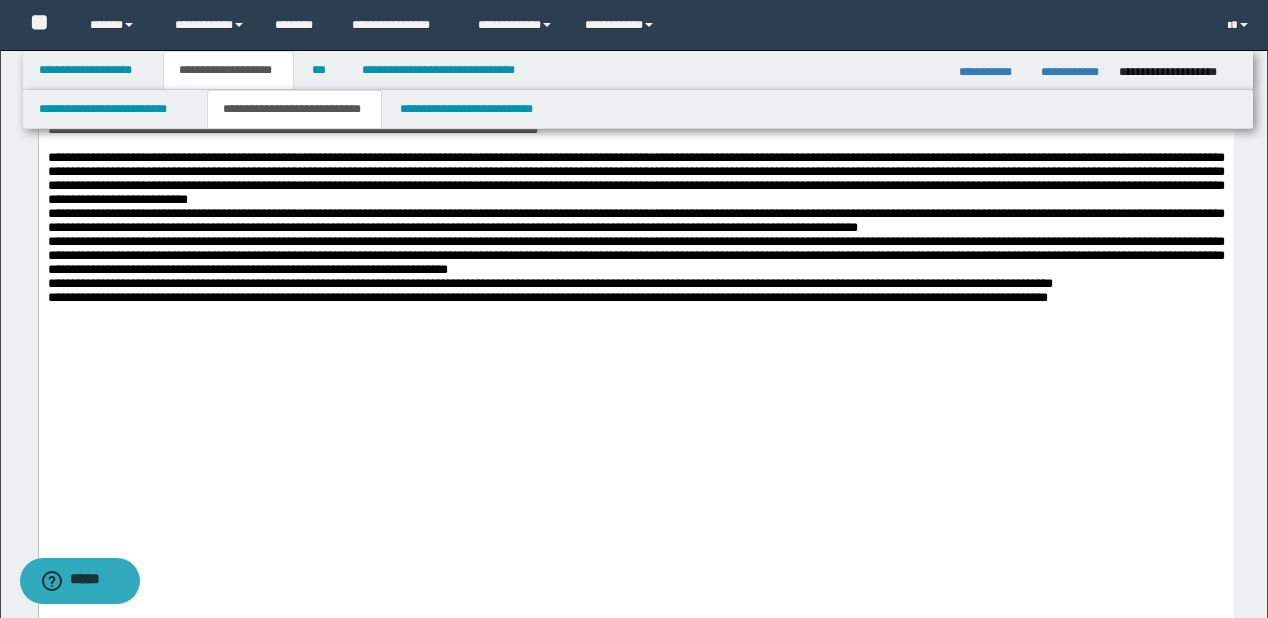 click on "**********" at bounding box center [635, 66] 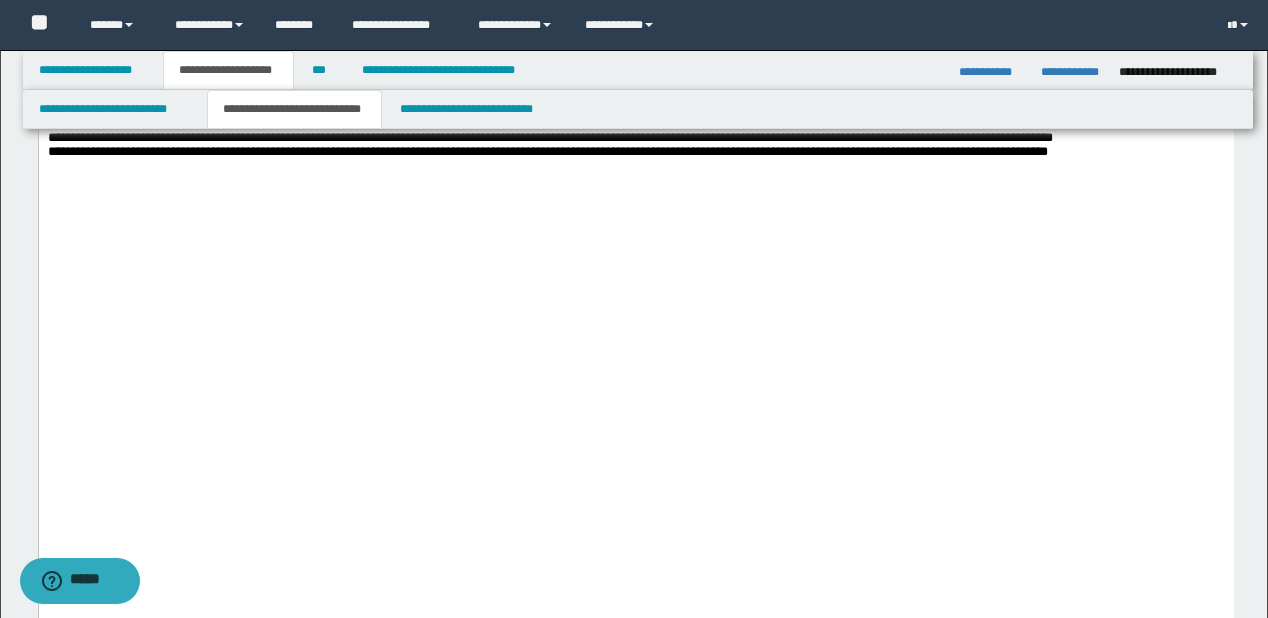 scroll, scrollTop: 3200, scrollLeft: 0, axis: vertical 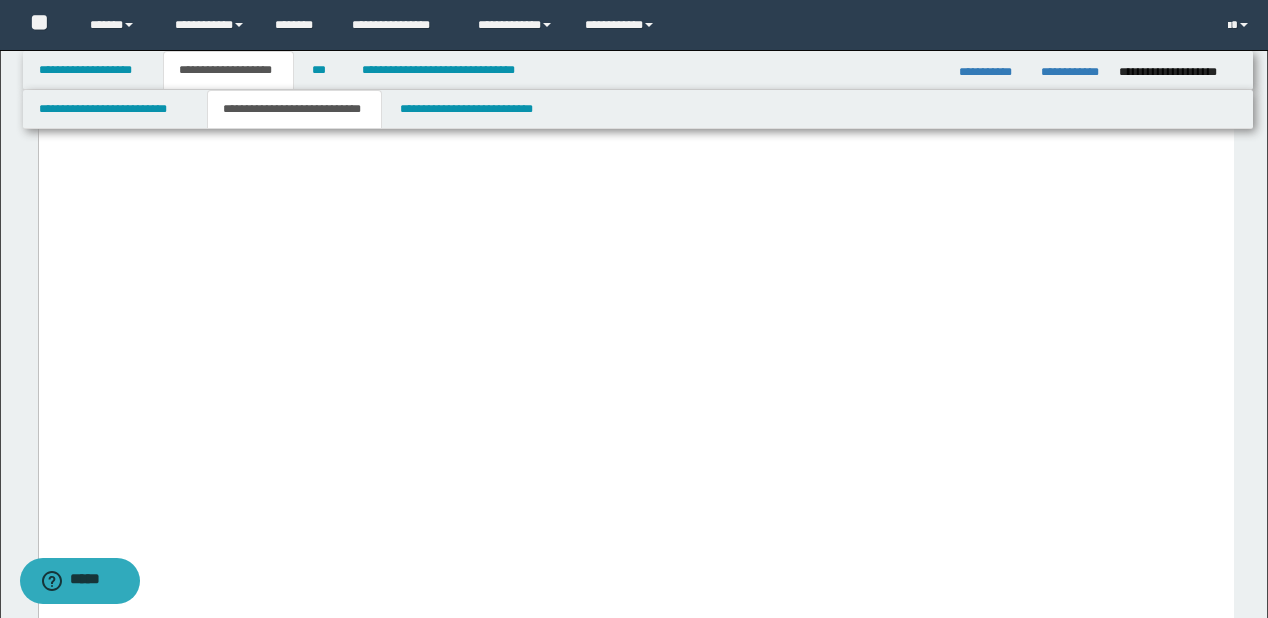 click on "**********" at bounding box center (635, -159) 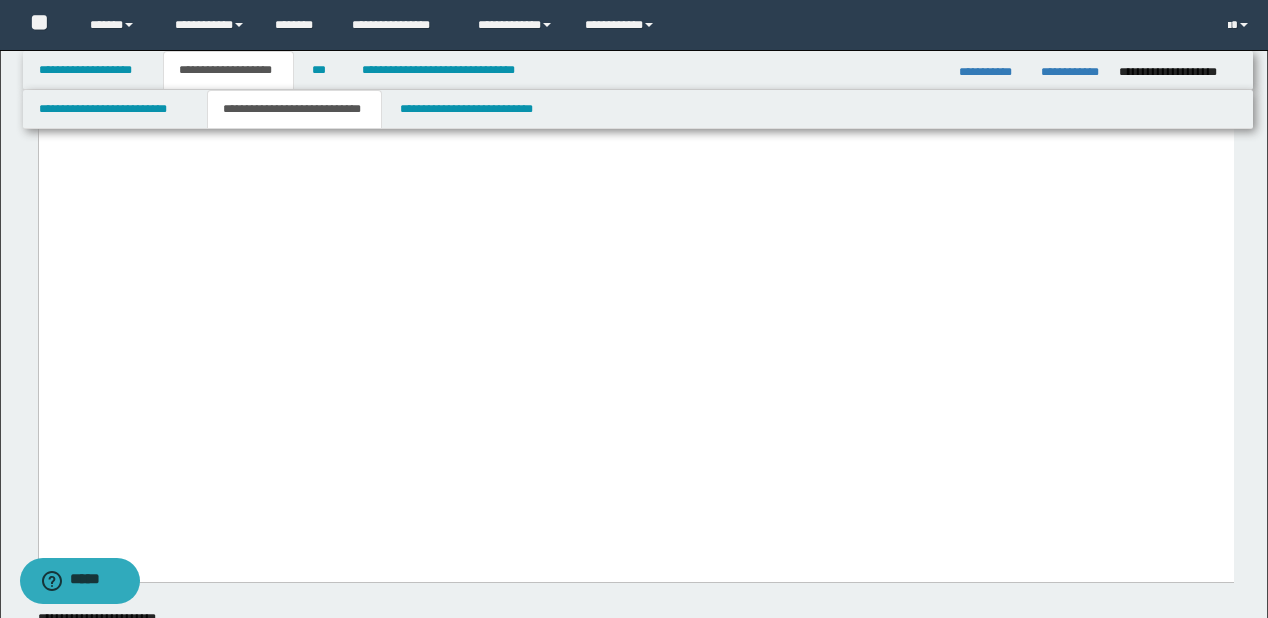 click on "**********" at bounding box center (635, -102) 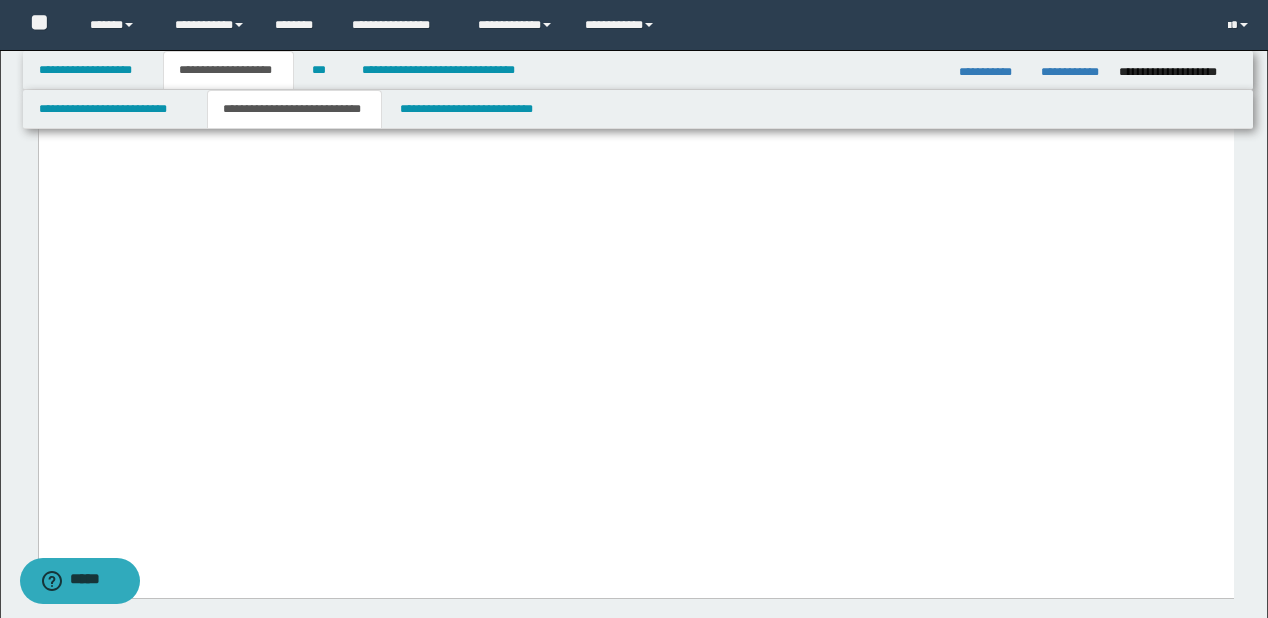 click on "**********" at bounding box center [635, -137] 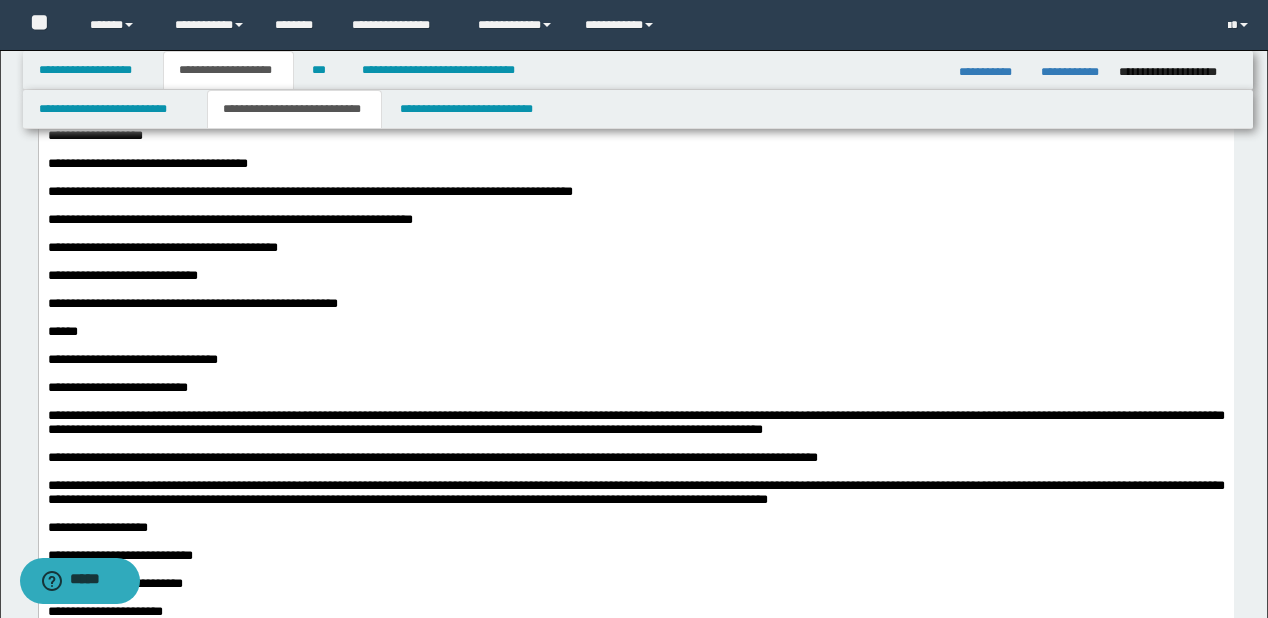 scroll, scrollTop: 1760, scrollLeft: 0, axis: vertical 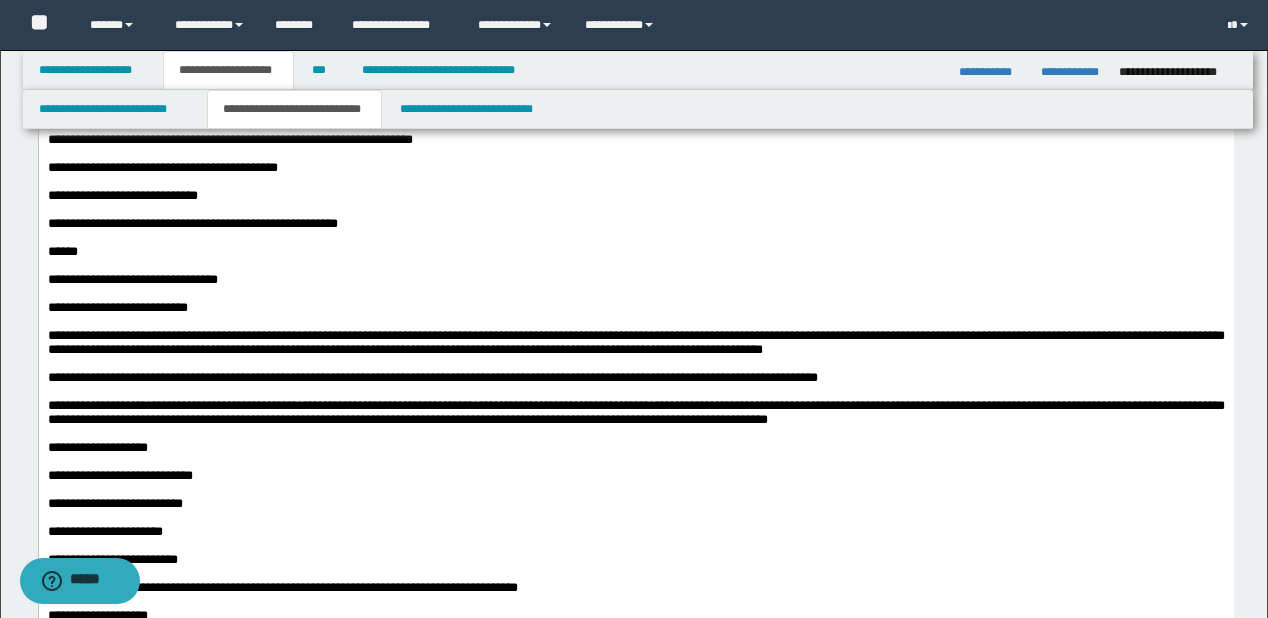 drag, startPoint x: 123, startPoint y: 403, endPoint x: 171, endPoint y: 417, distance: 50 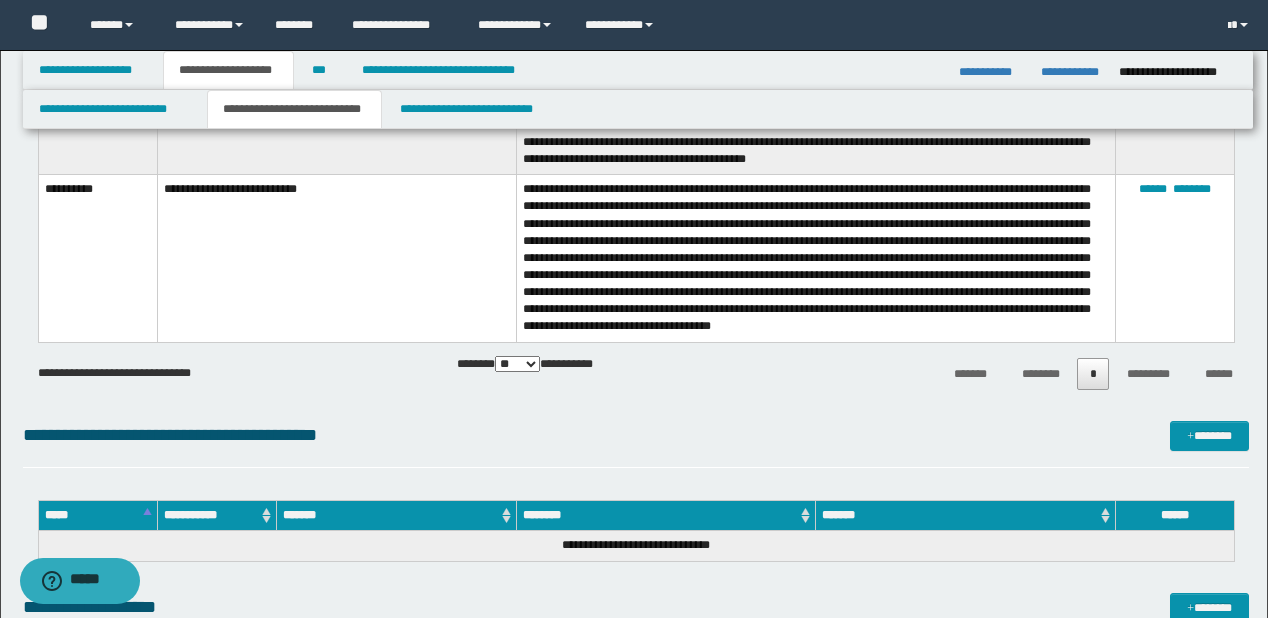 scroll, scrollTop: 4800, scrollLeft: 0, axis: vertical 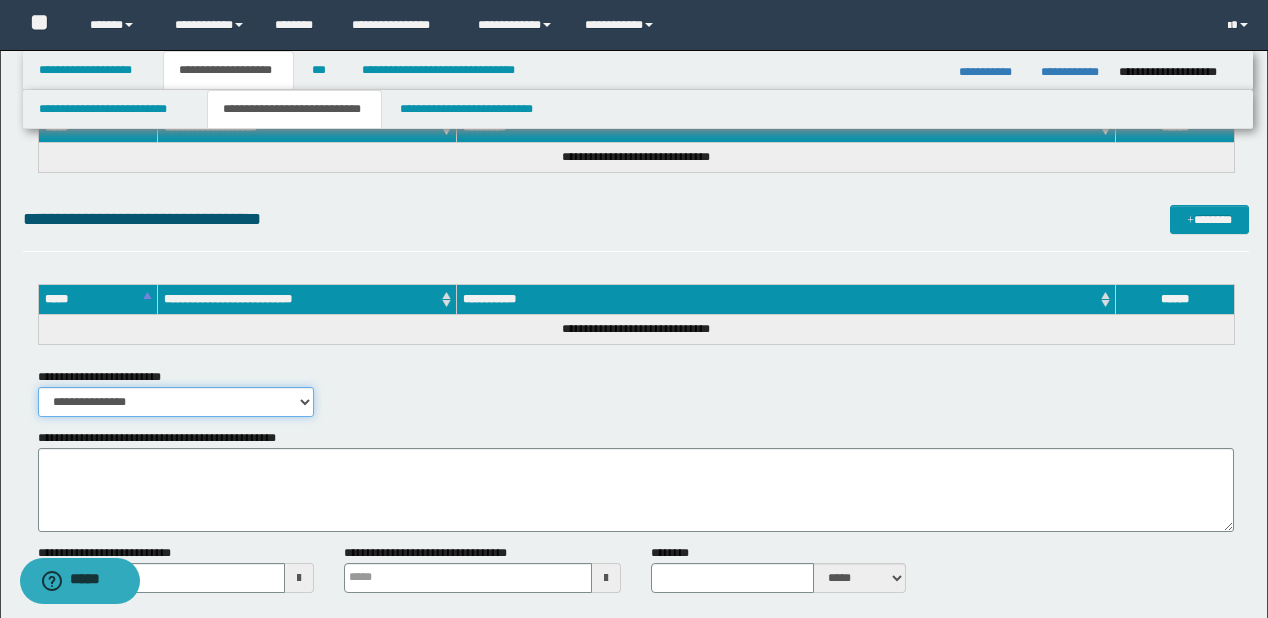 click on "**********" at bounding box center [176, 402] 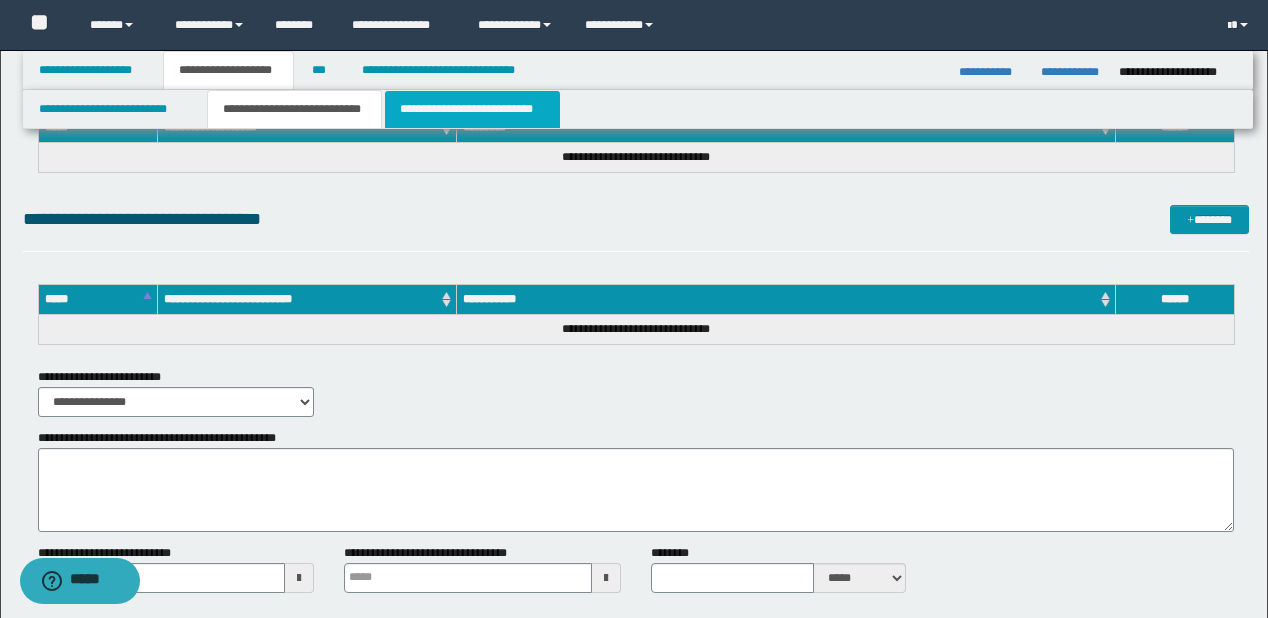 click on "**********" at bounding box center [472, 109] 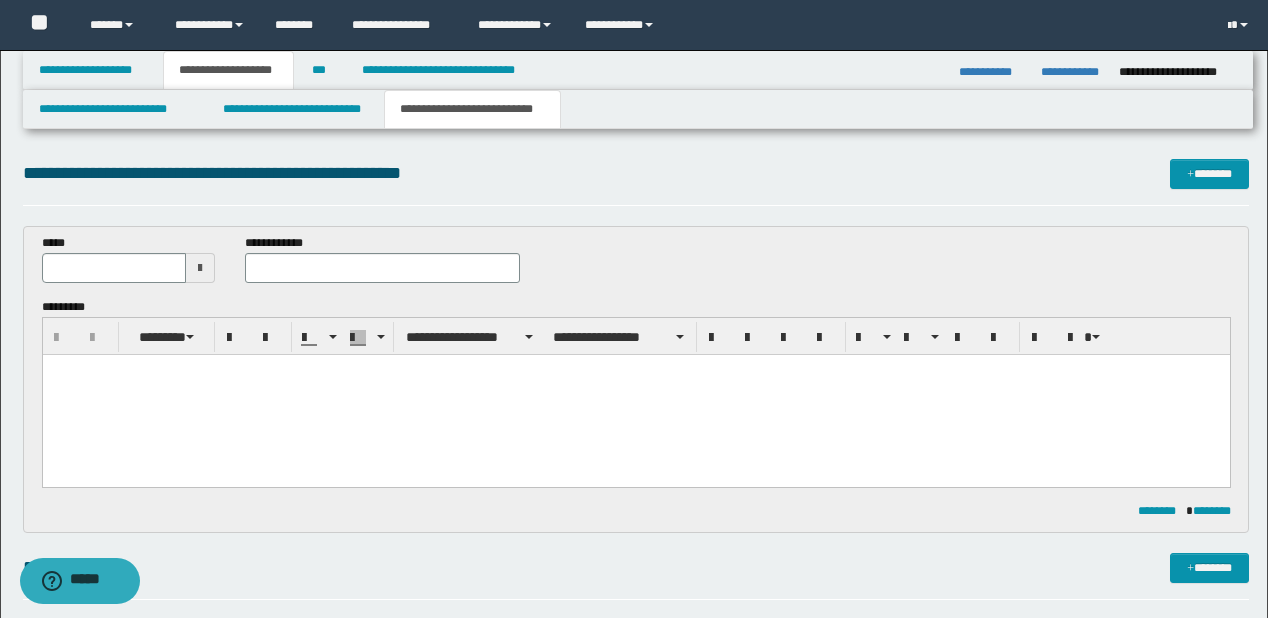 scroll, scrollTop: 0, scrollLeft: 0, axis: both 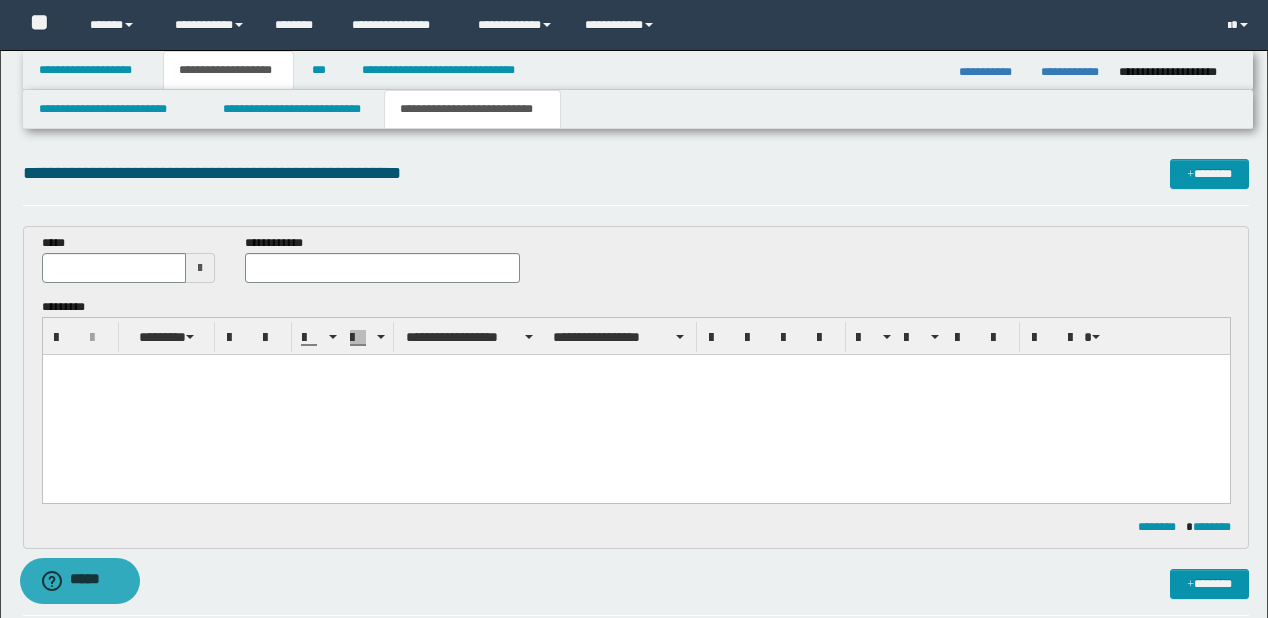 paste 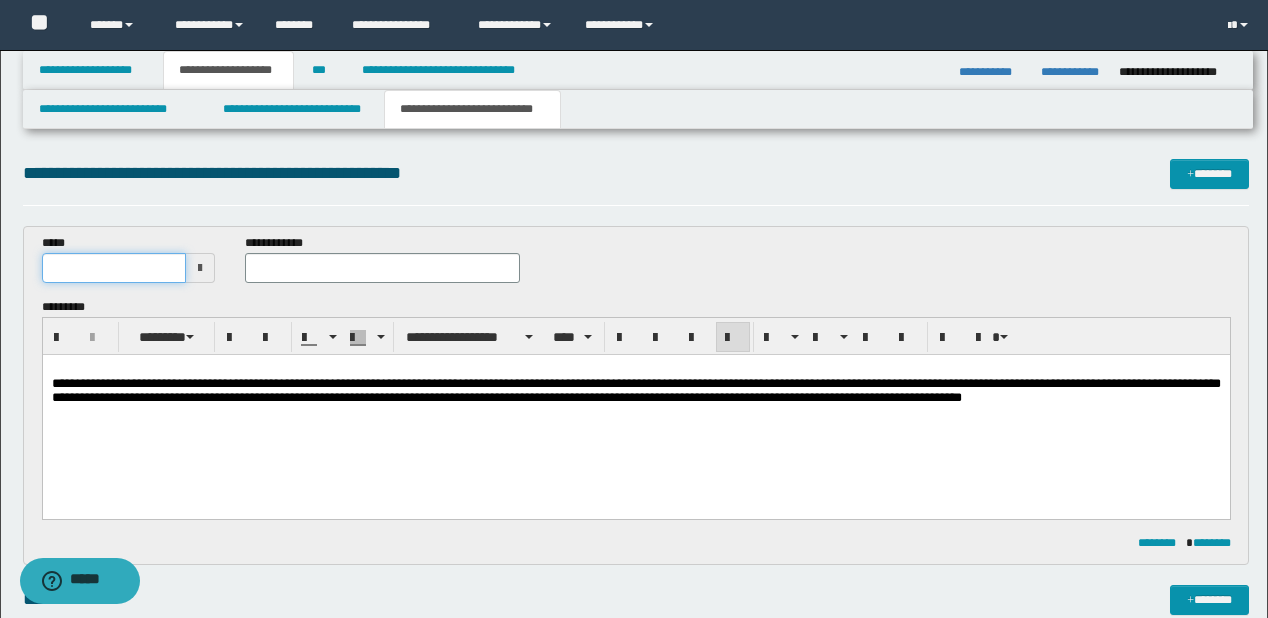 click at bounding box center [114, 268] 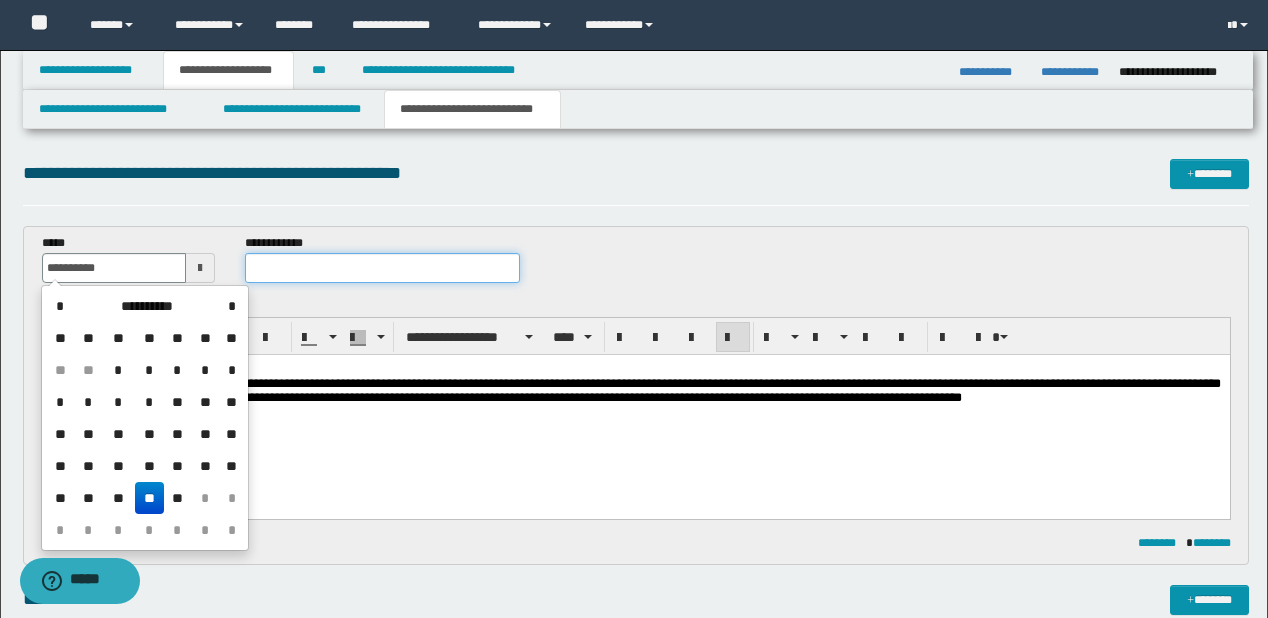 type on "**********" 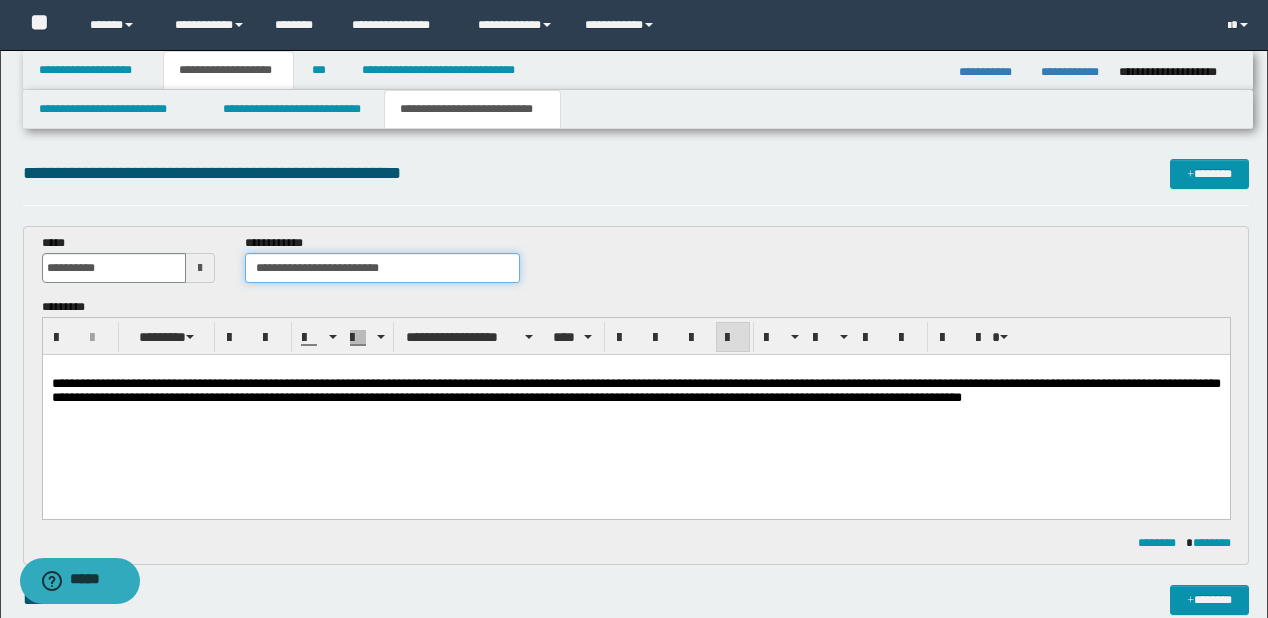 type on "**********" 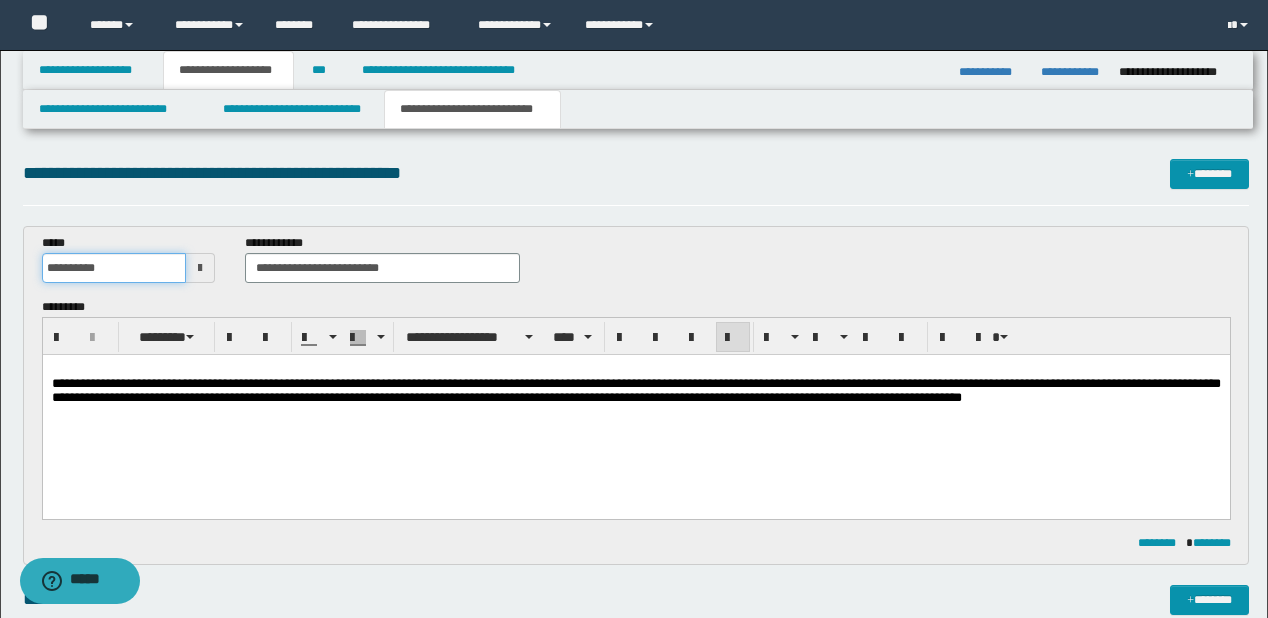click on "**********" at bounding box center (114, 268) 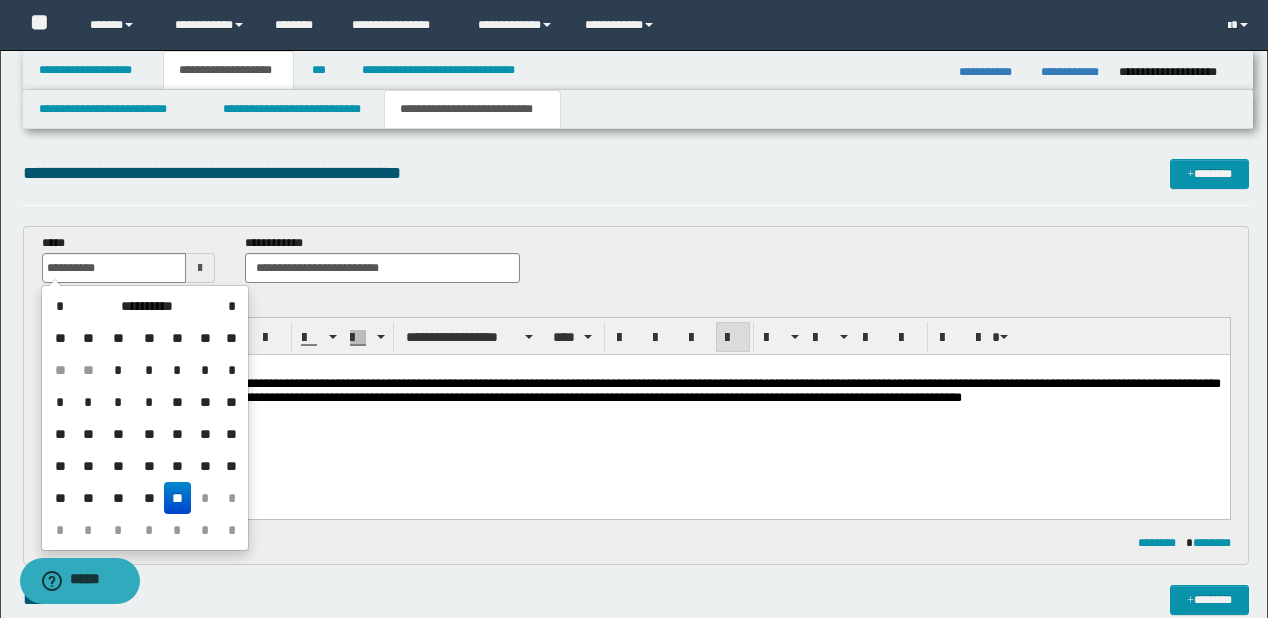 click at bounding box center (635, 369) 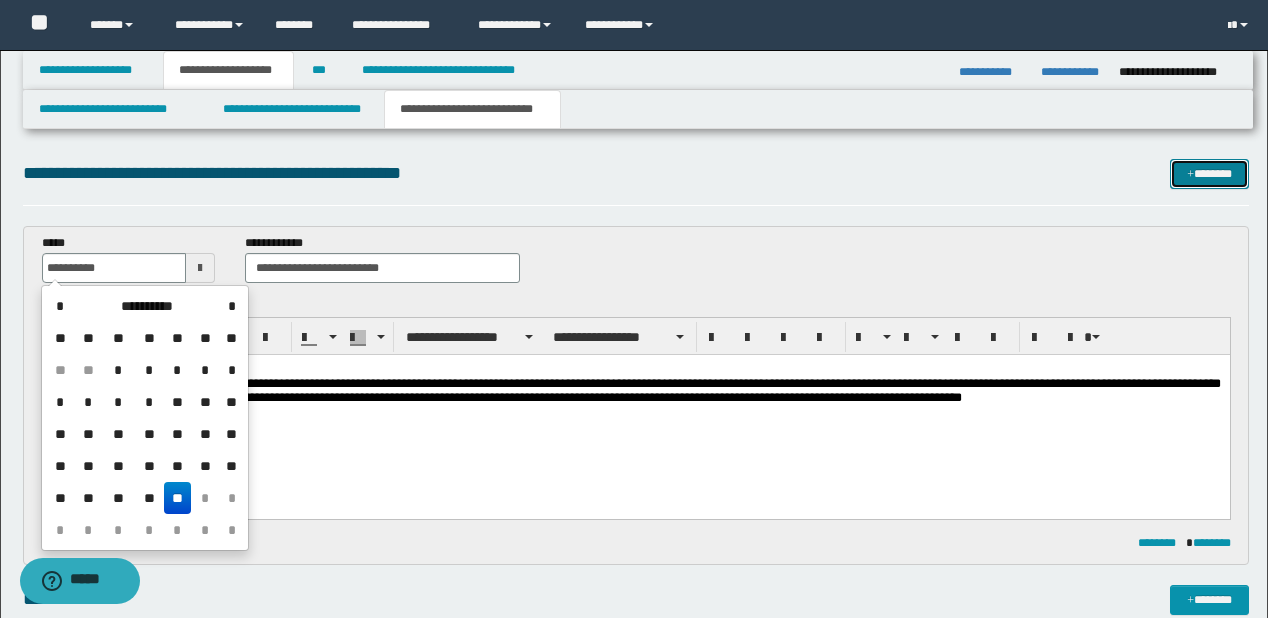 type on "**********" 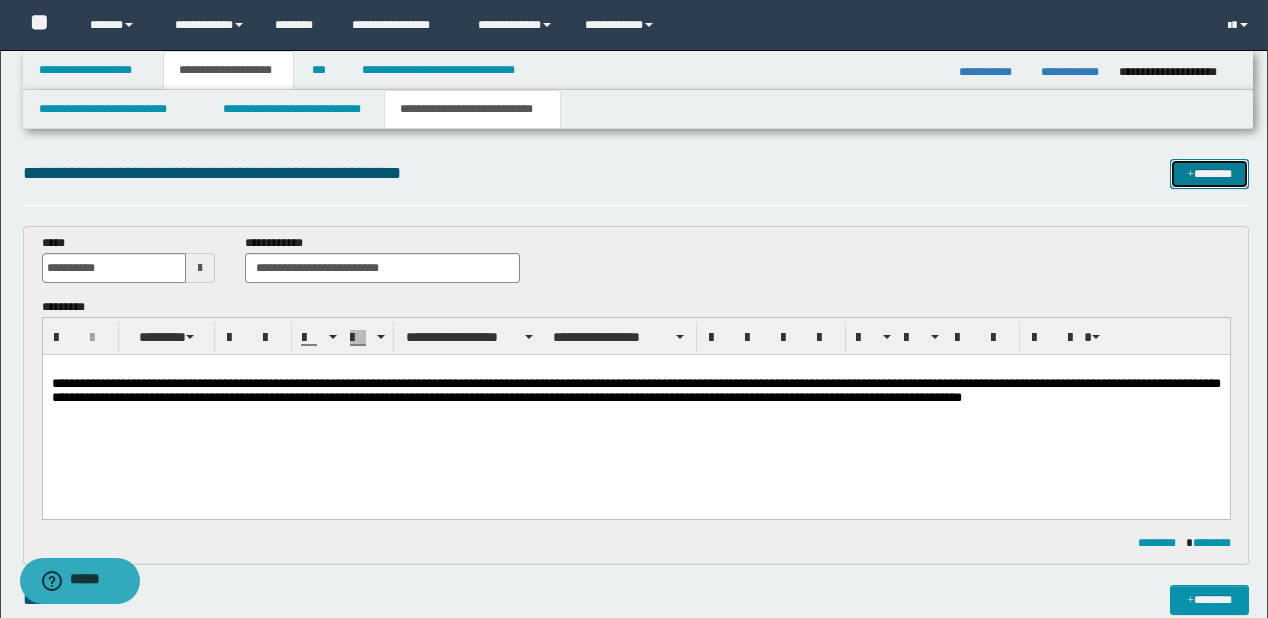 click on "*******" at bounding box center [1209, 174] 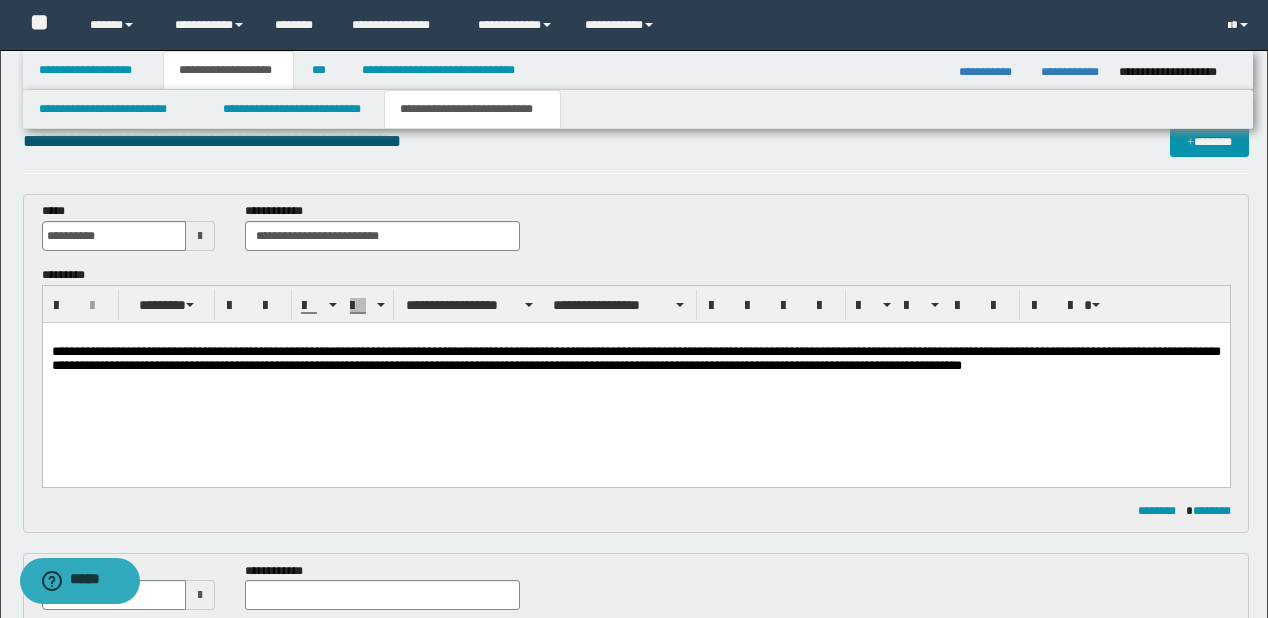 scroll, scrollTop: 112, scrollLeft: 0, axis: vertical 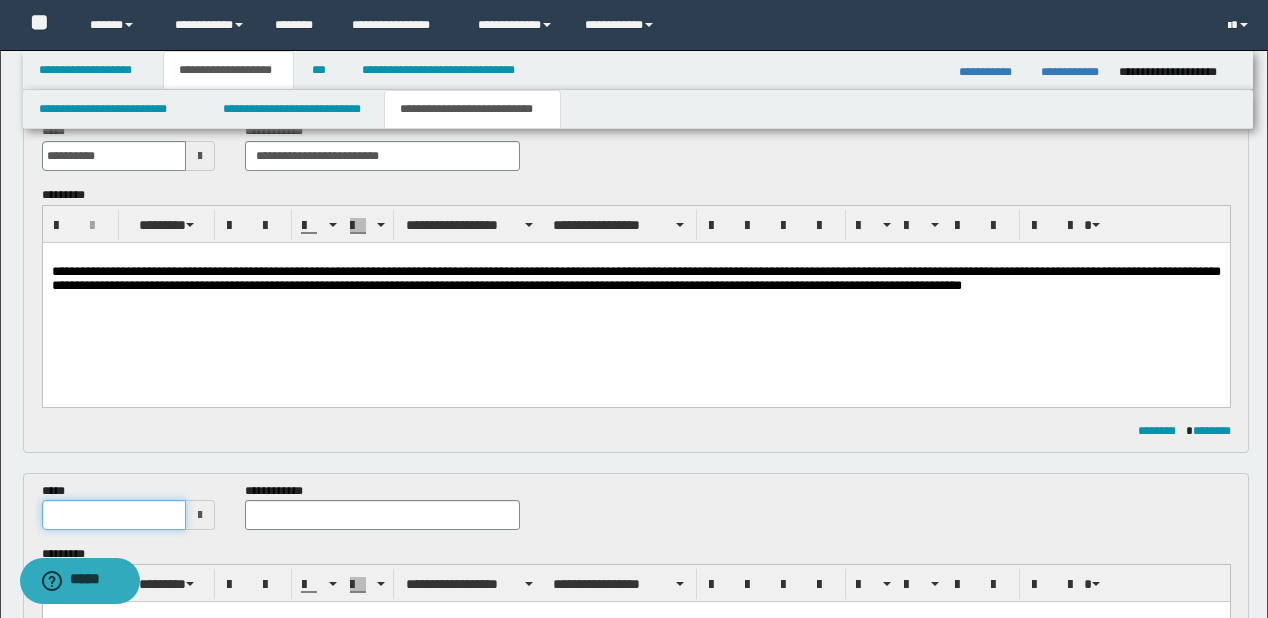click at bounding box center [114, 515] 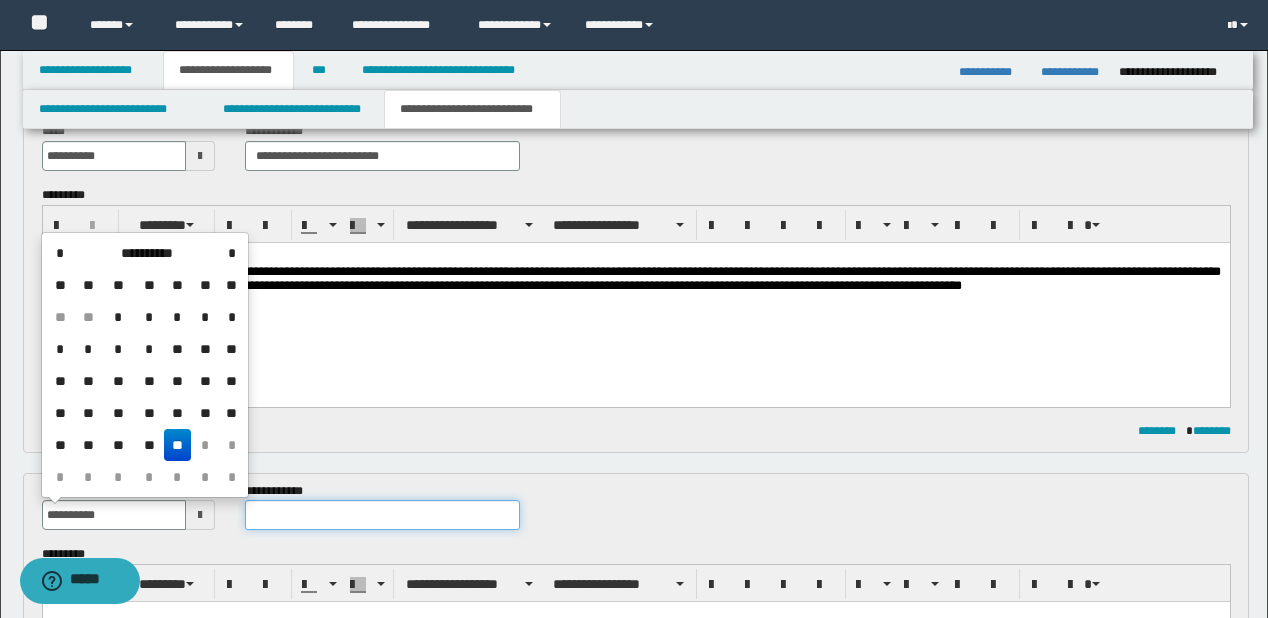 type on "**********" 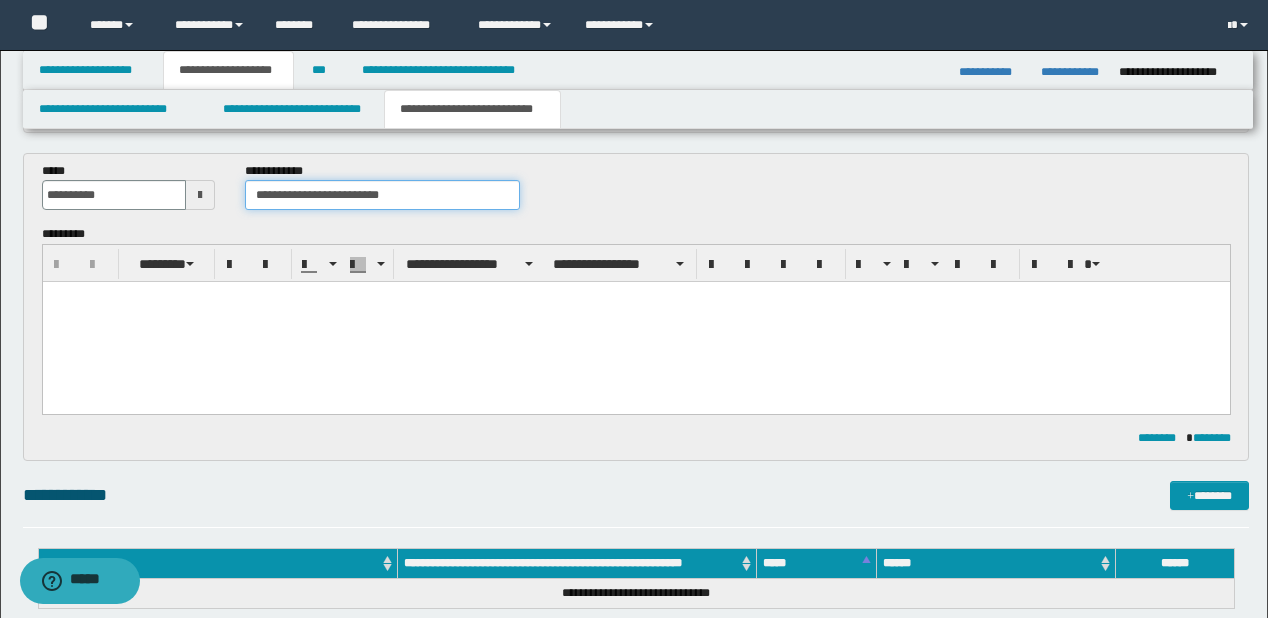 scroll, scrollTop: 512, scrollLeft: 0, axis: vertical 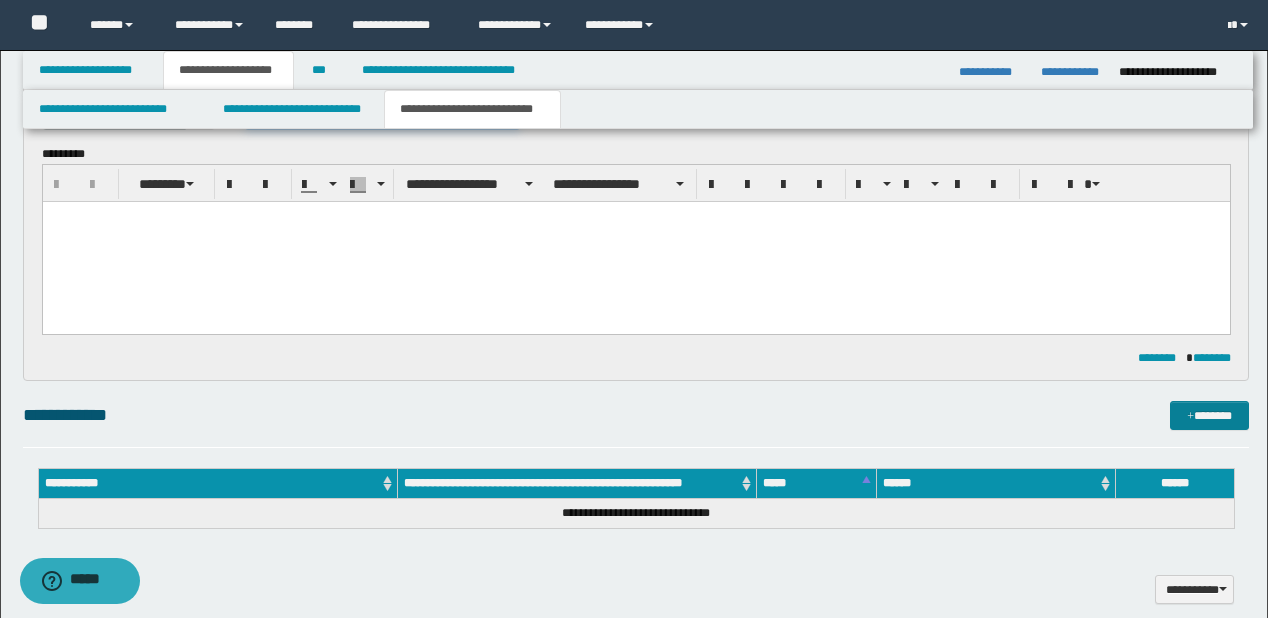 type on "**********" 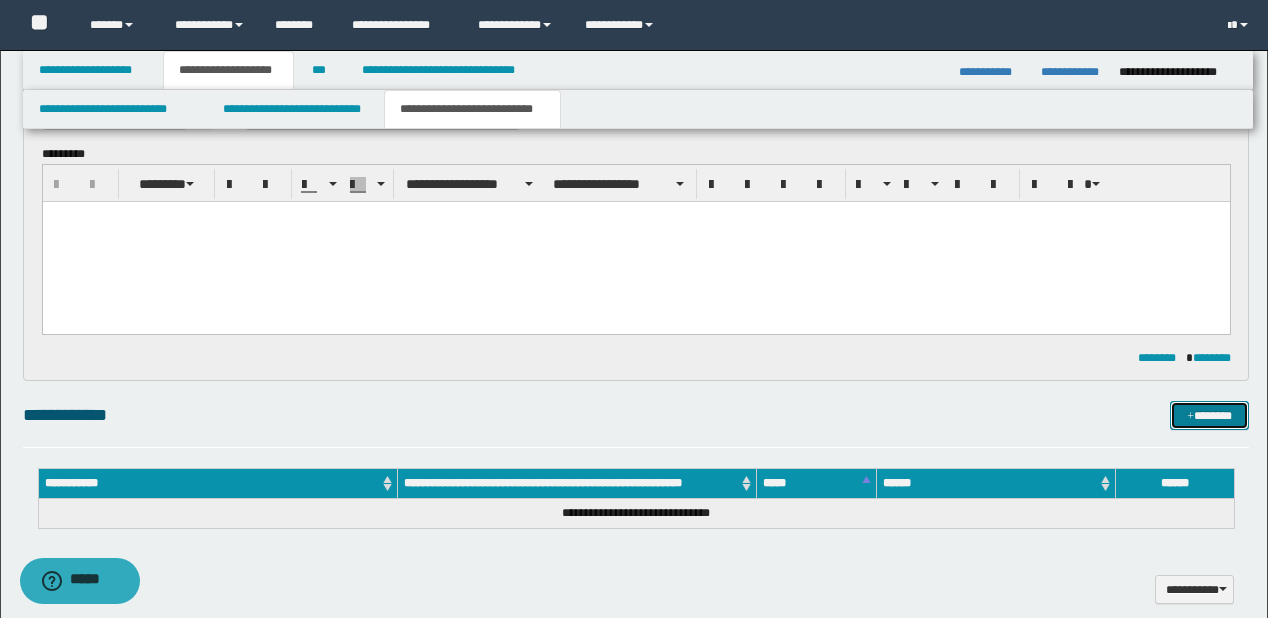 click on "*******" at bounding box center [1209, 416] 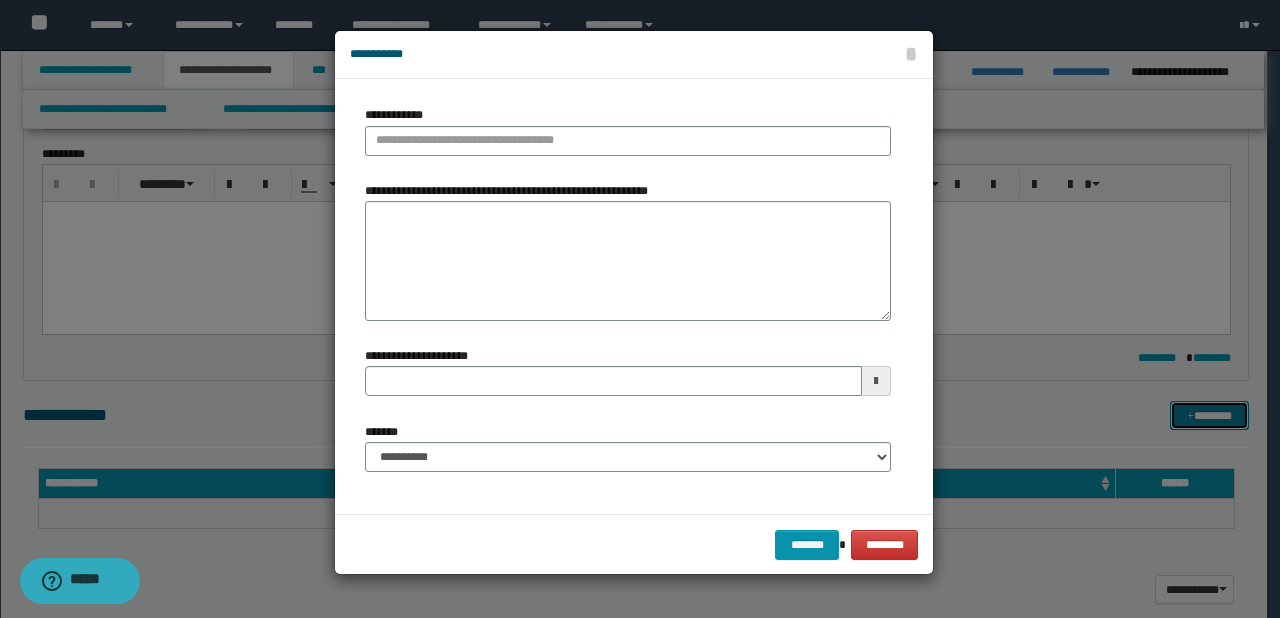 type 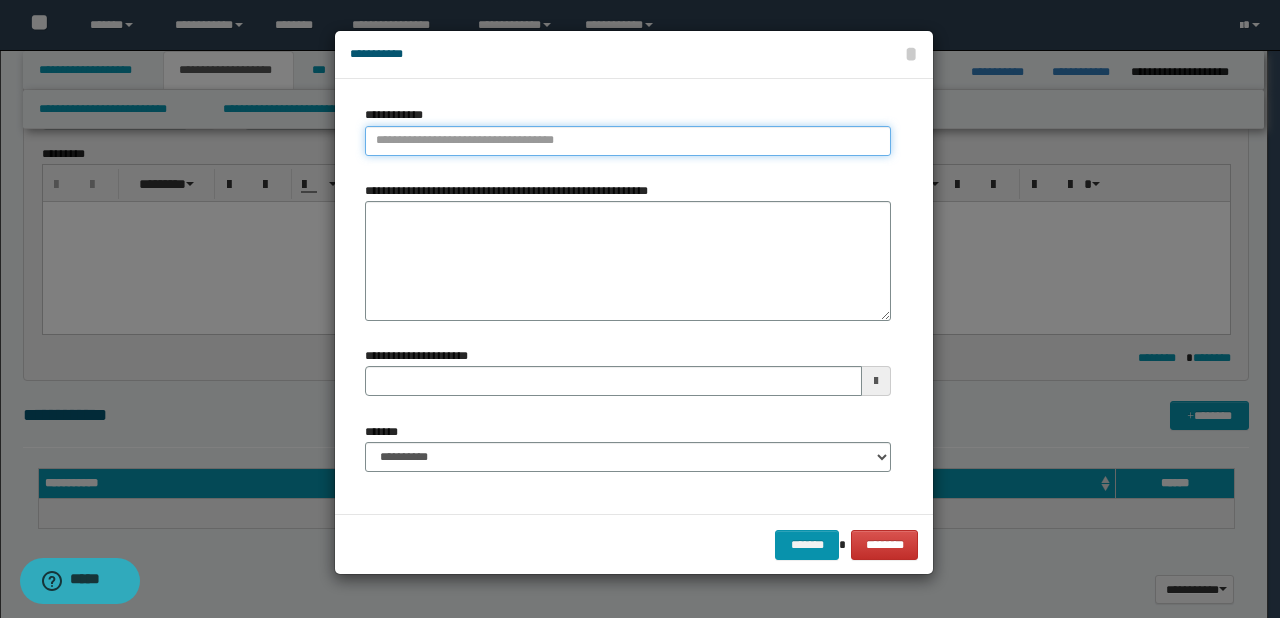 click on "**********" at bounding box center [628, 141] 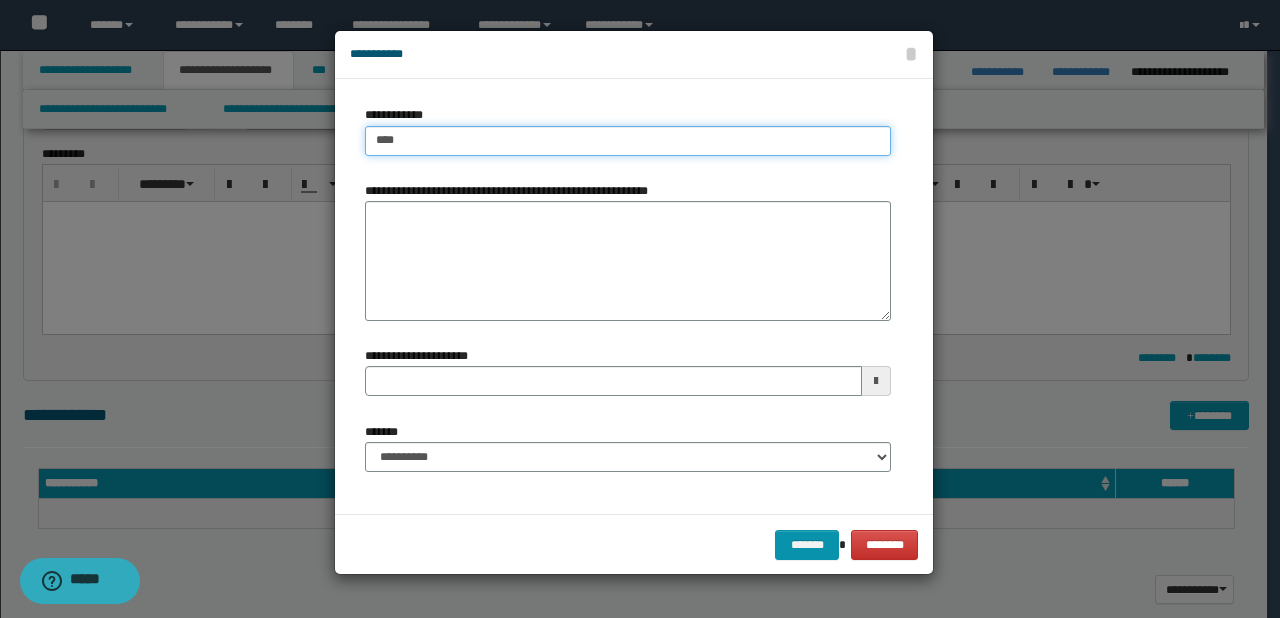 type on "****" 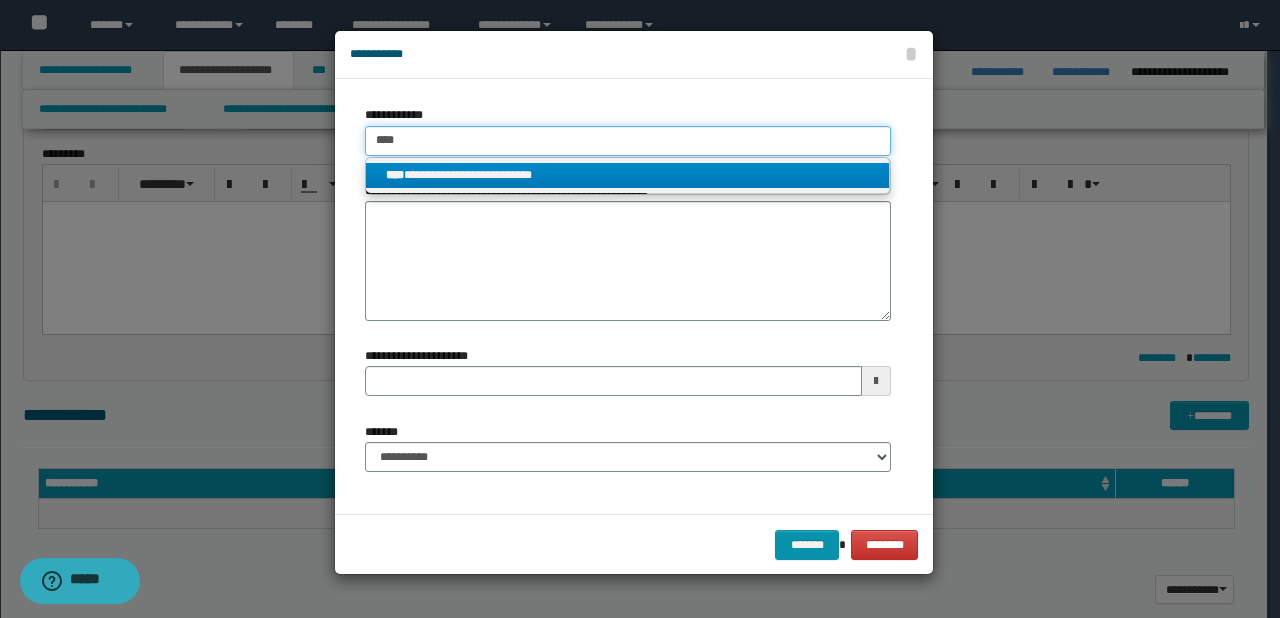 type on "****" 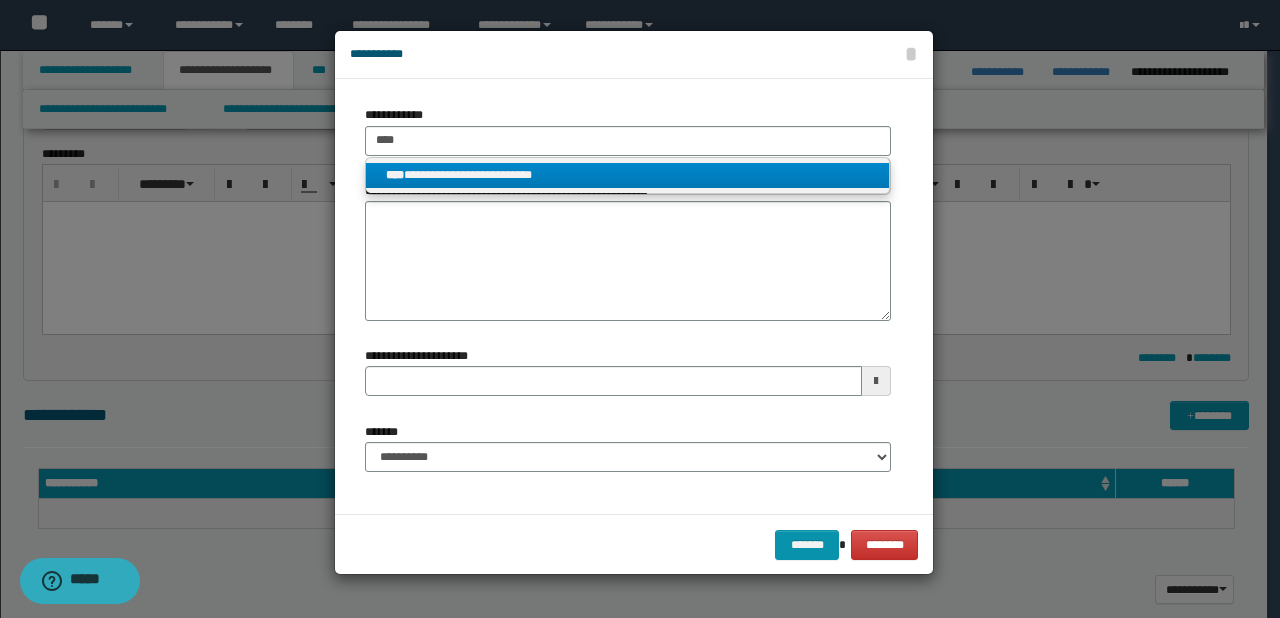 click on "**********" at bounding box center (628, 175) 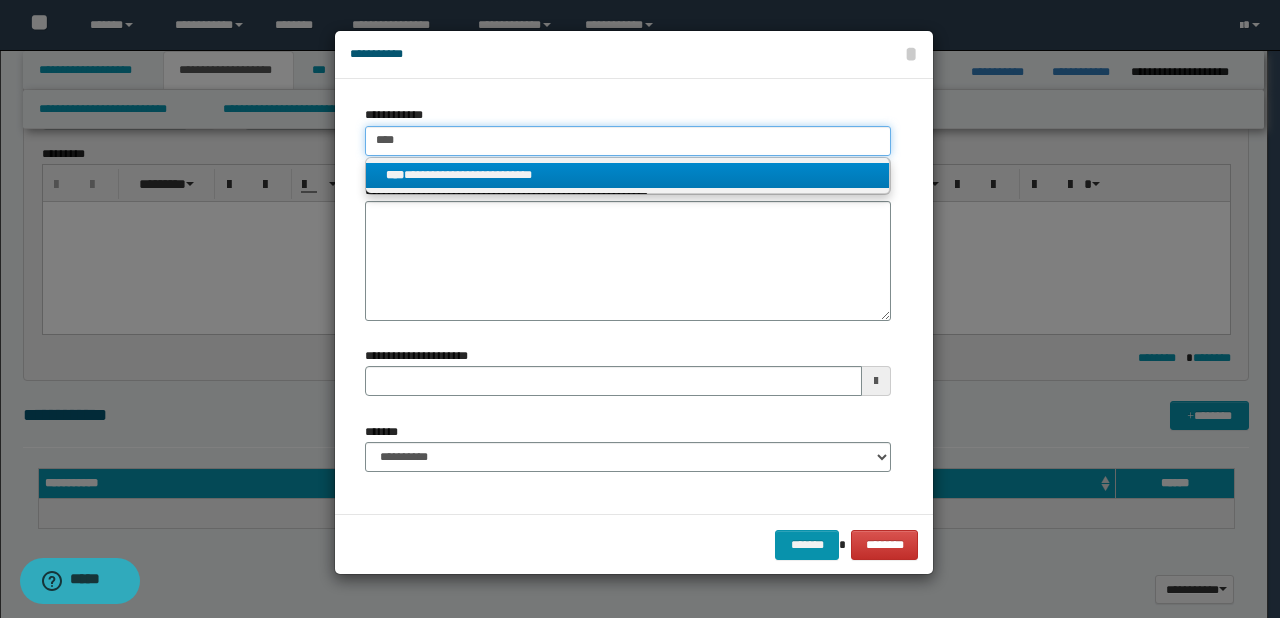 type 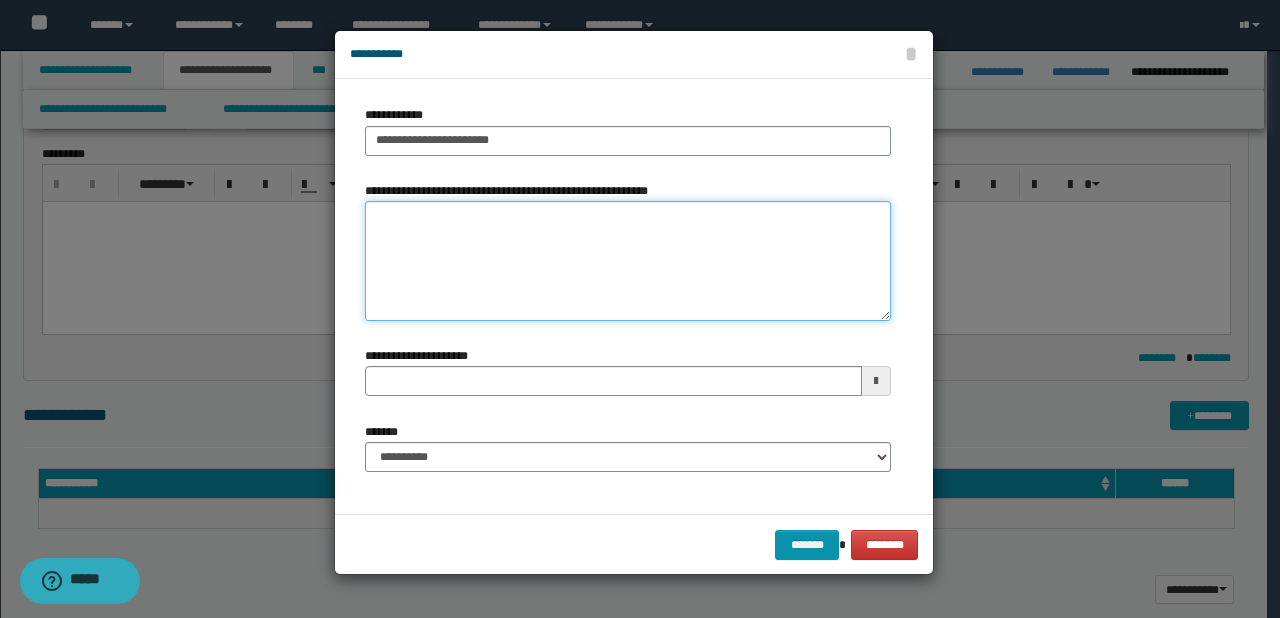 click on "**********" at bounding box center [628, 261] 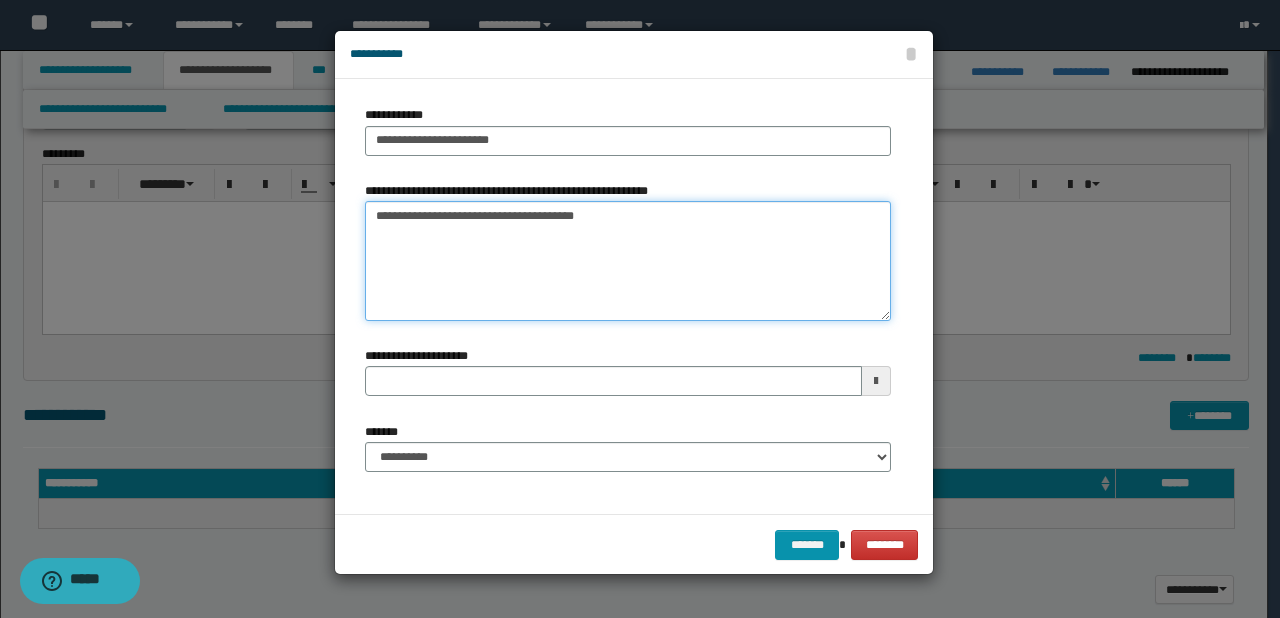 type on "**********" 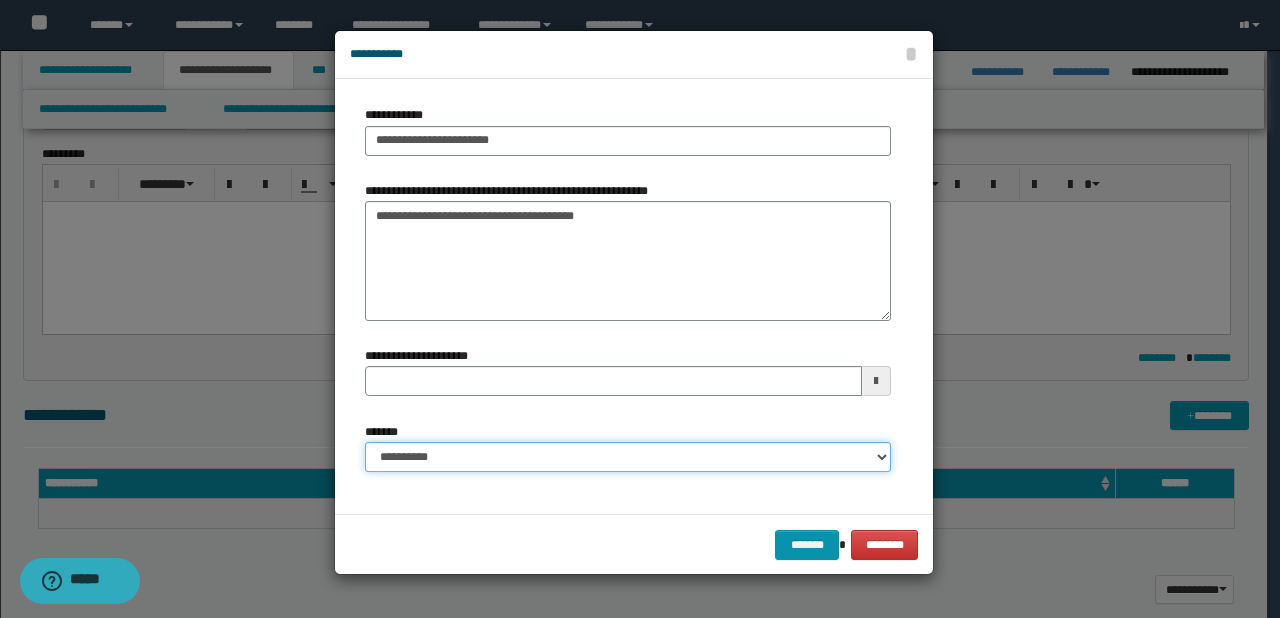 click on "**********" at bounding box center [628, 457] 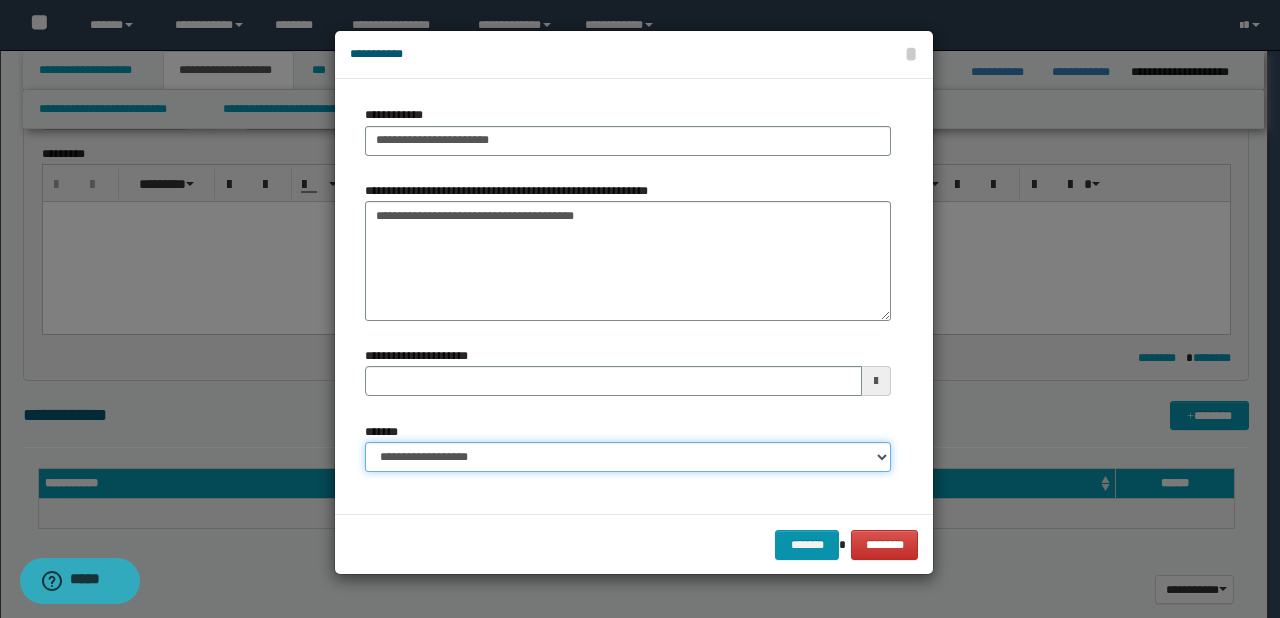 type 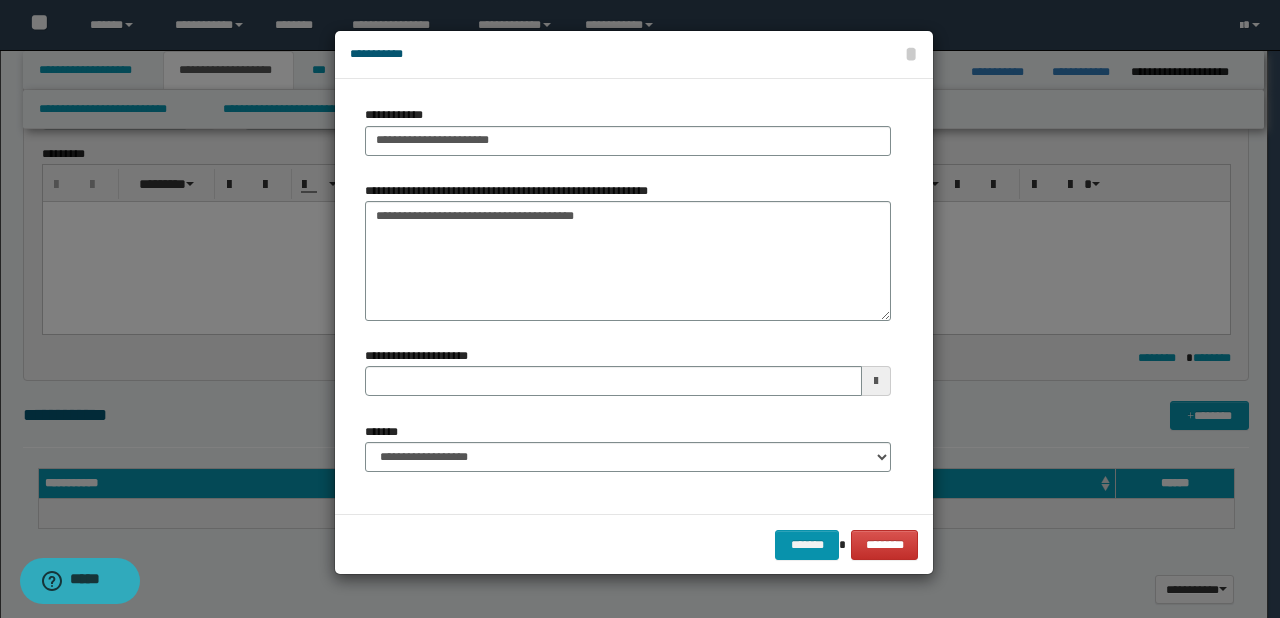 click on "*******
********" at bounding box center (634, 544) 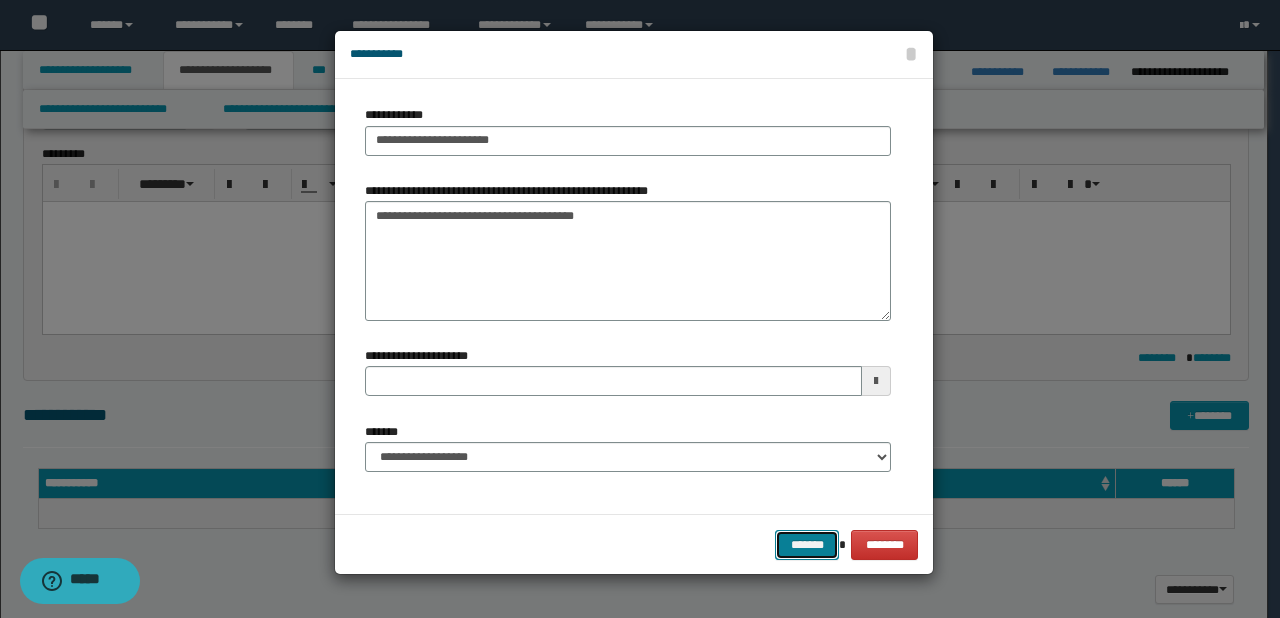 click on "*******" at bounding box center [807, 545] 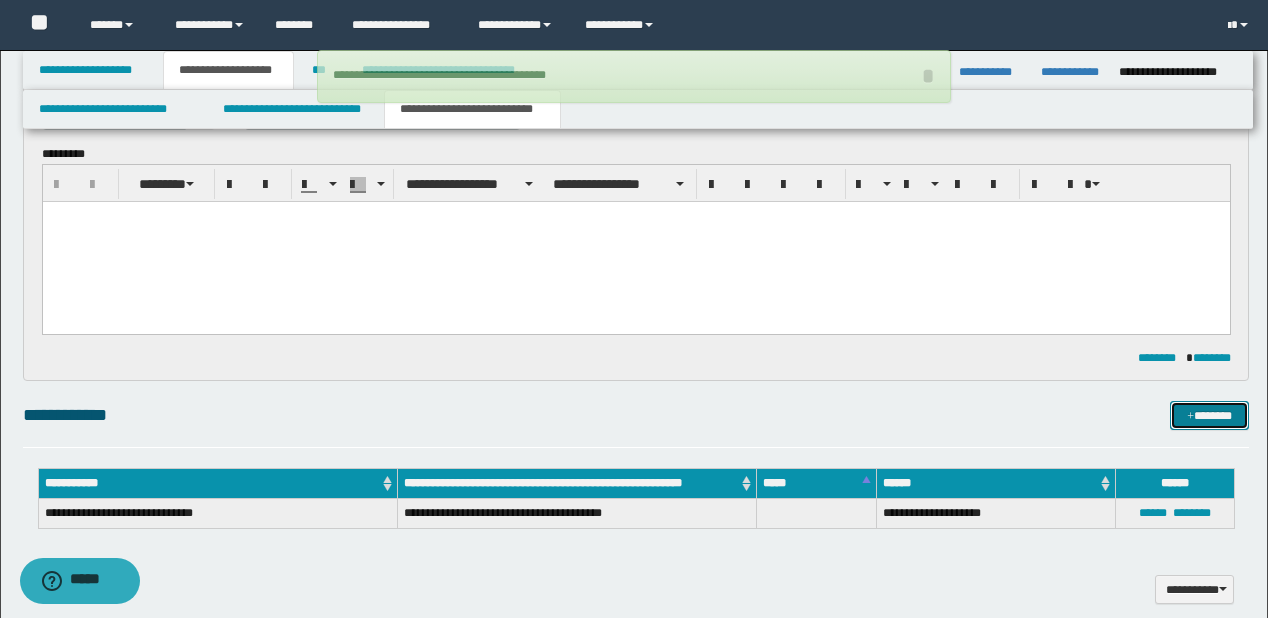type 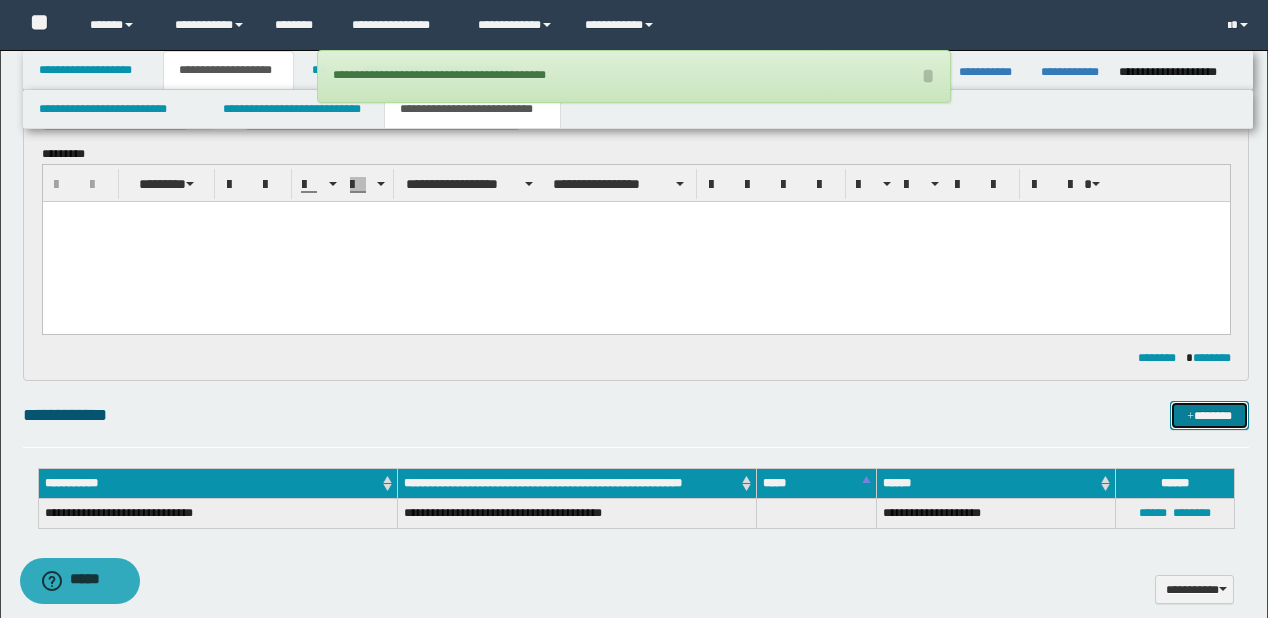 click on "*******" at bounding box center (1209, 416) 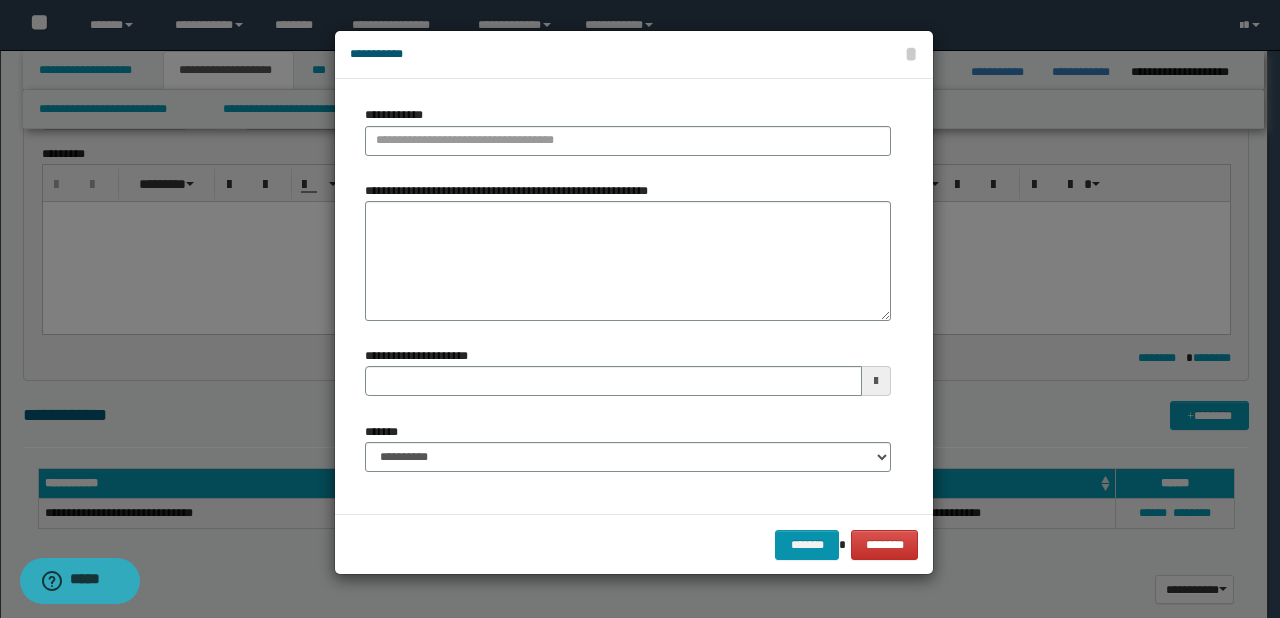 type 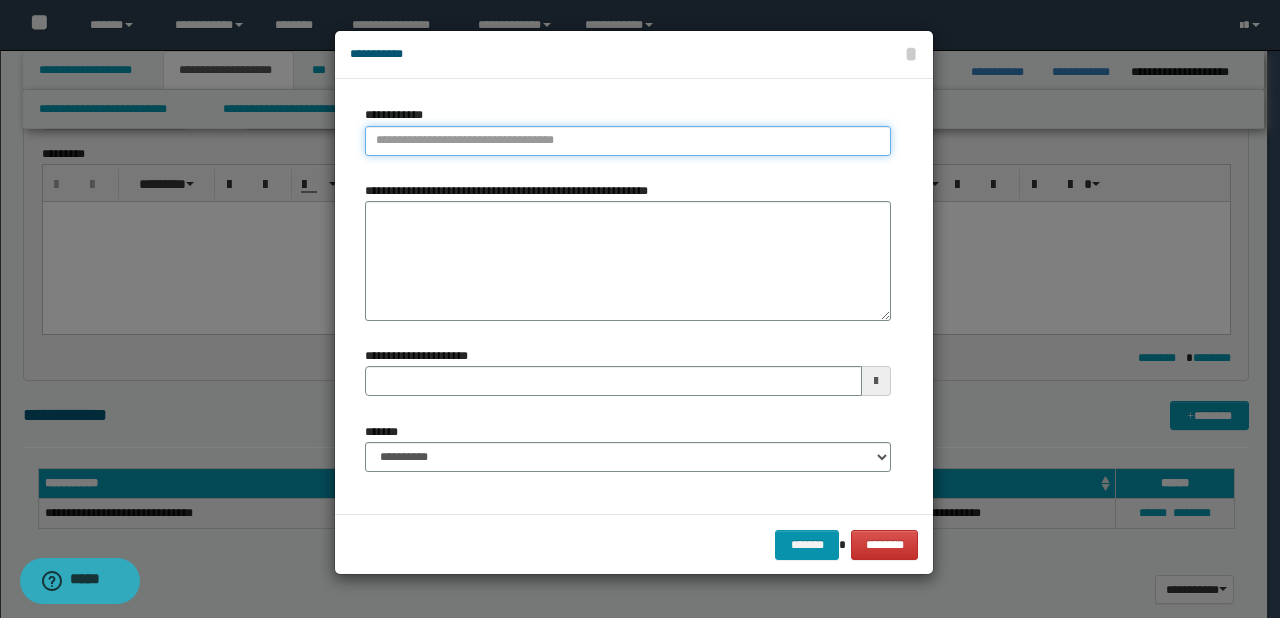 type on "**********" 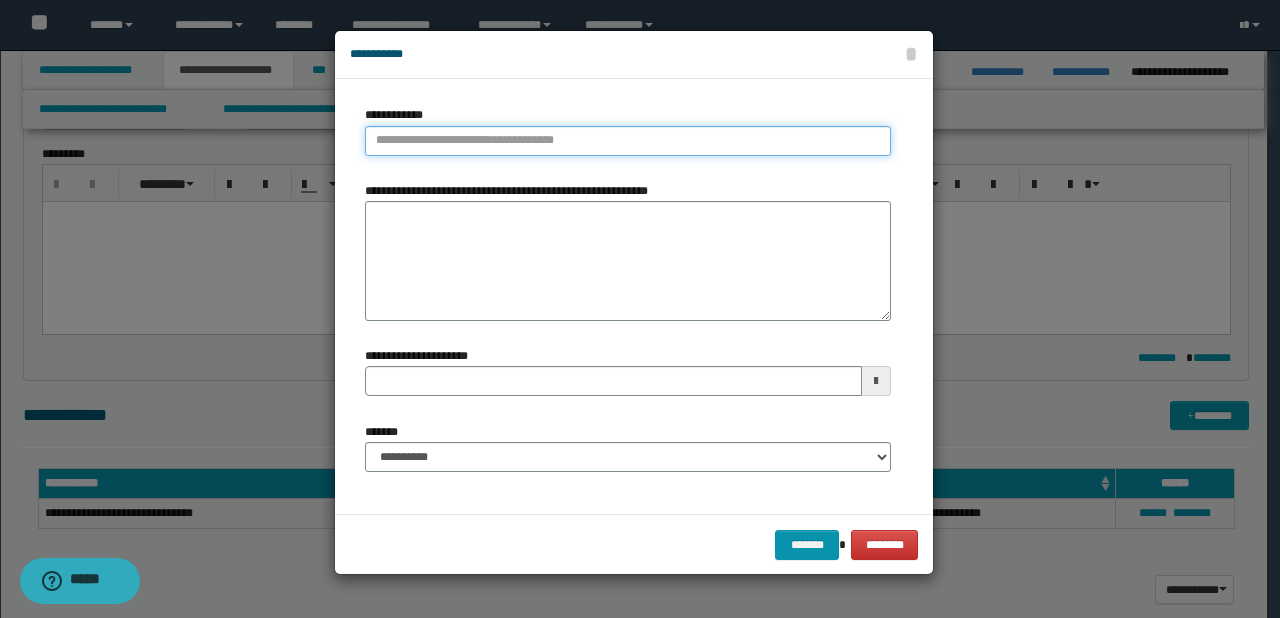 click on "**********" at bounding box center [628, 141] 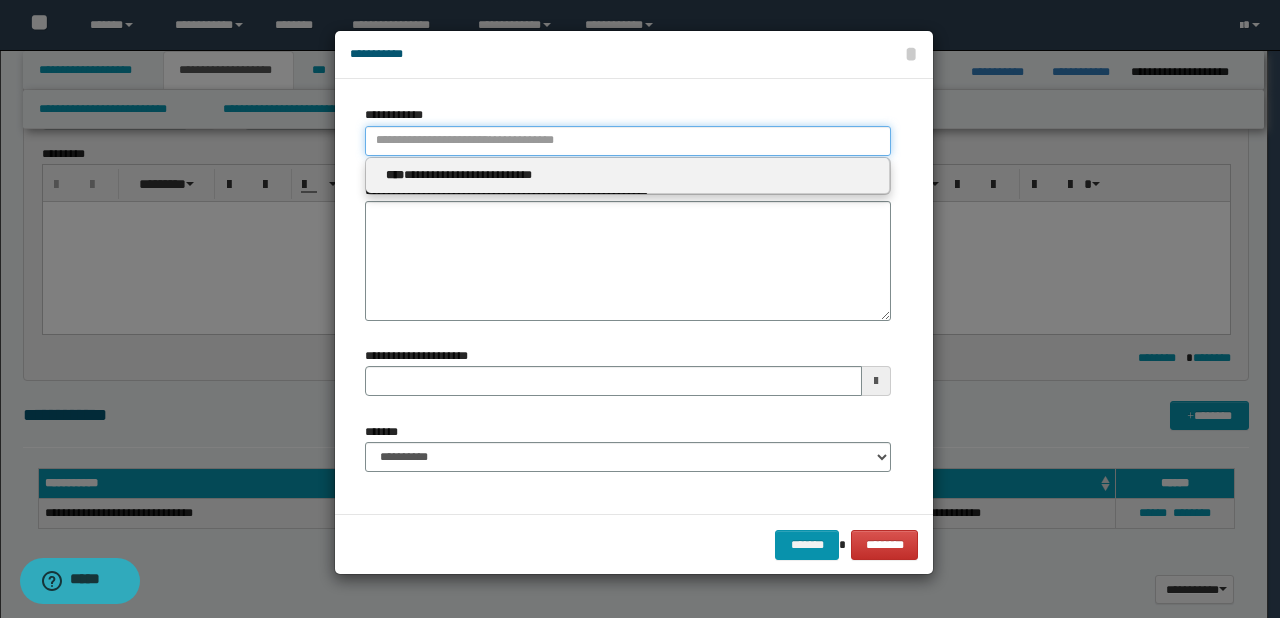 paste on "****" 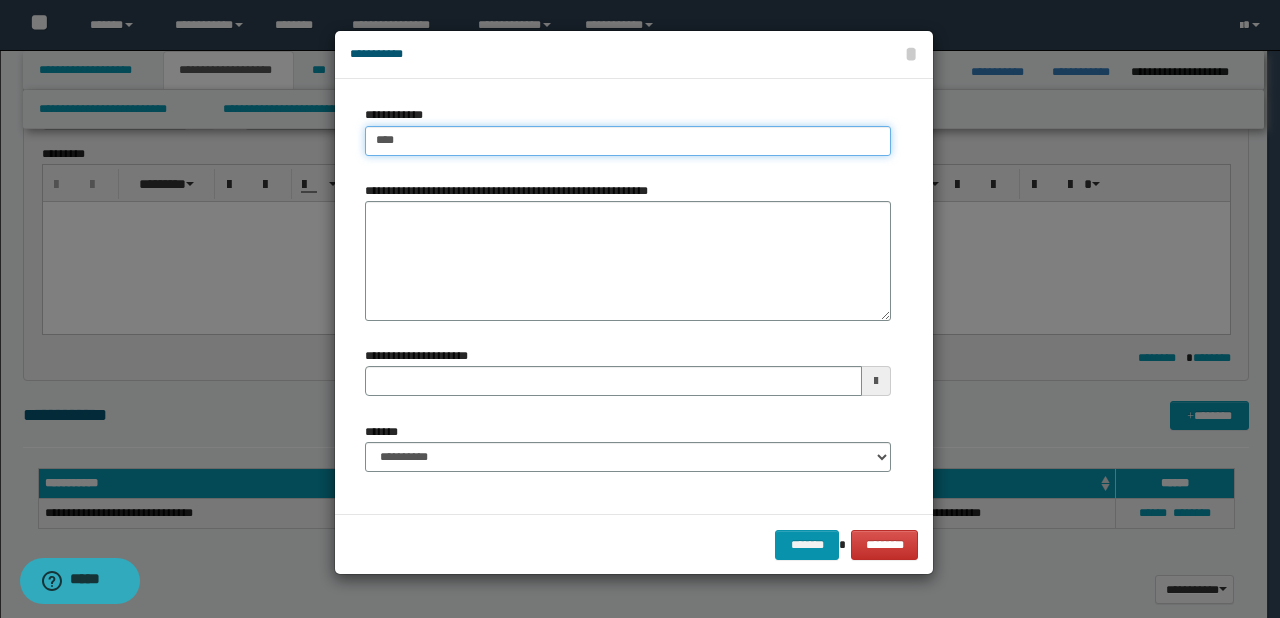 type on "****" 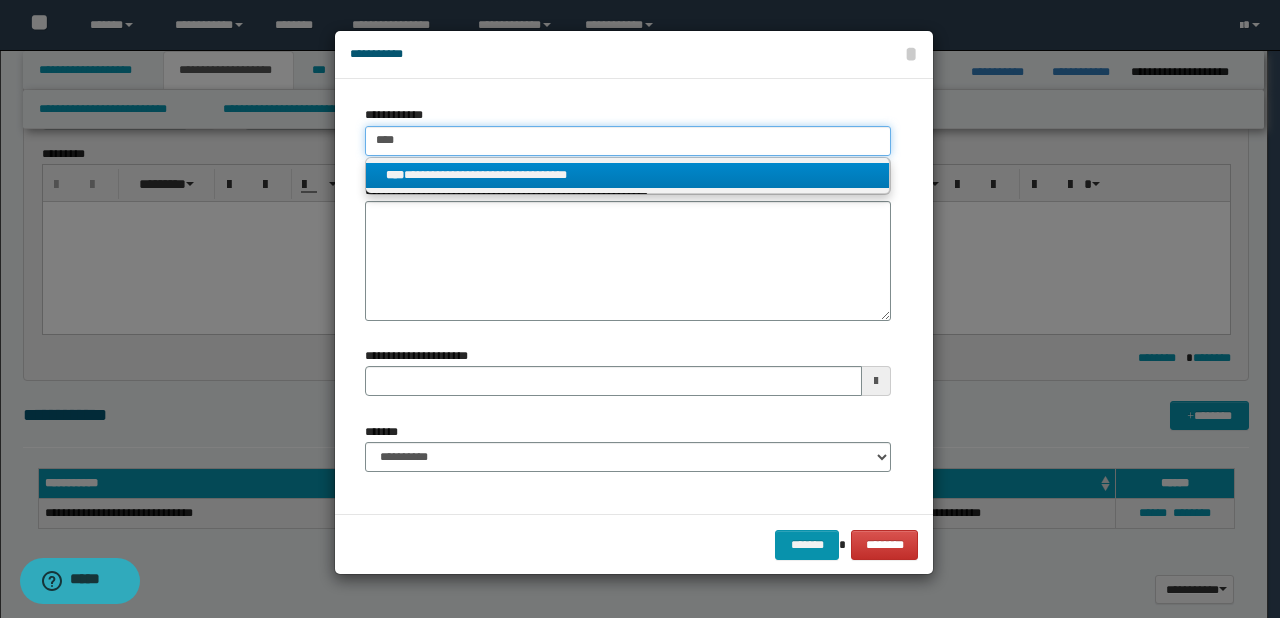 type on "****" 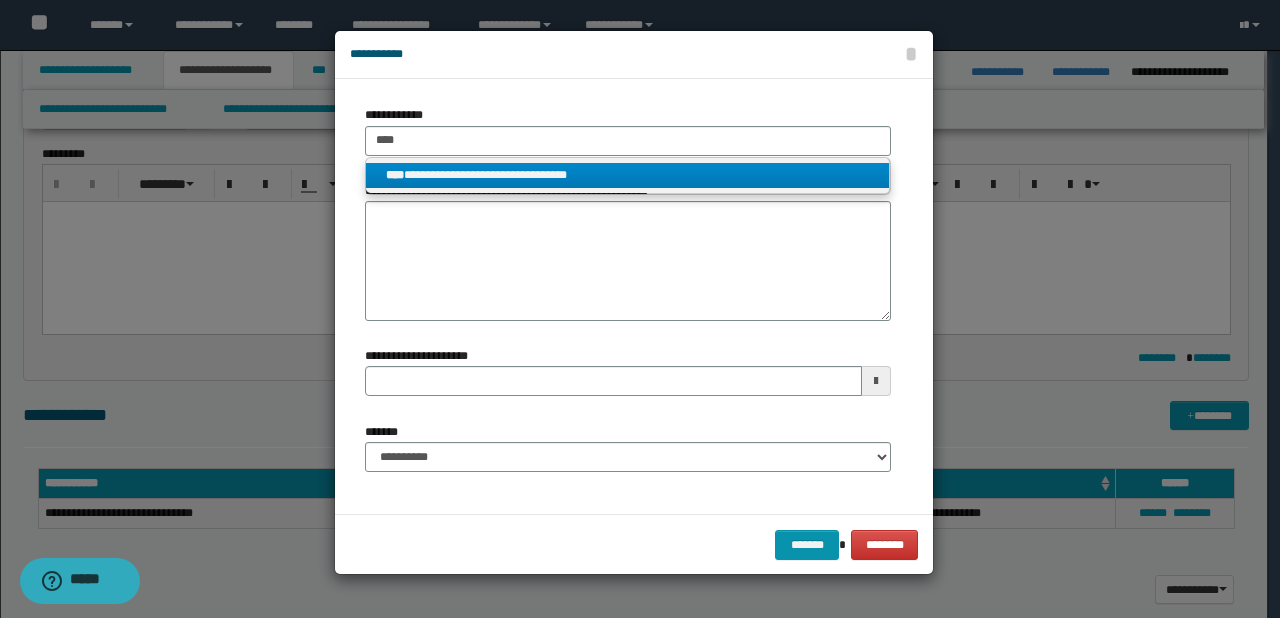 click on "**********" at bounding box center [628, 175] 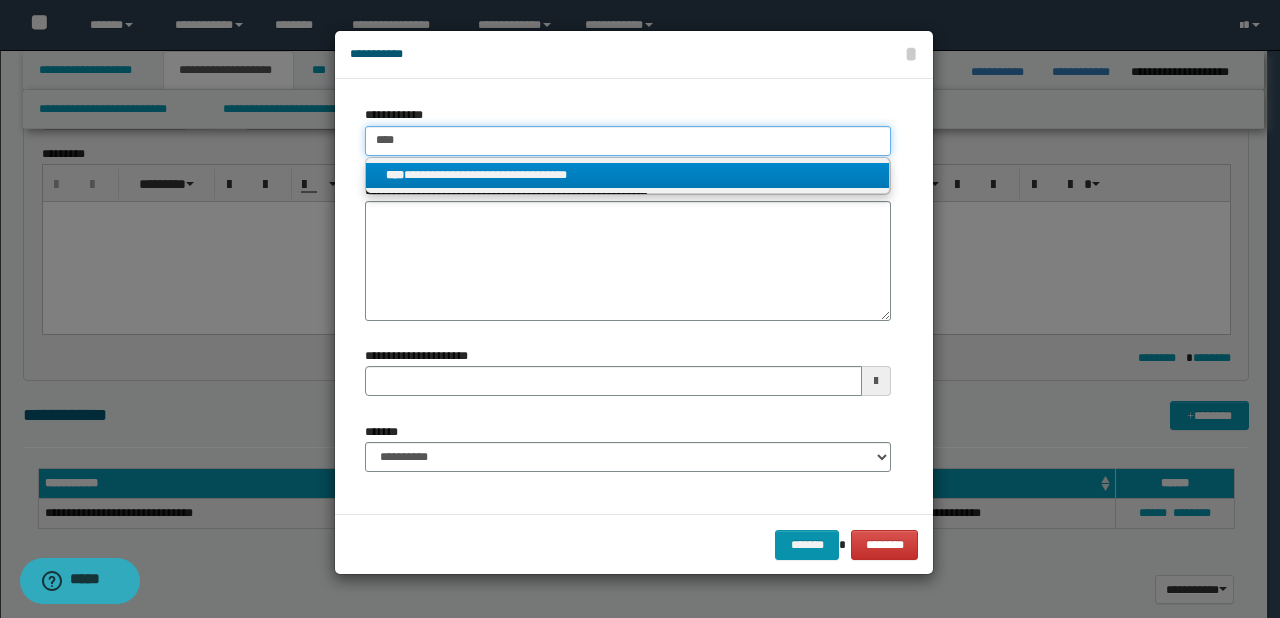 type 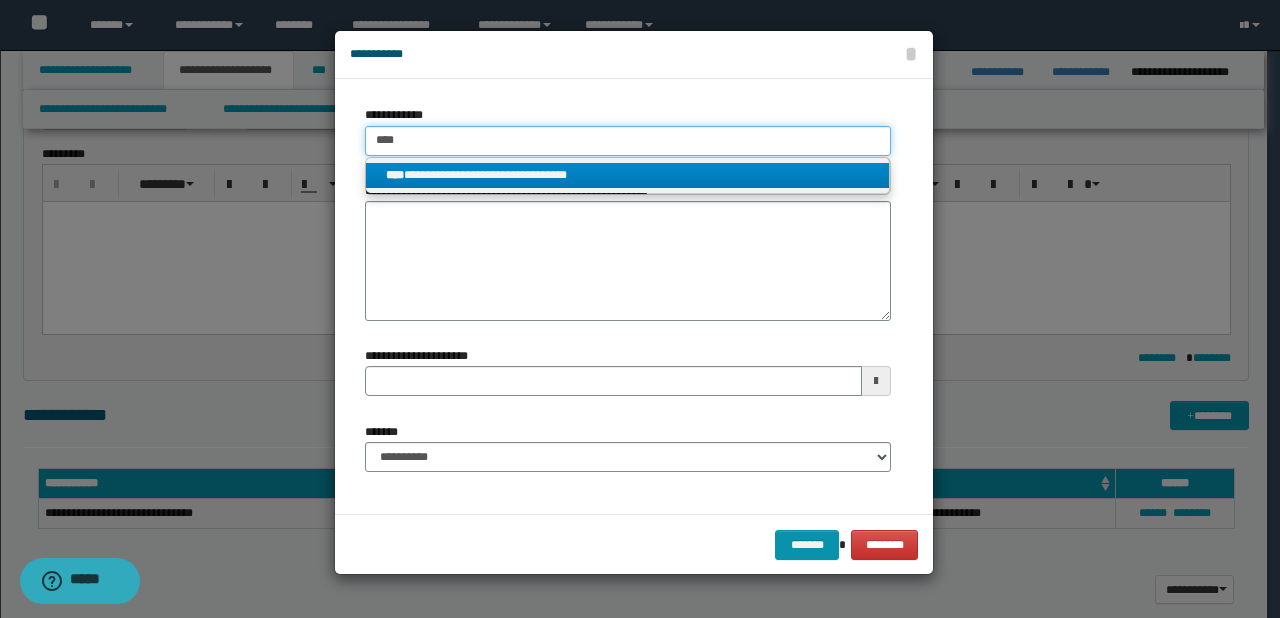 type on "**********" 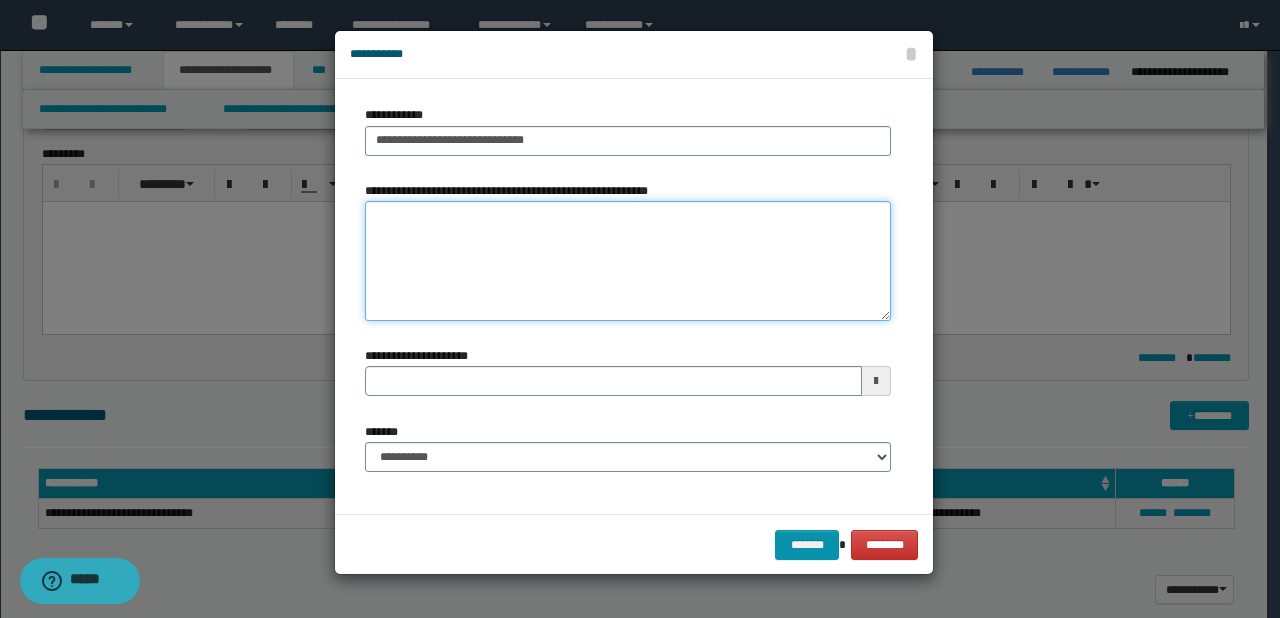 click on "**********" at bounding box center (628, 261) 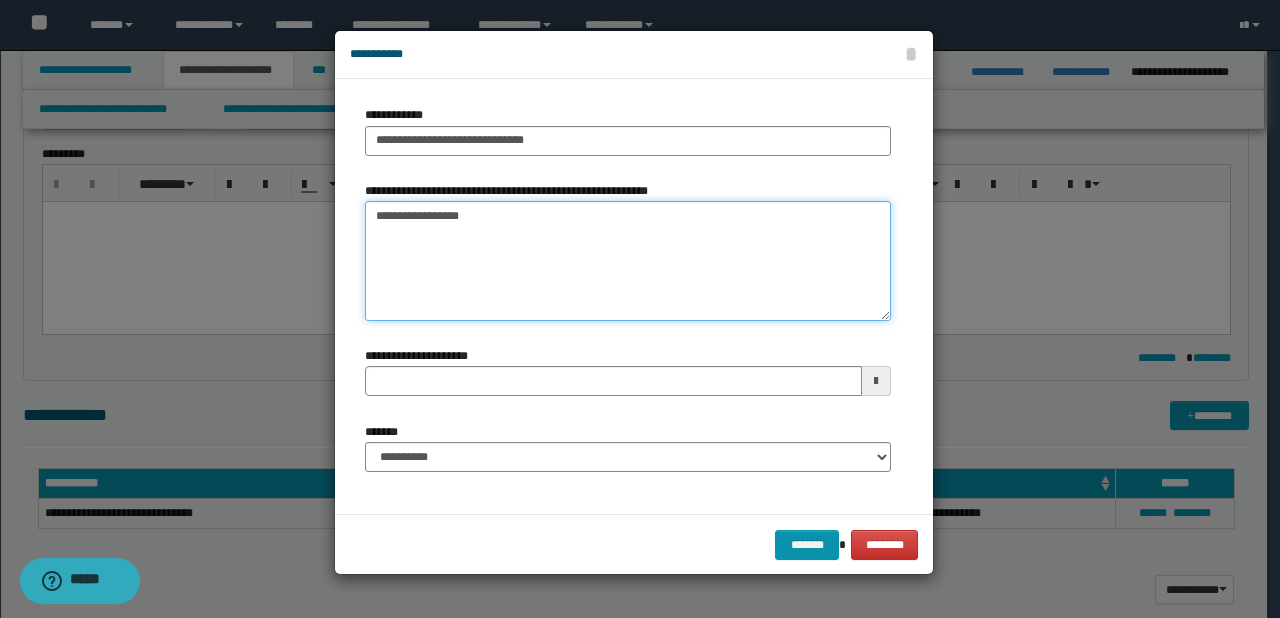 type on "**********" 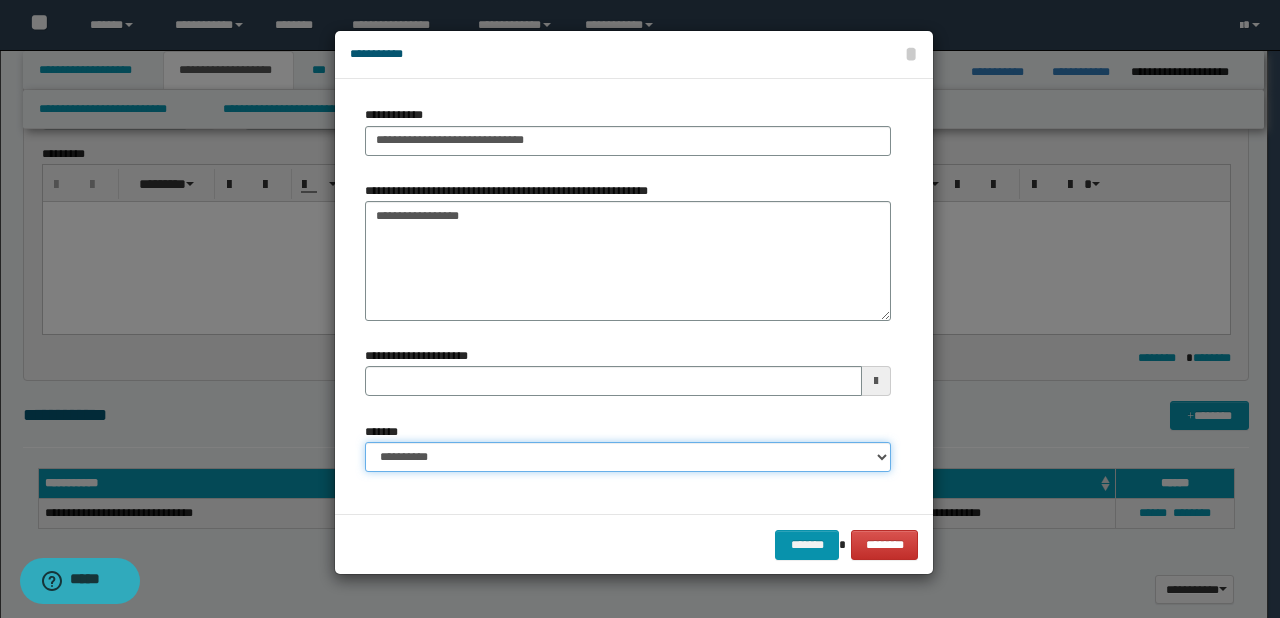 click on "**********" at bounding box center [628, 457] 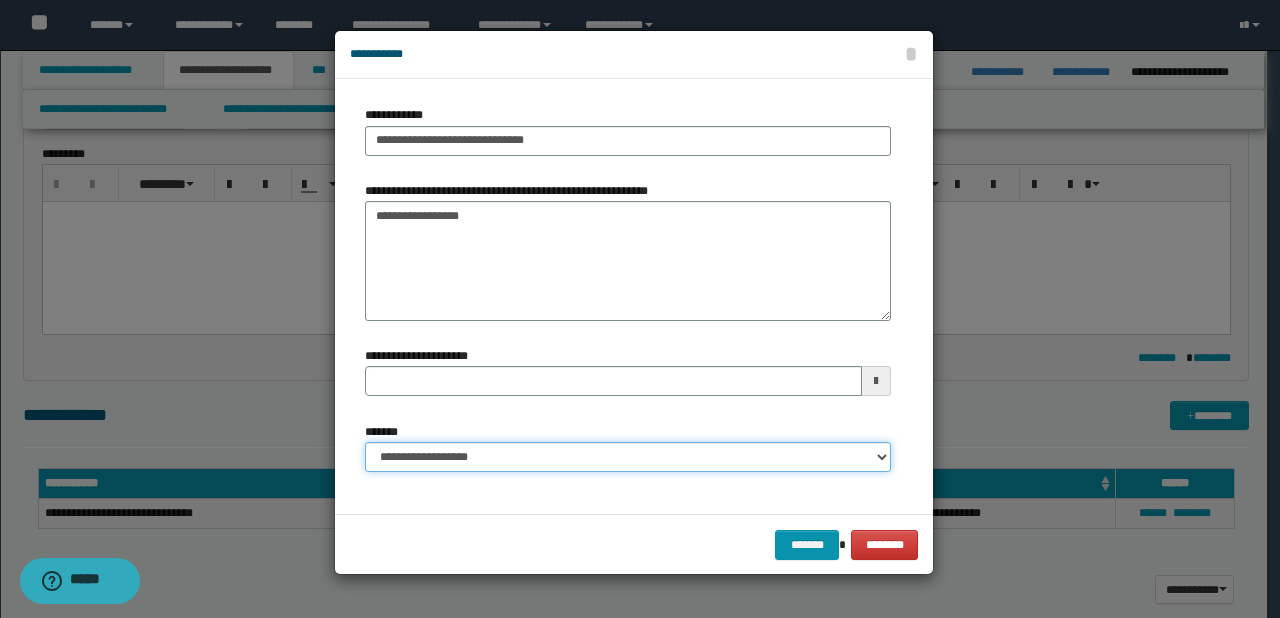 click on "**********" at bounding box center (628, 457) 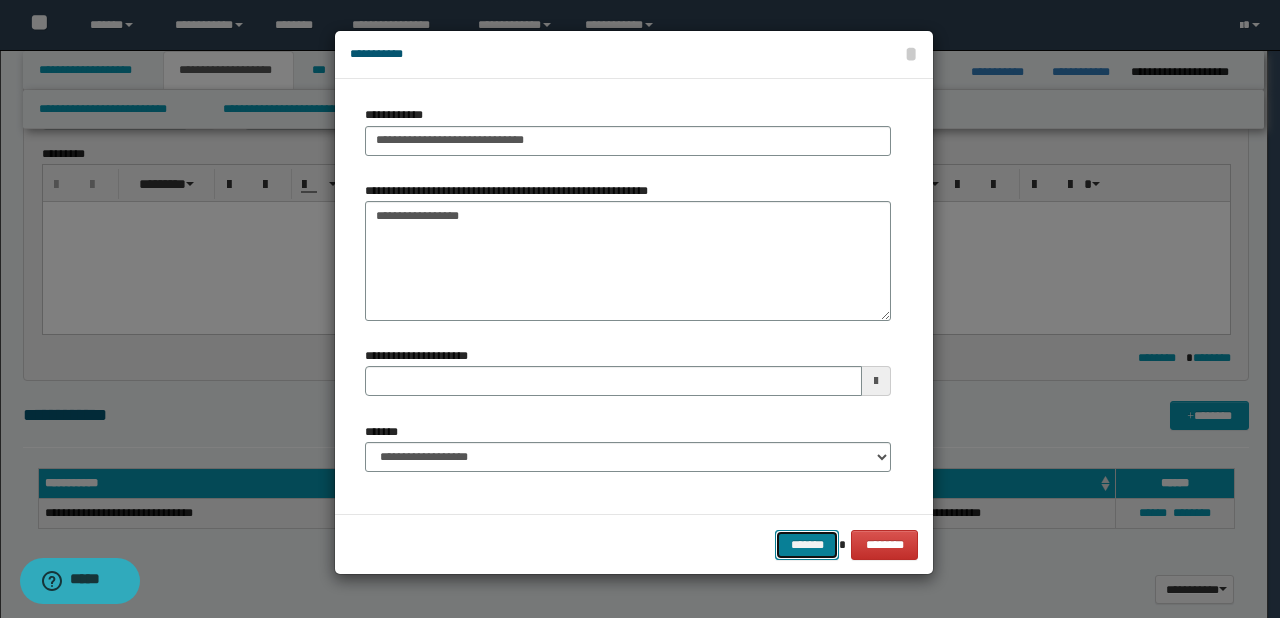 click on "*******" at bounding box center [807, 545] 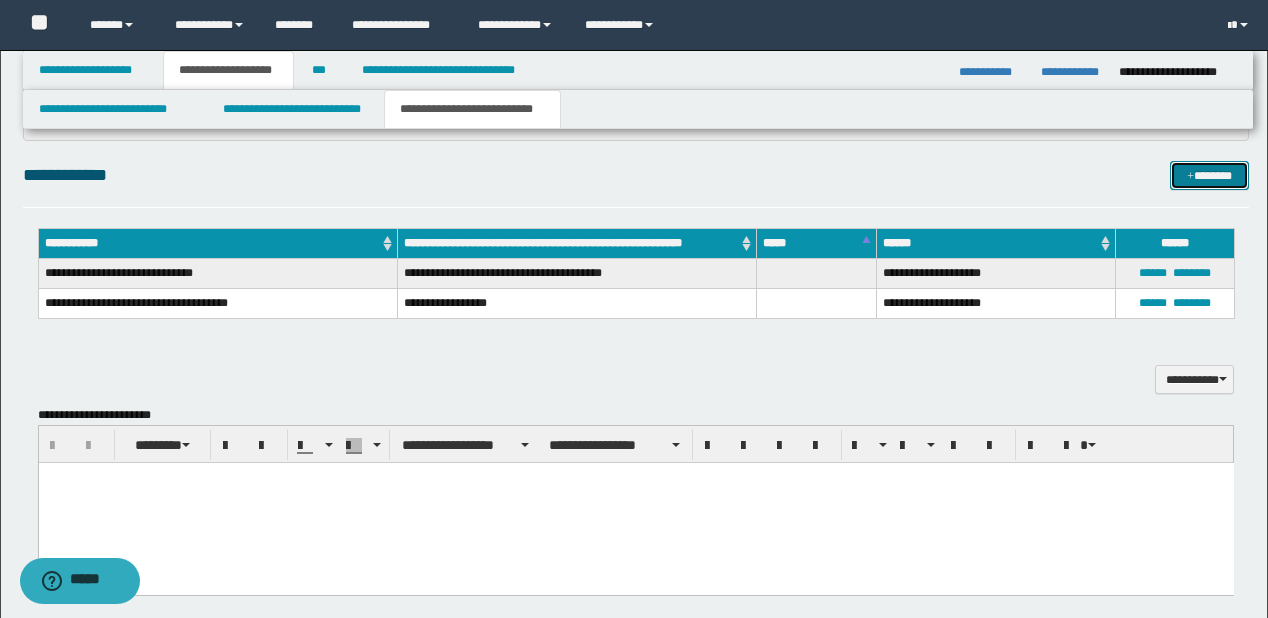 scroll, scrollTop: 832, scrollLeft: 0, axis: vertical 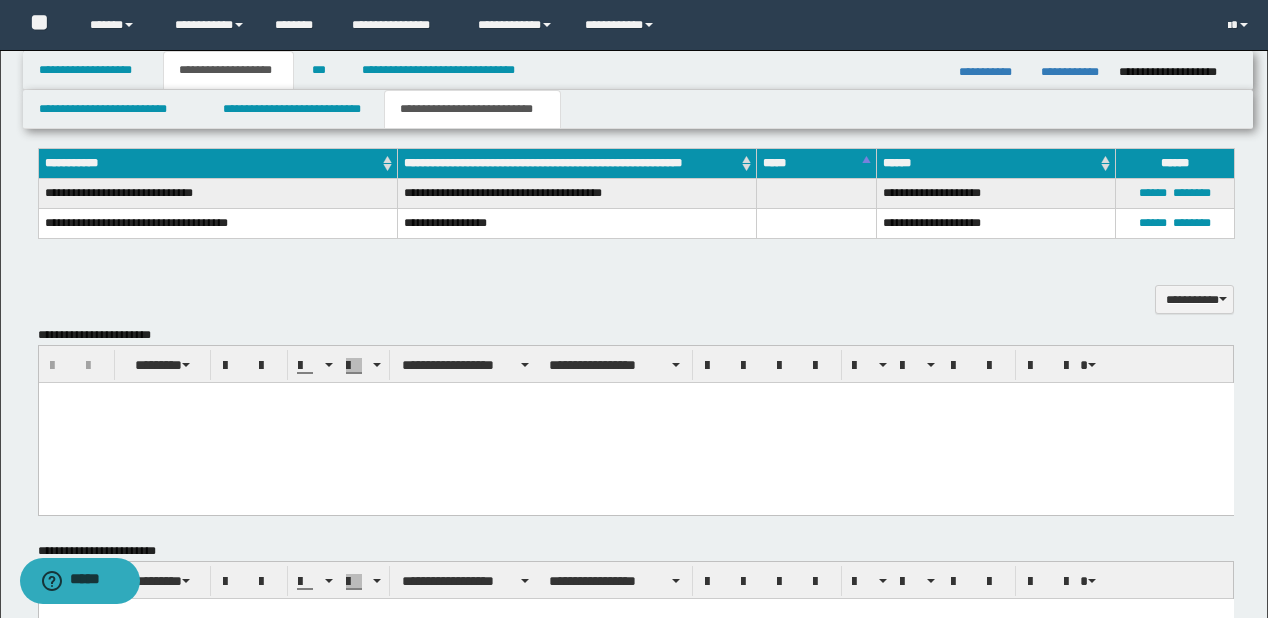 click at bounding box center (635, 423) 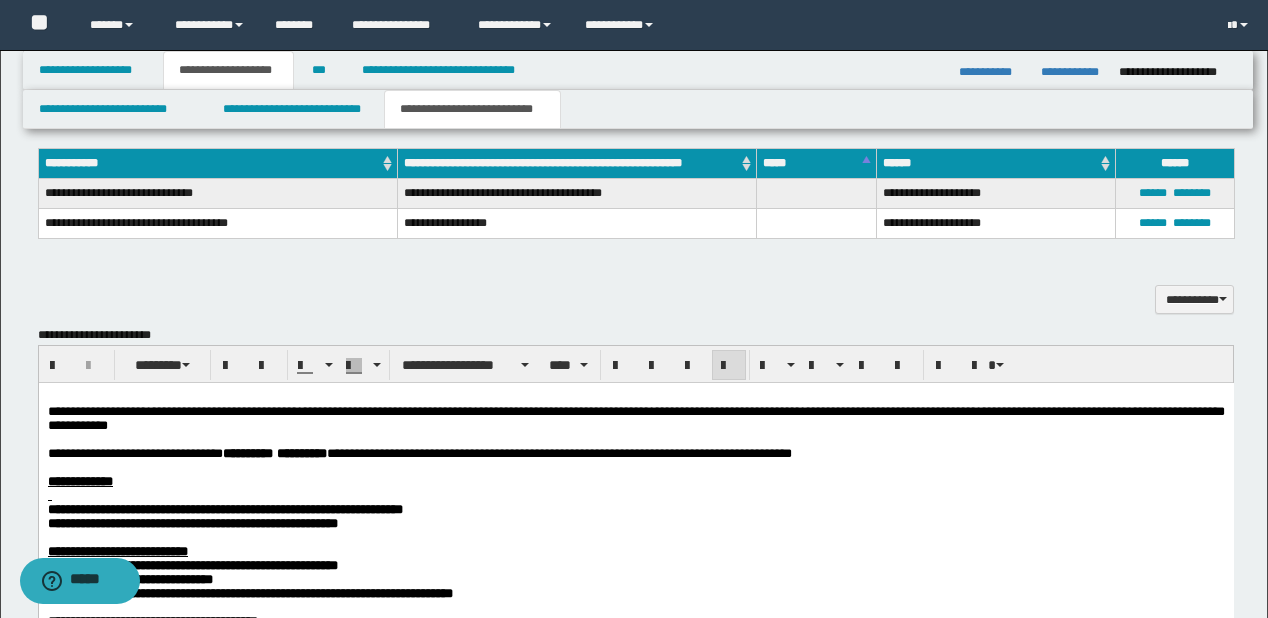 scroll, scrollTop: 992, scrollLeft: 0, axis: vertical 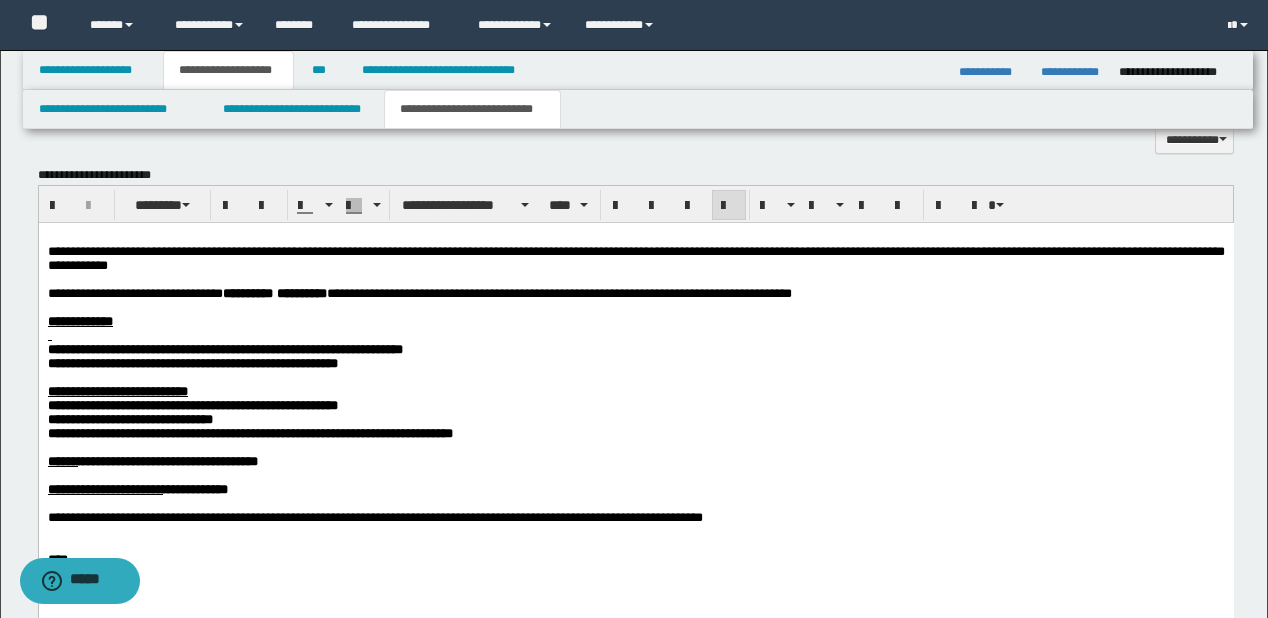 click on "**********" at bounding box center [192, 405] 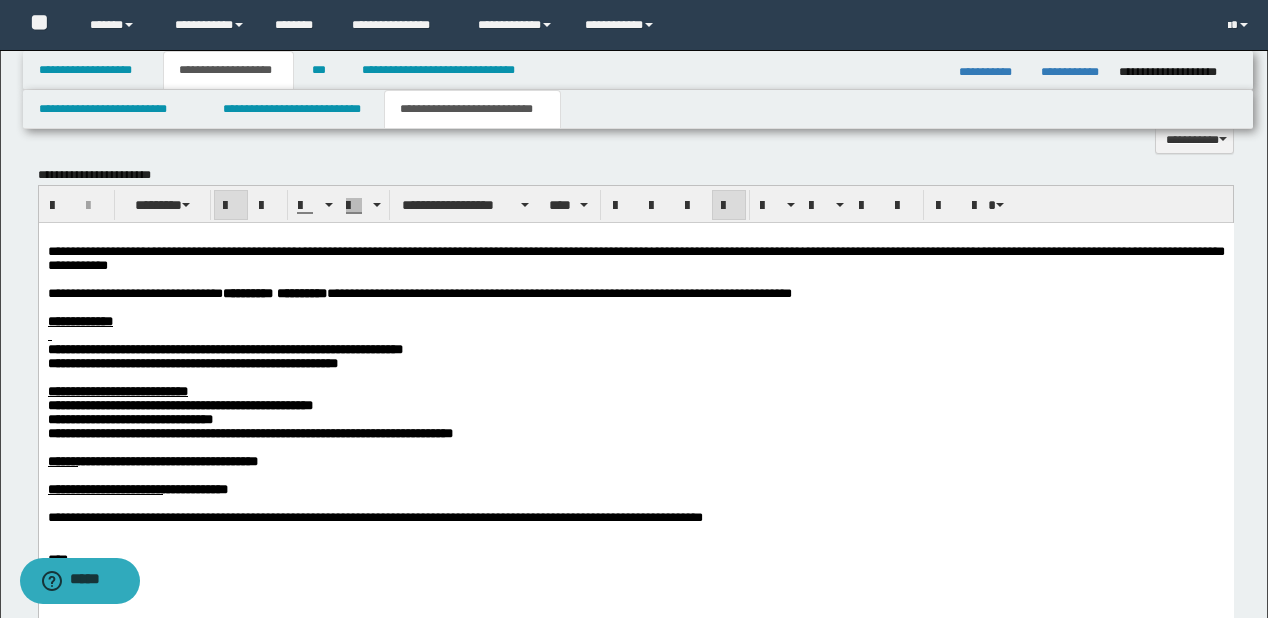 click on "**********" at bounding box center [249, 433] 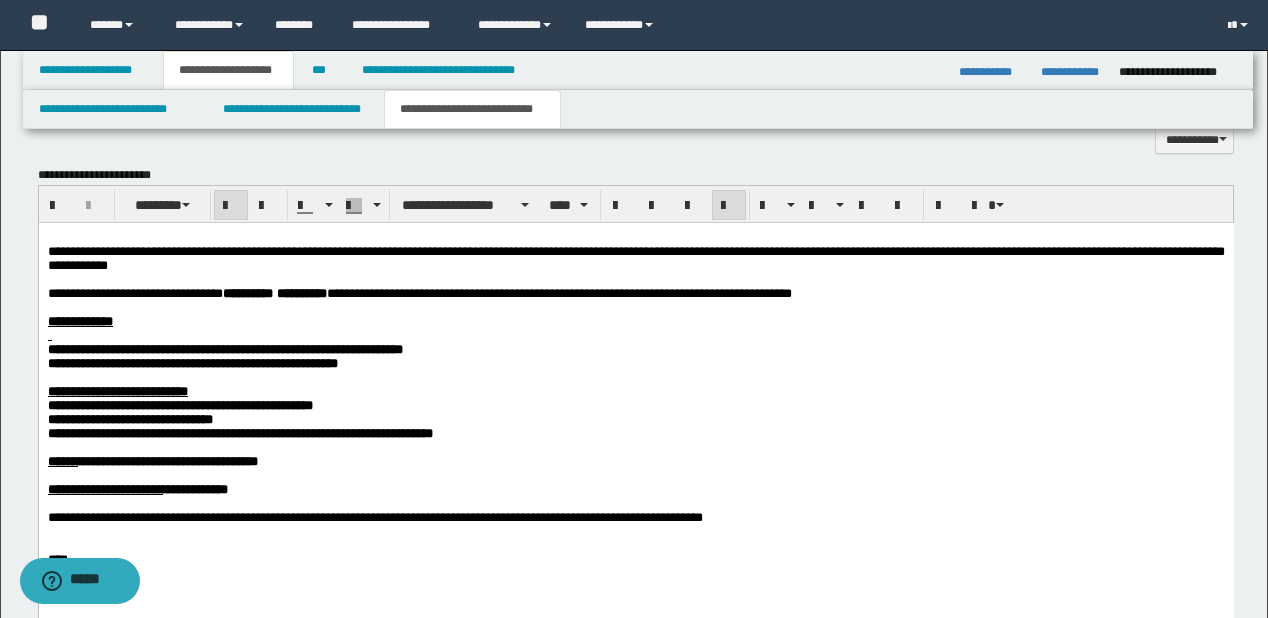 click at bounding box center [635, 336] 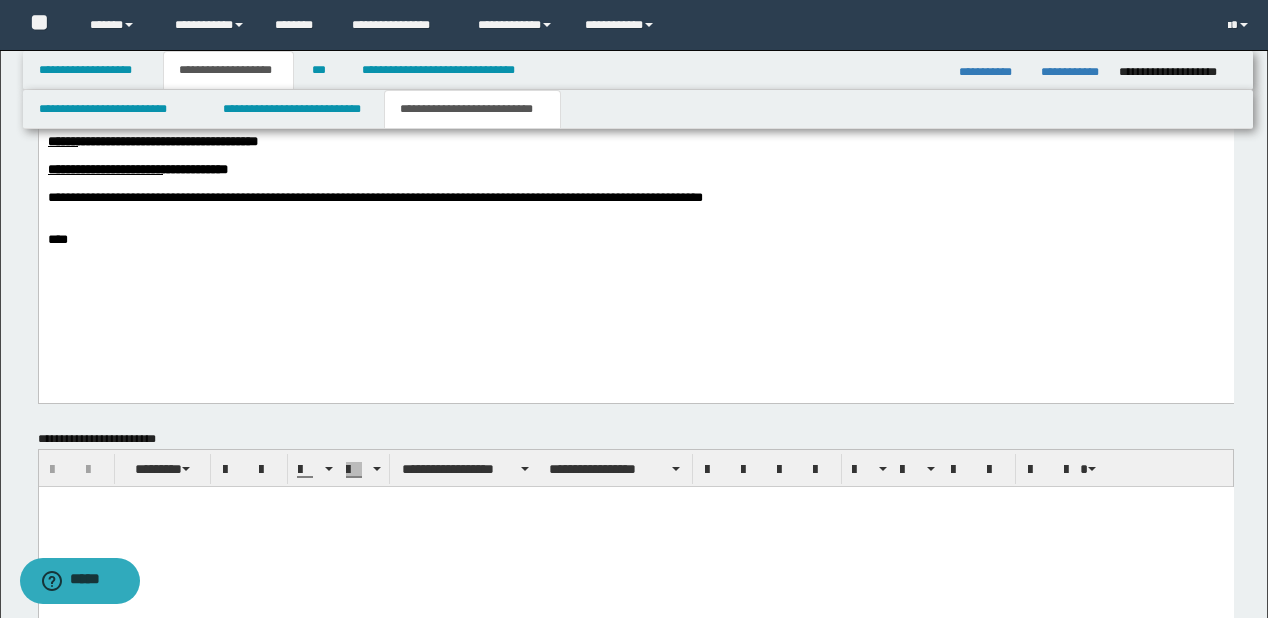 scroll, scrollTop: 1232, scrollLeft: 0, axis: vertical 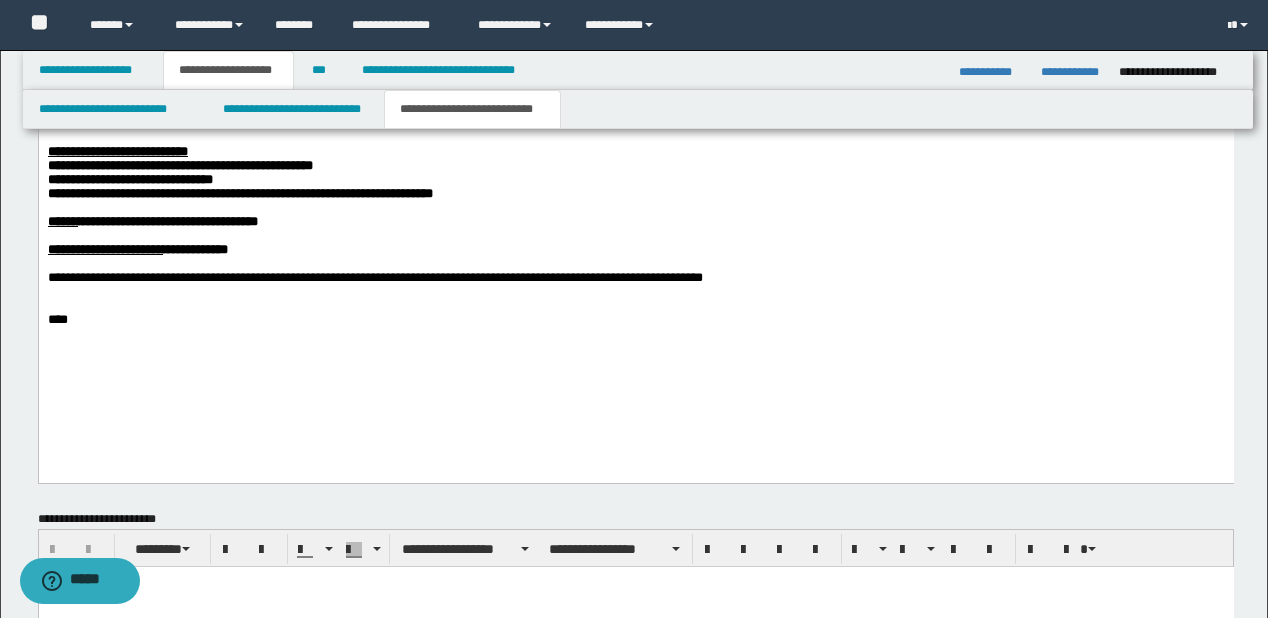 click on "**********" at bounding box center (635, 251) 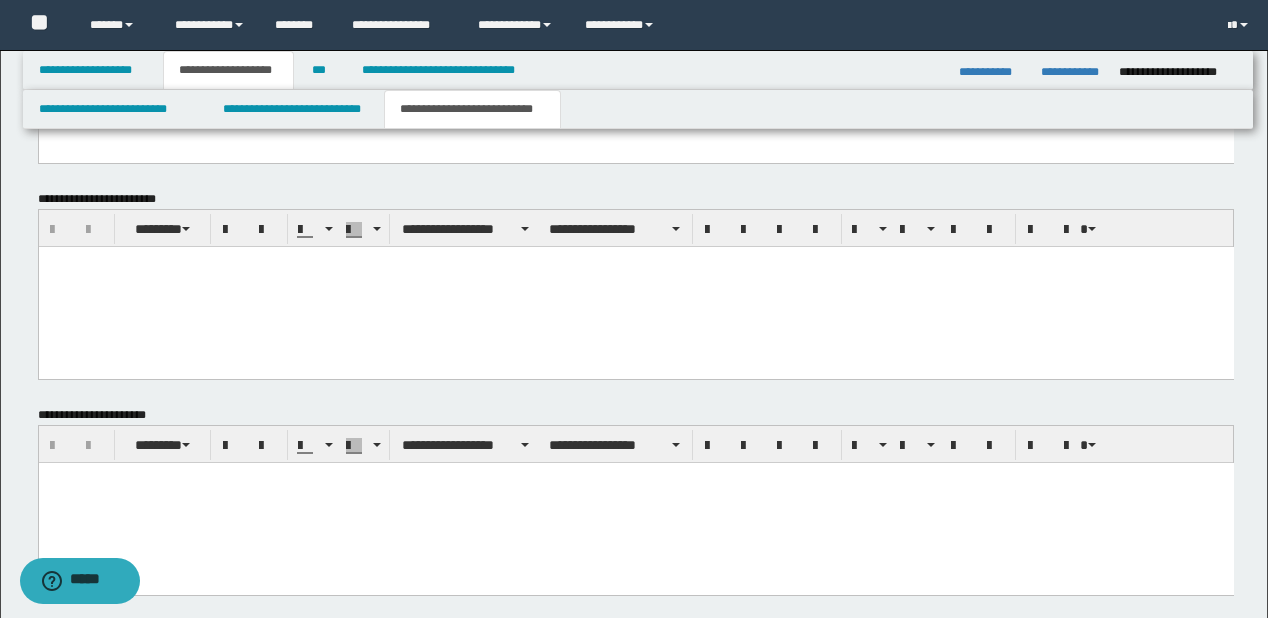 scroll, scrollTop: 1472, scrollLeft: 0, axis: vertical 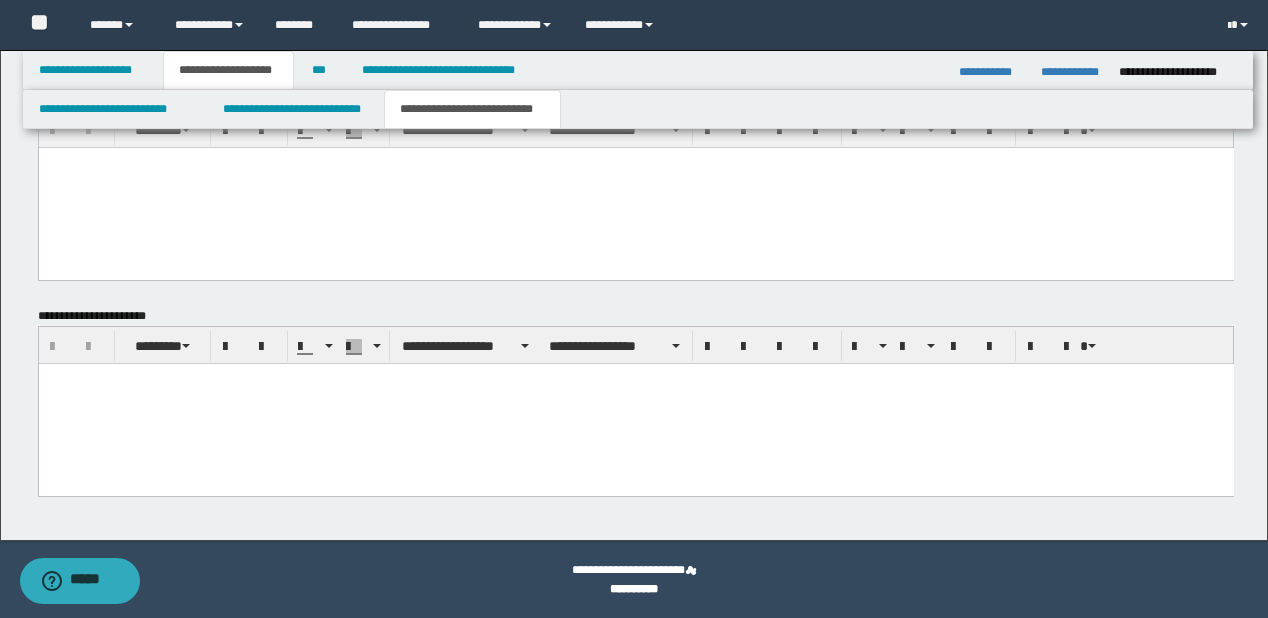click at bounding box center (635, 403) 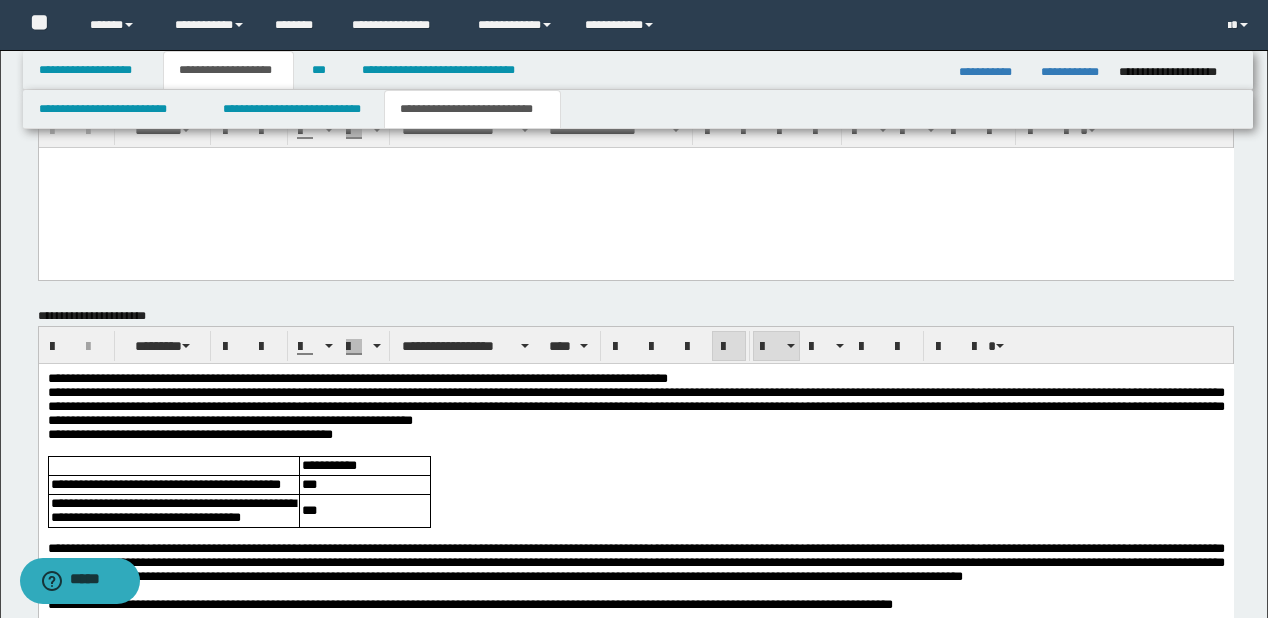 click on "**********" at bounding box center [635, 378] 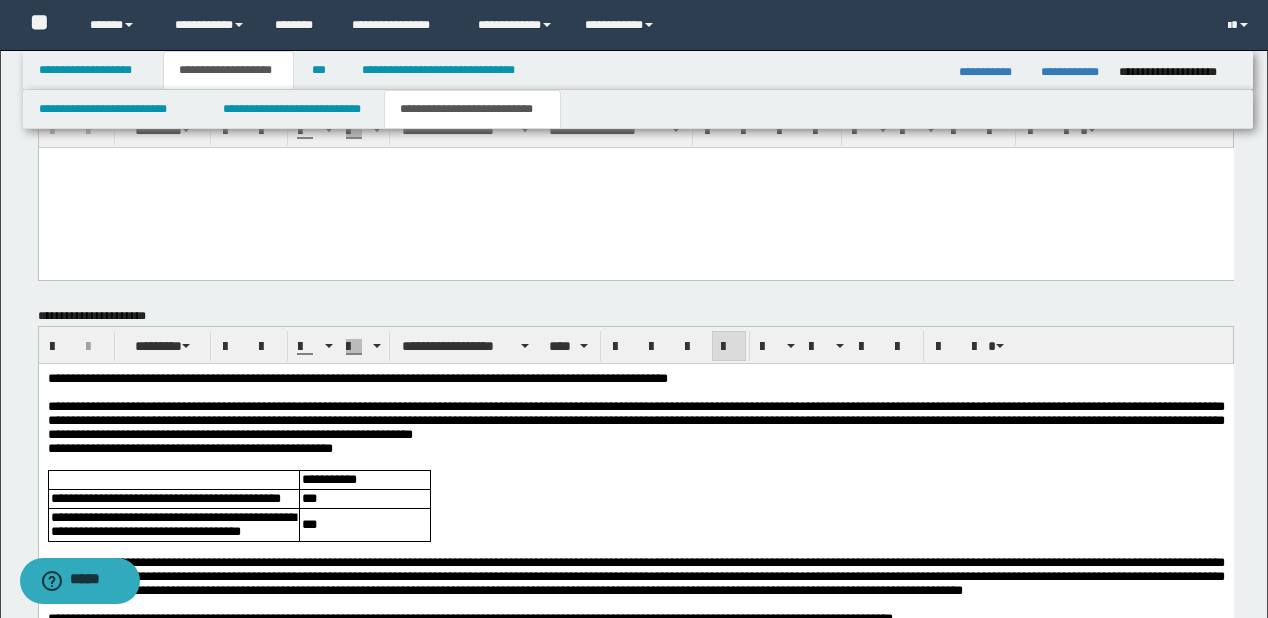 click on "**********" at bounding box center [357, 377] 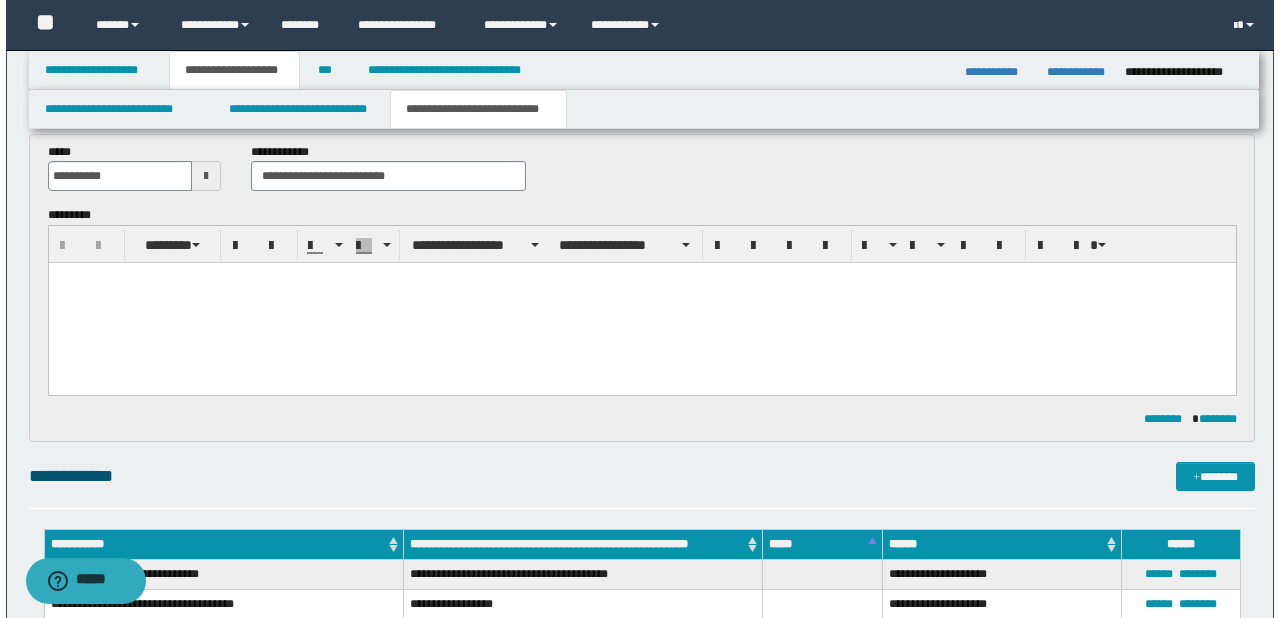 scroll, scrollTop: 0, scrollLeft: 0, axis: both 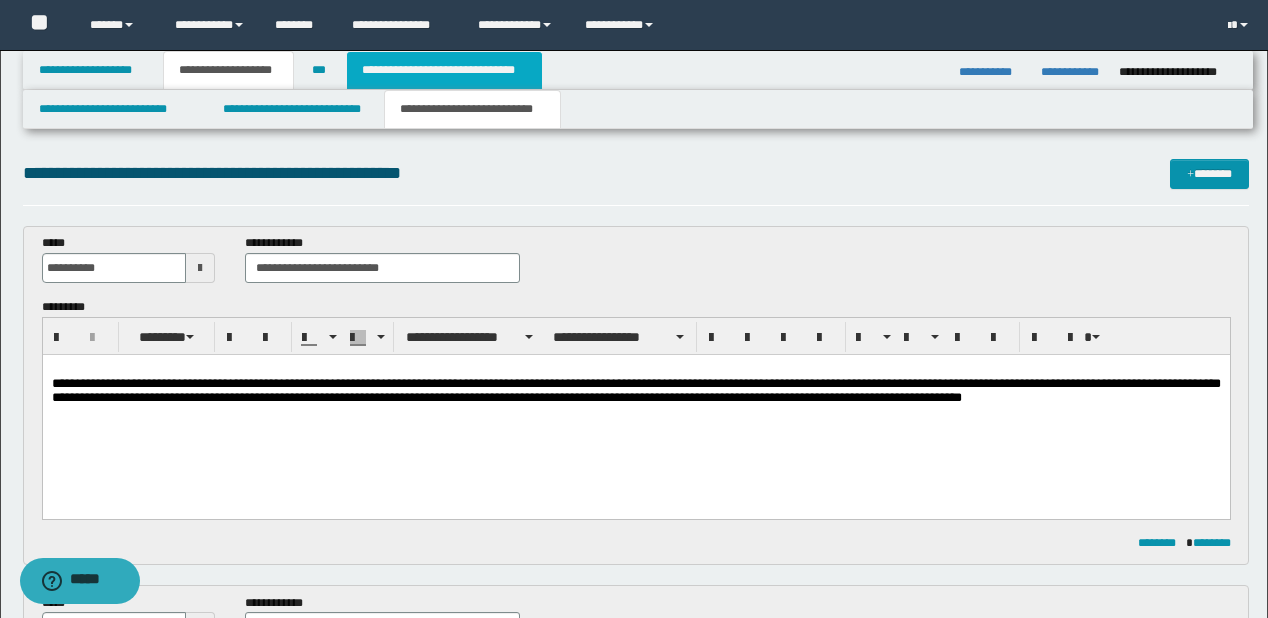 click on "**********" at bounding box center [444, 70] 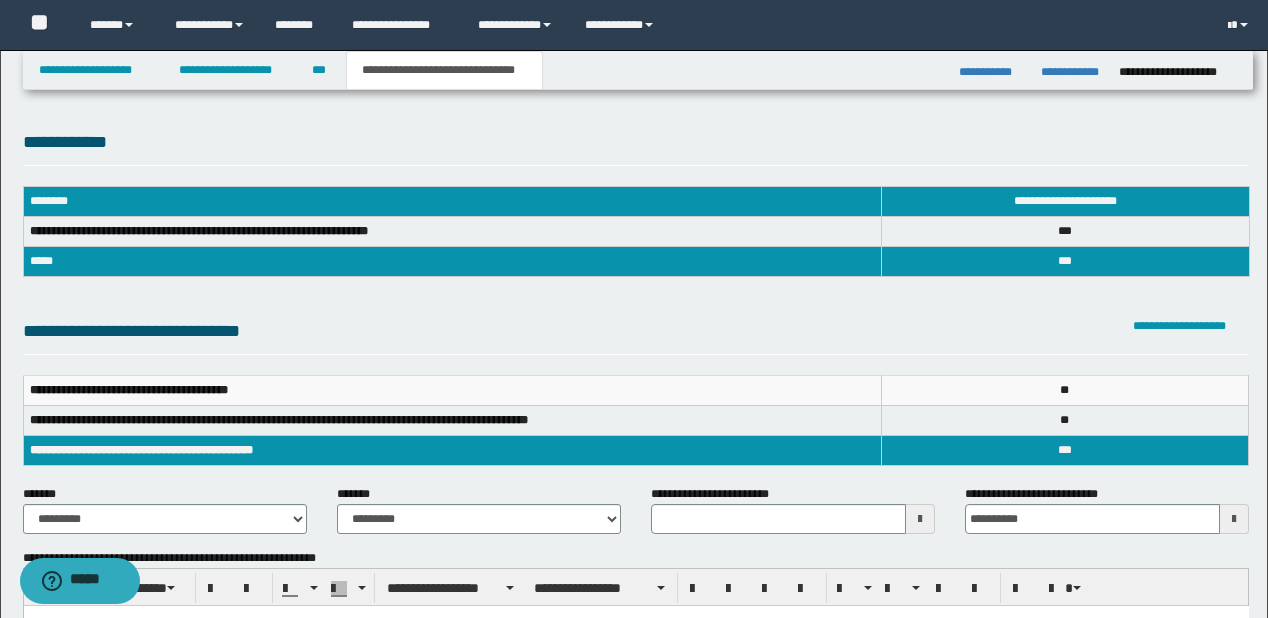scroll, scrollTop: 160, scrollLeft: 0, axis: vertical 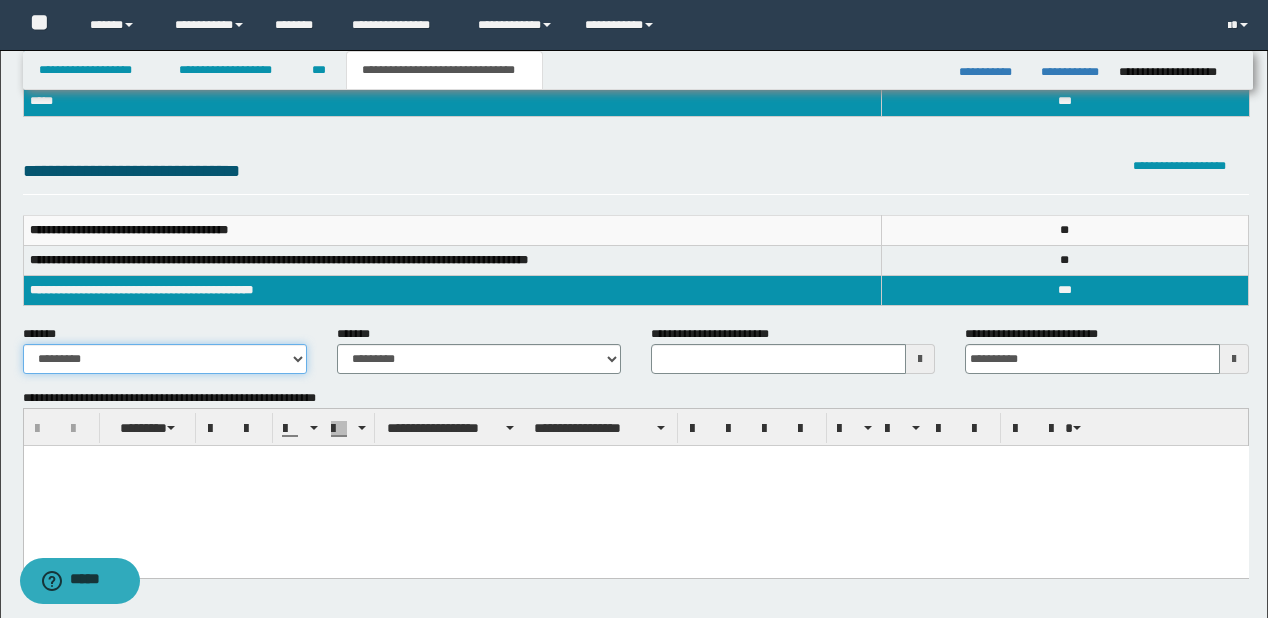 click on "**********" at bounding box center (165, 359) 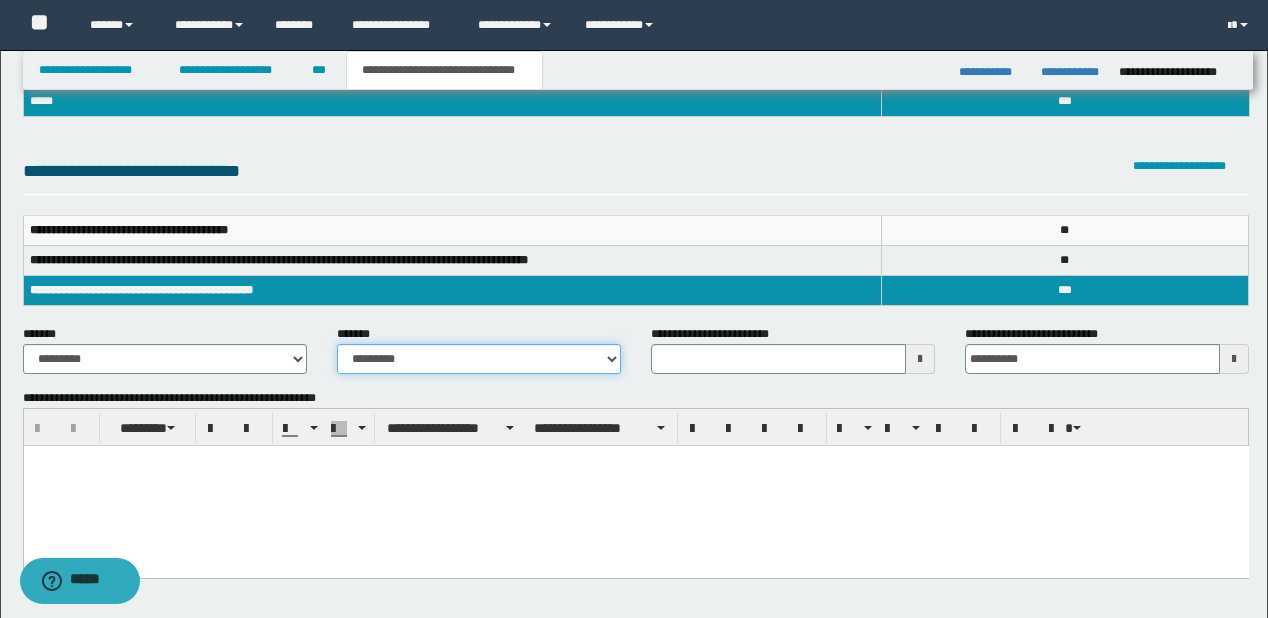 click on "**********" at bounding box center [479, 359] 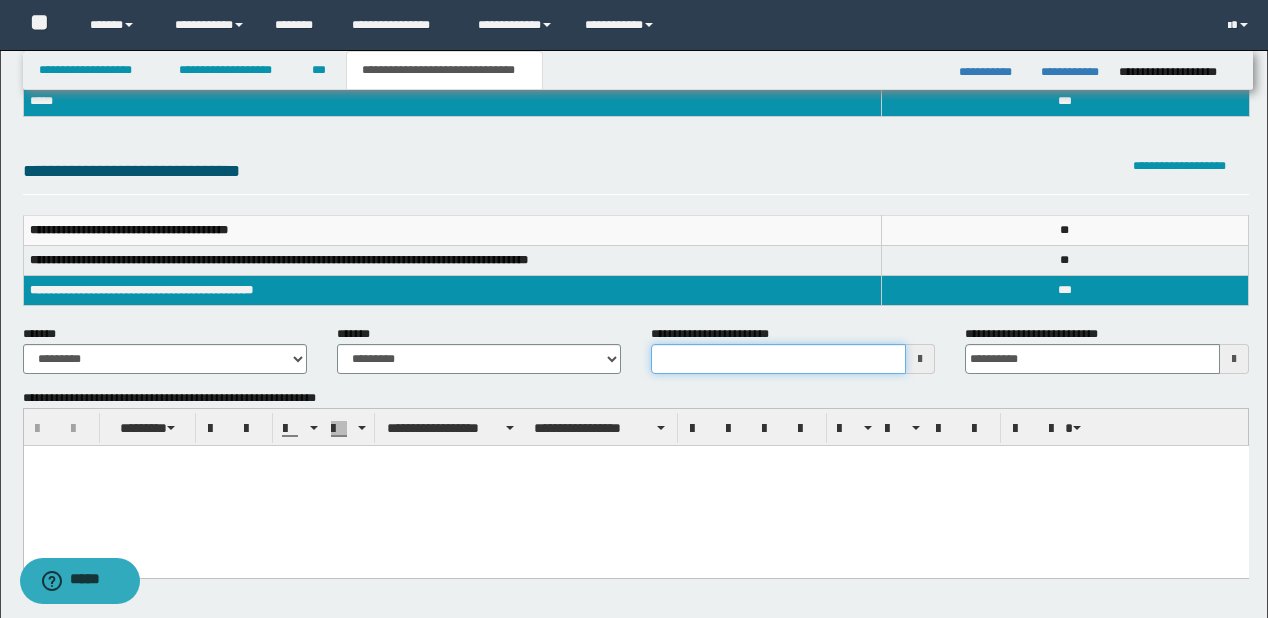 click on "**********" at bounding box center [778, 359] 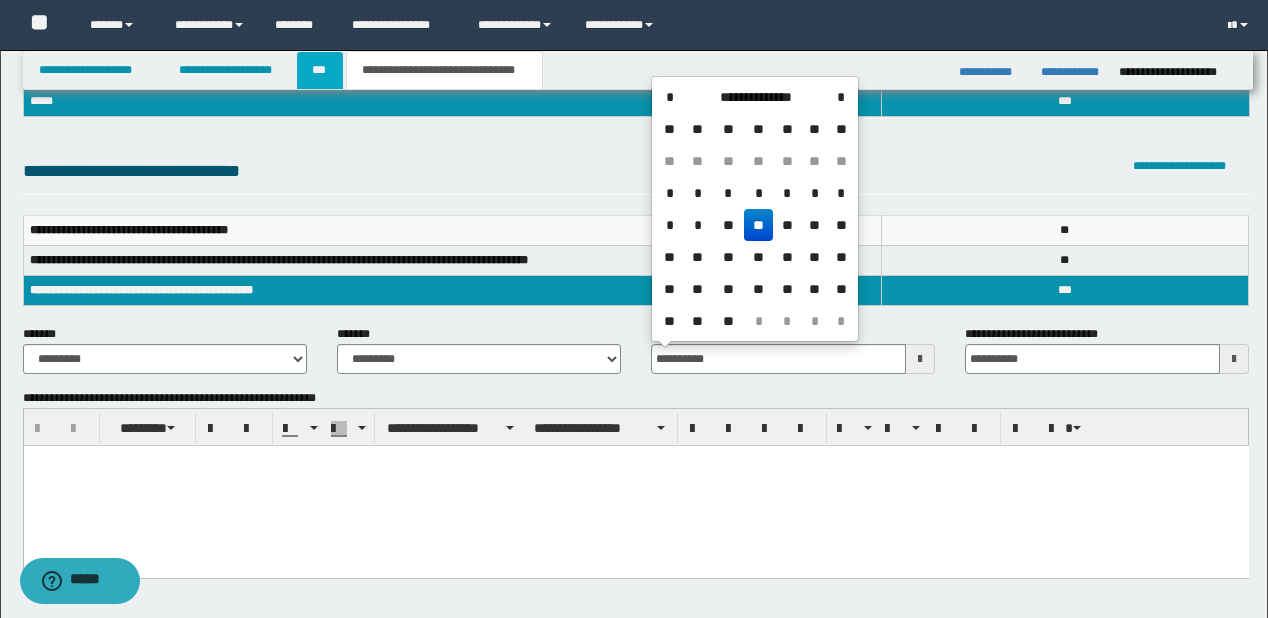 type on "**********" 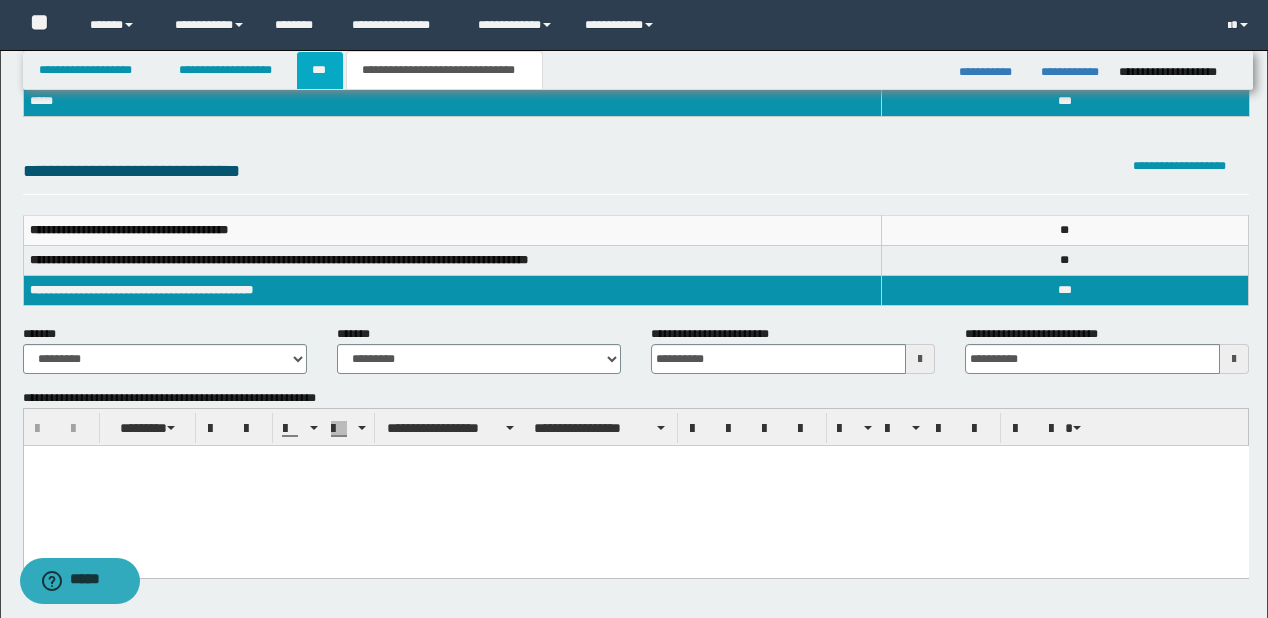 click on "***" at bounding box center (320, 70) 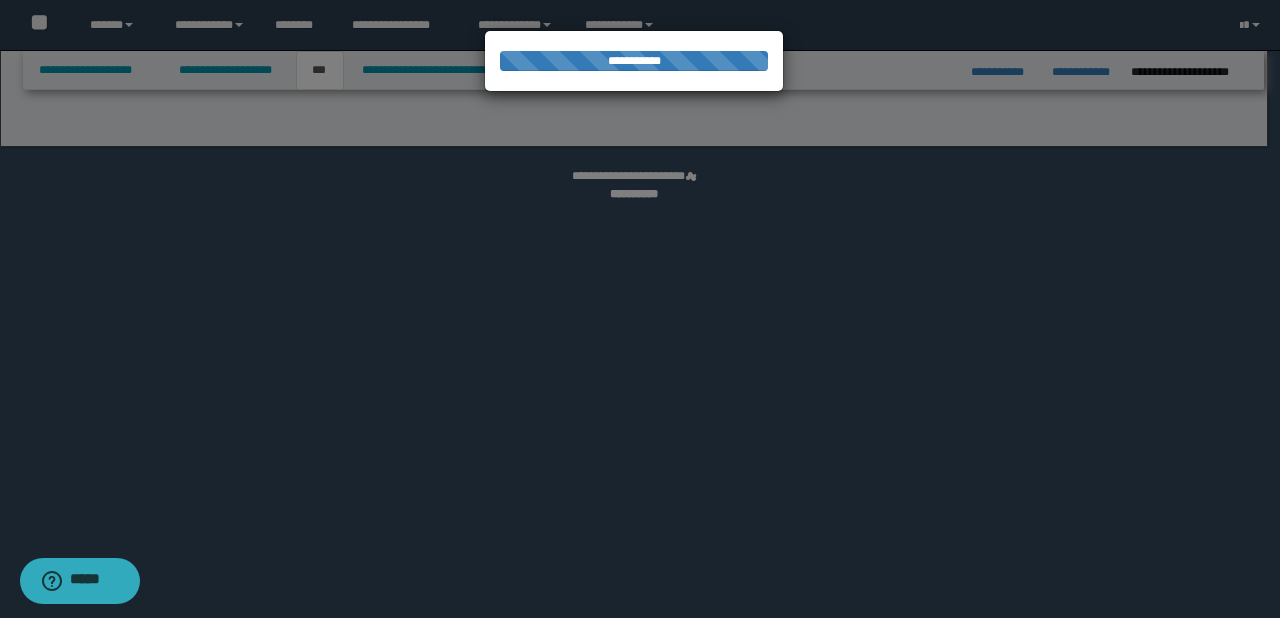 select on "*" 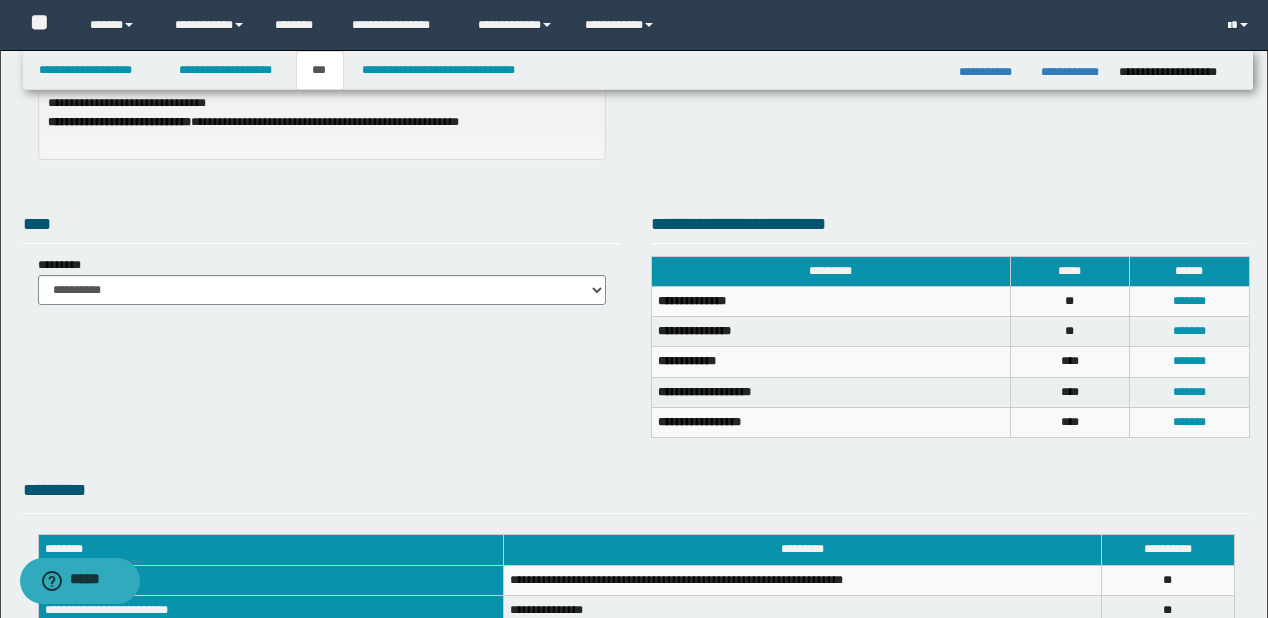 scroll, scrollTop: 0, scrollLeft: 0, axis: both 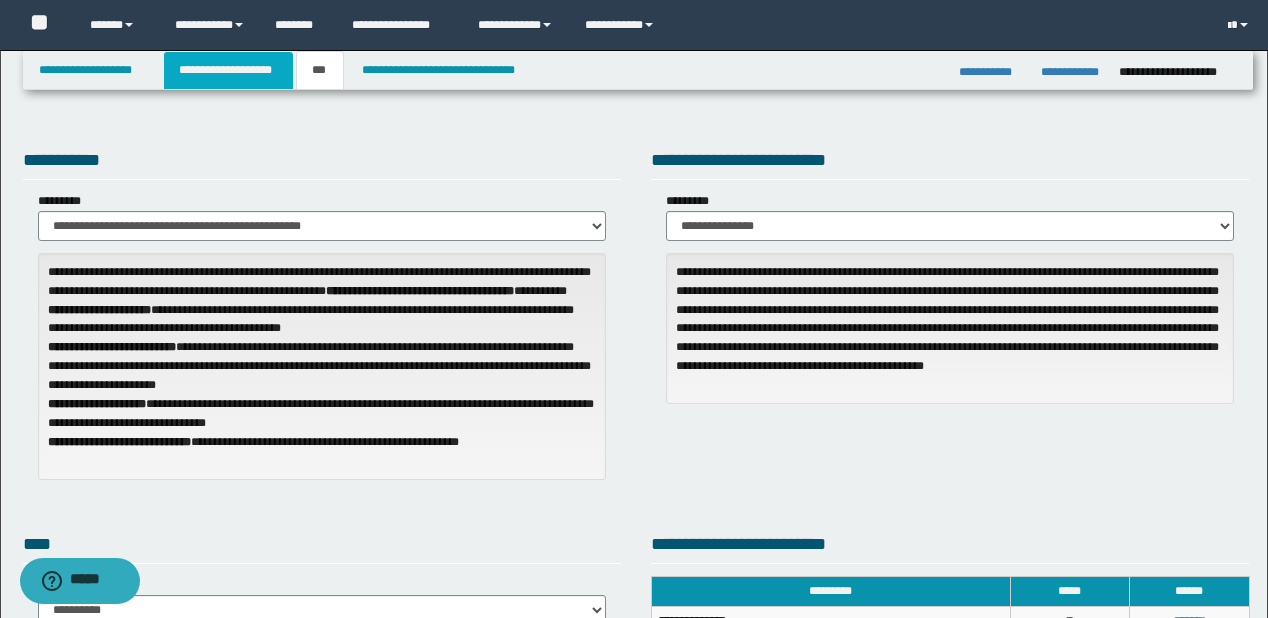 click on "**********" at bounding box center (228, 70) 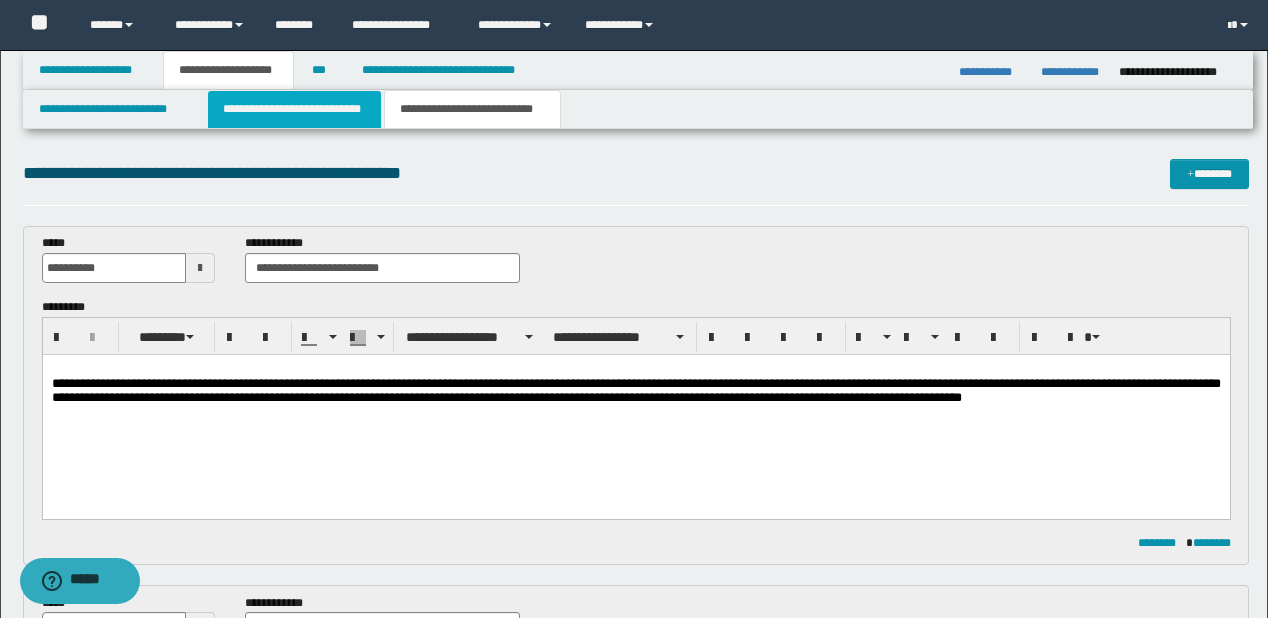 click on "**********" at bounding box center [294, 109] 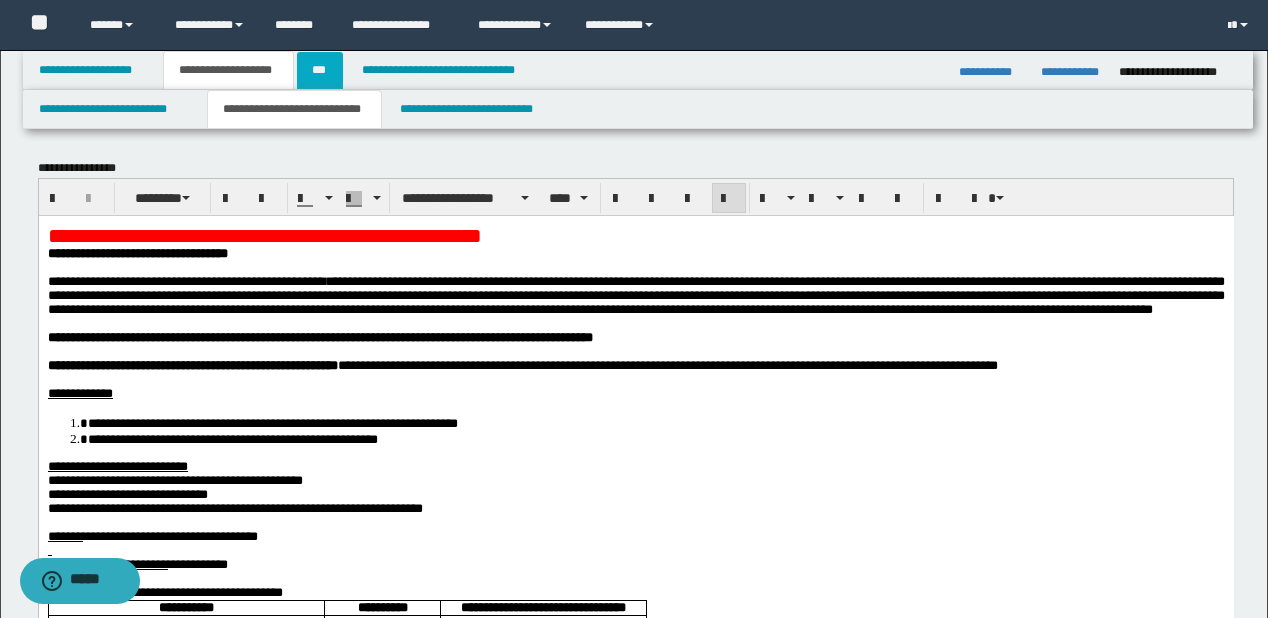 click on "***" at bounding box center (320, 70) 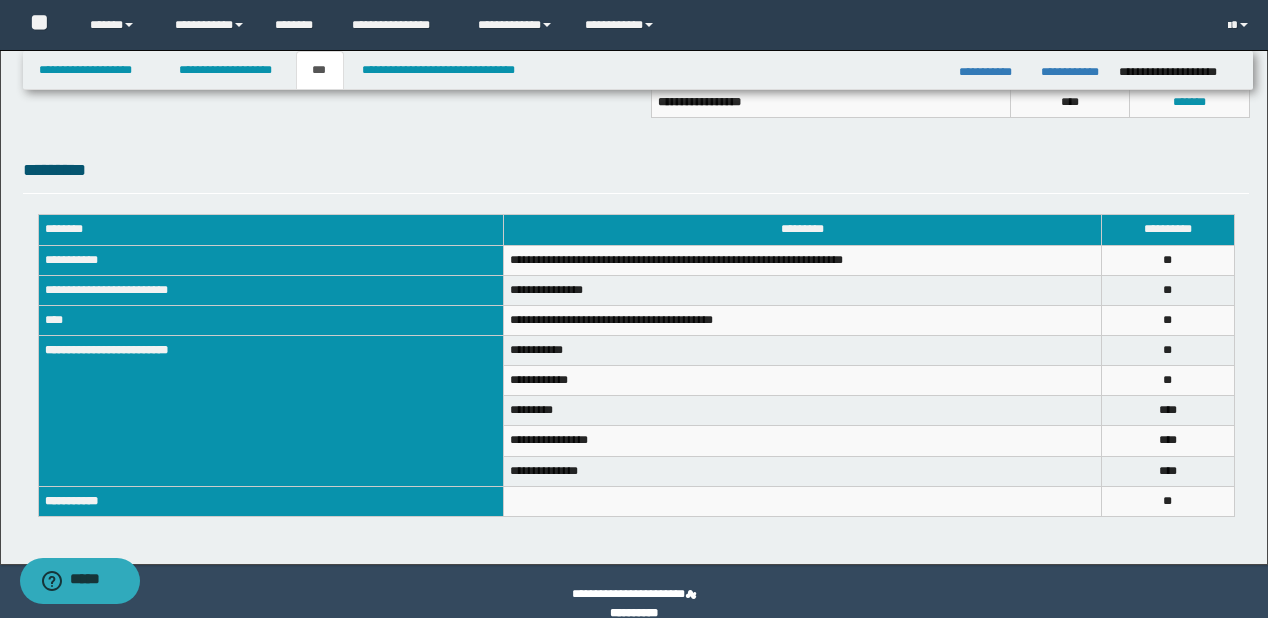 scroll, scrollTop: 664, scrollLeft: 0, axis: vertical 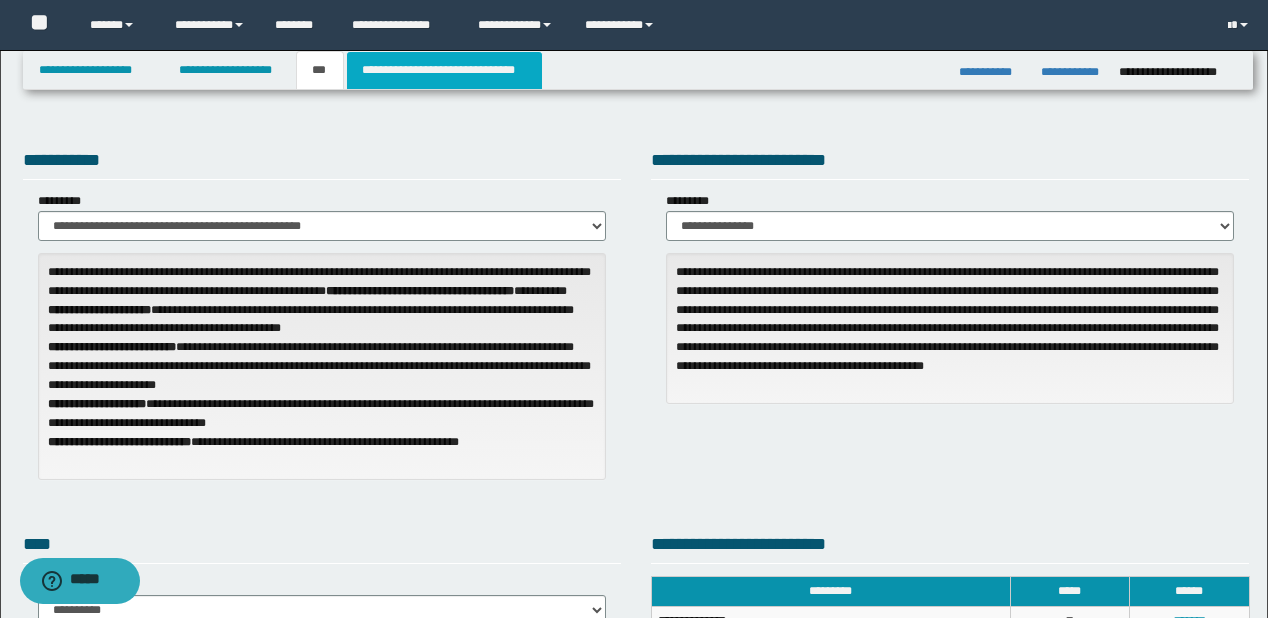 click on "**********" at bounding box center (444, 70) 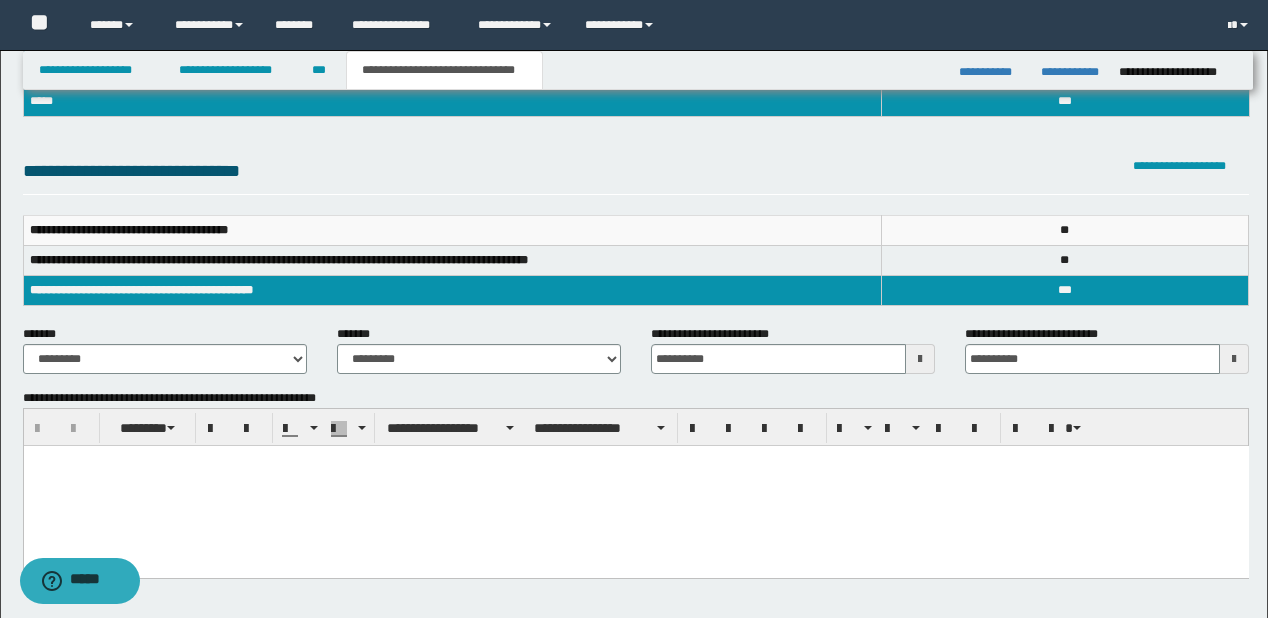 scroll, scrollTop: 0, scrollLeft: 0, axis: both 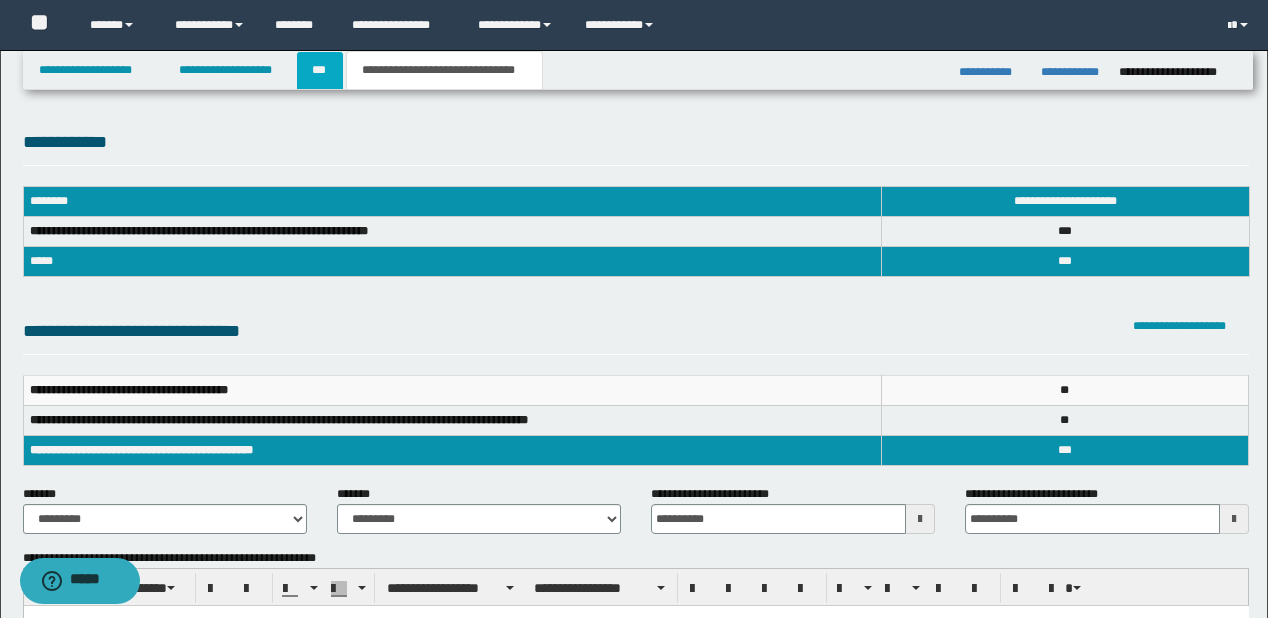 click on "***" at bounding box center (320, 70) 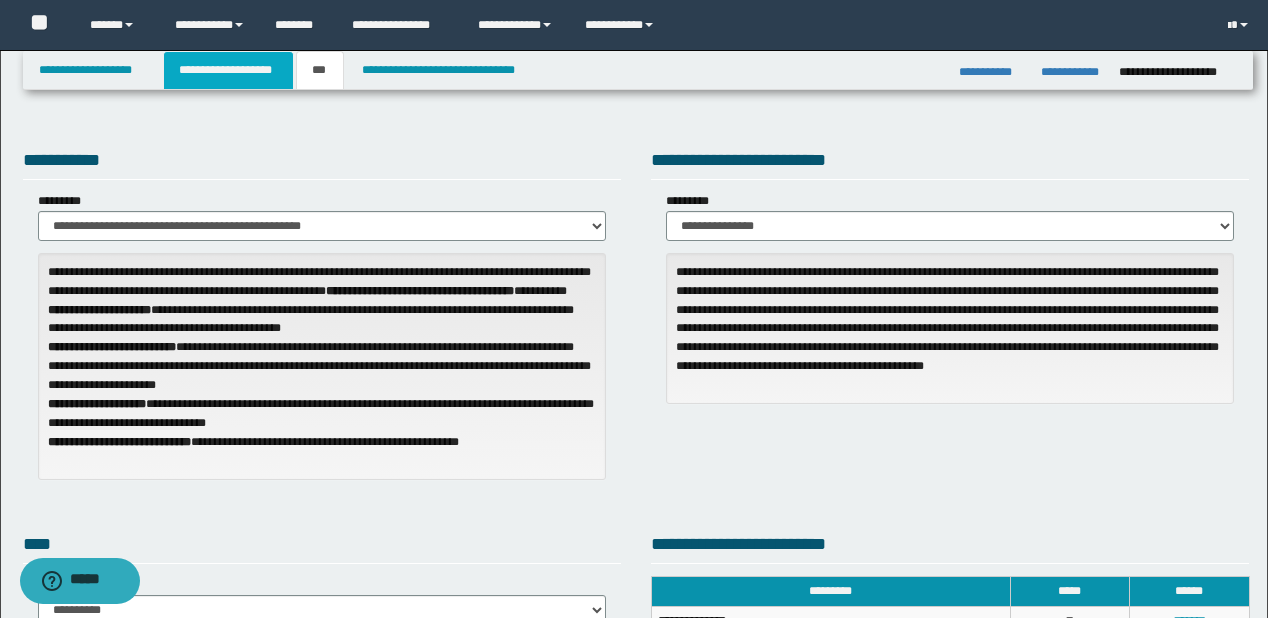 click on "**********" at bounding box center (228, 70) 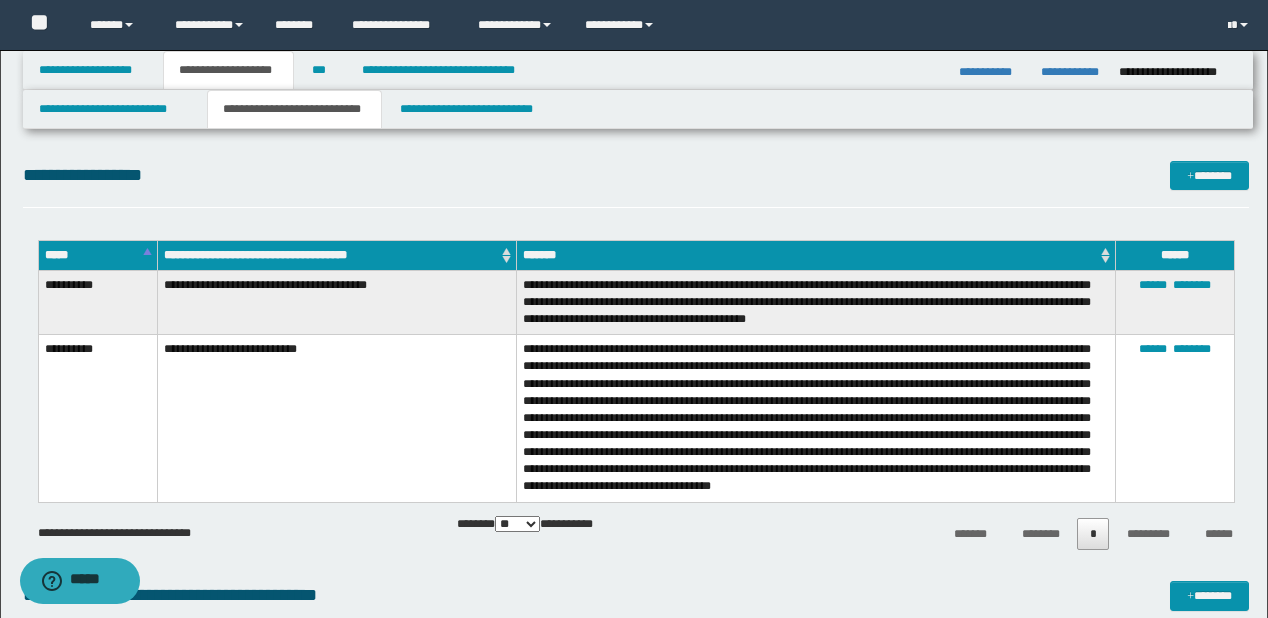 scroll, scrollTop: 4160, scrollLeft: 0, axis: vertical 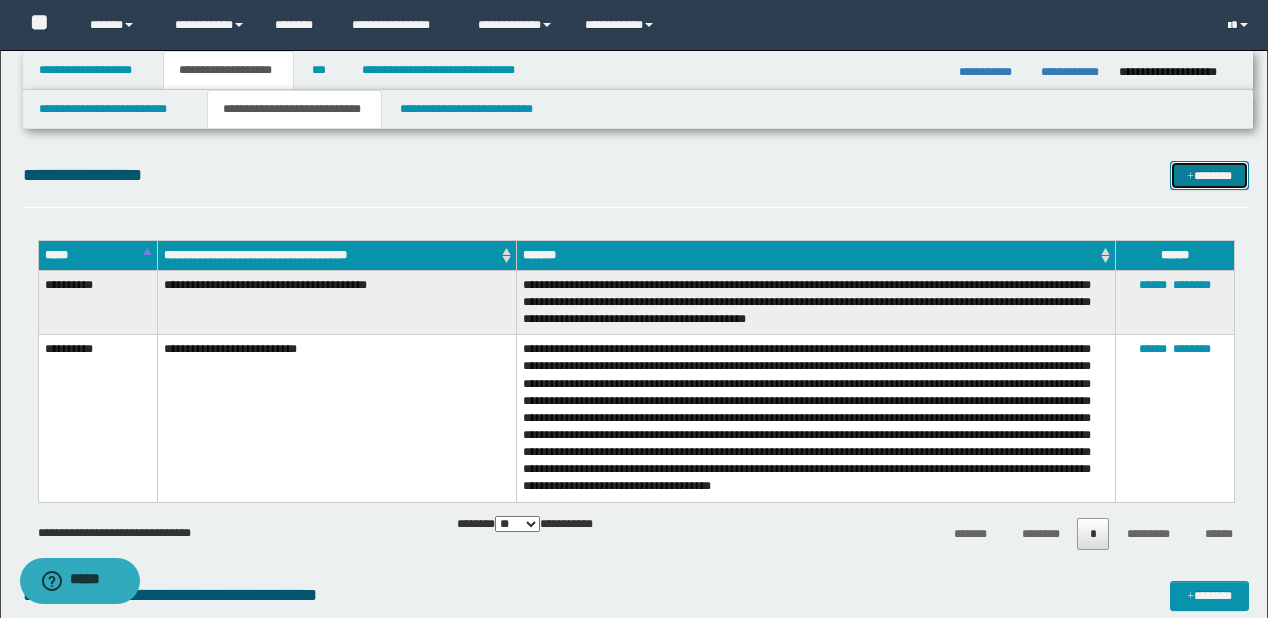 click on "*******" at bounding box center [1209, 176] 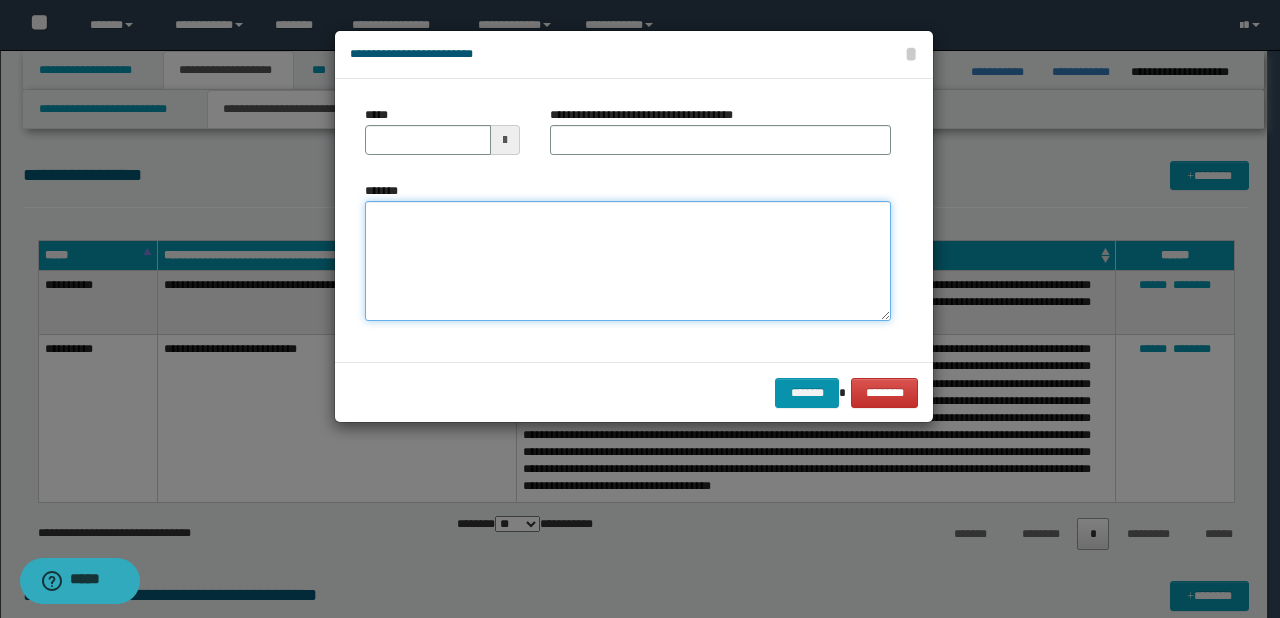 click on "*******" at bounding box center [628, 261] 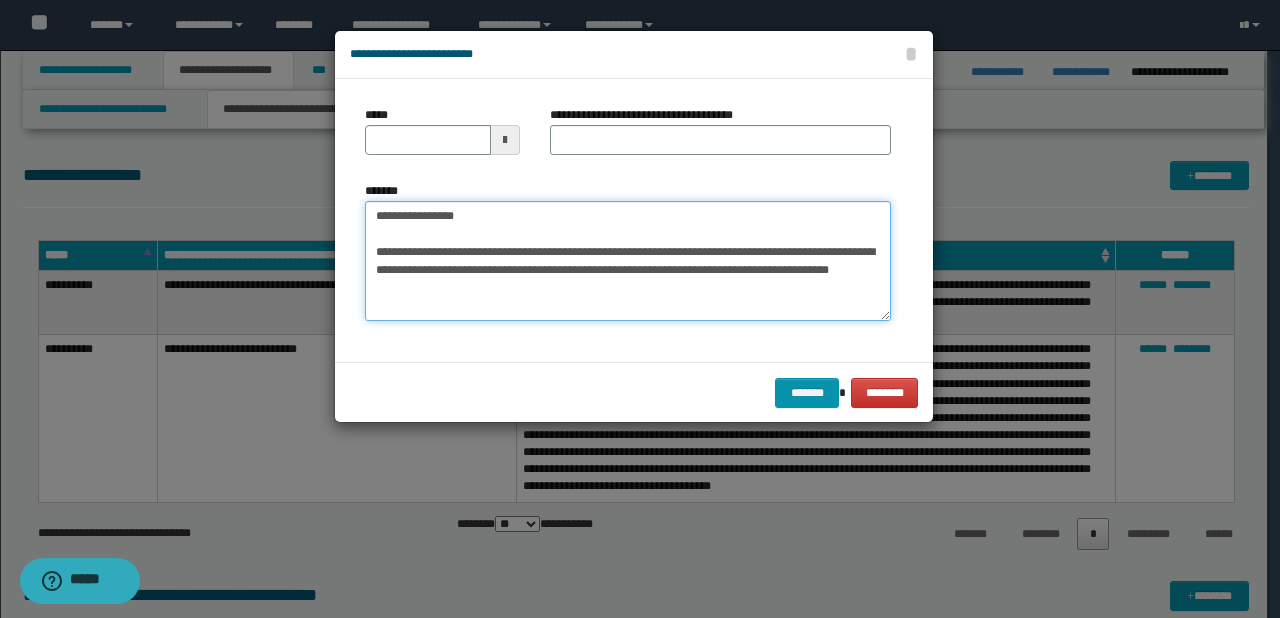 drag, startPoint x: 435, startPoint y: 213, endPoint x: 378, endPoint y: 208, distance: 57.21888 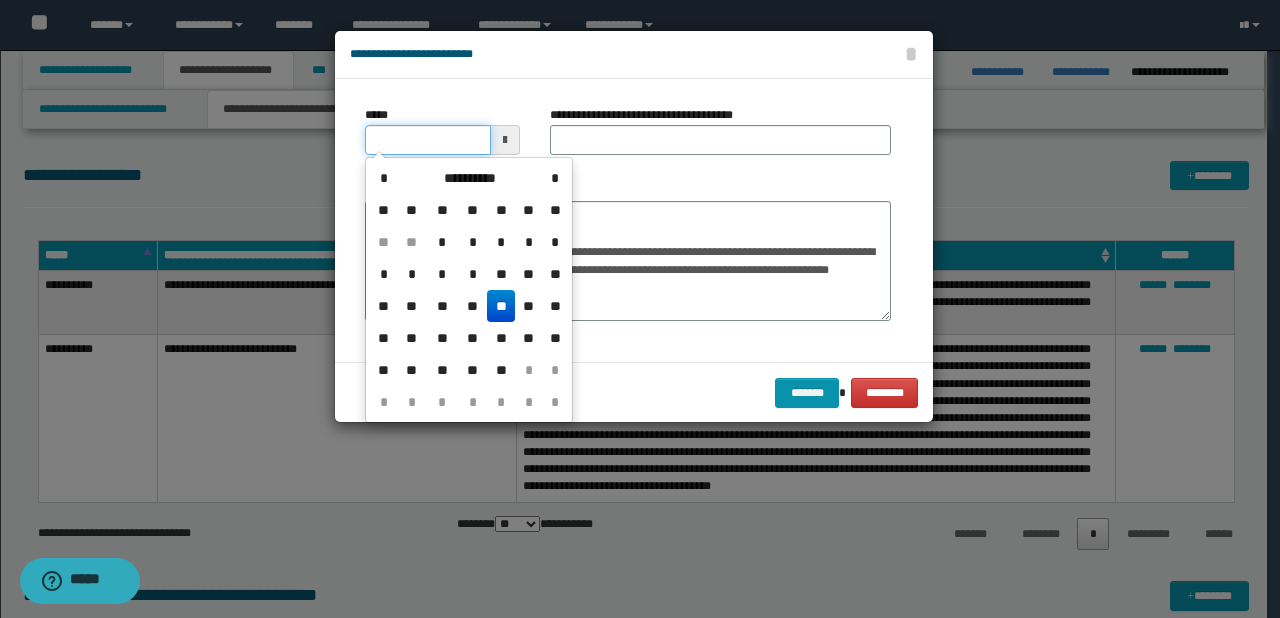 click on "*****" at bounding box center (428, 140) 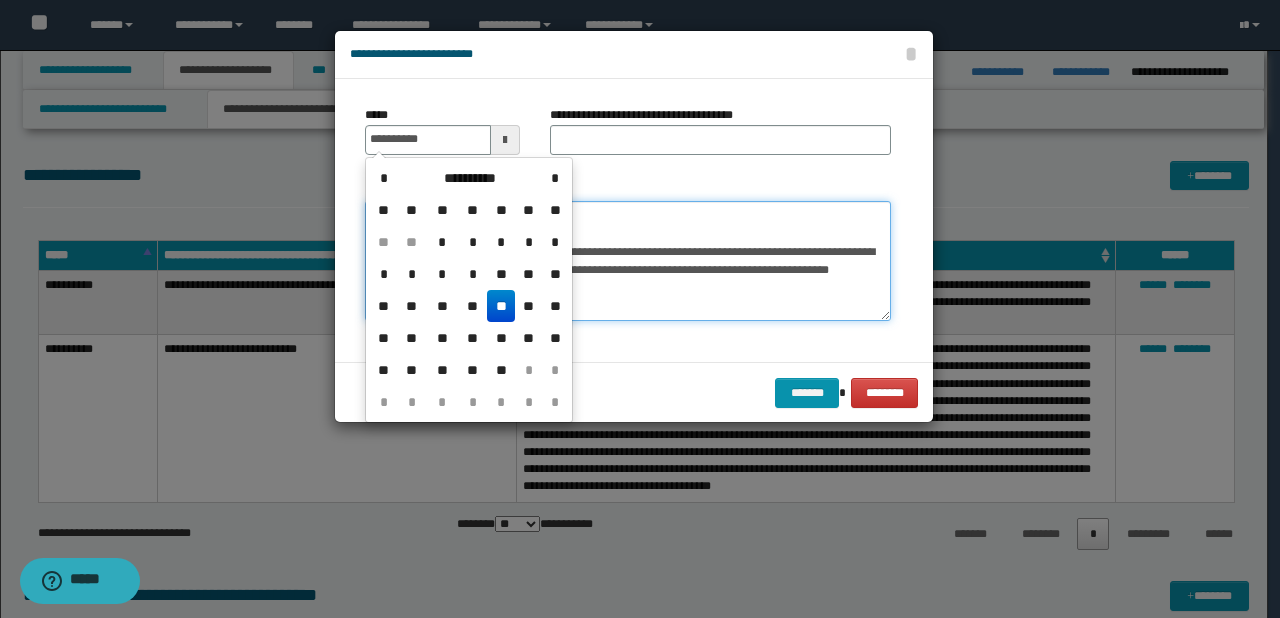 type on "**********" 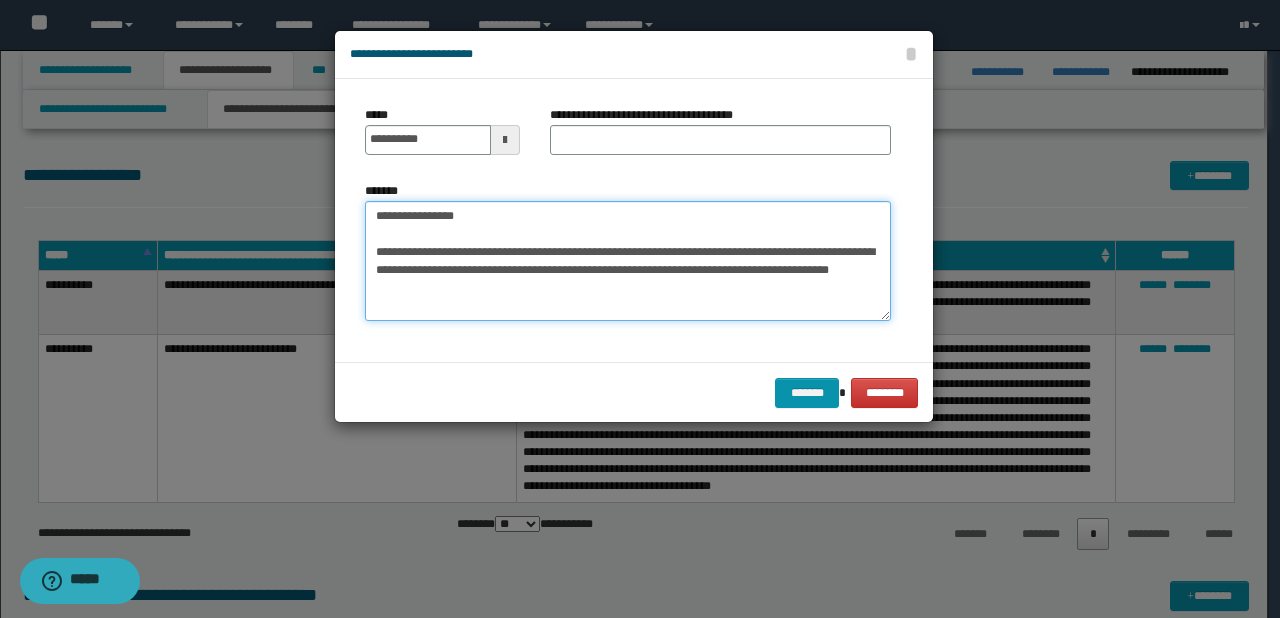 drag, startPoint x: 440, startPoint y: 216, endPoint x: 498, endPoint y: 218, distance: 58.034473 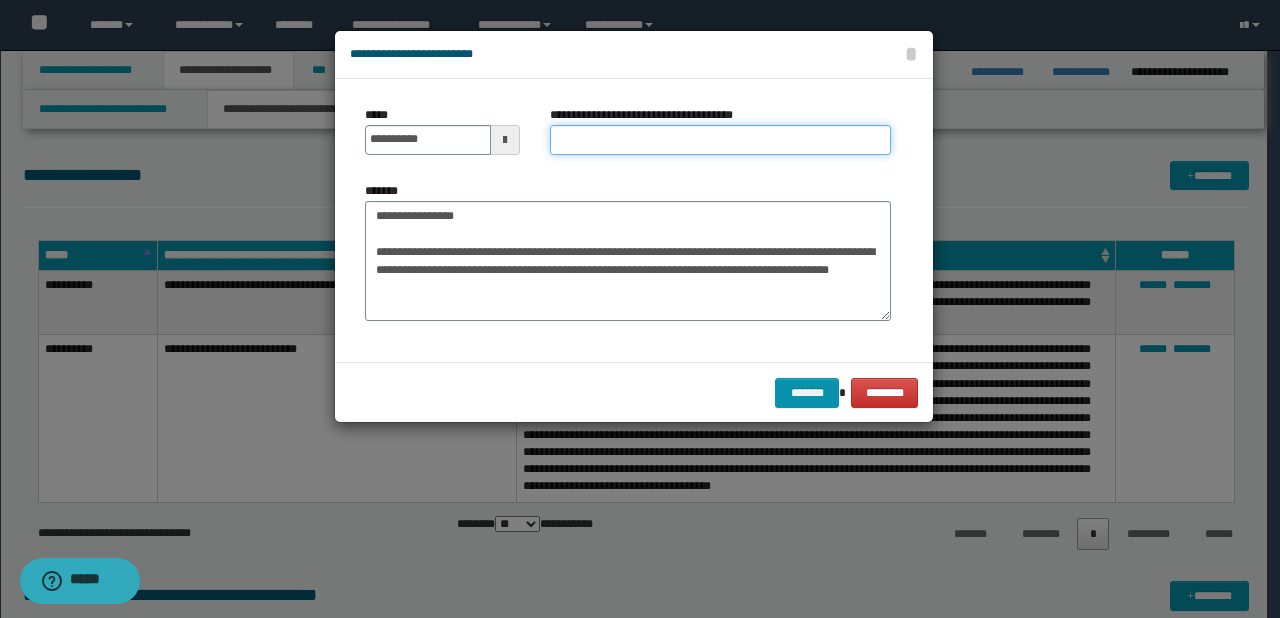 click on "**********" at bounding box center (720, 140) 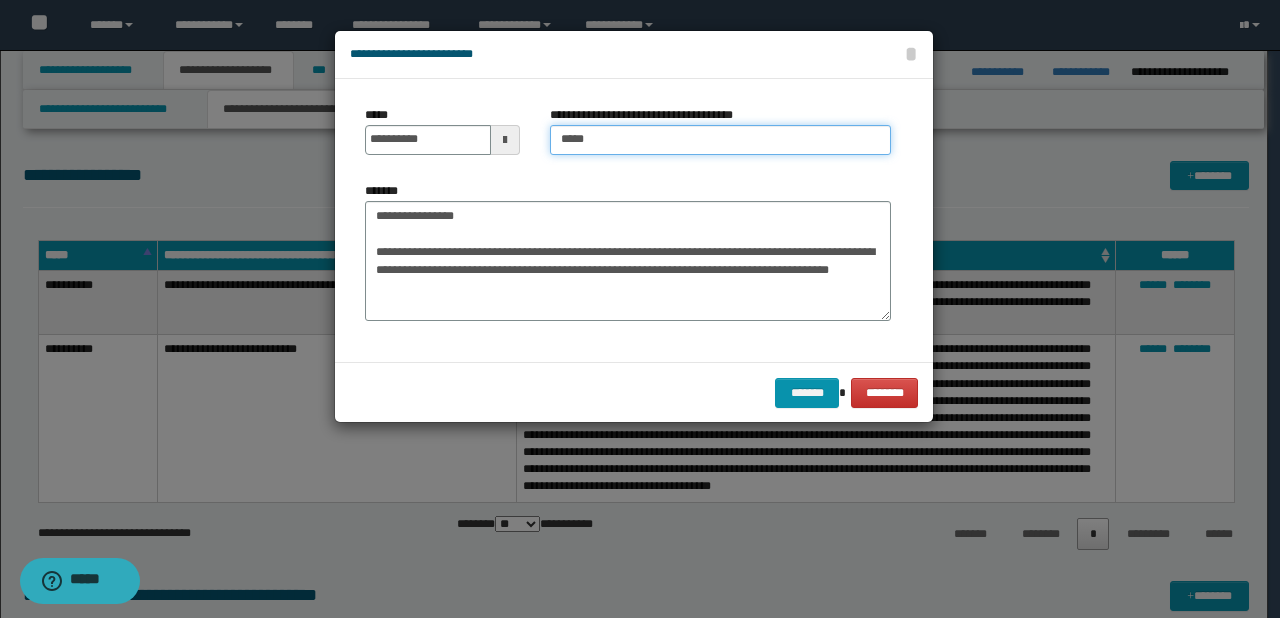 type on "*****" 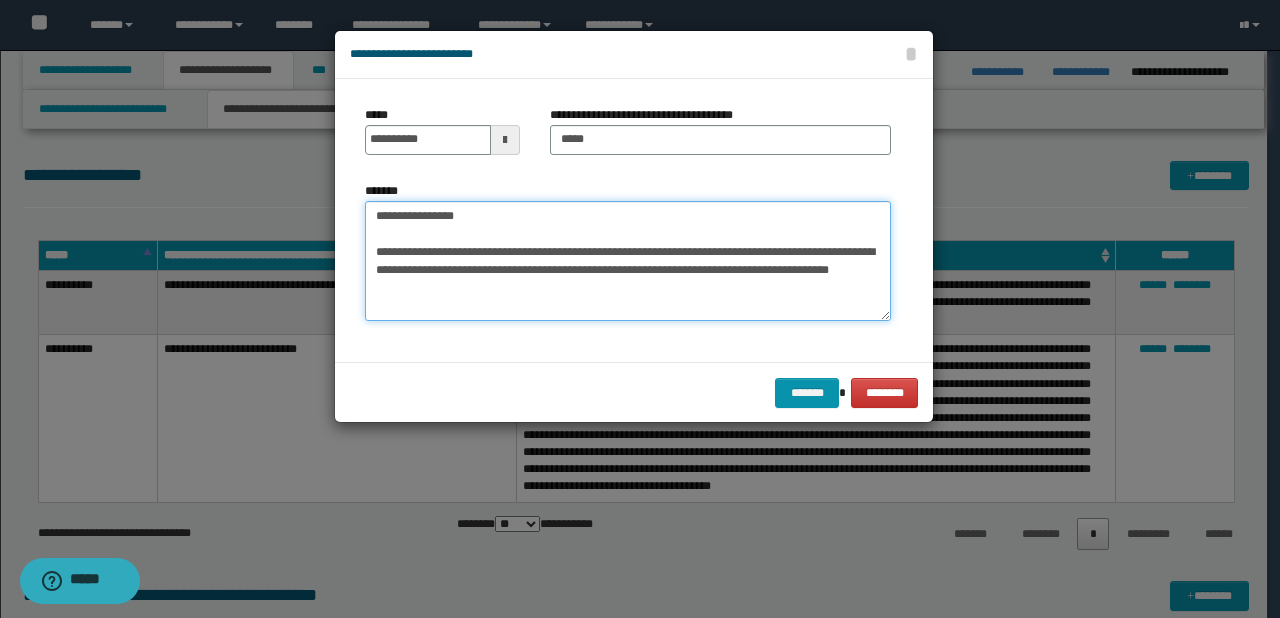 drag, startPoint x: 523, startPoint y: 211, endPoint x: 294, endPoint y: 196, distance: 229.49074 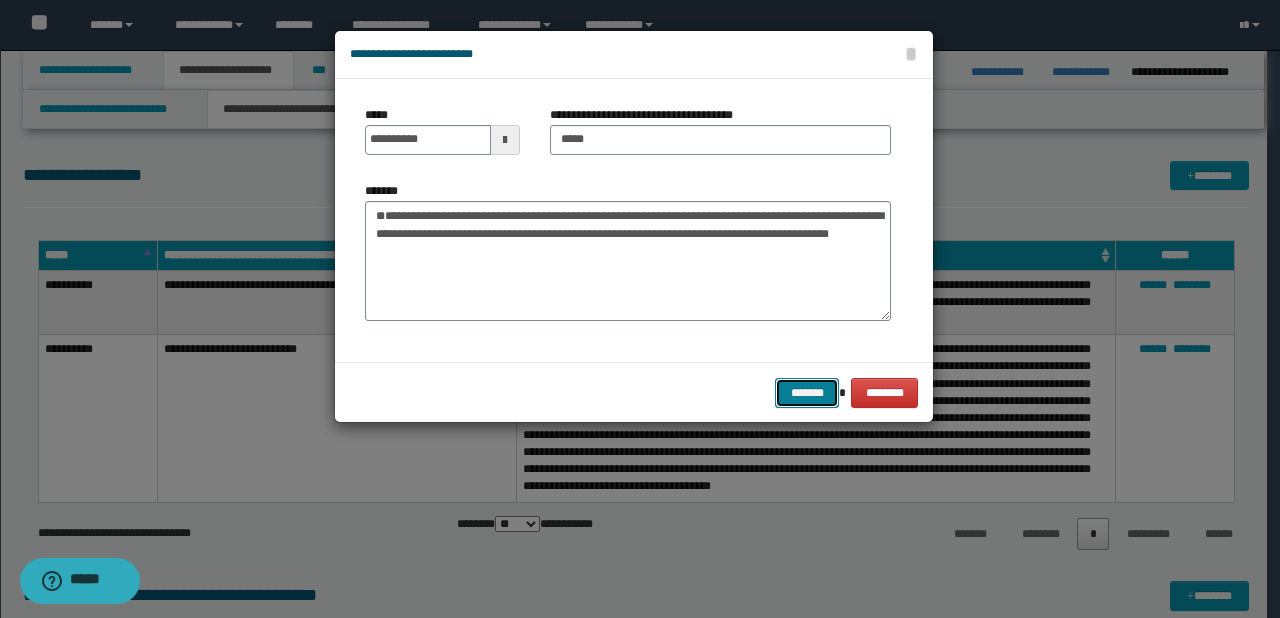 click on "*******" at bounding box center [807, 393] 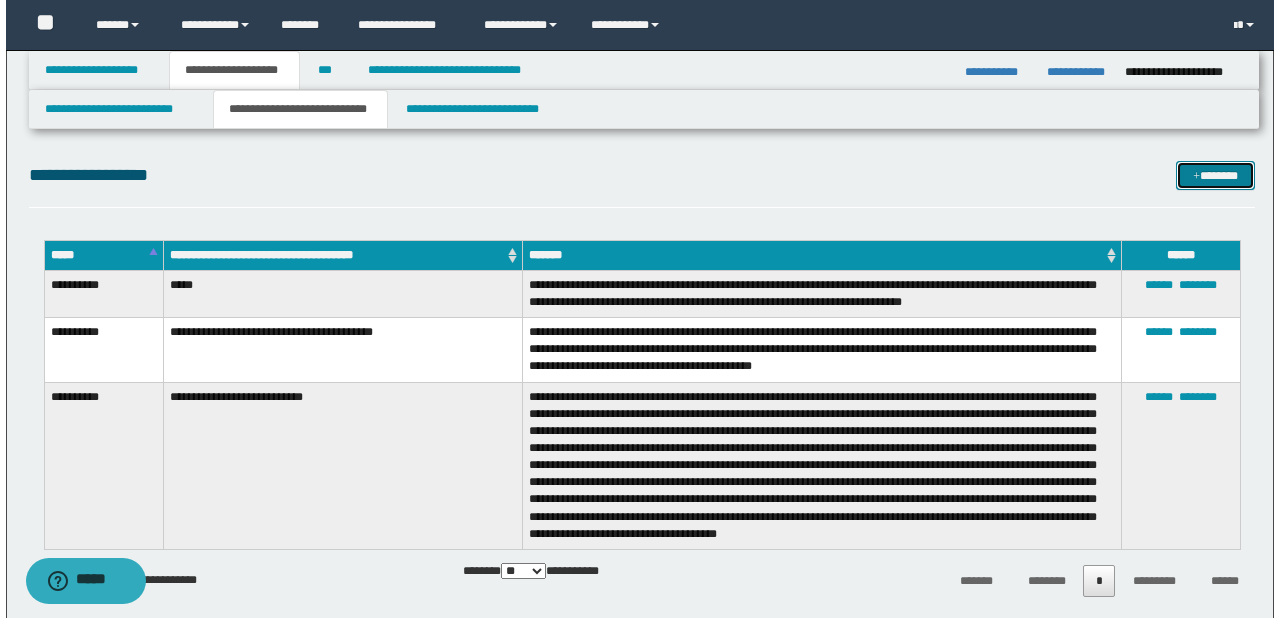 scroll, scrollTop: 4000, scrollLeft: 0, axis: vertical 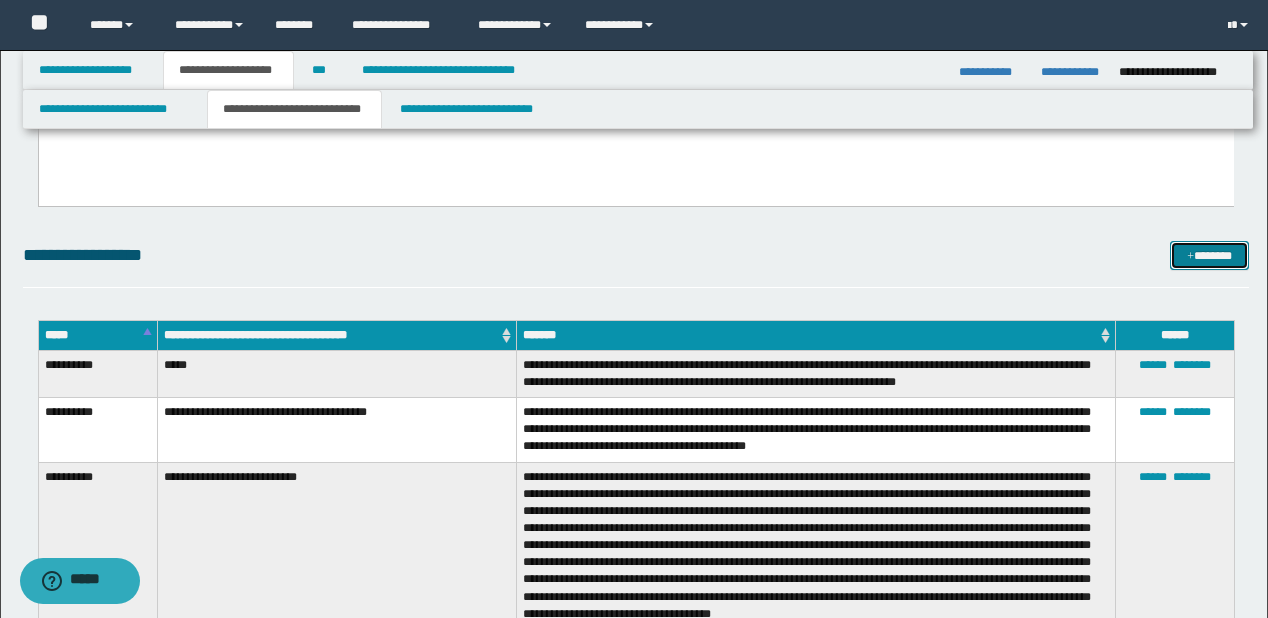 click on "*******" at bounding box center (1209, 256) 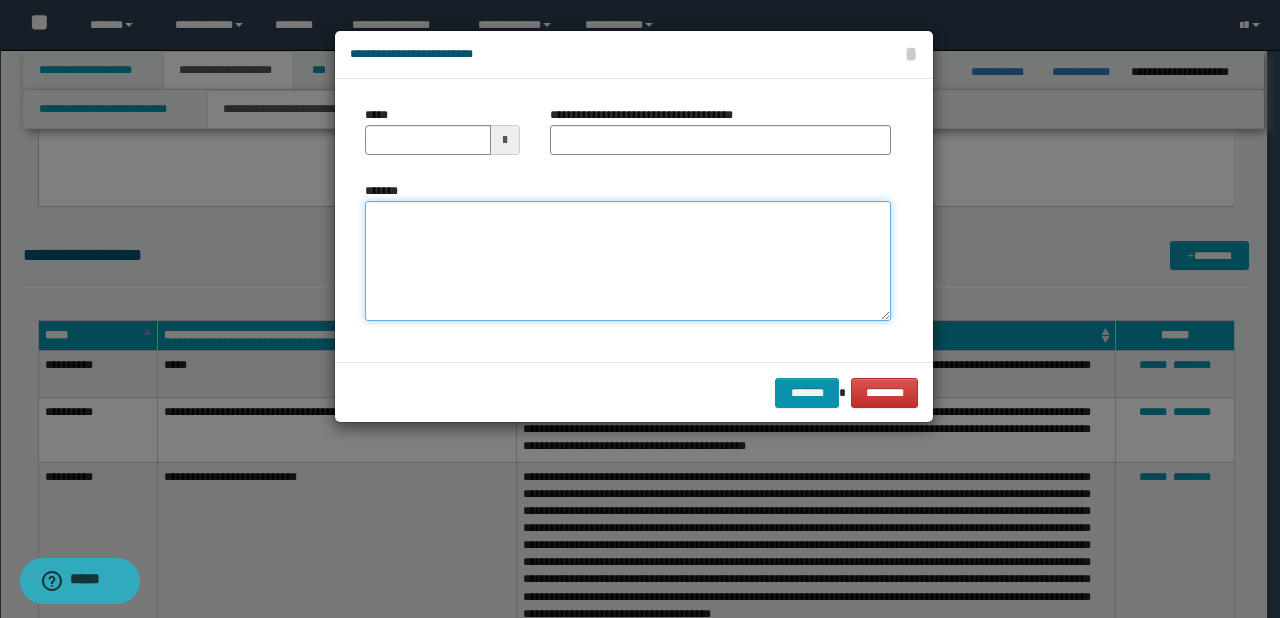 click on "*******" at bounding box center (628, 261) 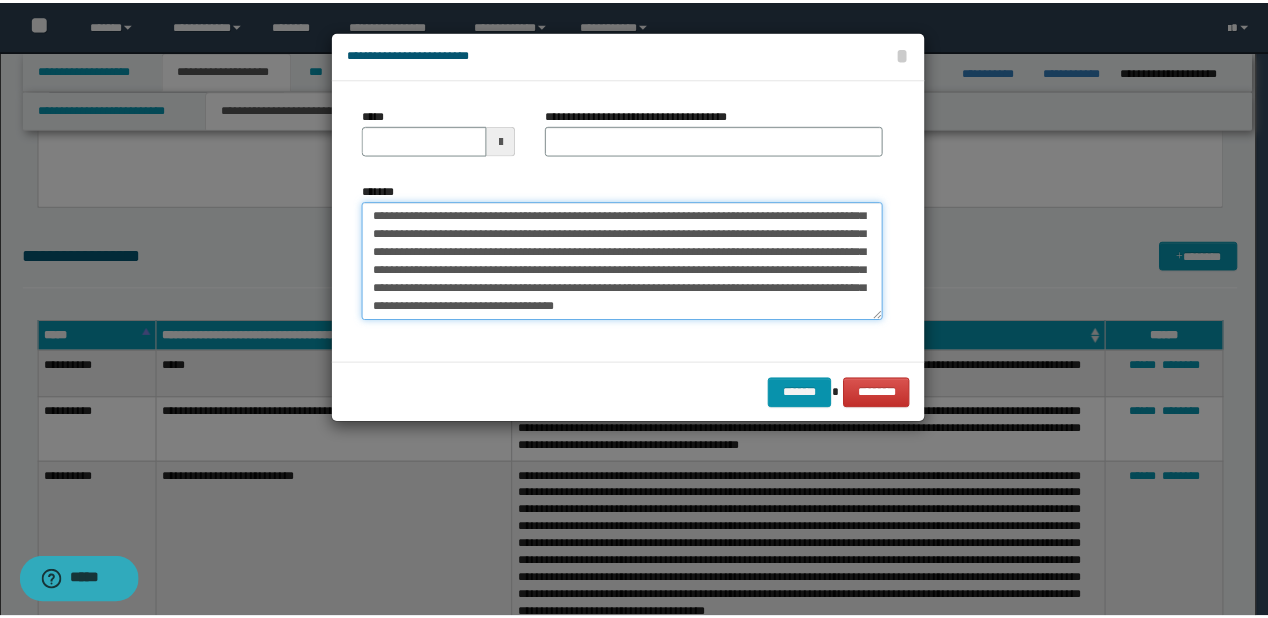 scroll, scrollTop: 0, scrollLeft: 0, axis: both 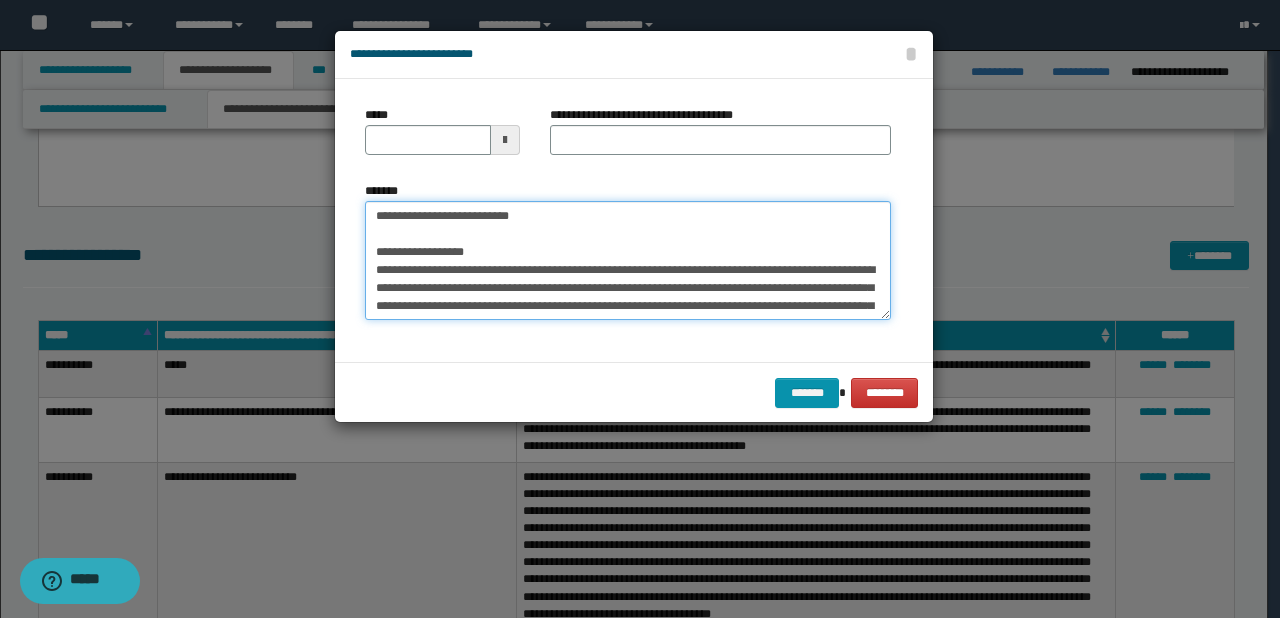 drag, startPoint x: 438, startPoint y: 214, endPoint x: 369, endPoint y: 216, distance: 69.02898 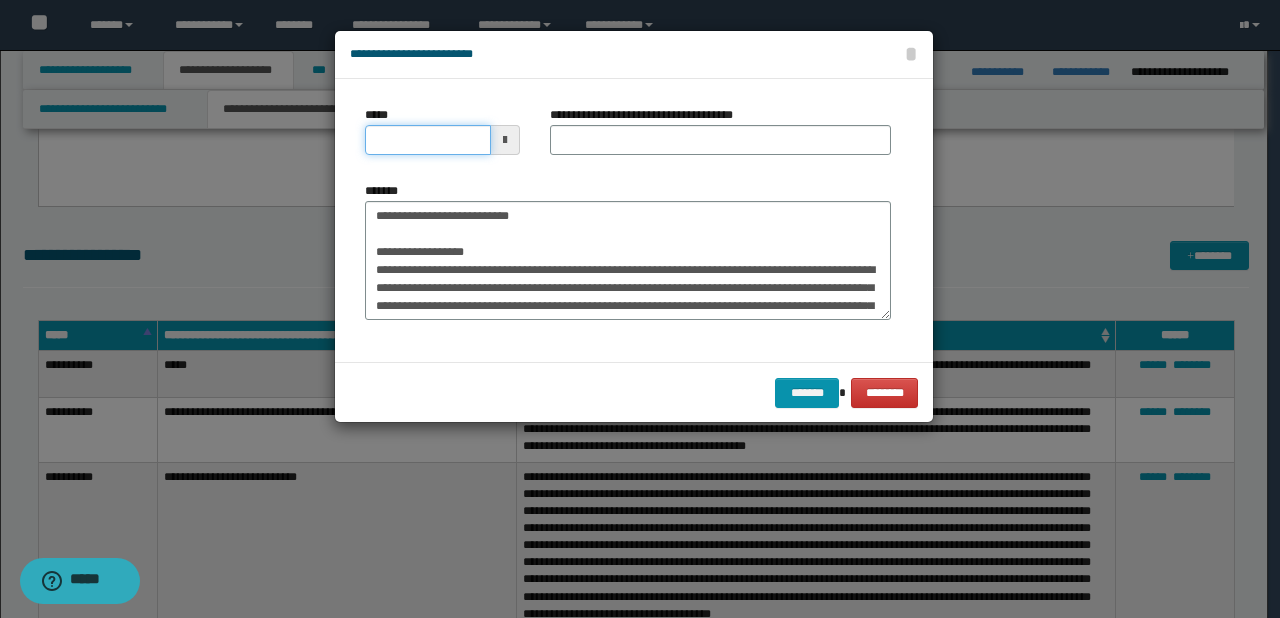 click on "*****" at bounding box center (428, 140) 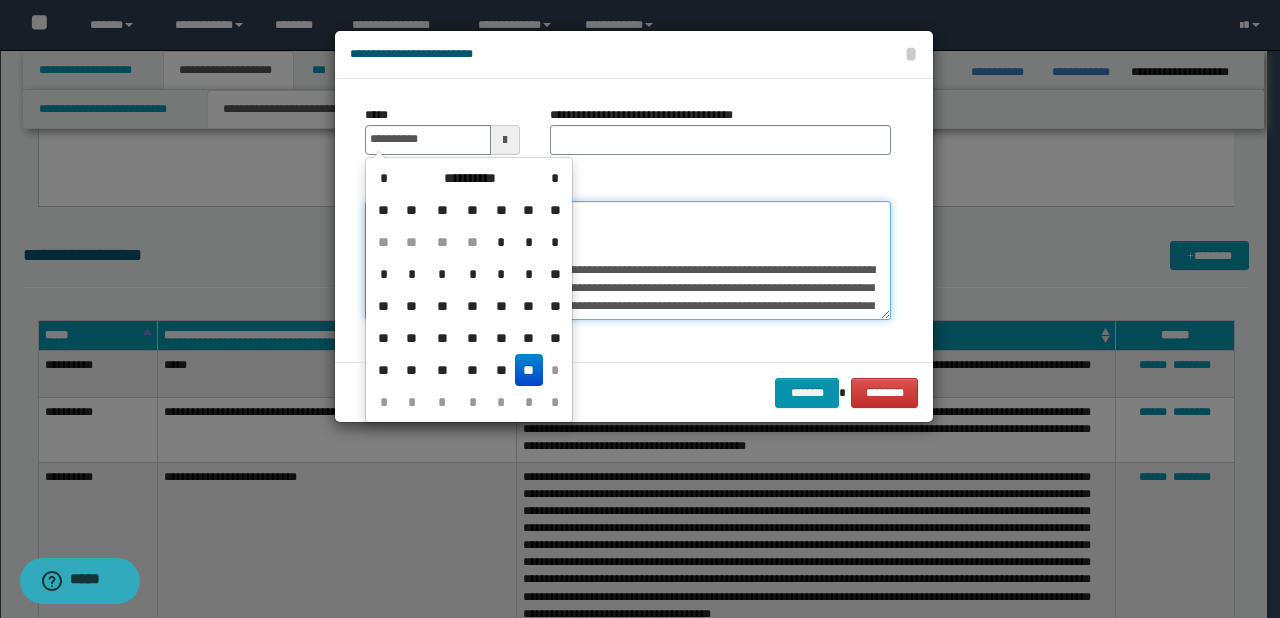 type on "**********" 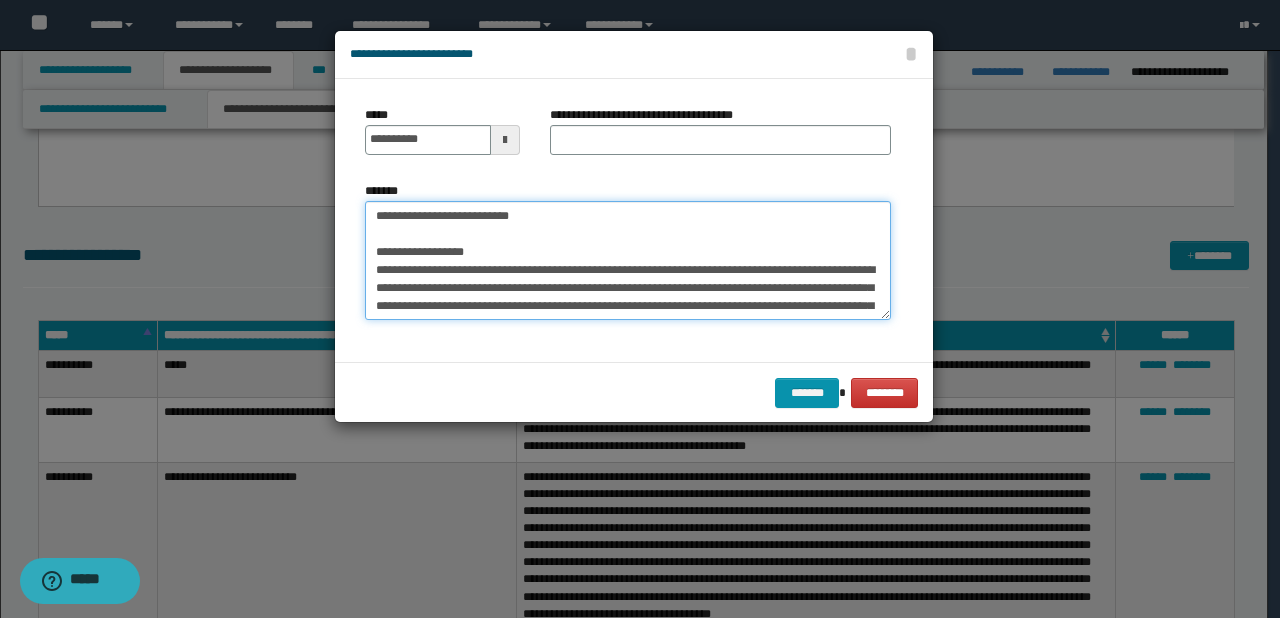 drag, startPoint x: 439, startPoint y: 216, endPoint x: 544, endPoint y: 215, distance: 105.00476 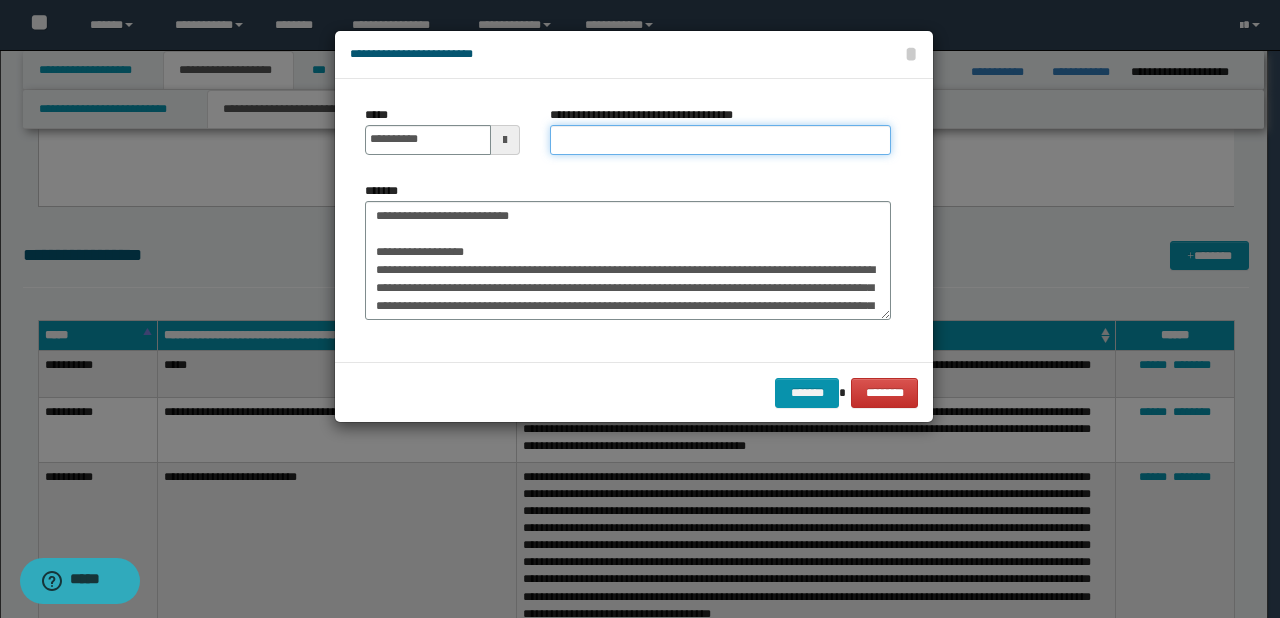 click on "**********" at bounding box center (720, 140) 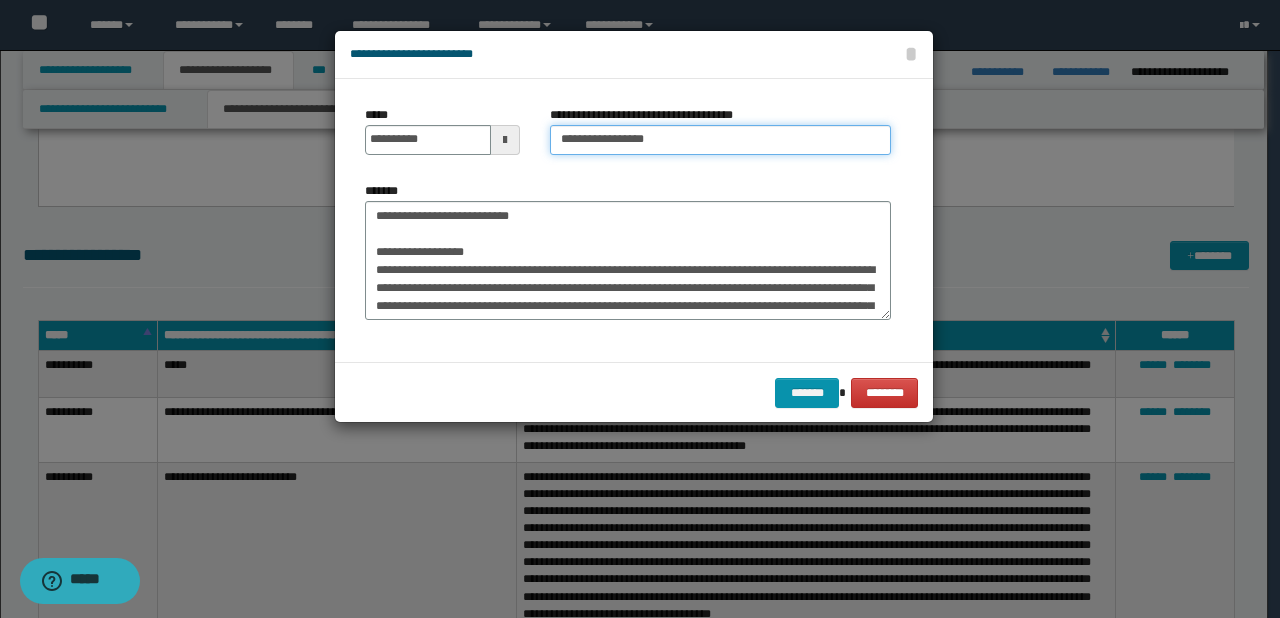 type on "**********" 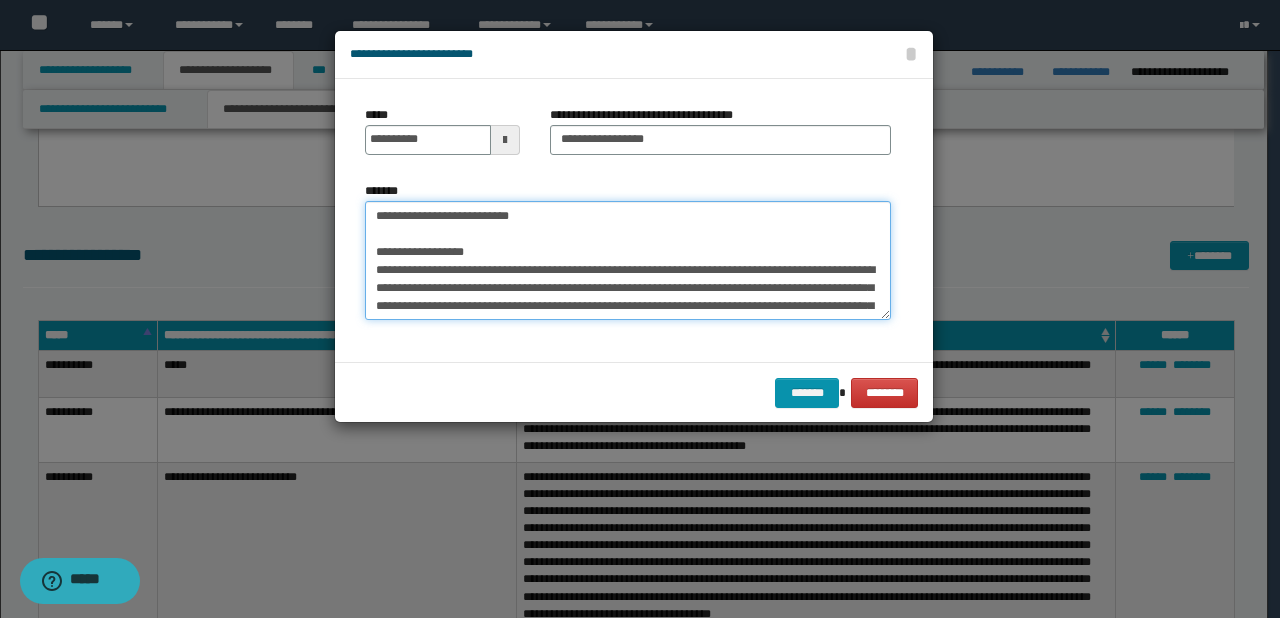 drag, startPoint x: 582, startPoint y: 220, endPoint x: 304, endPoint y: 222, distance: 278.0072 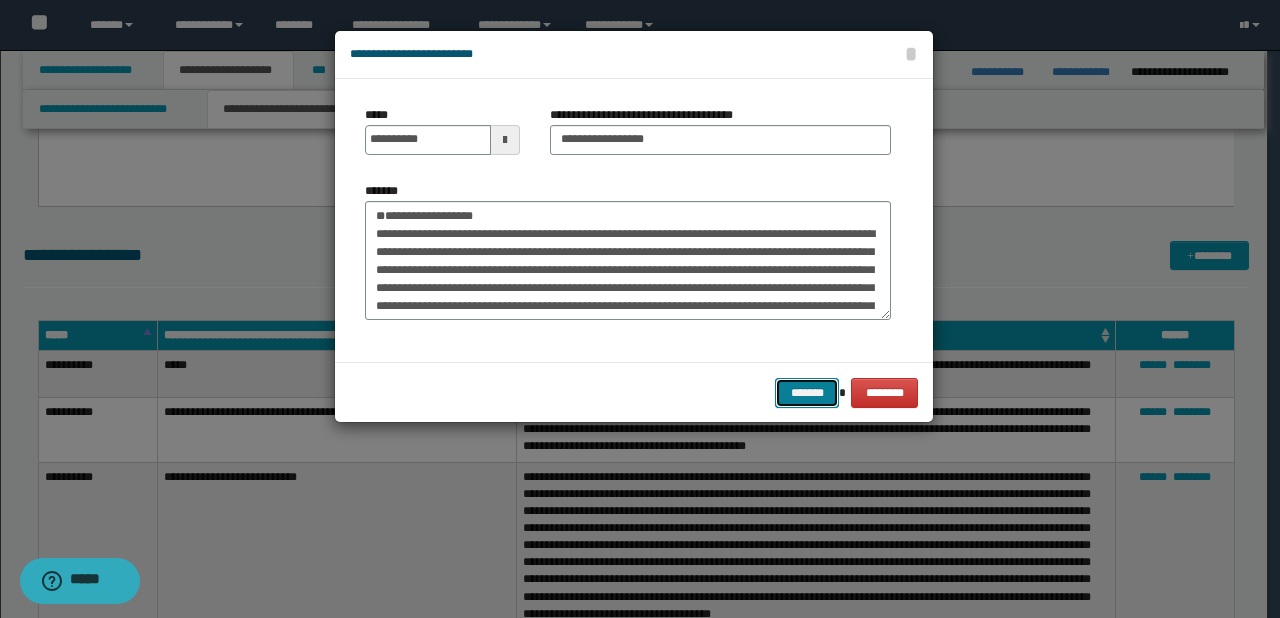 click on "*******" at bounding box center (807, 393) 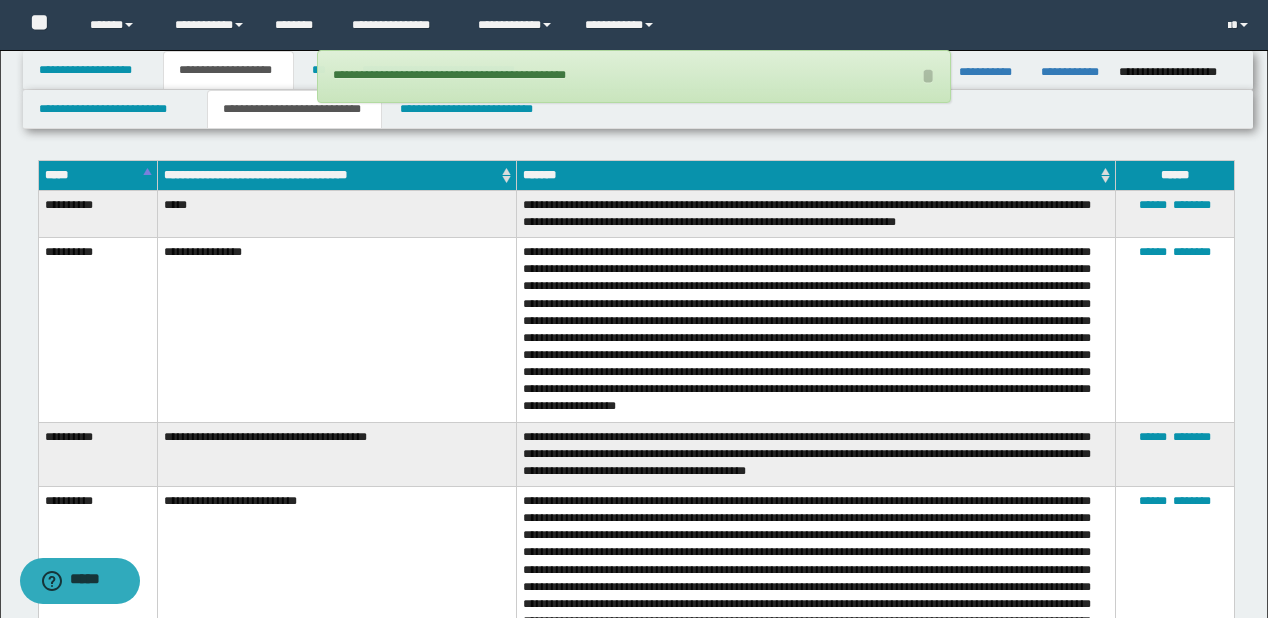 scroll, scrollTop: 4240, scrollLeft: 0, axis: vertical 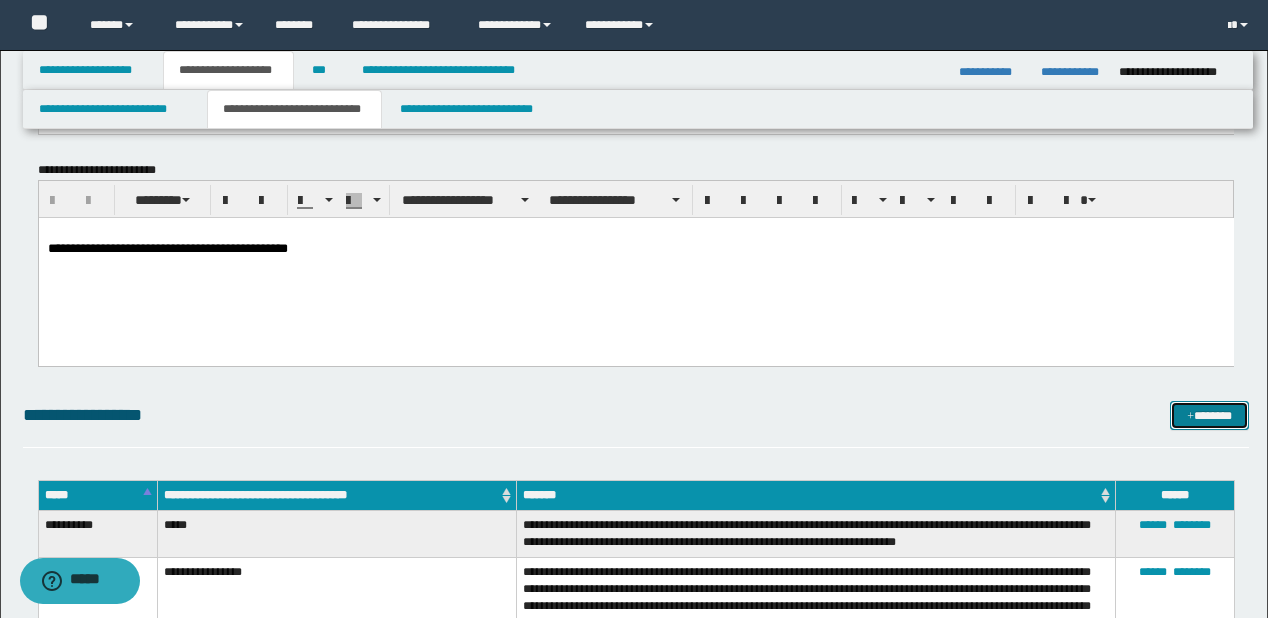 click on "*******" at bounding box center [1209, 416] 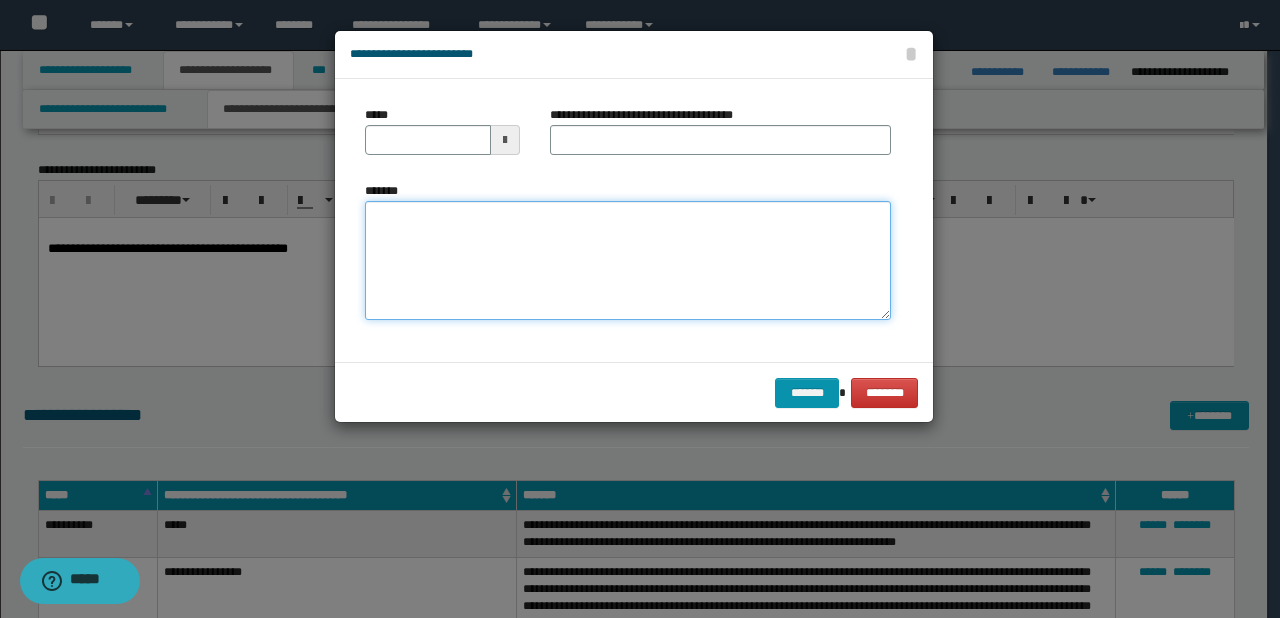 click on "*******" at bounding box center [628, 261] 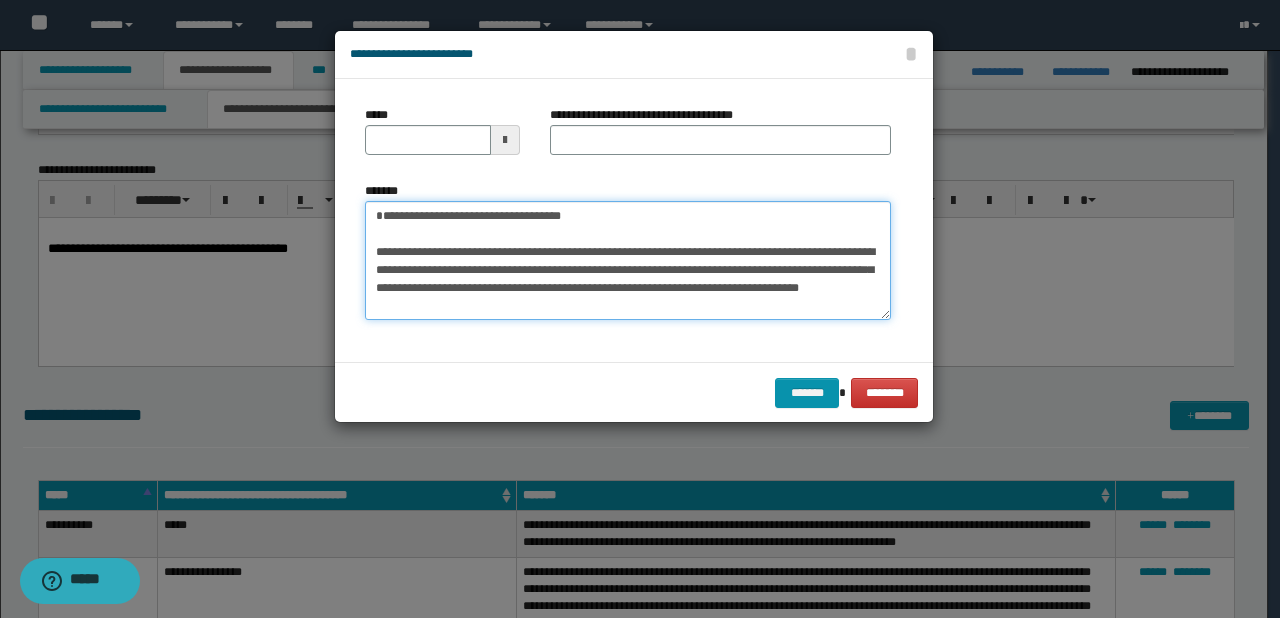scroll, scrollTop: 0, scrollLeft: 0, axis: both 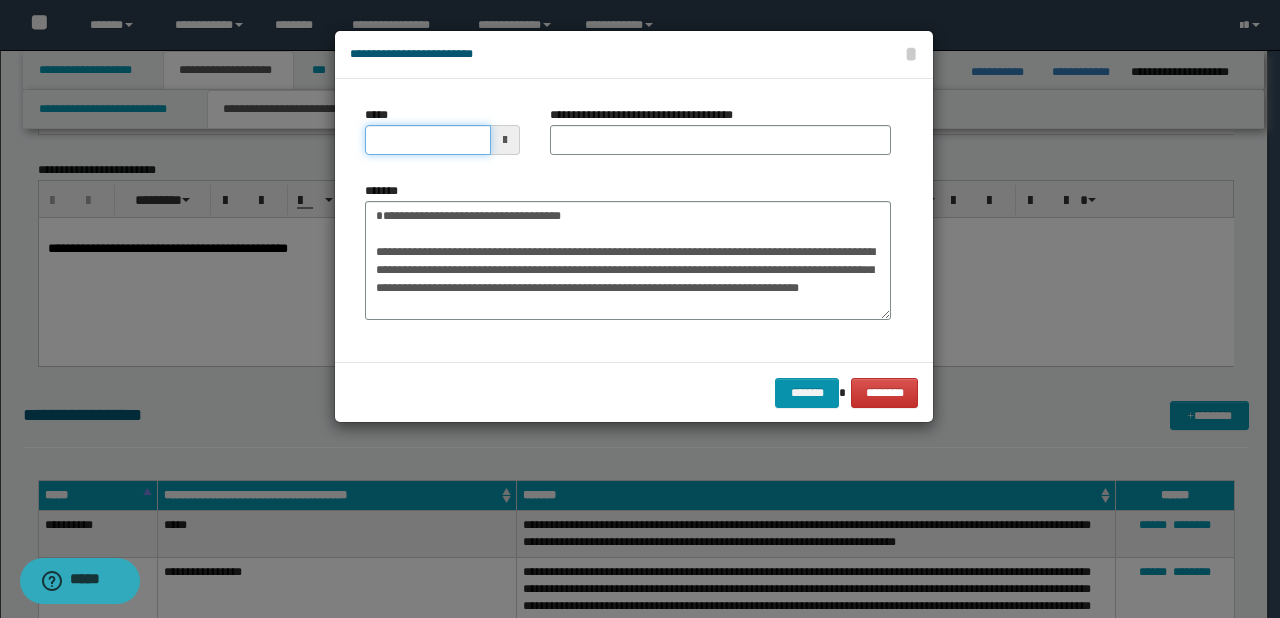 click on "*****" at bounding box center (428, 140) 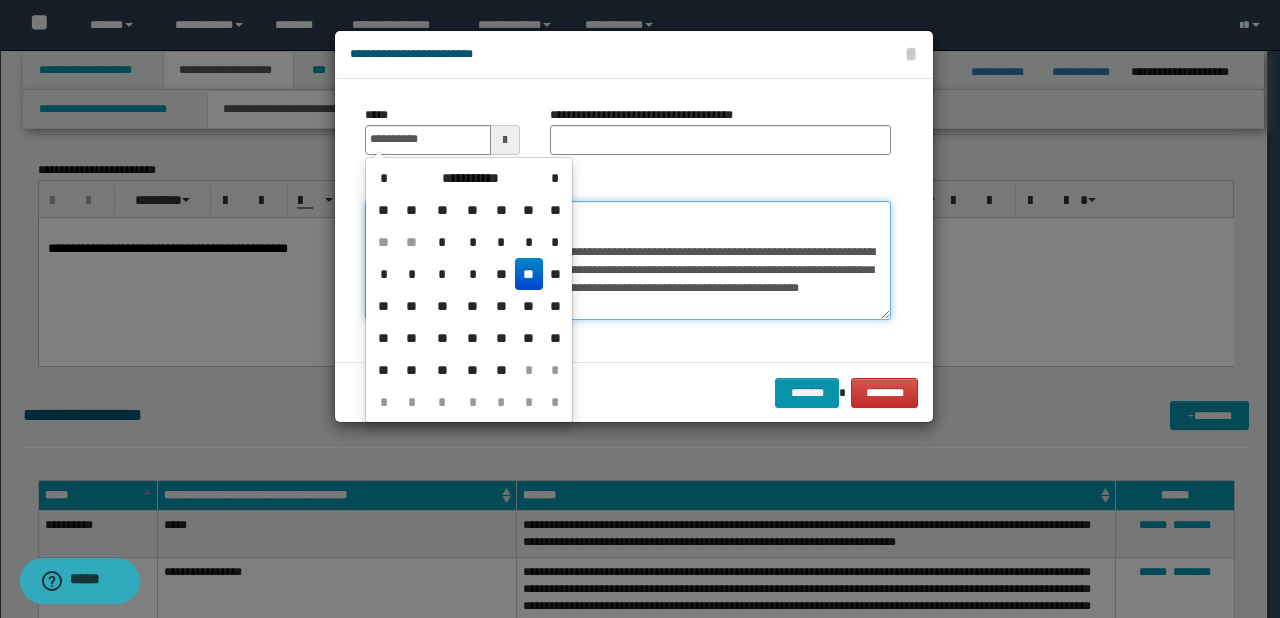 type on "**********" 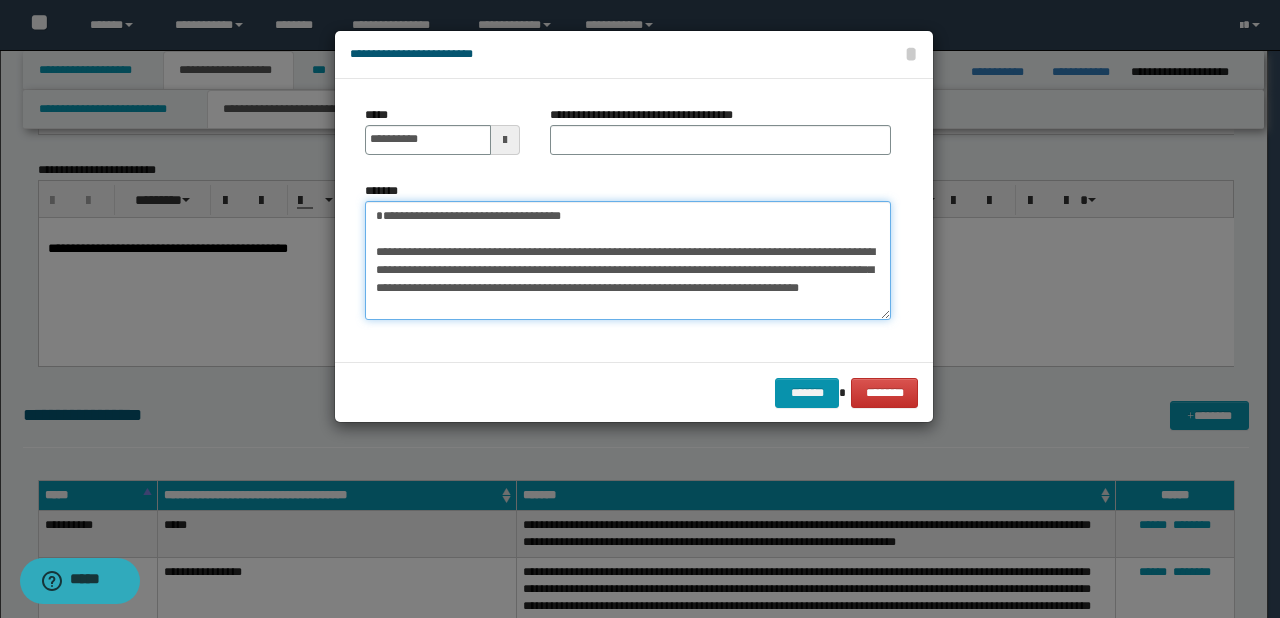 drag, startPoint x: 441, startPoint y: 230, endPoint x: 626, endPoint y: 229, distance: 185.0027 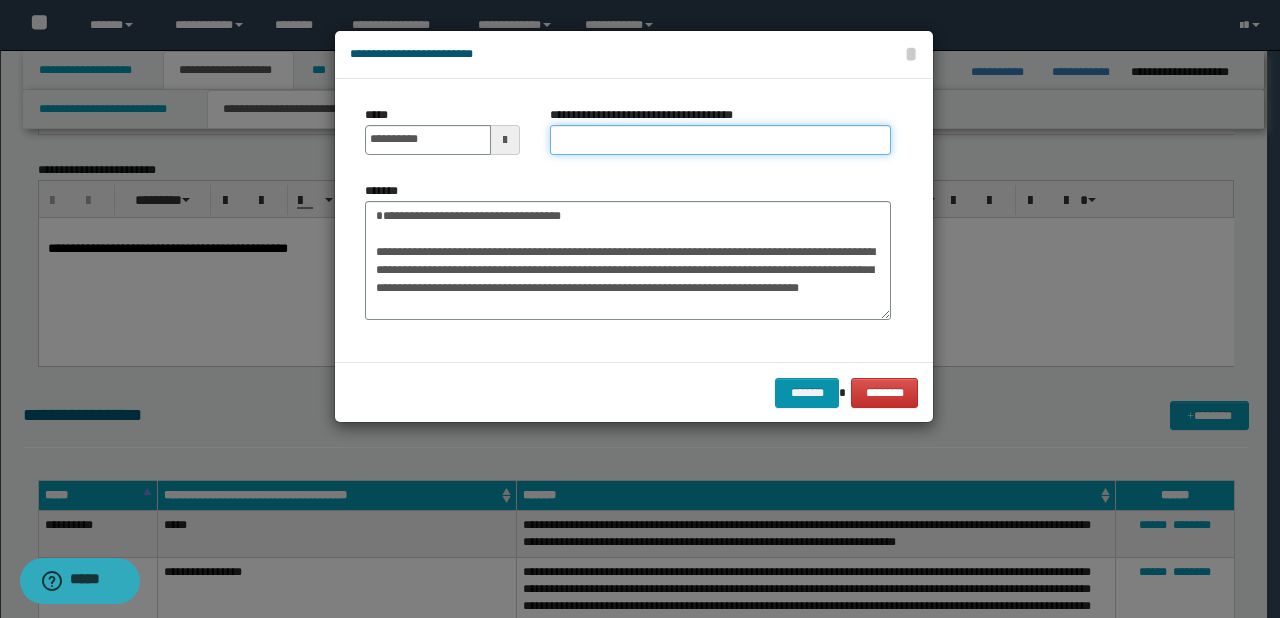 click on "**********" at bounding box center (720, 140) 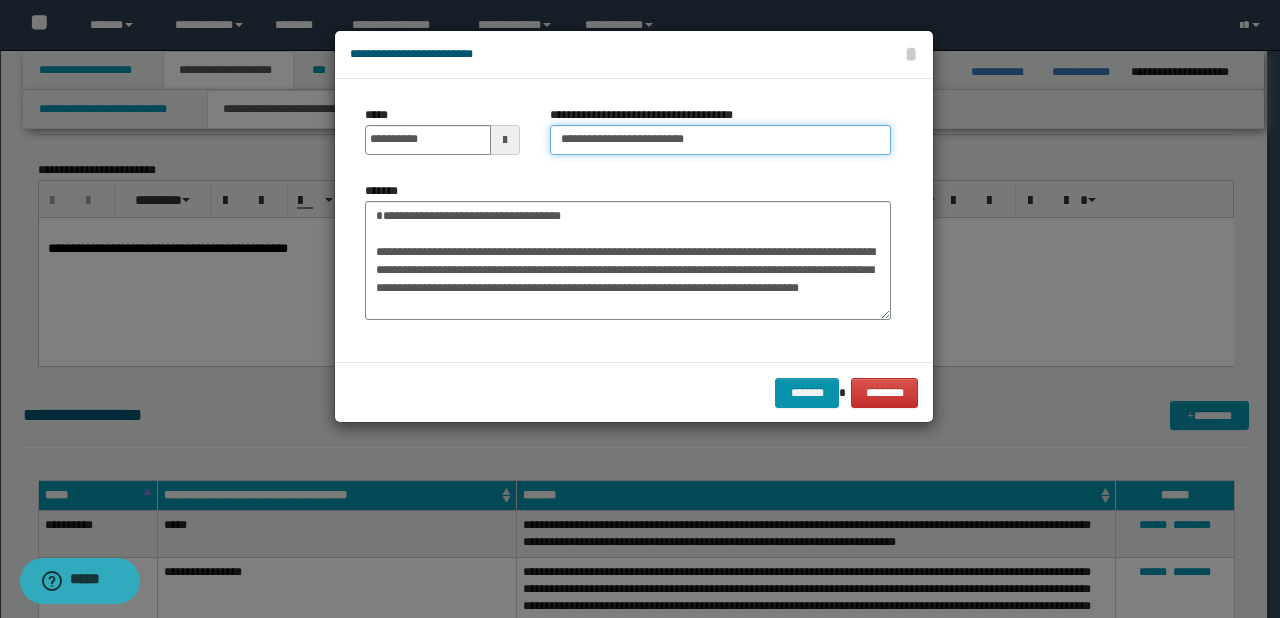type on "**********" 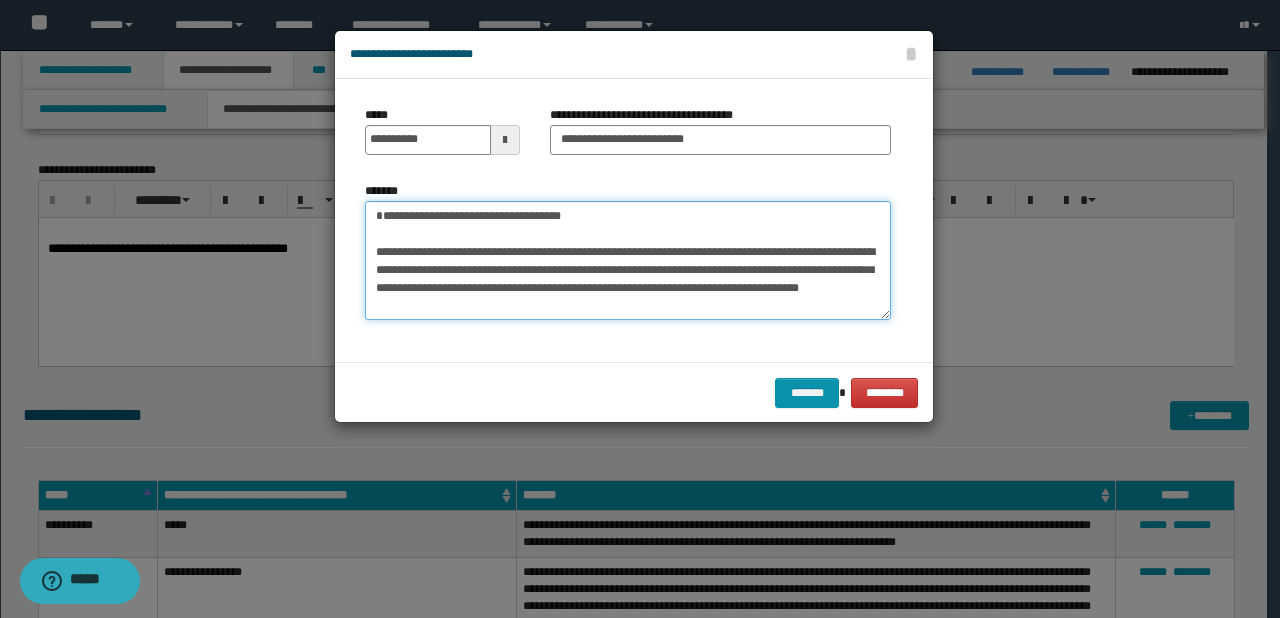 drag, startPoint x: 612, startPoint y: 231, endPoint x: 216, endPoint y: 231, distance: 396 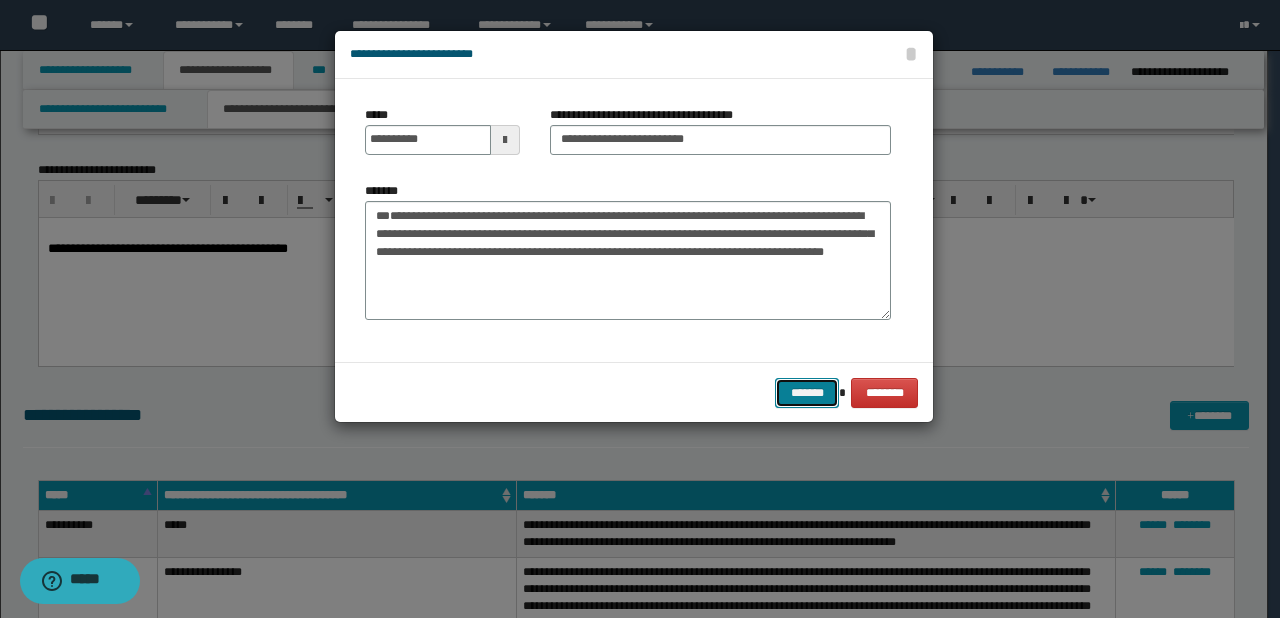 click on "*******" at bounding box center (807, 393) 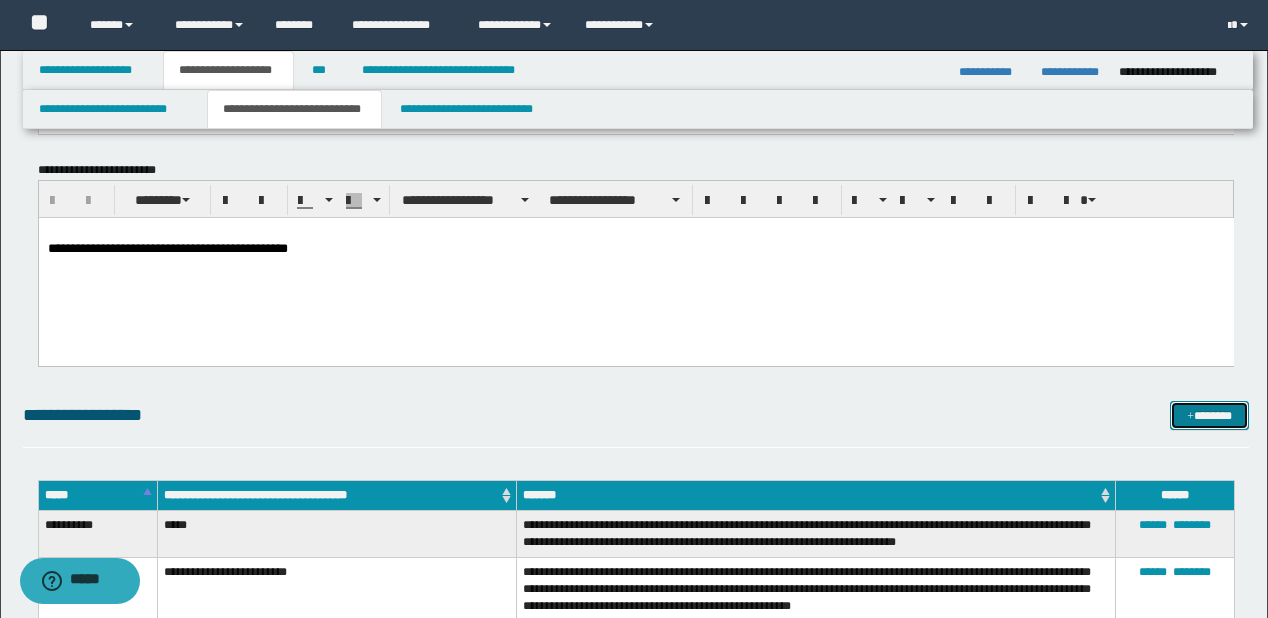 click at bounding box center [1190, 417] 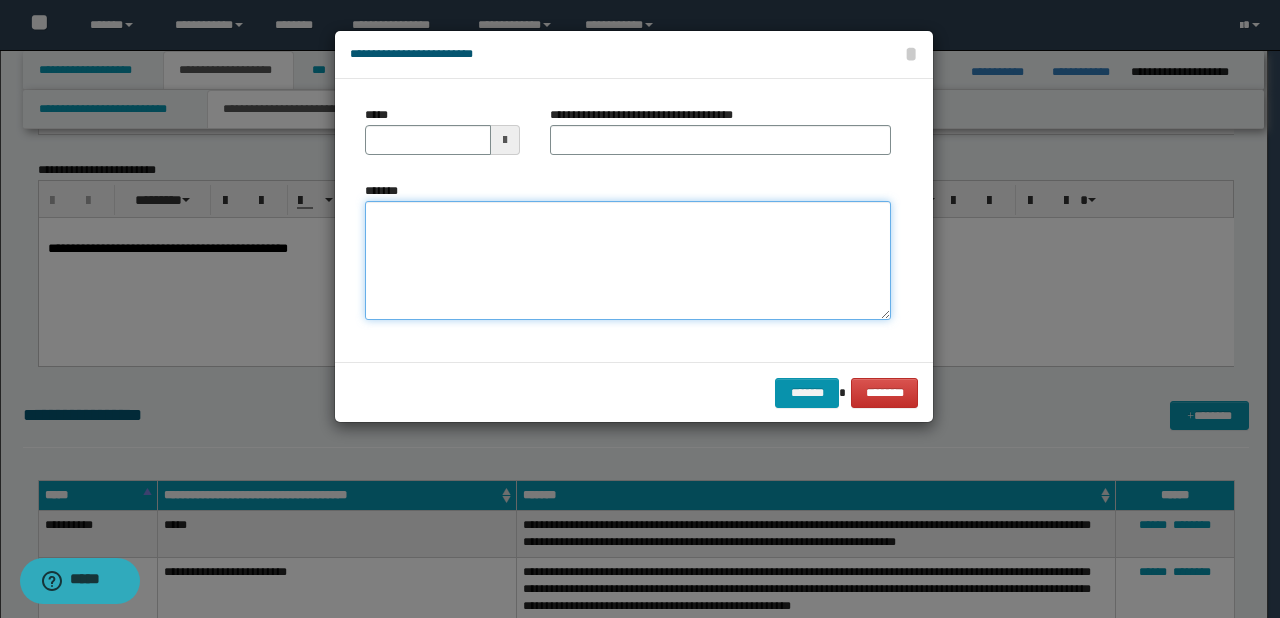 click on "*******" at bounding box center [628, 261] 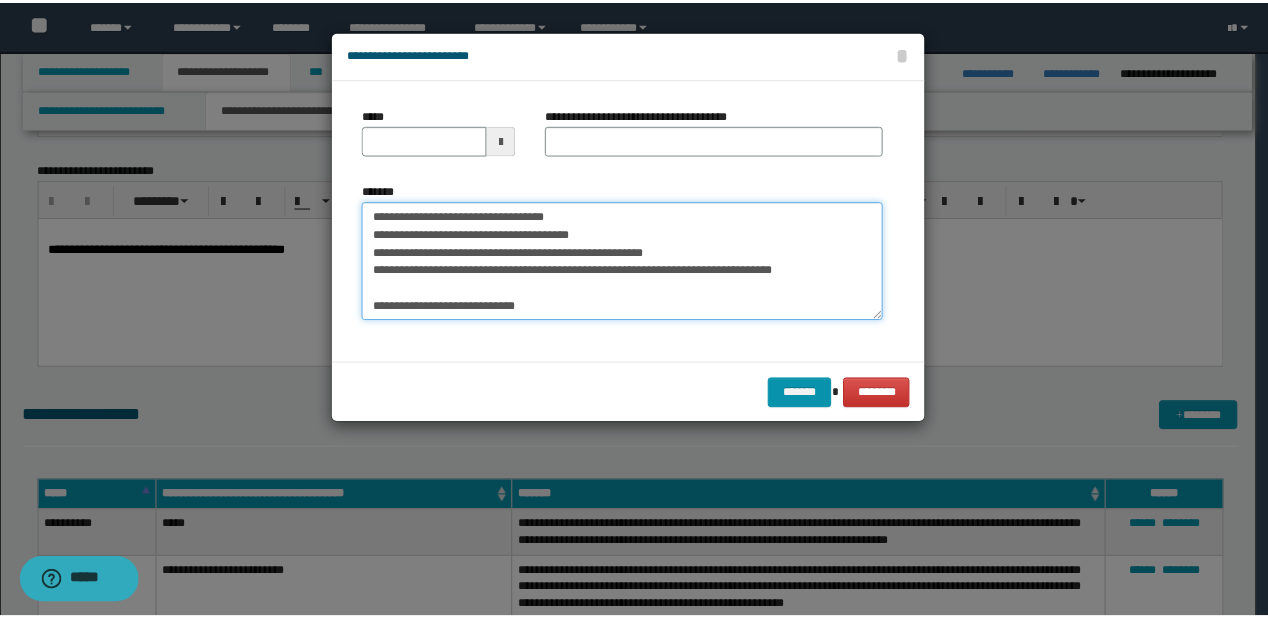 scroll, scrollTop: 0, scrollLeft: 0, axis: both 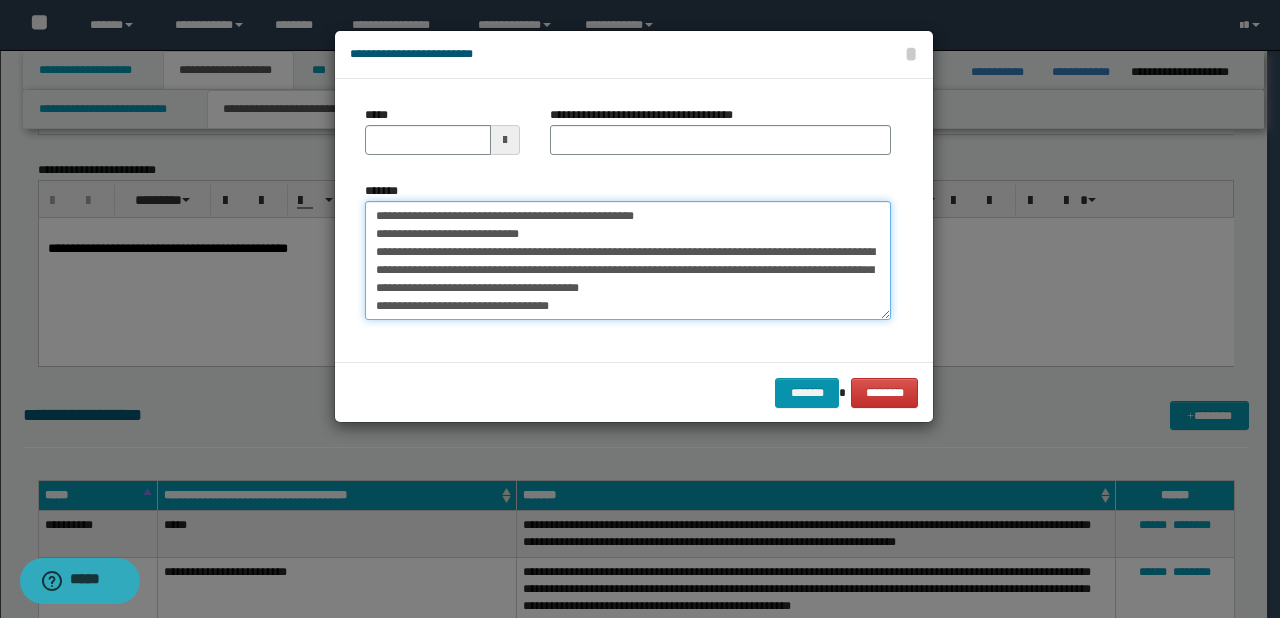 drag, startPoint x: 436, startPoint y: 213, endPoint x: 372, endPoint y: 206, distance: 64.381676 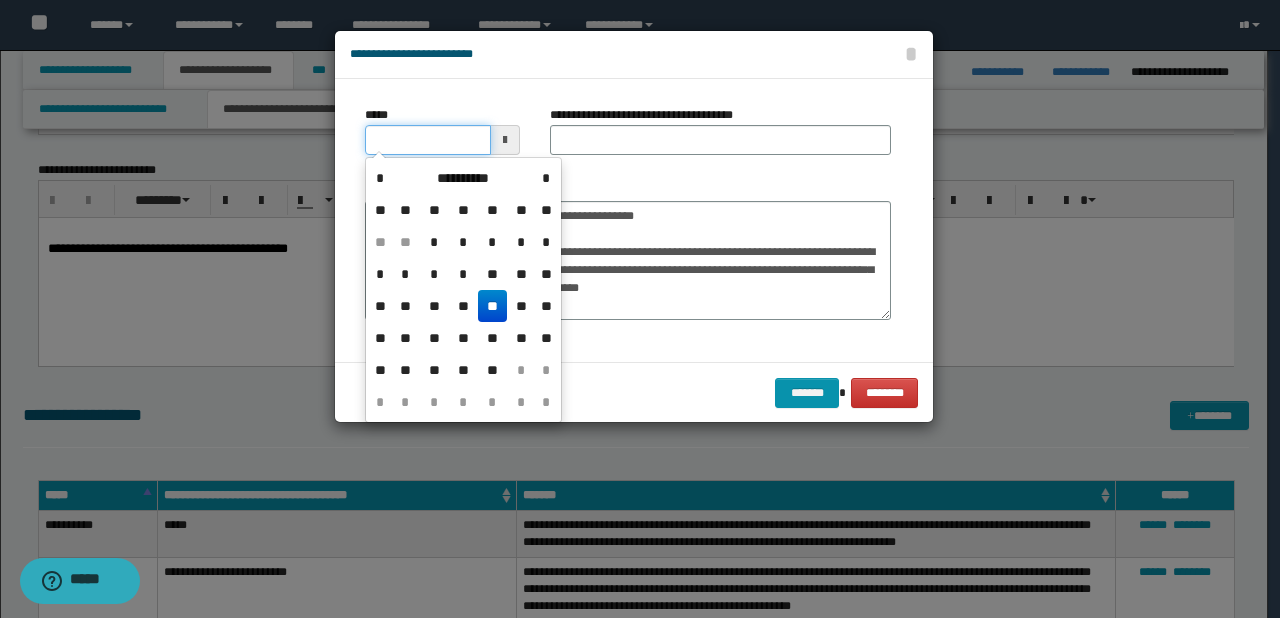 click on "*****" at bounding box center [428, 140] 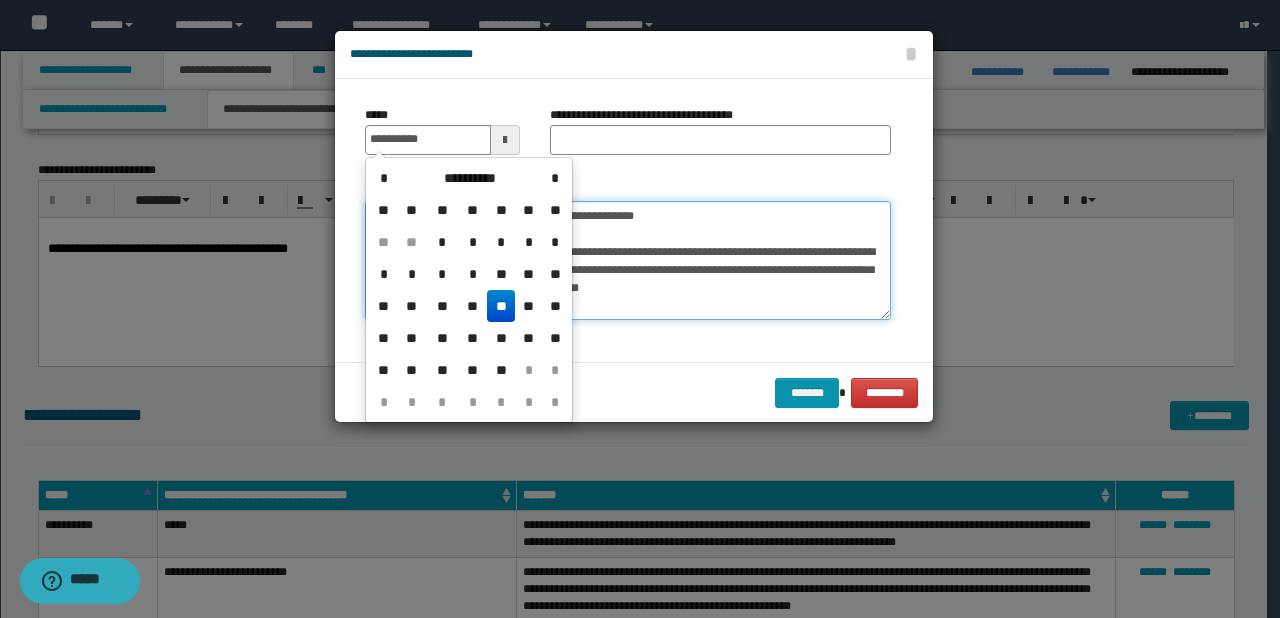 type on "**********" 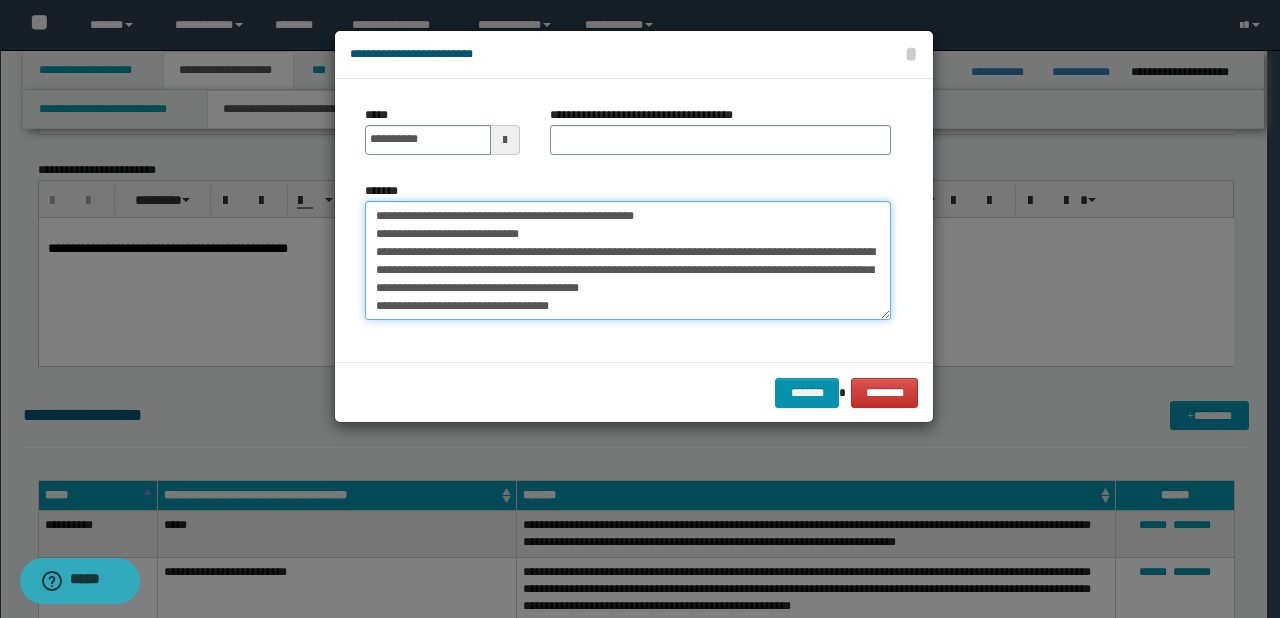 drag, startPoint x: 440, startPoint y: 216, endPoint x: 812, endPoint y: 216, distance: 372 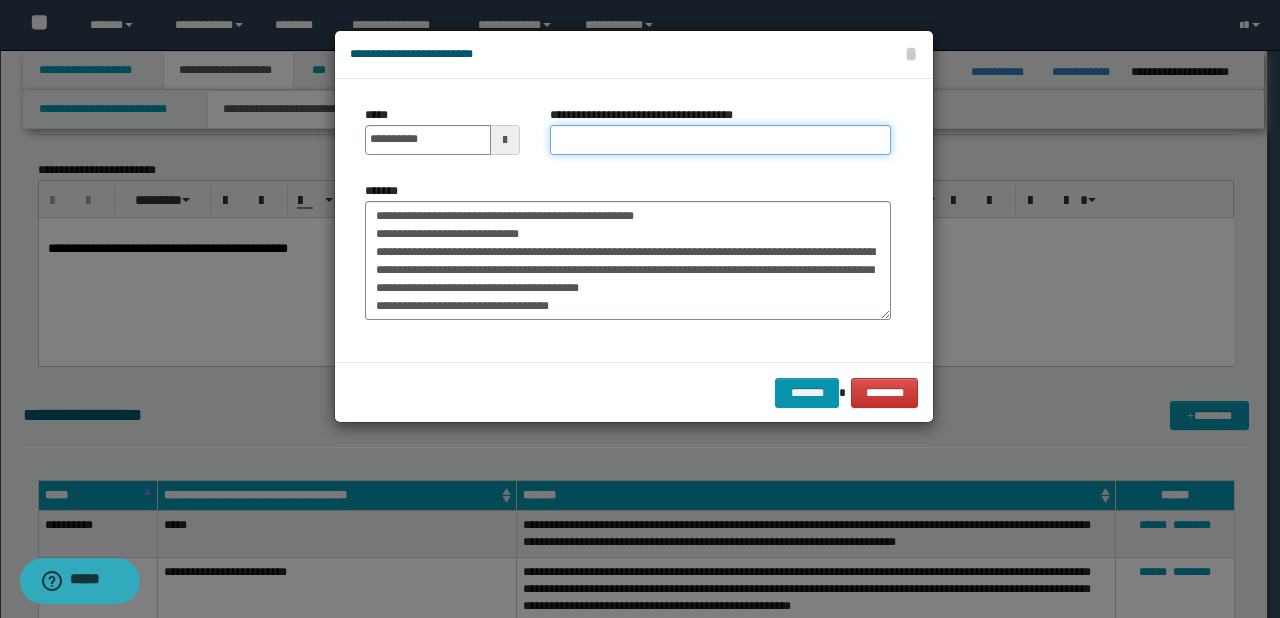 click on "**********" at bounding box center [720, 140] 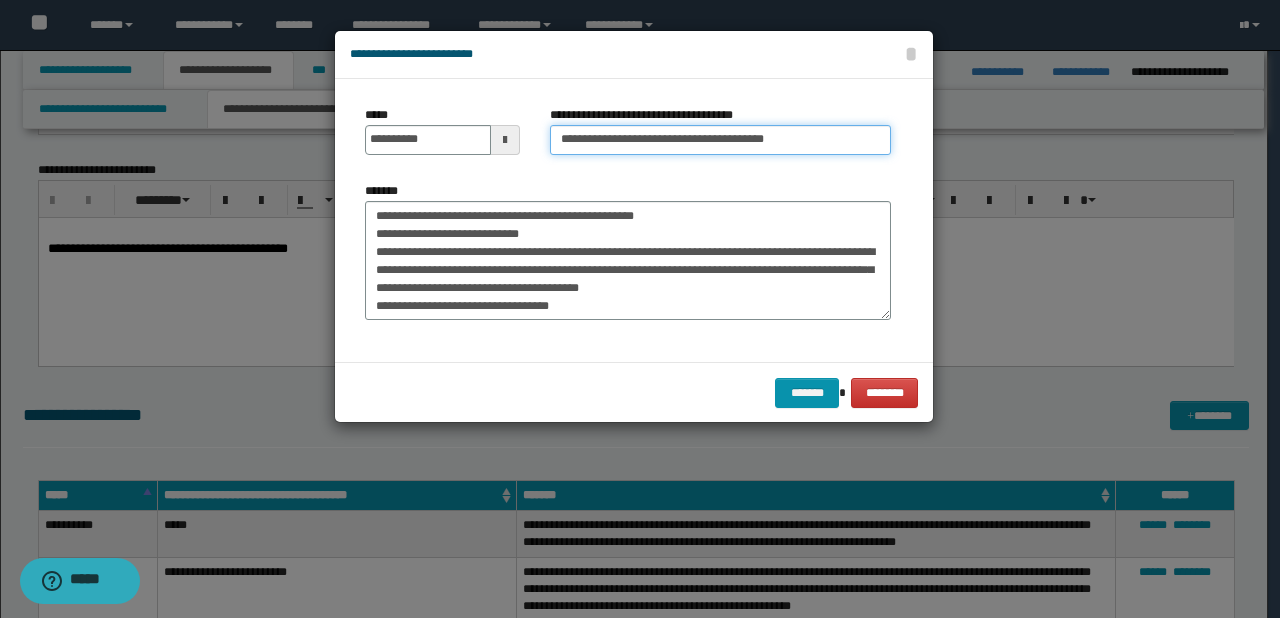type on "**********" 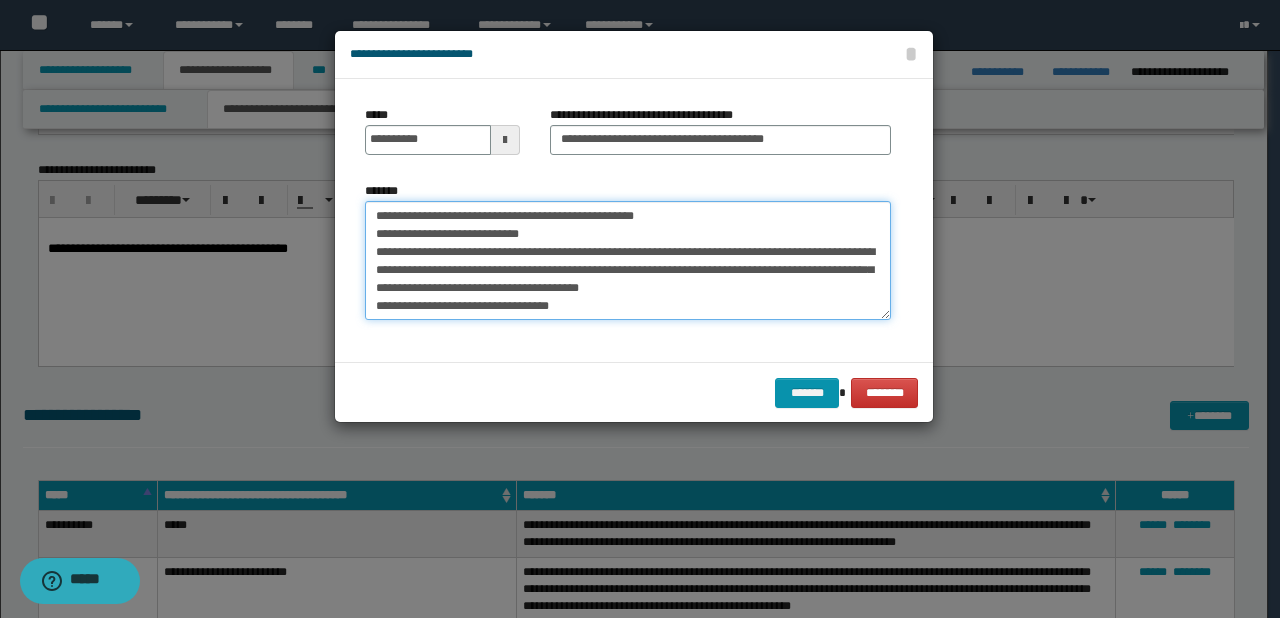 click on "**********" at bounding box center [628, 261] 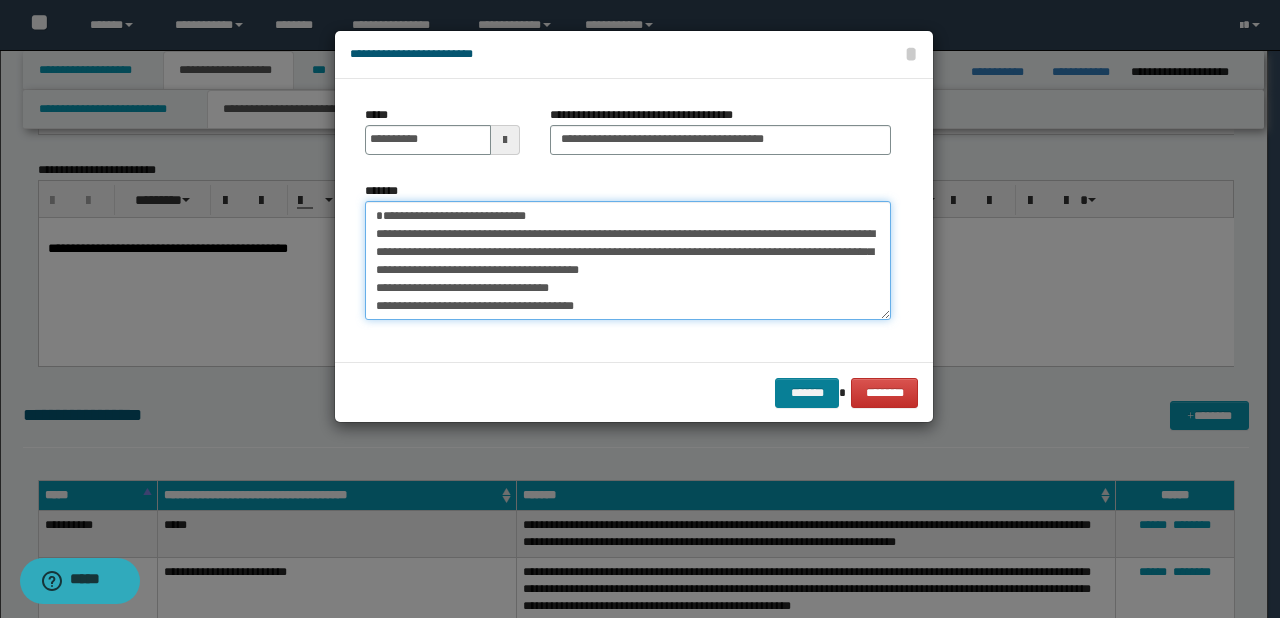 type on "**********" 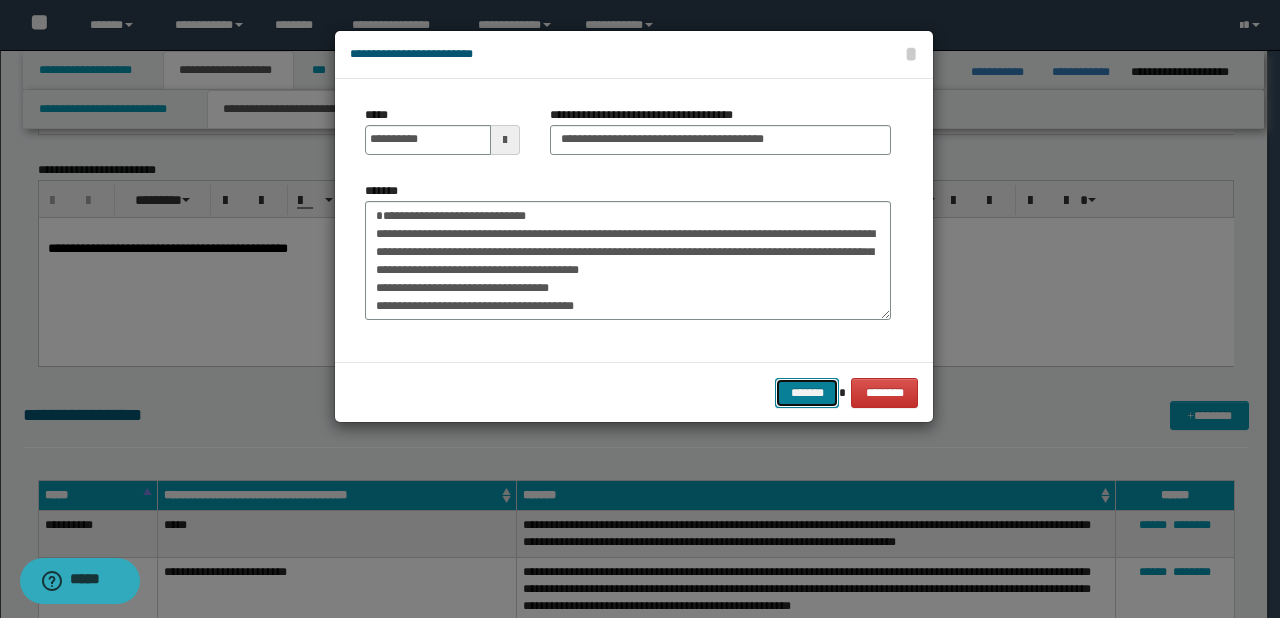 click on "*******" at bounding box center (807, 393) 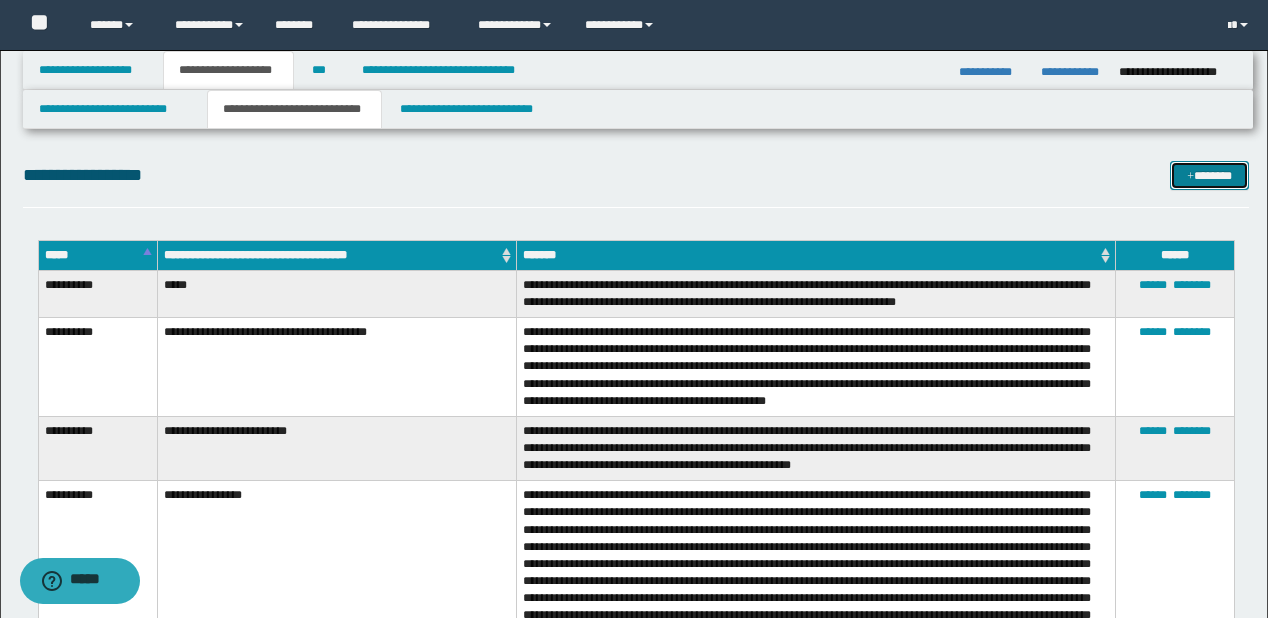 scroll, scrollTop: 4240, scrollLeft: 0, axis: vertical 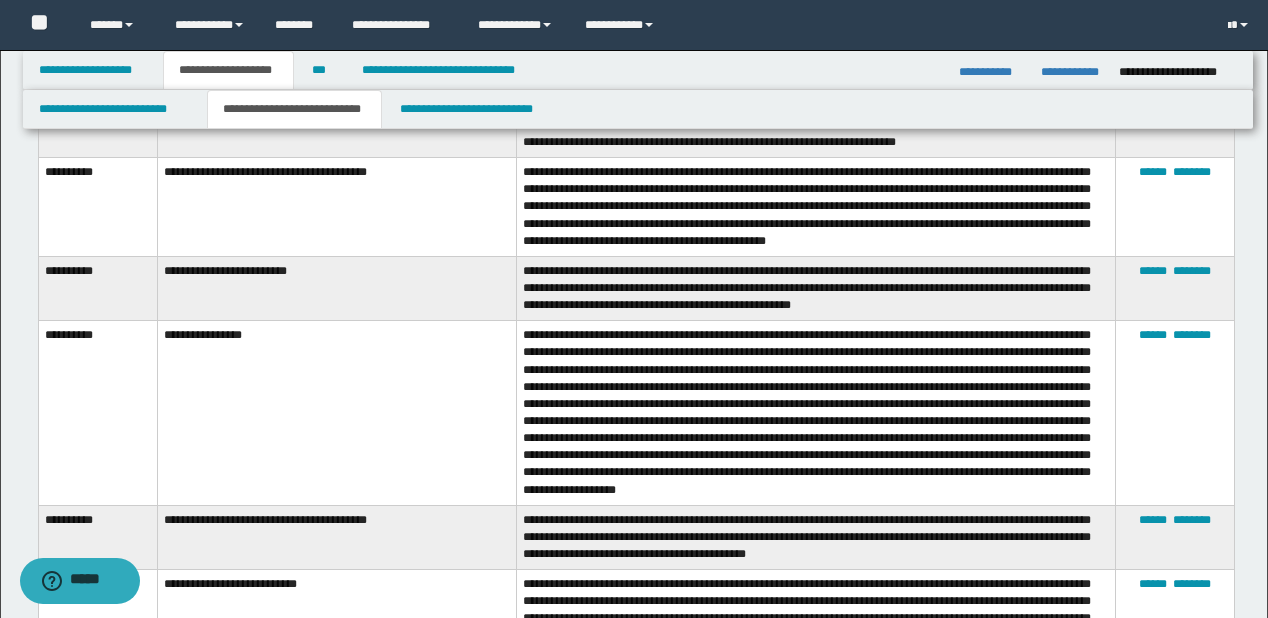 click on "**********" at bounding box center [337, 413] 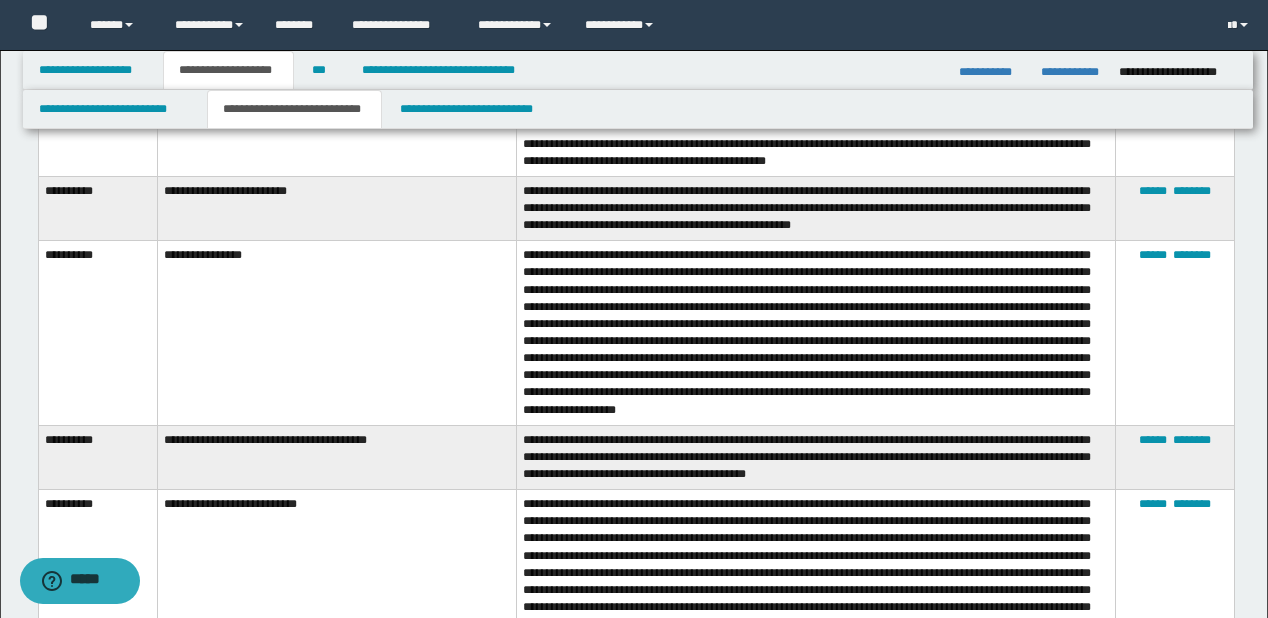 scroll, scrollTop: 4000, scrollLeft: 0, axis: vertical 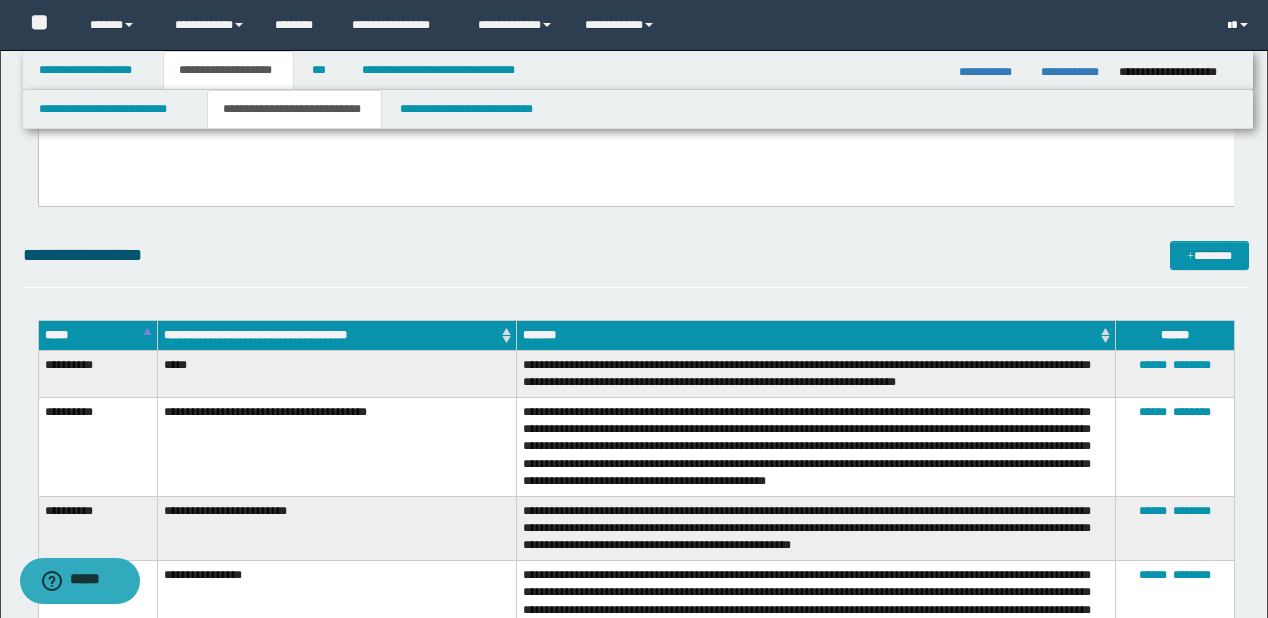 click at bounding box center (1229, 26) 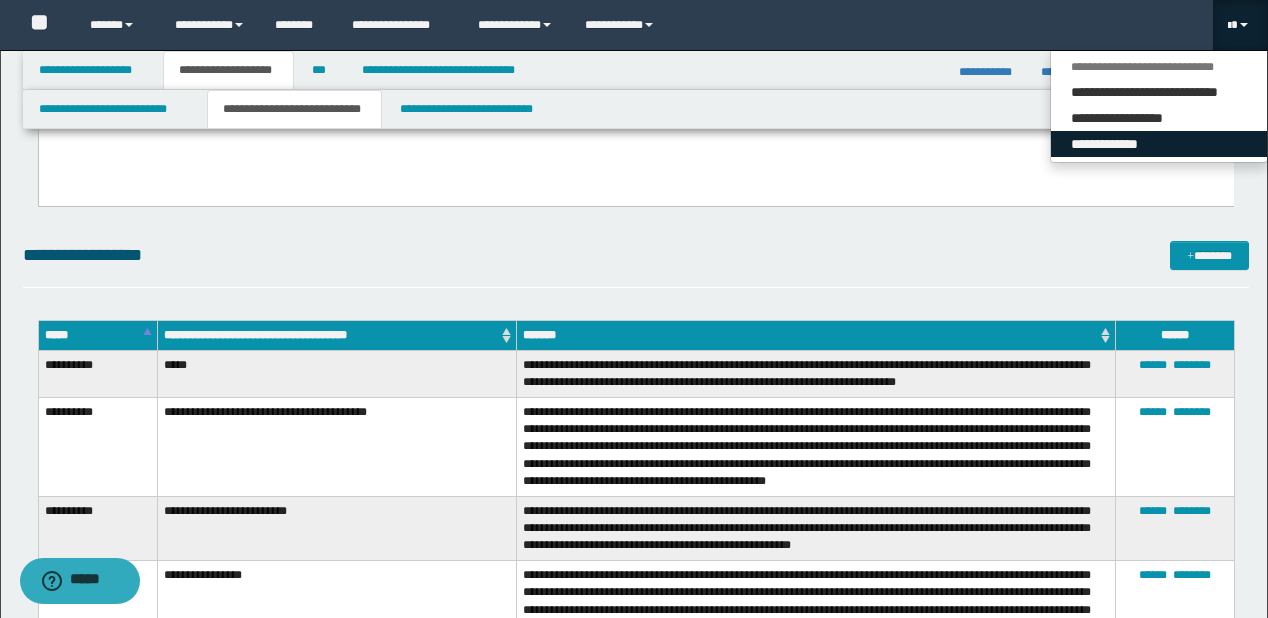 click on "**********" at bounding box center [1159, 144] 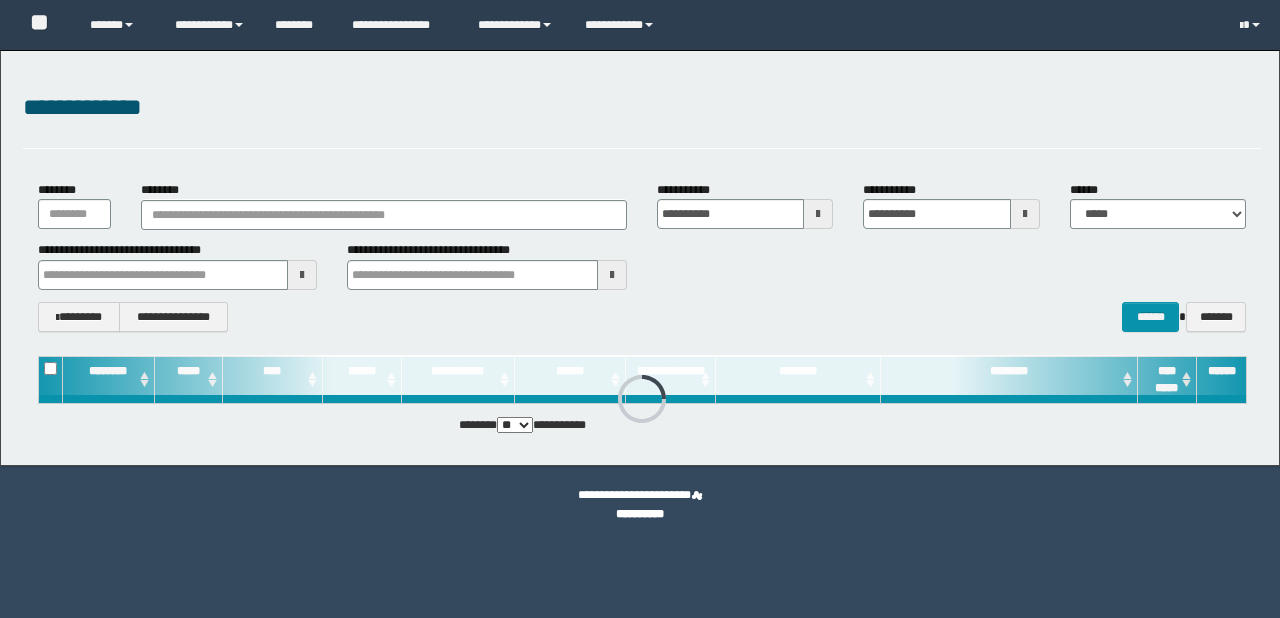 scroll, scrollTop: 0, scrollLeft: 0, axis: both 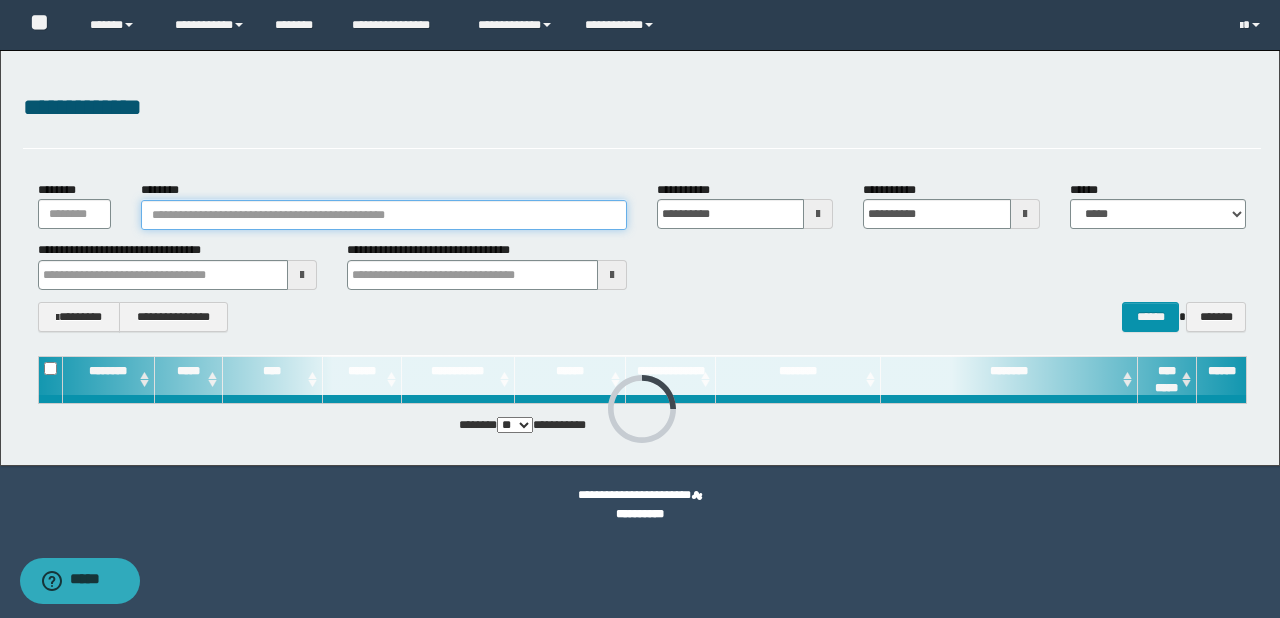 click on "********" at bounding box center (384, 215) 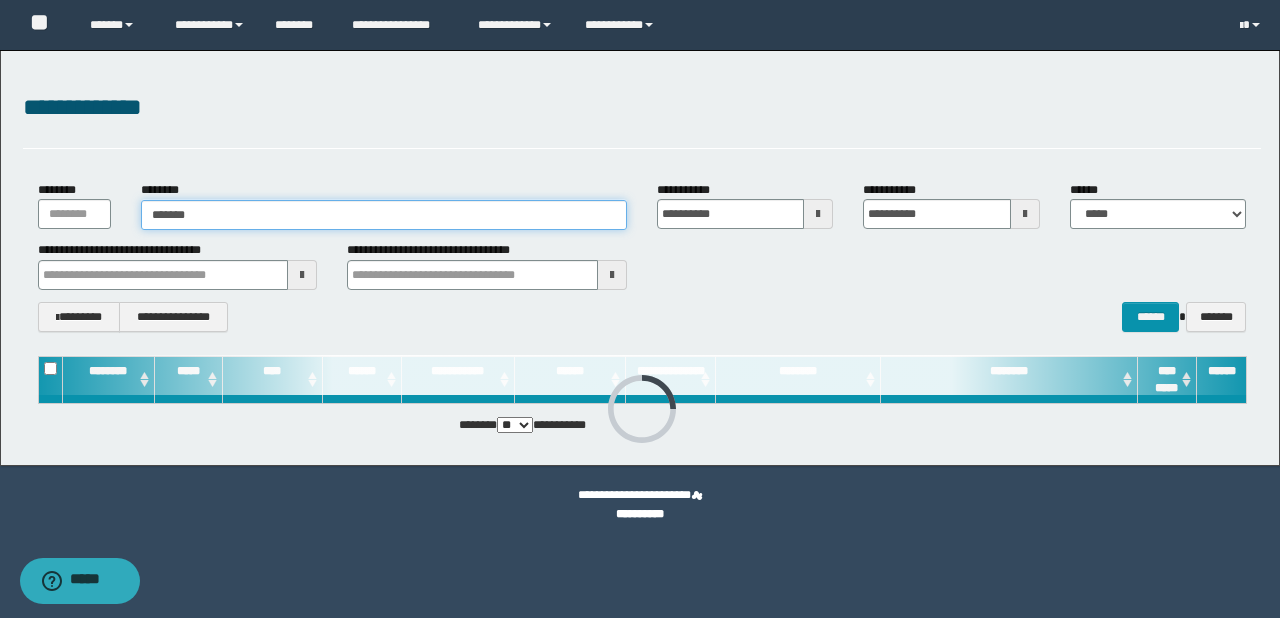 type on "*******" 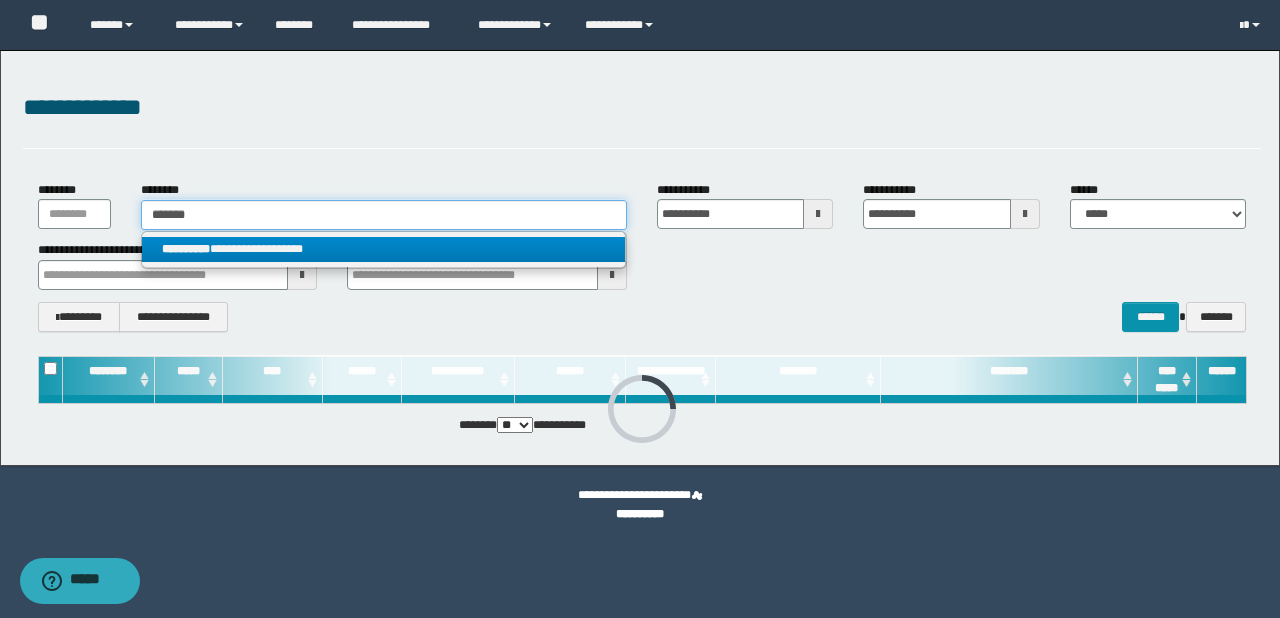 type on "*******" 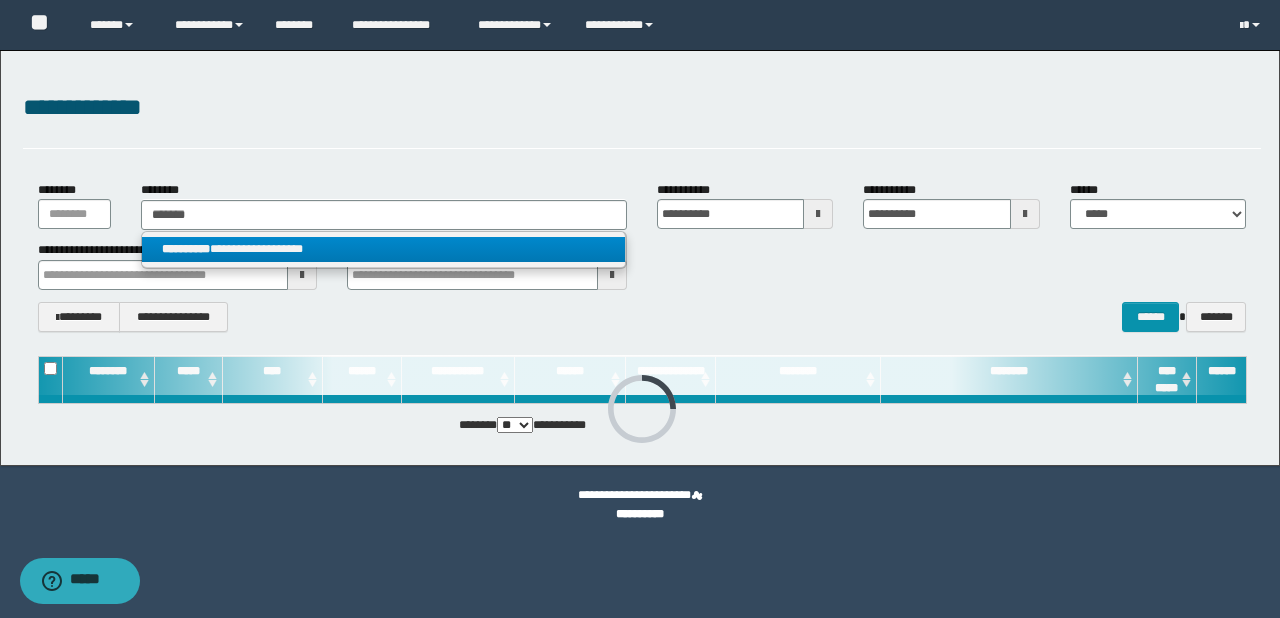 click on "**********" at bounding box center (384, 249) 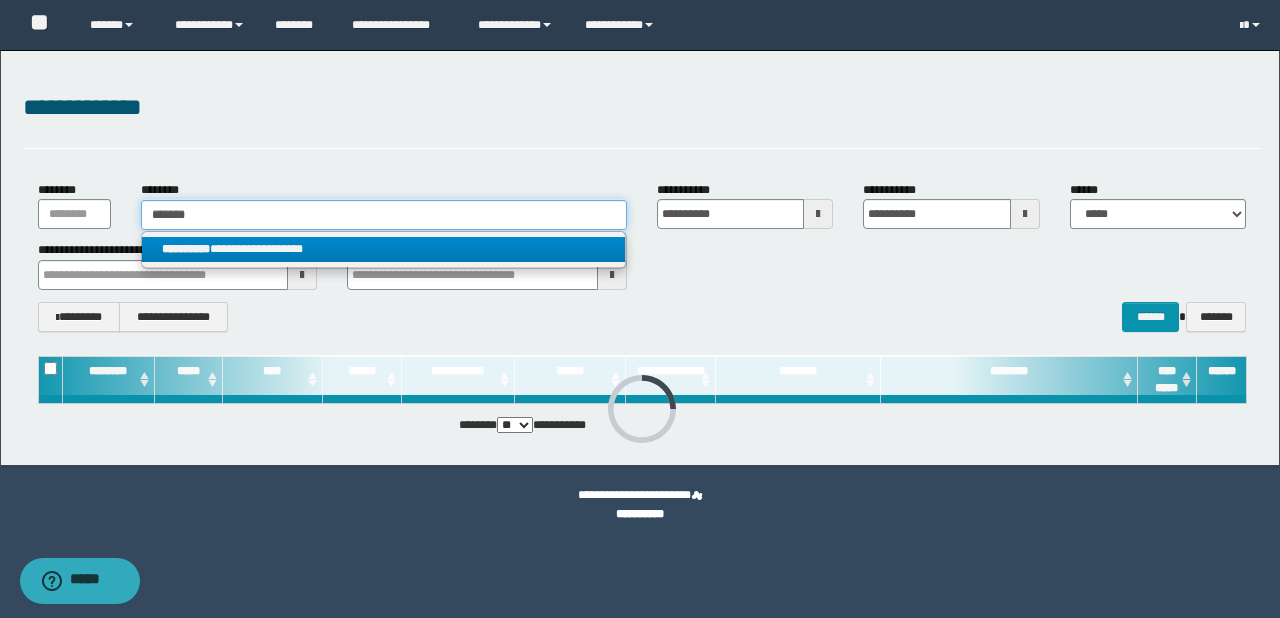 type 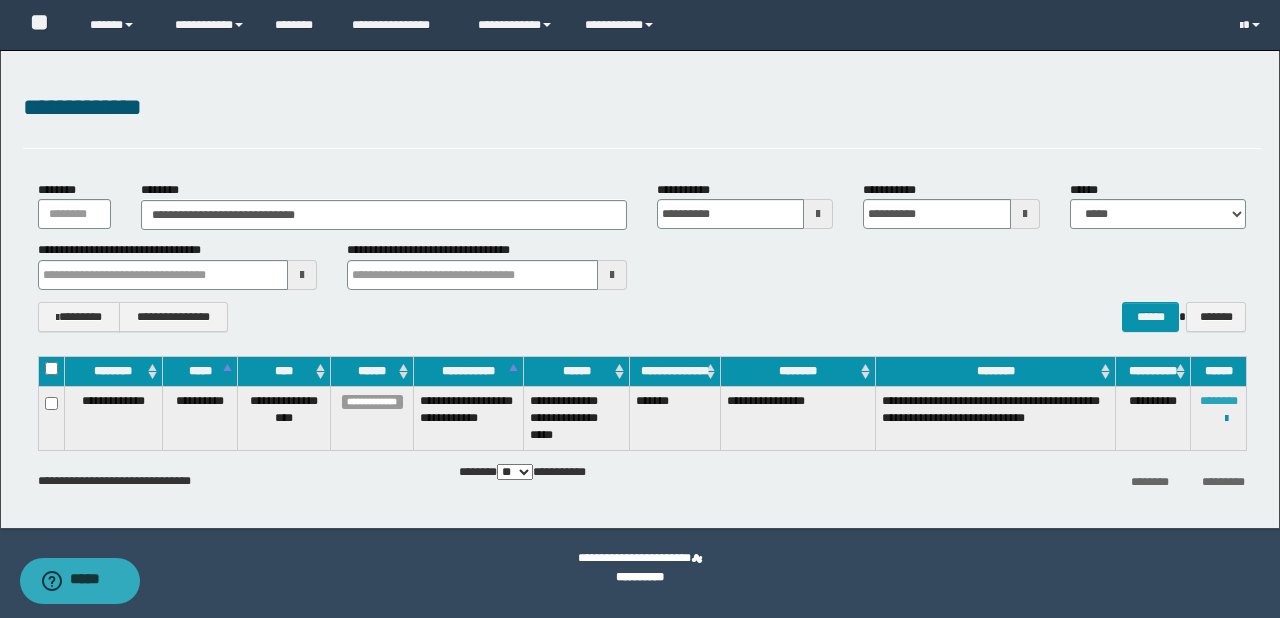 click on "********" at bounding box center [1219, 401] 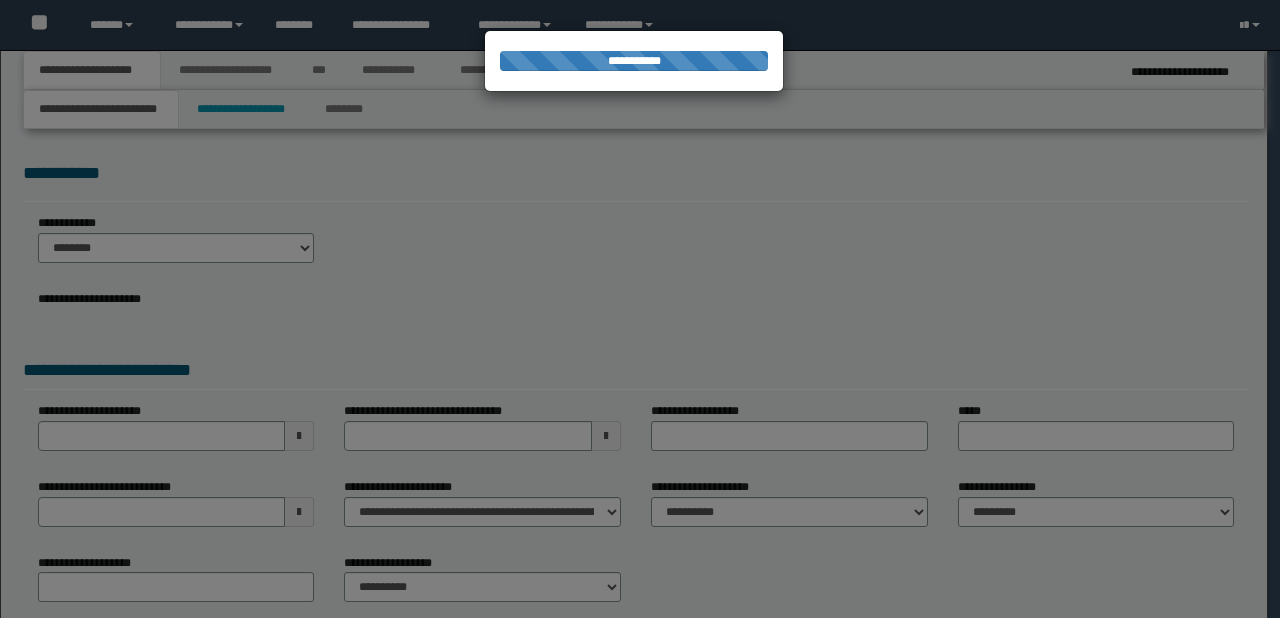 scroll, scrollTop: 0, scrollLeft: 0, axis: both 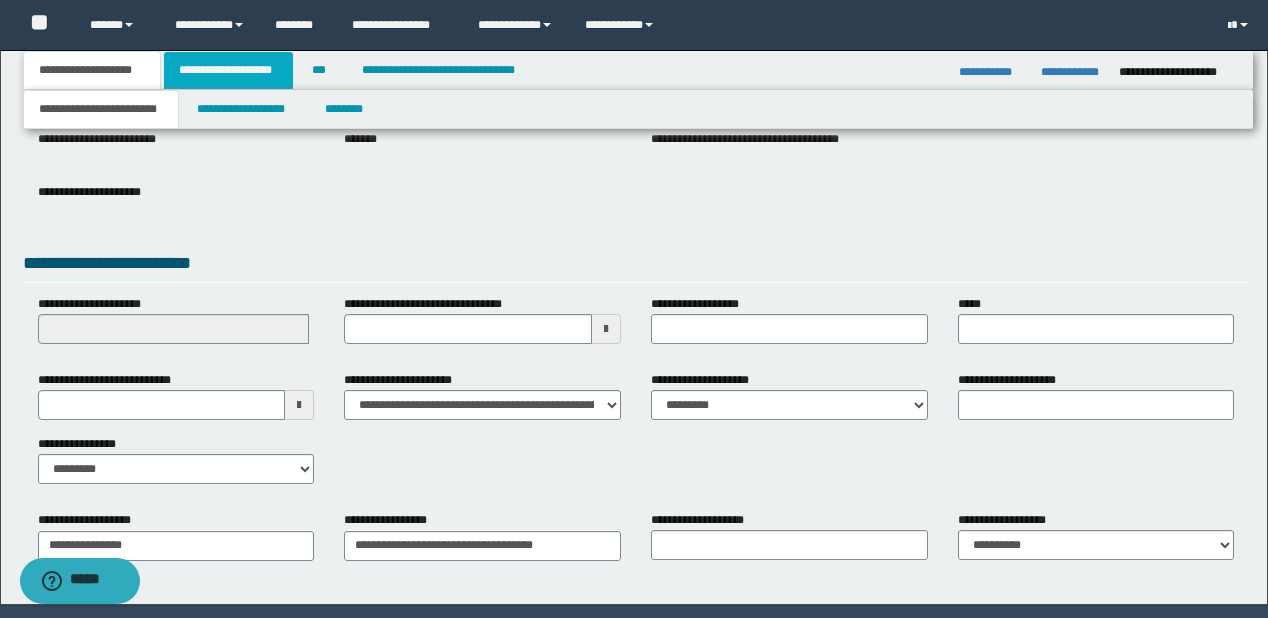 click on "**********" at bounding box center [228, 70] 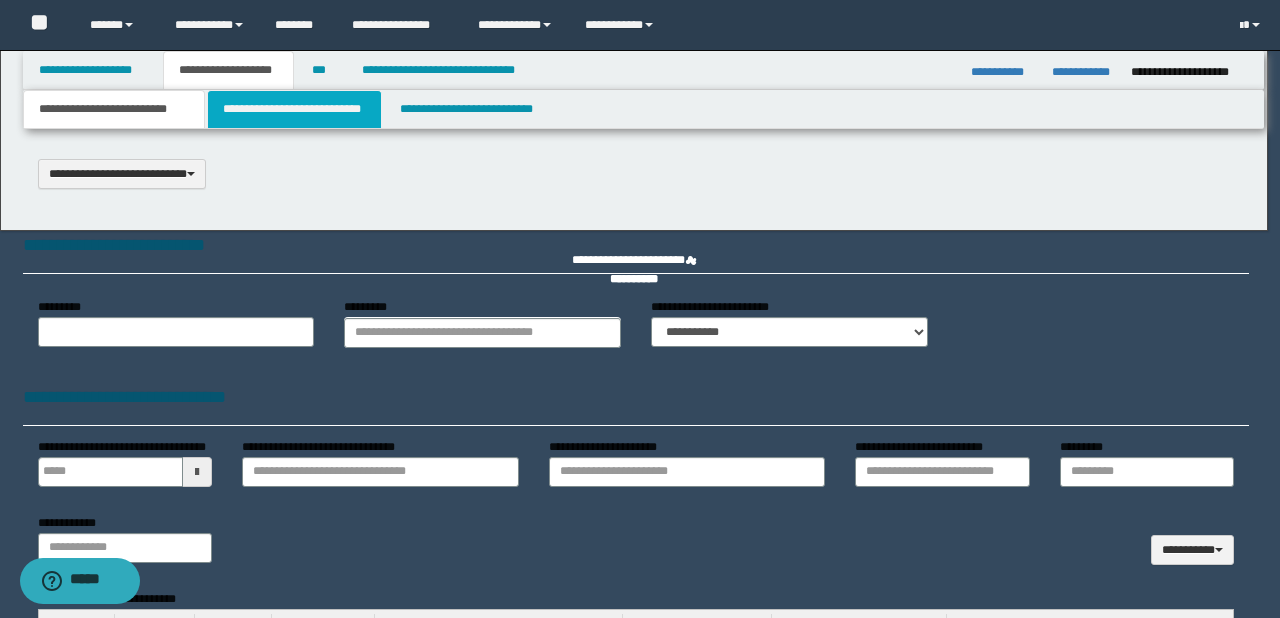 type 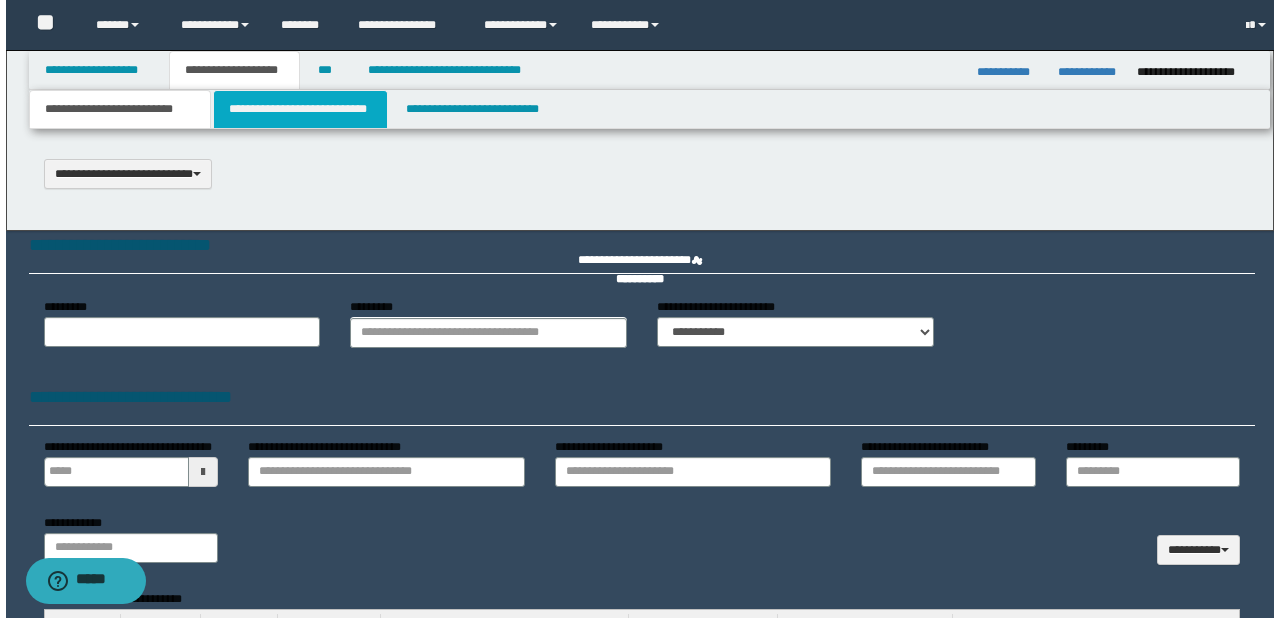 scroll, scrollTop: 0, scrollLeft: 0, axis: both 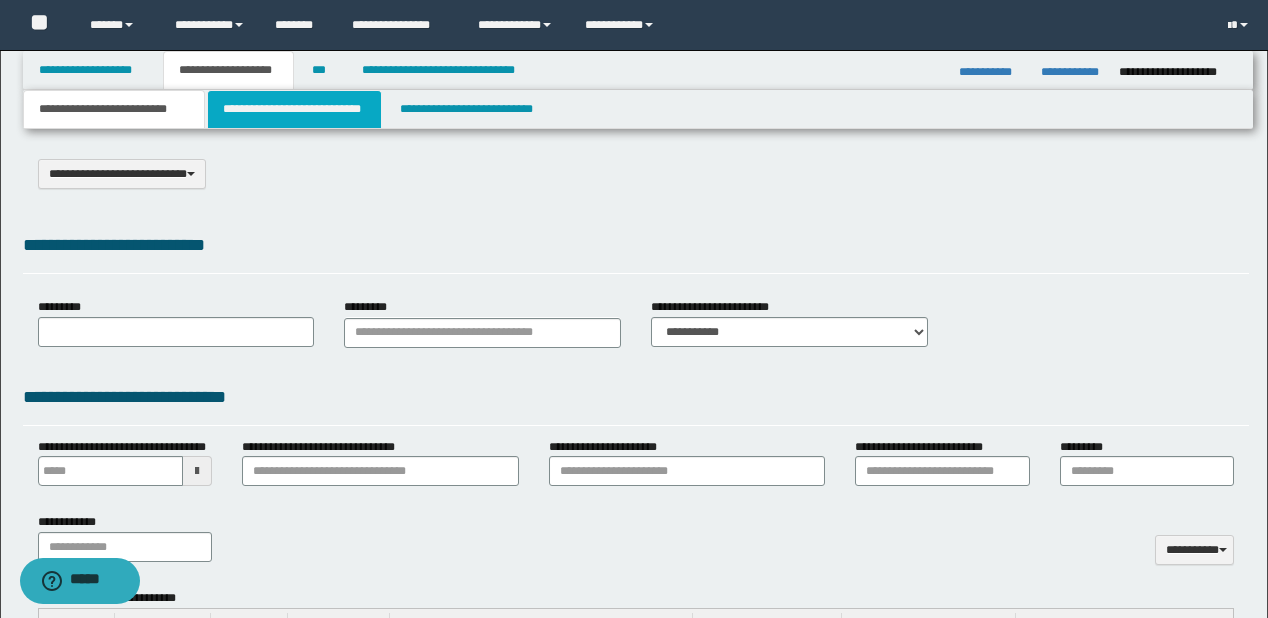 type on "**********" 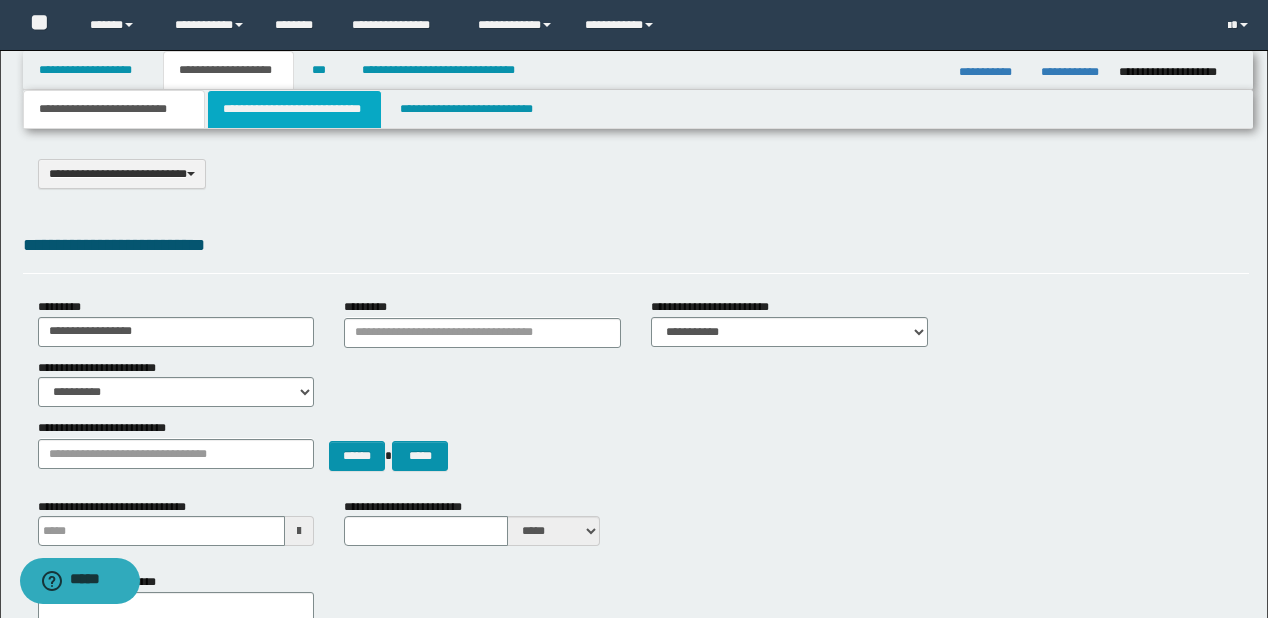 click on "**********" at bounding box center (294, 109) 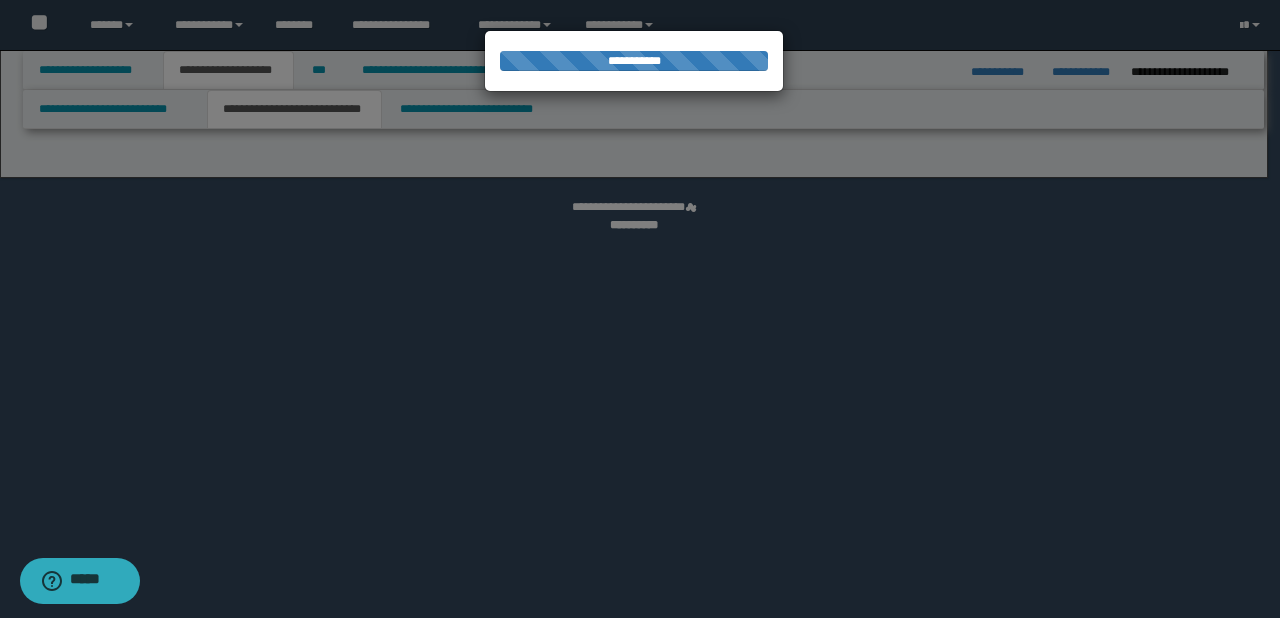 select on "*" 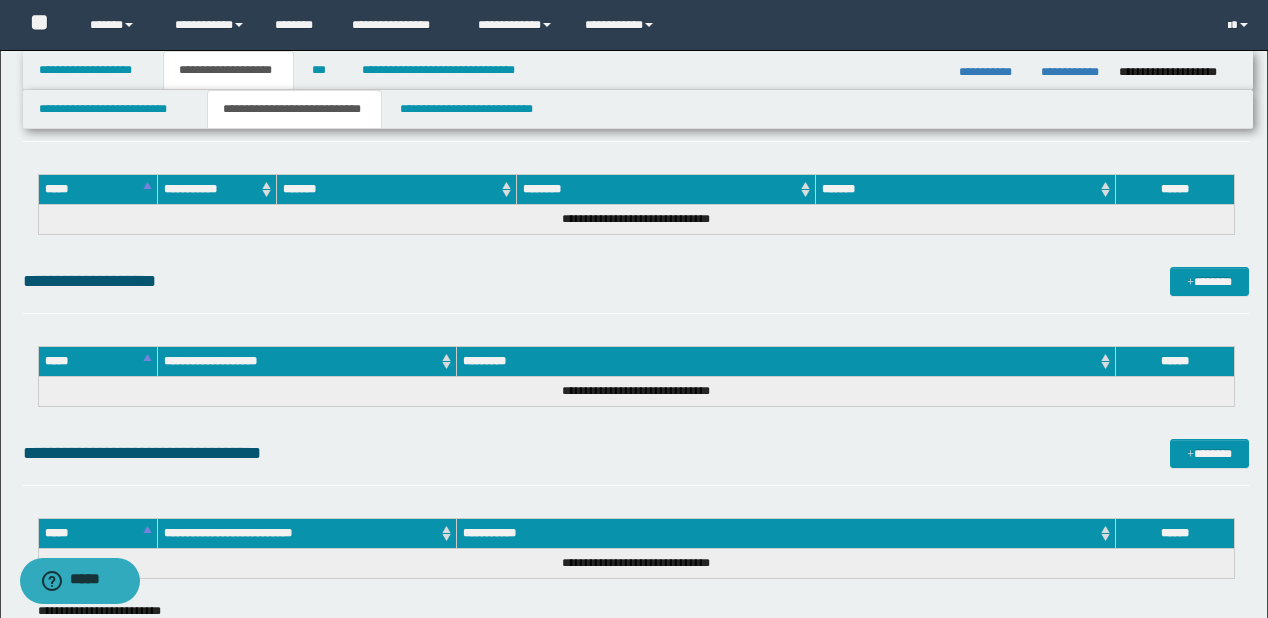 scroll, scrollTop: 5291, scrollLeft: 0, axis: vertical 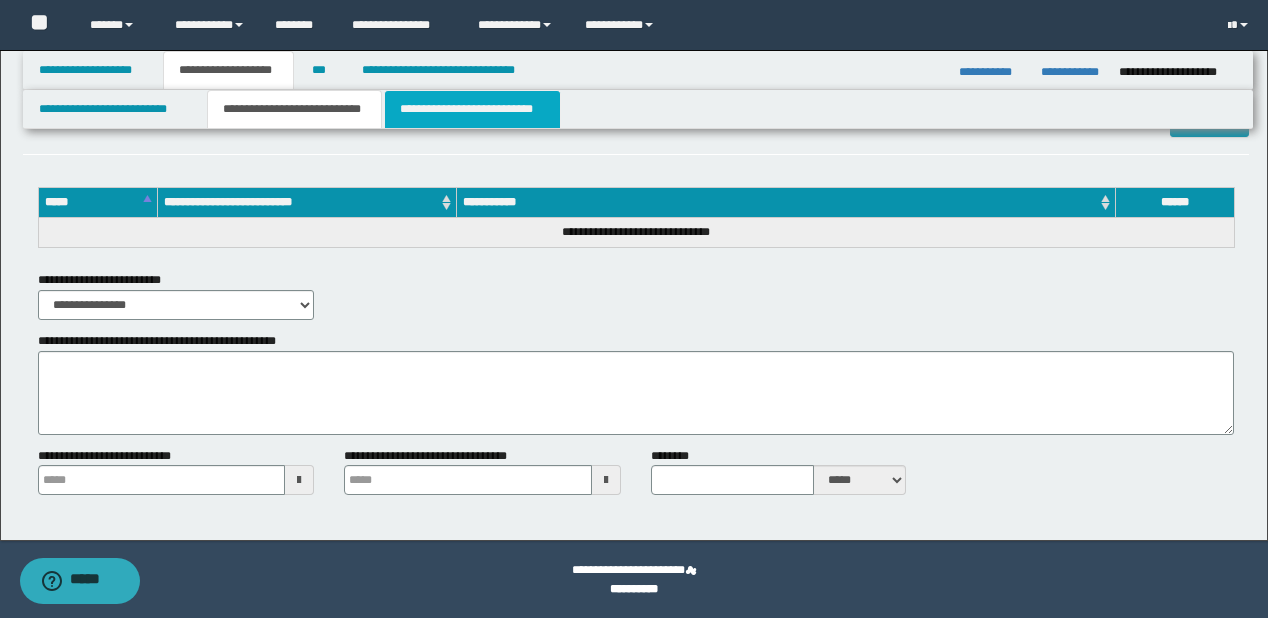 click on "**********" at bounding box center (472, 109) 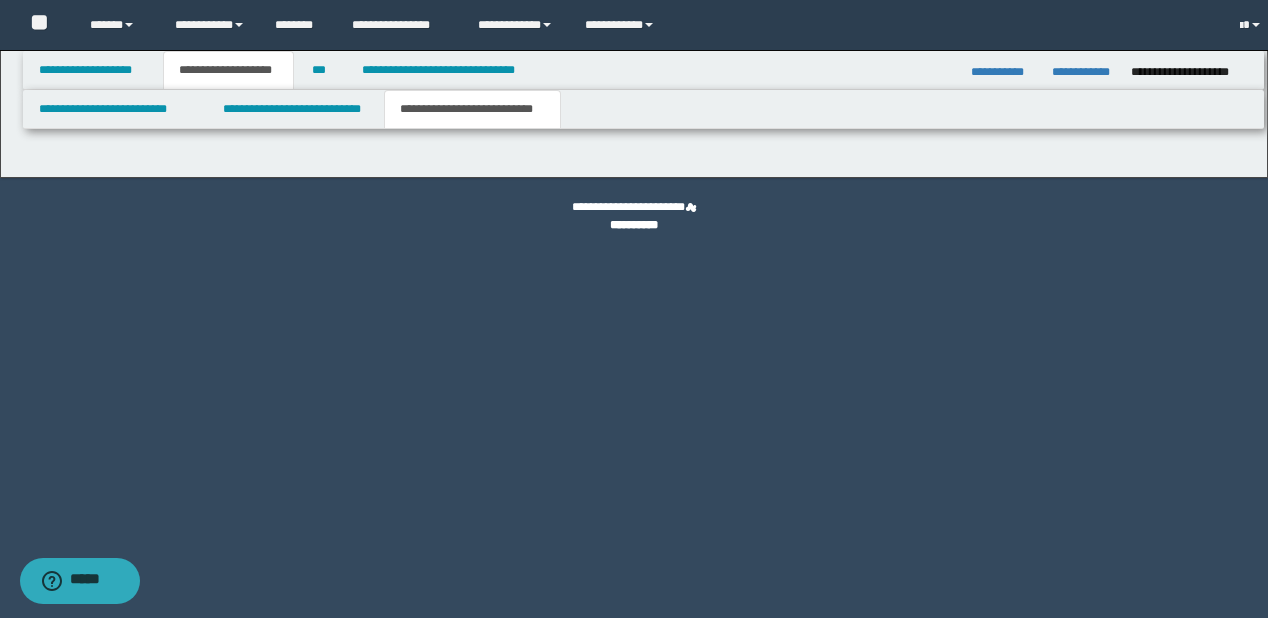 scroll, scrollTop: 0, scrollLeft: 0, axis: both 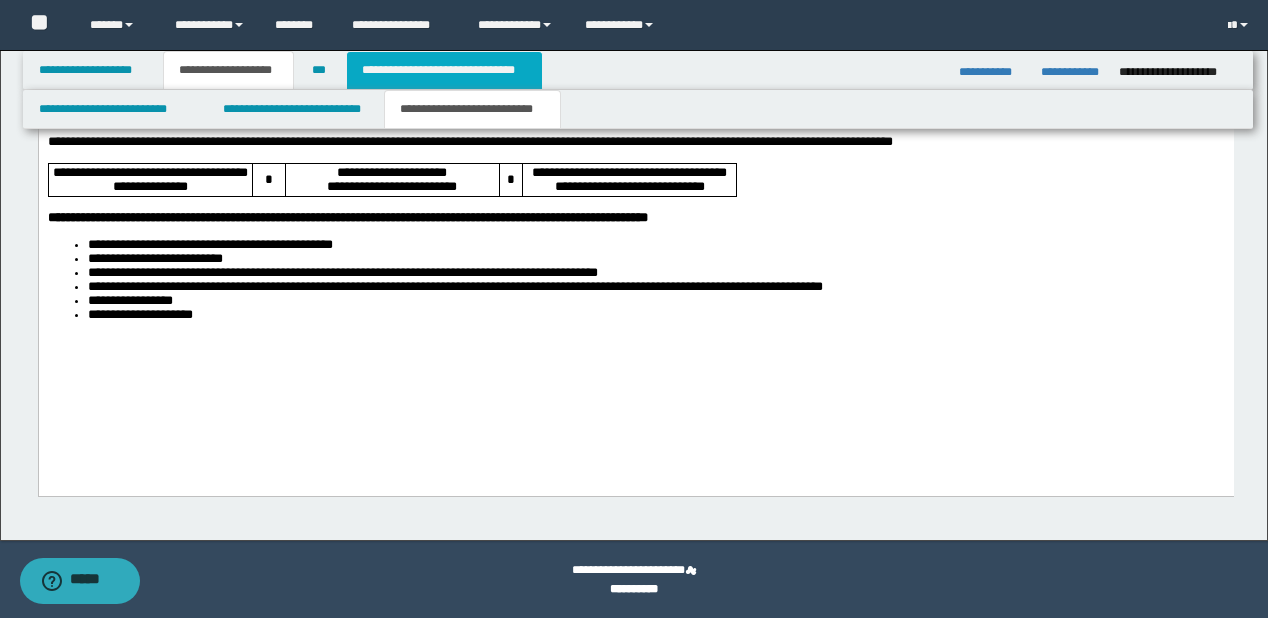 click on "**********" at bounding box center (444, 70) 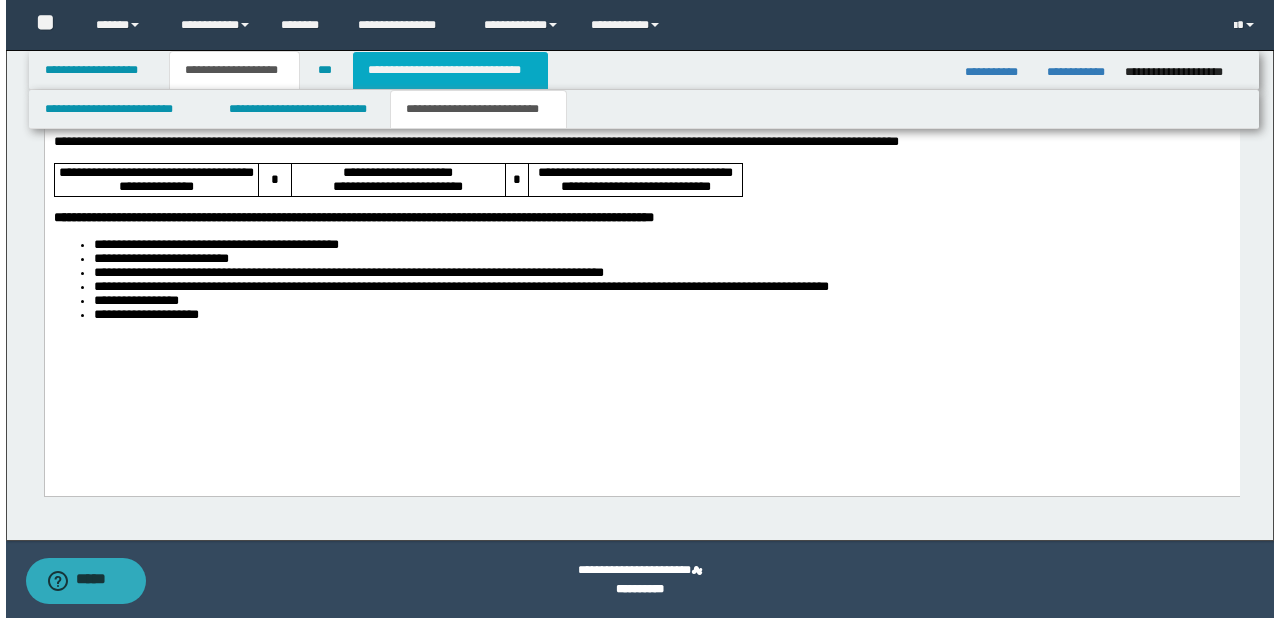 scroll, scrollTop: 0, scrollLeft: 0, axis: both 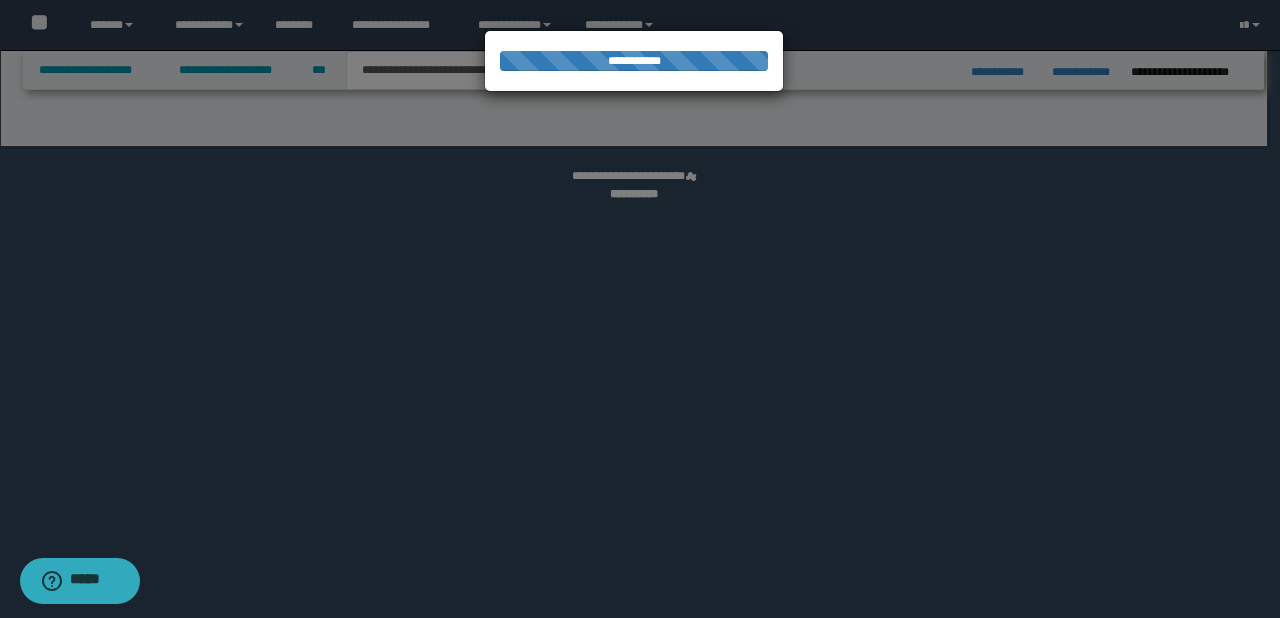 select on "*" 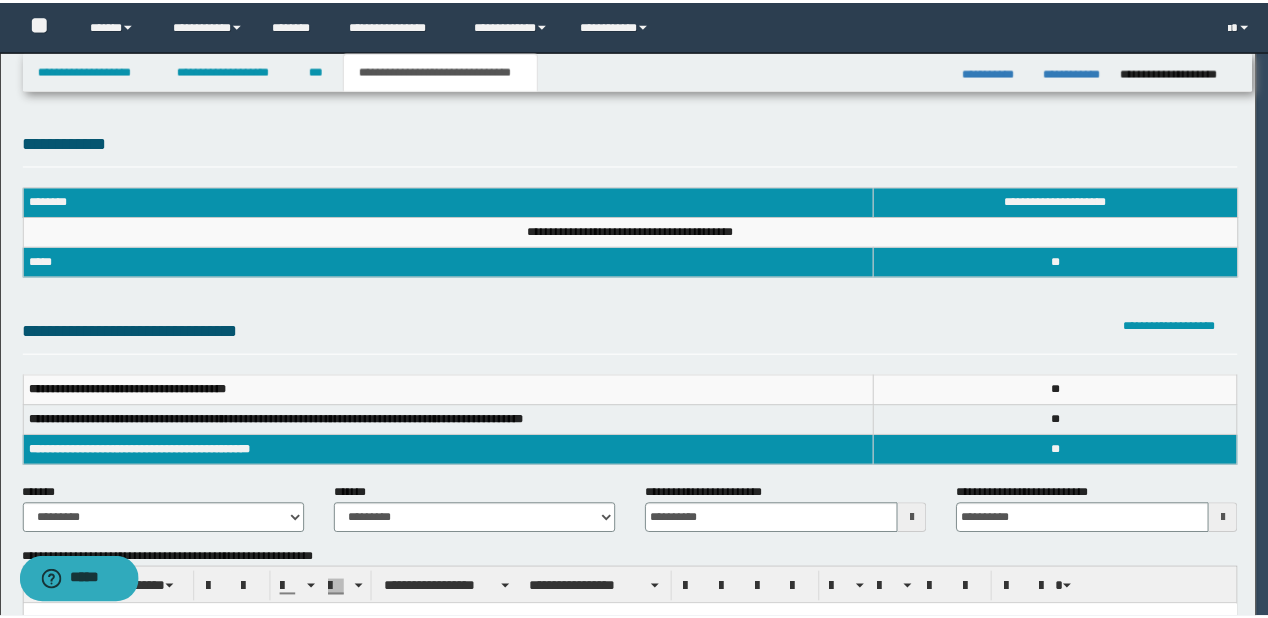 scroll, scrollTop: 0, scrollLeft: 0, axis: both 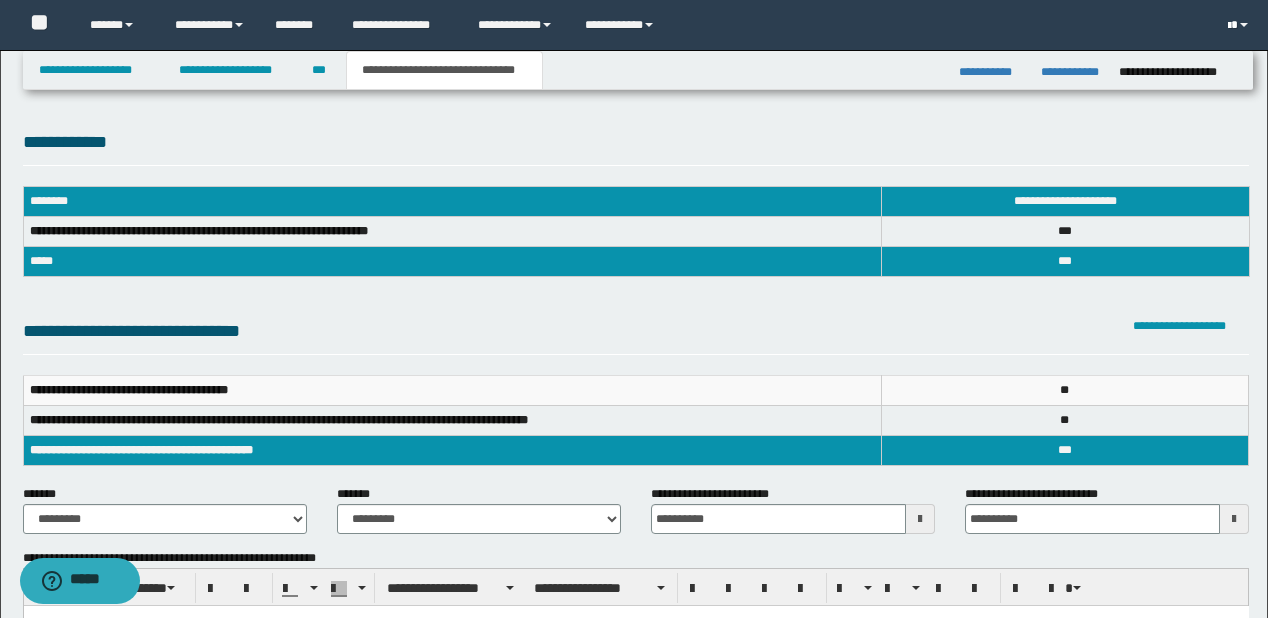 click at bounding box center [1240, 25] 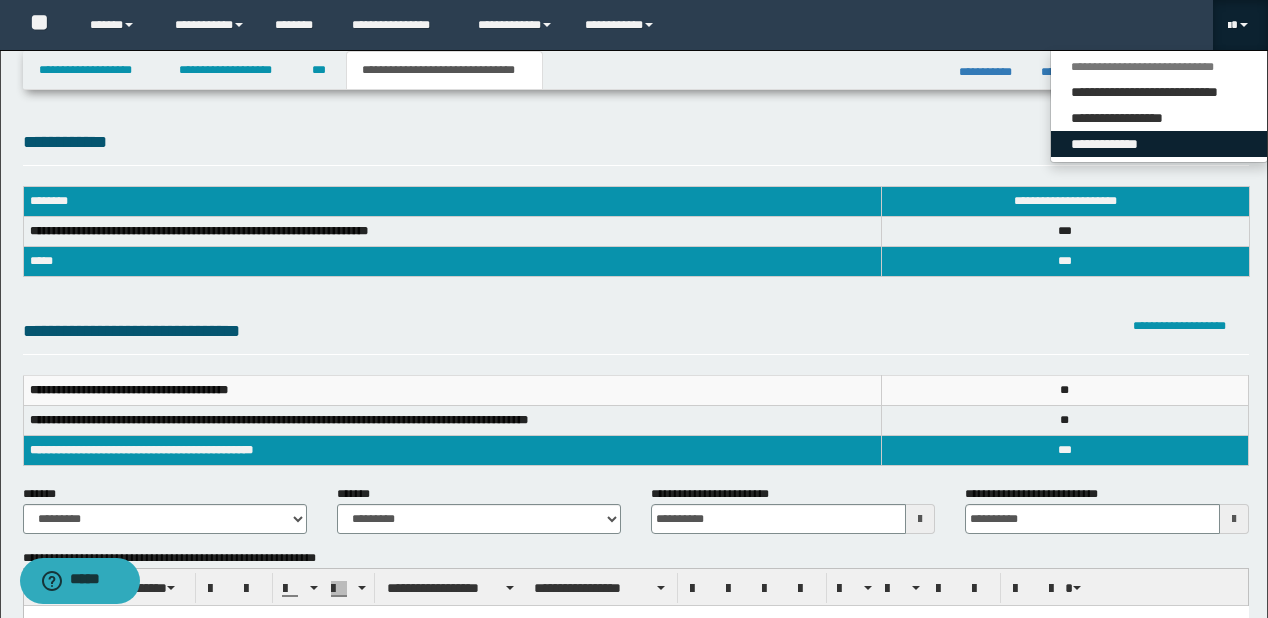 click on "**********" at bounding box center (1159, 144) 